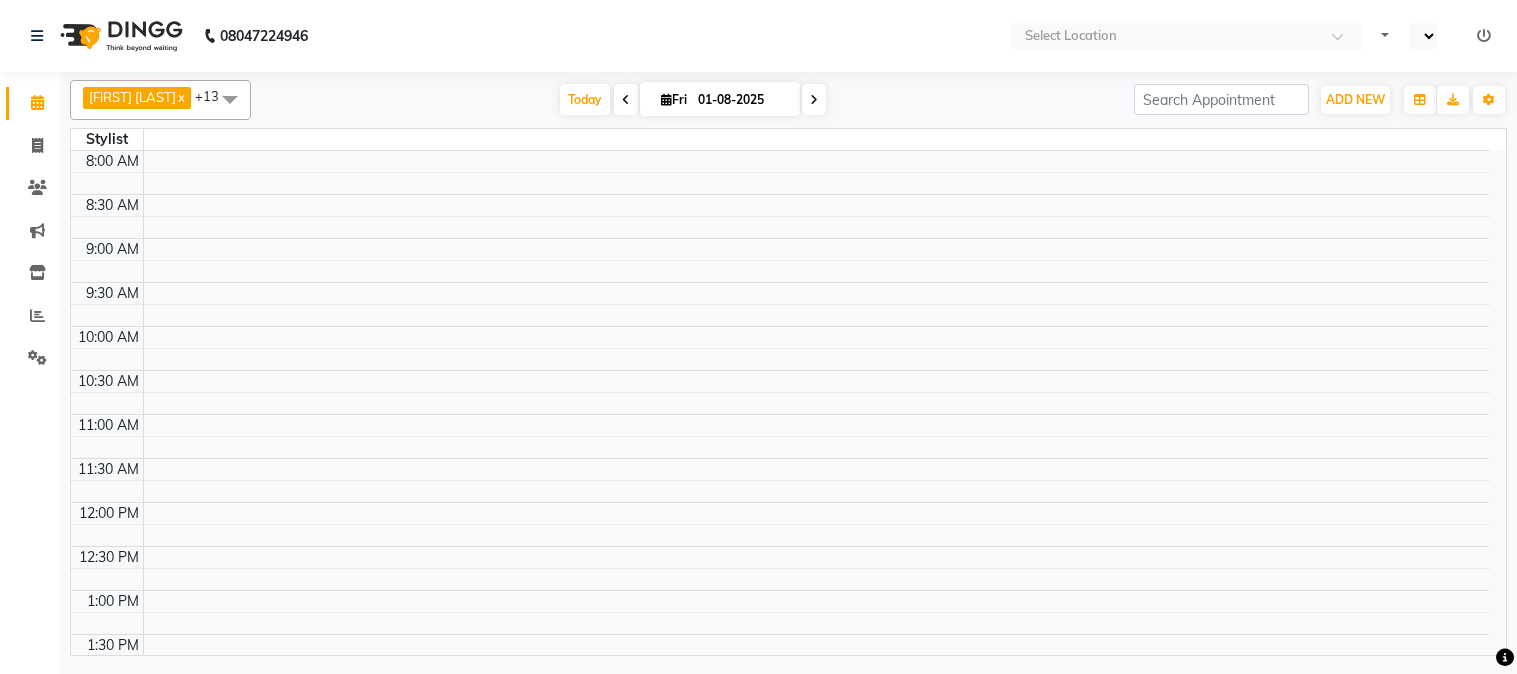 scroll, scrollTop: 0, scrollLeft: 0, axis: both 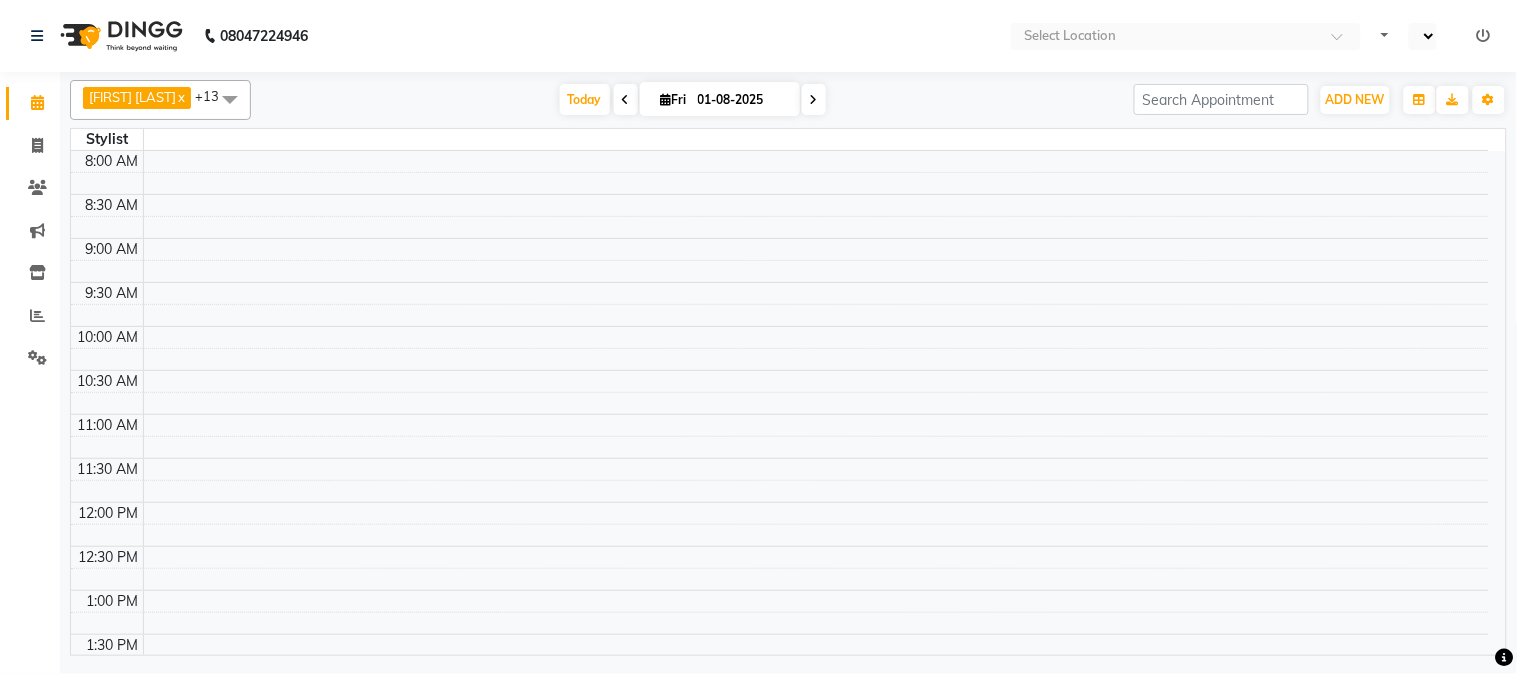 select on "en" 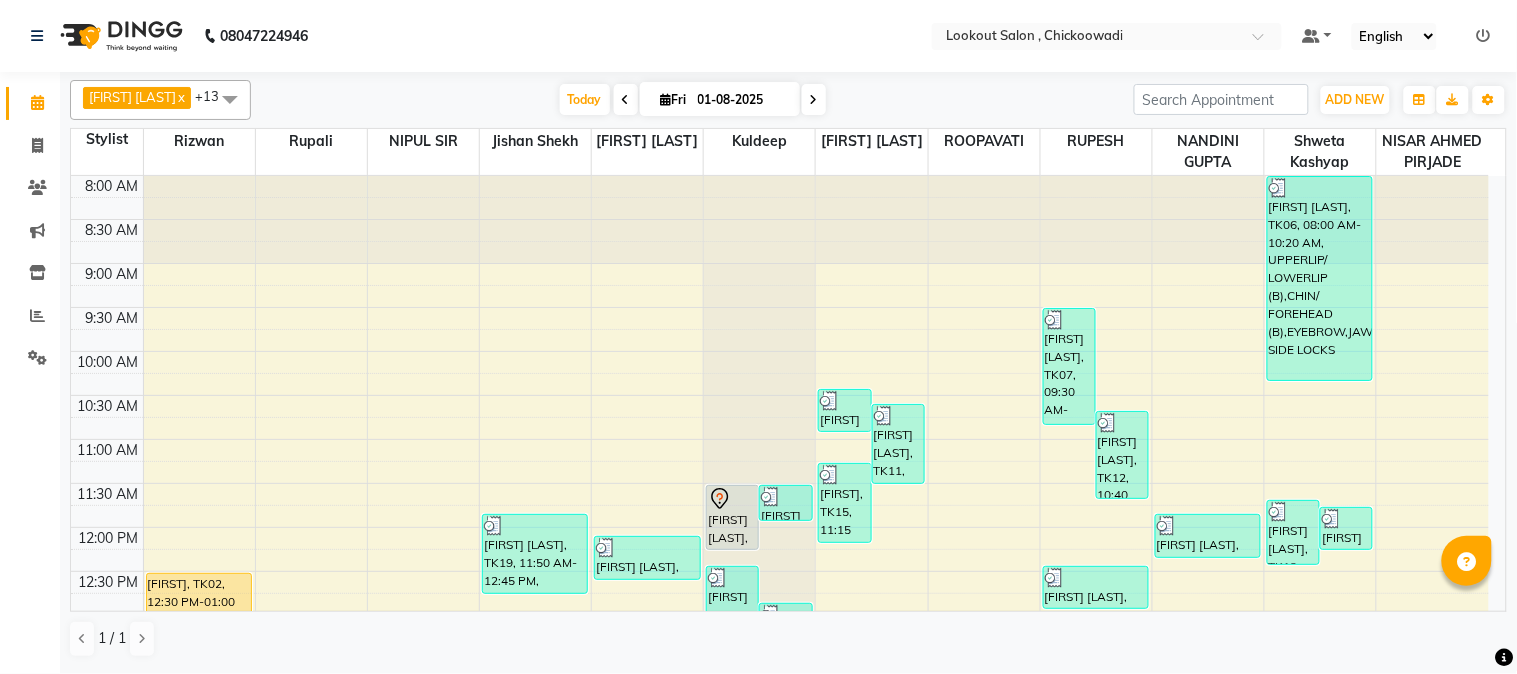 scroll, scrollTop: 0, scrollLeft: 0, axis: both 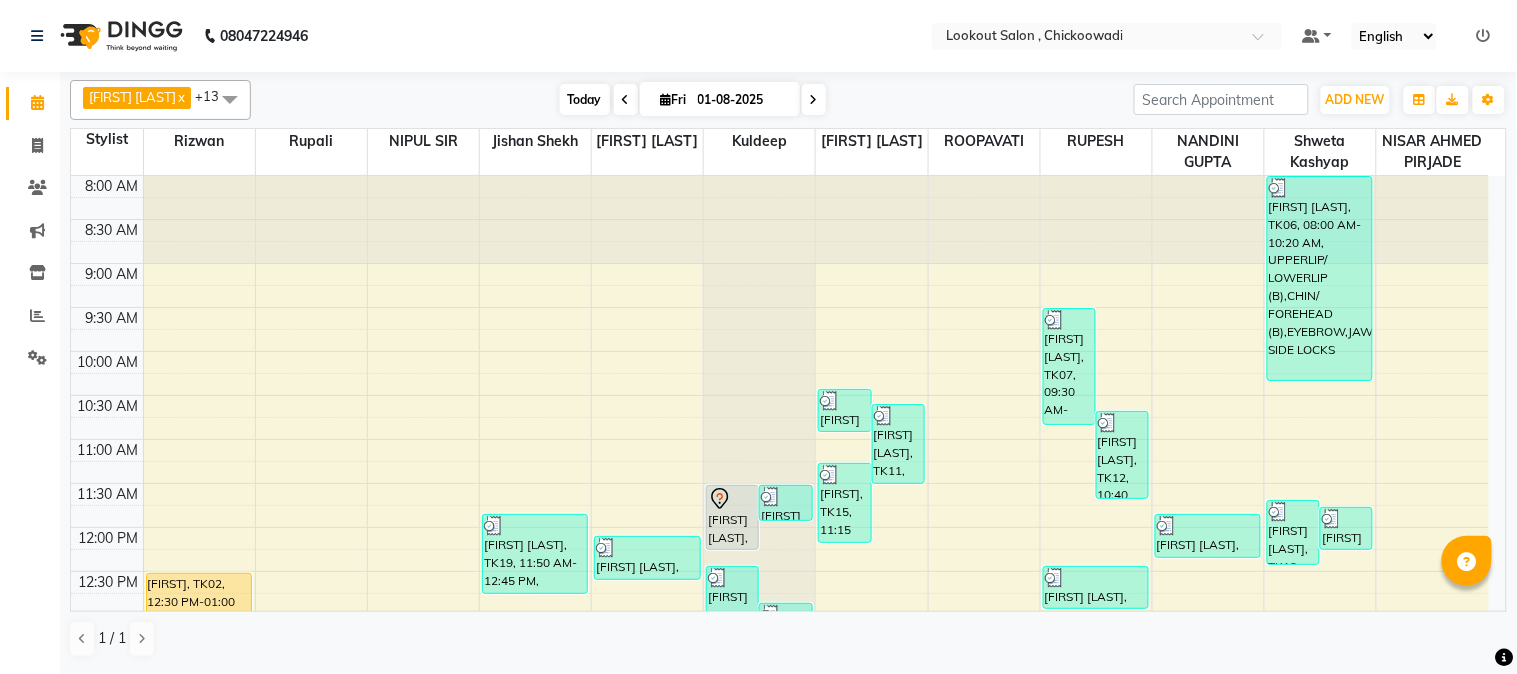 click on "Today" at bounding box center [585, 99] 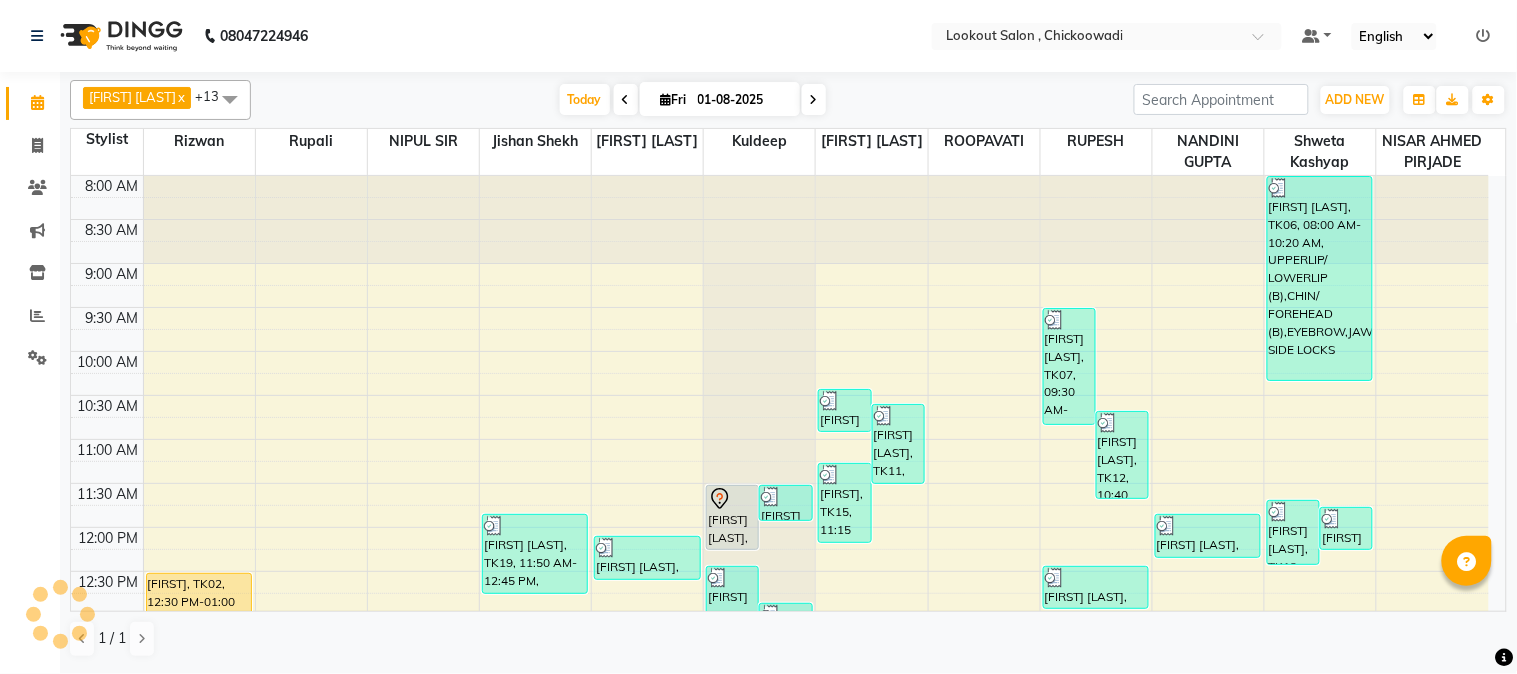 scroll, scrollTop: 891, scrollLeft: 0, axis: vertical 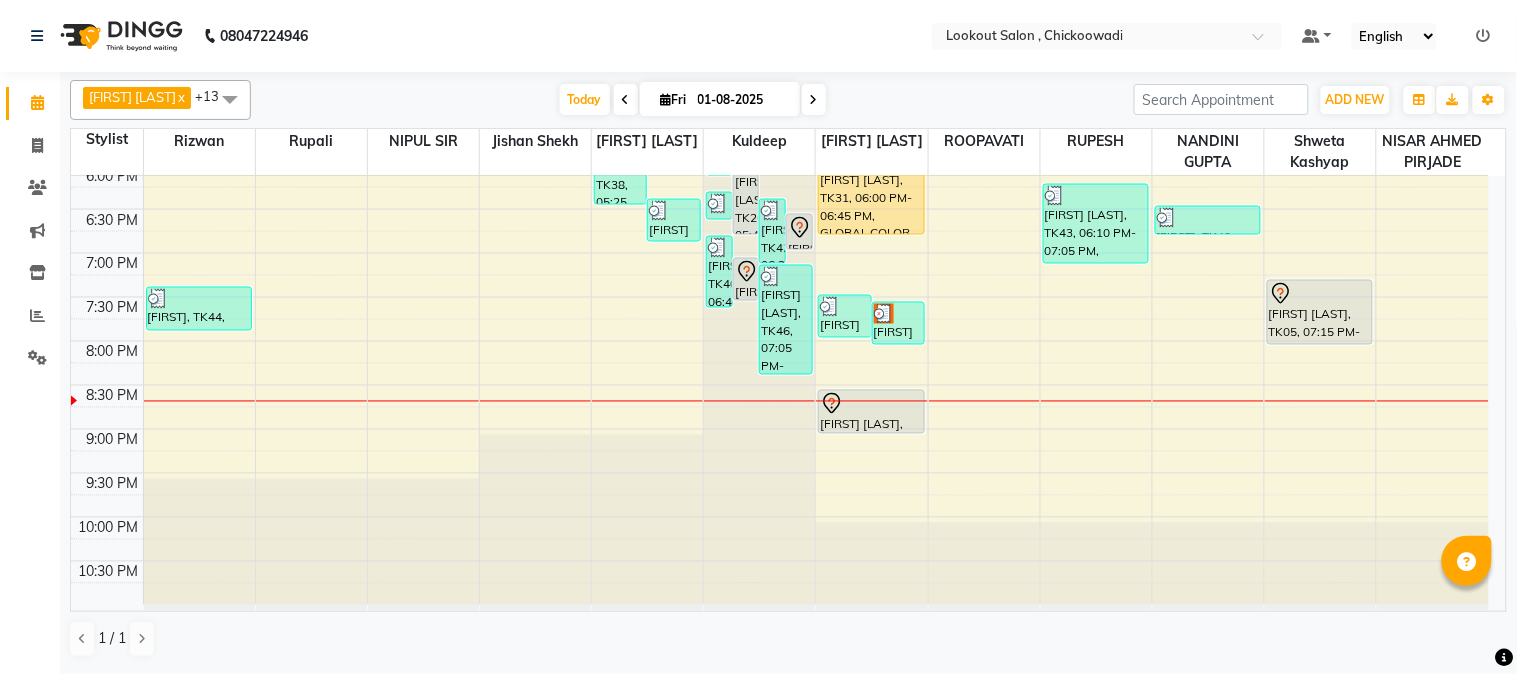 click on "01-08-2025" at bounding box center [742, 100] 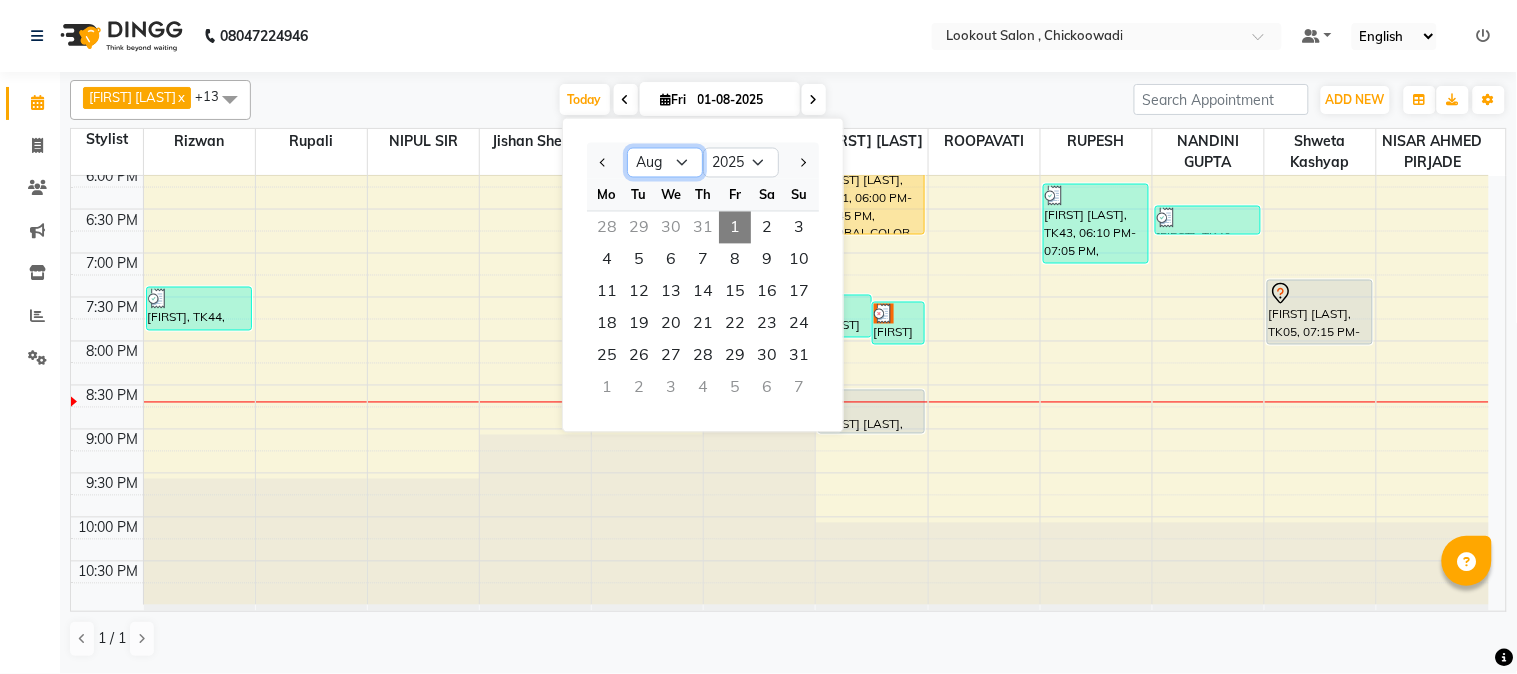 click on "Jan Feb Mar Apr May Jun Jul Aug Sep Oct Nov Dec" at bounding box center (665, 163) 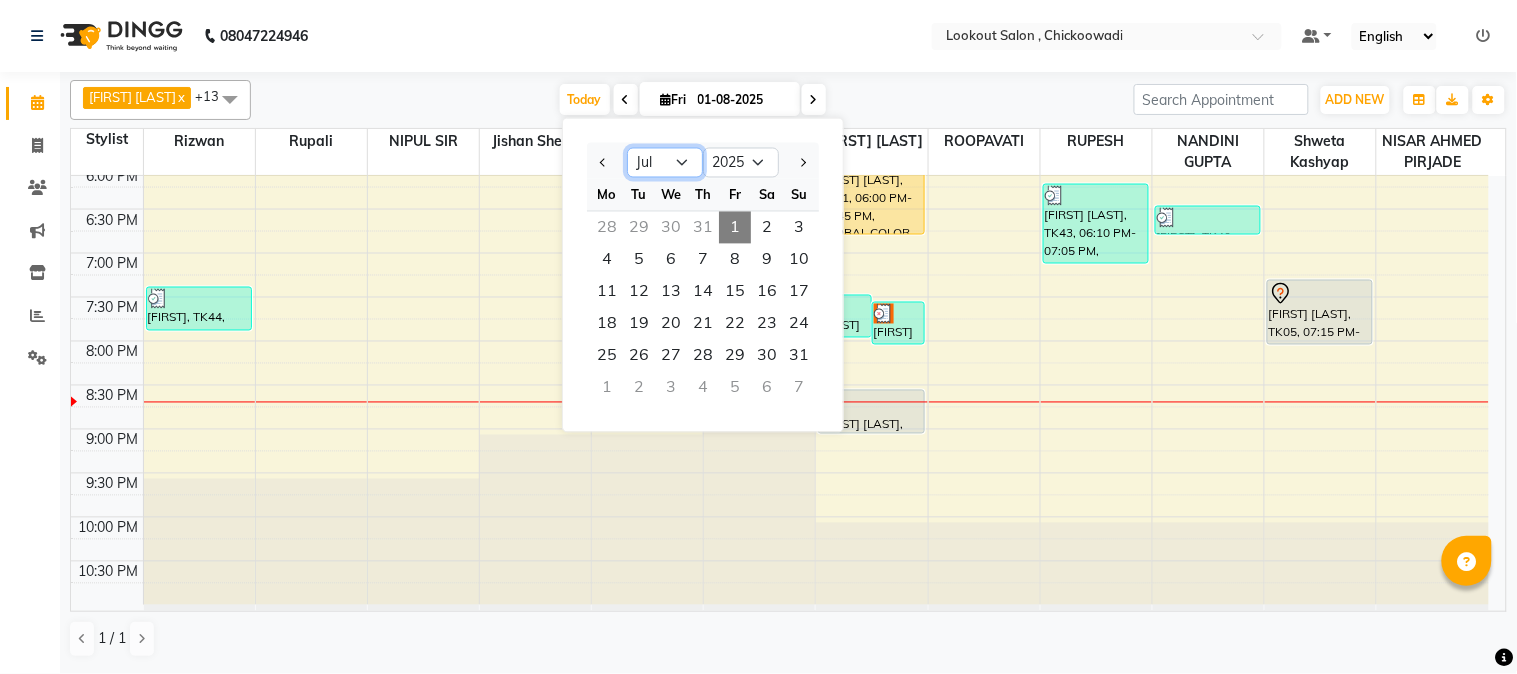 click on "Jan Feb Mar Apr May Jun Jul Aug Sep Oct Nov Dec" at bounding box center [665, 163] 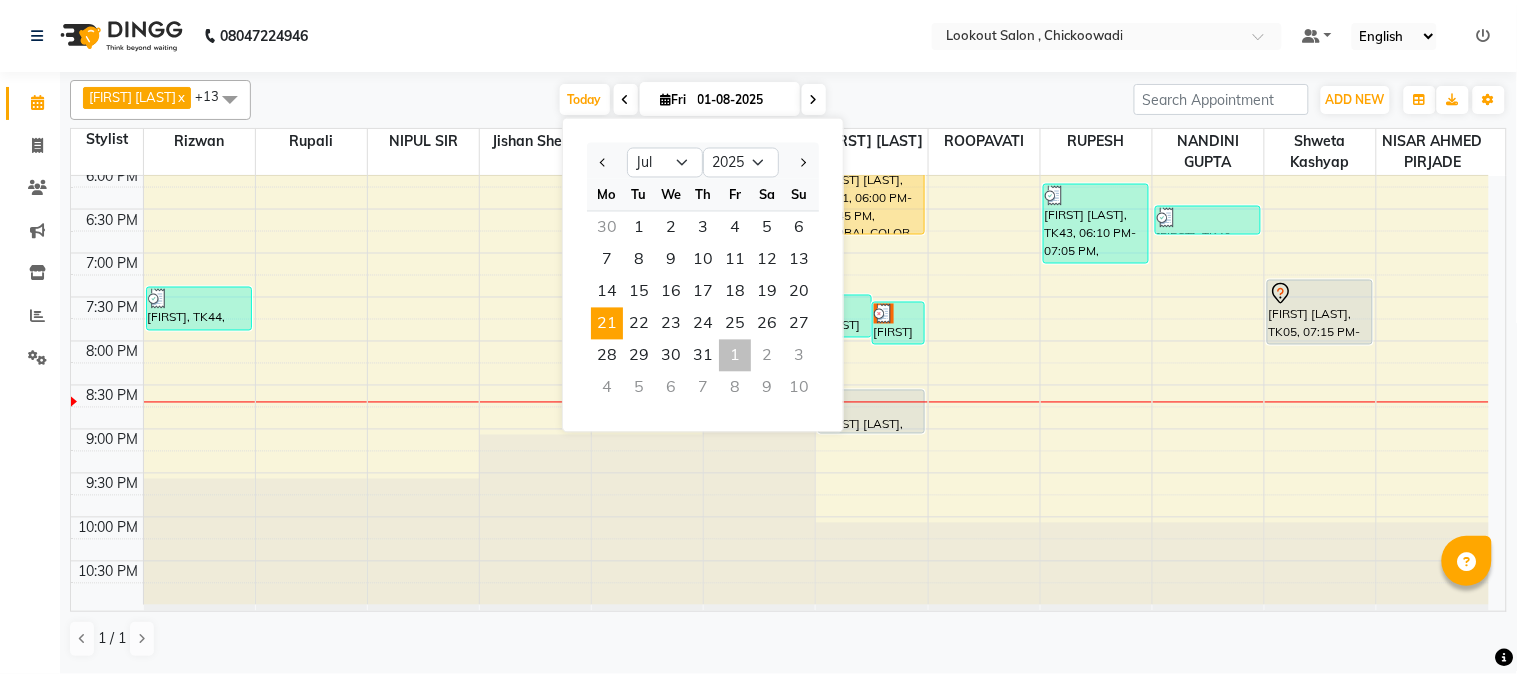 click on "21" at bounding box center [607, 324] 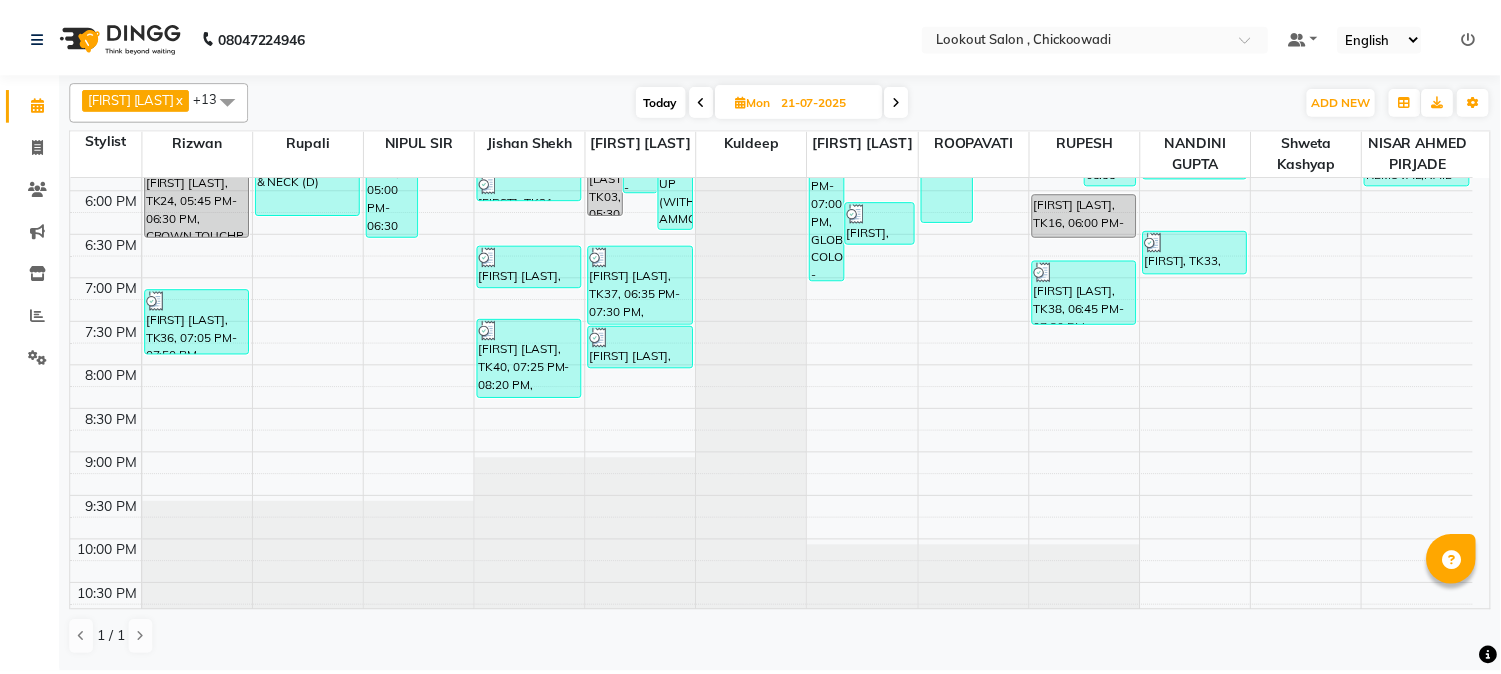 scroll, scrollTop: 756, scrollLeft: 0, axis: vertical 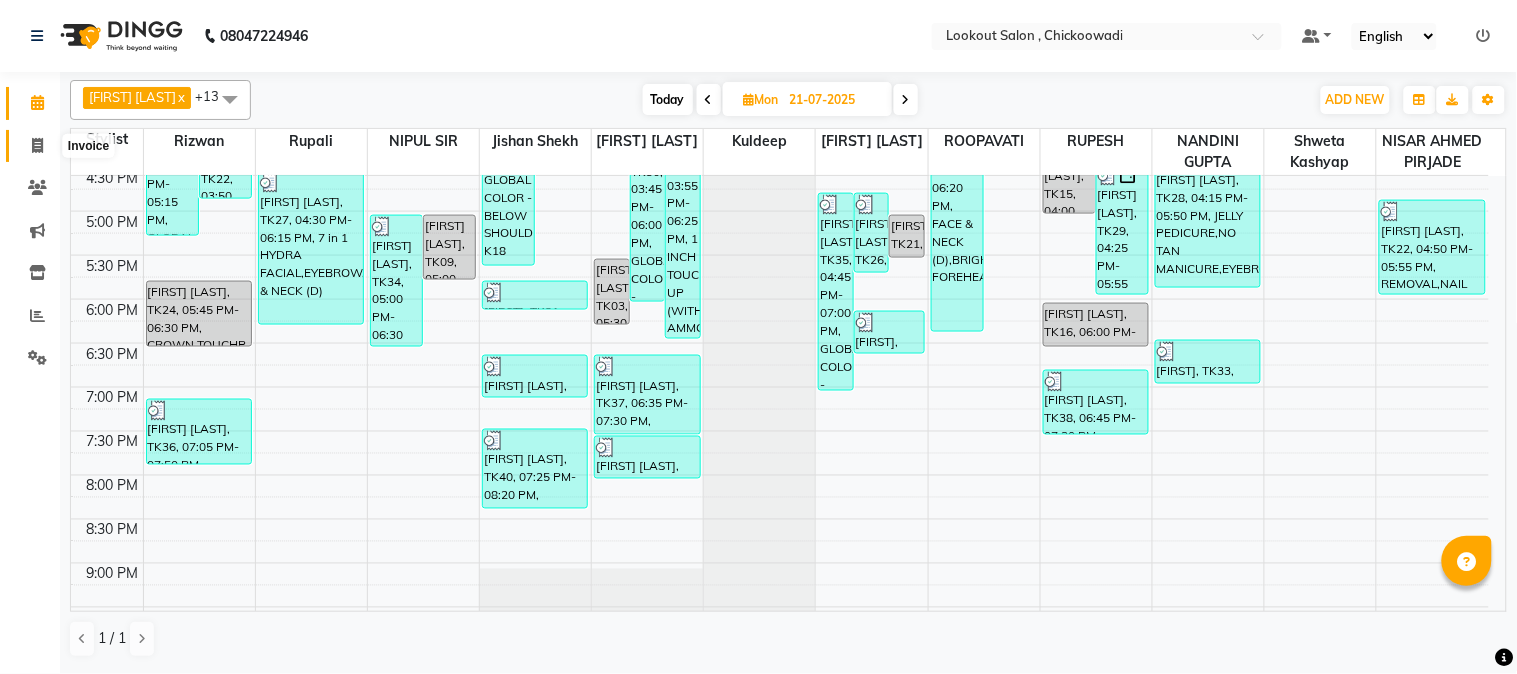 click 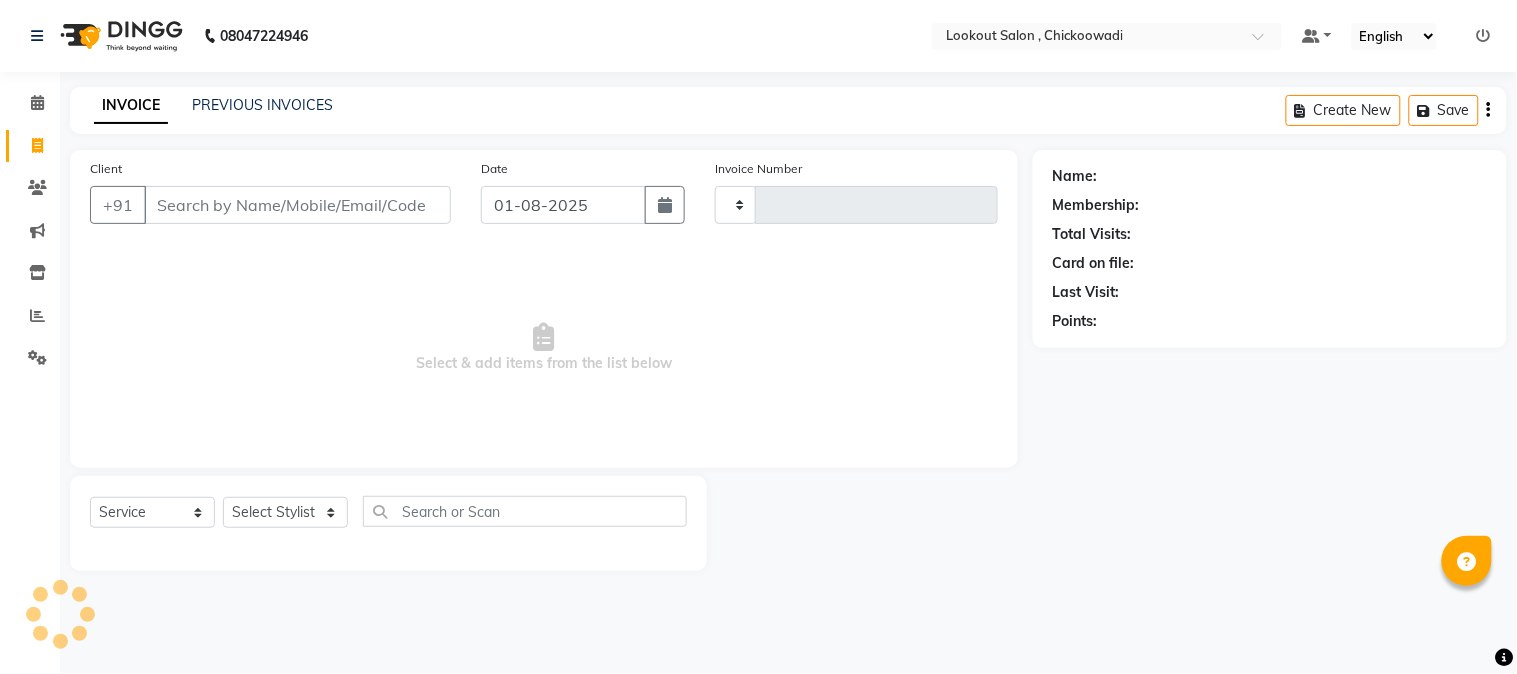 type on "4893" 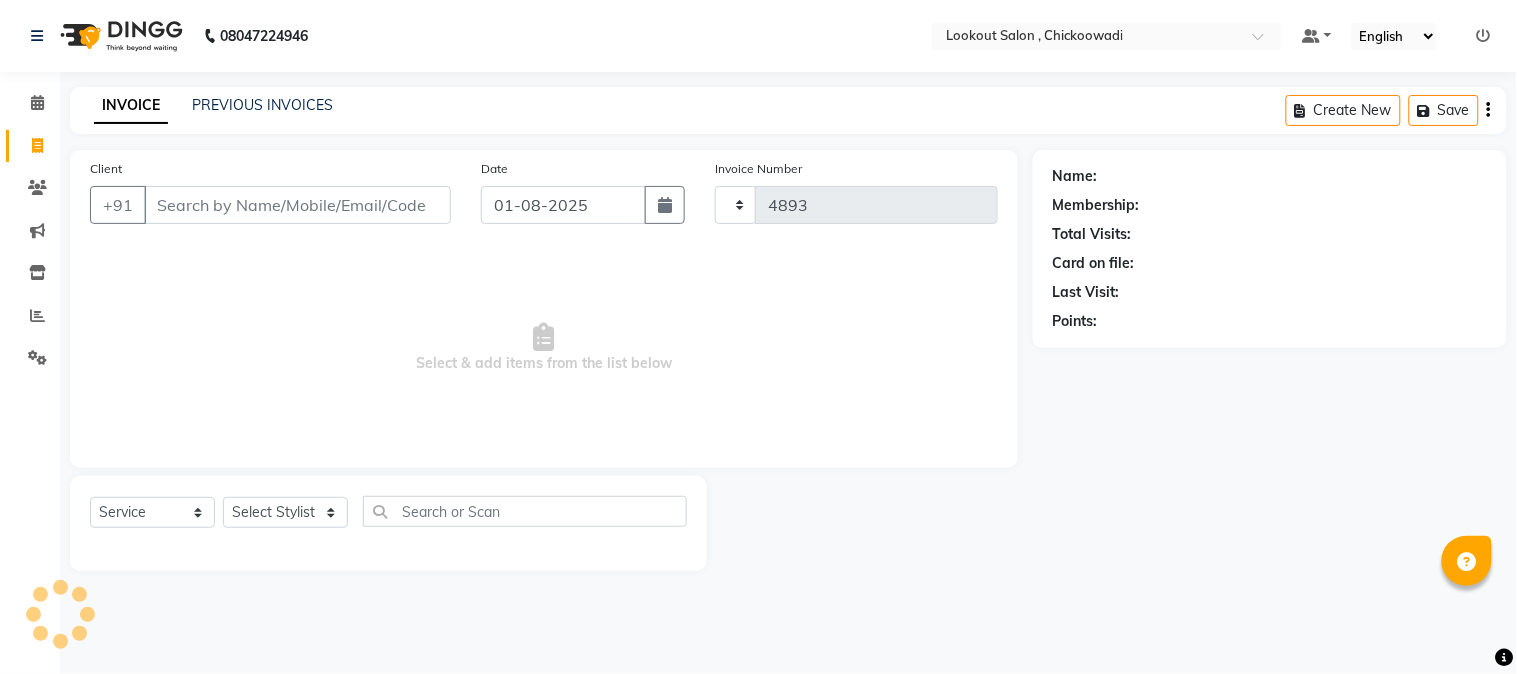 select on "151" 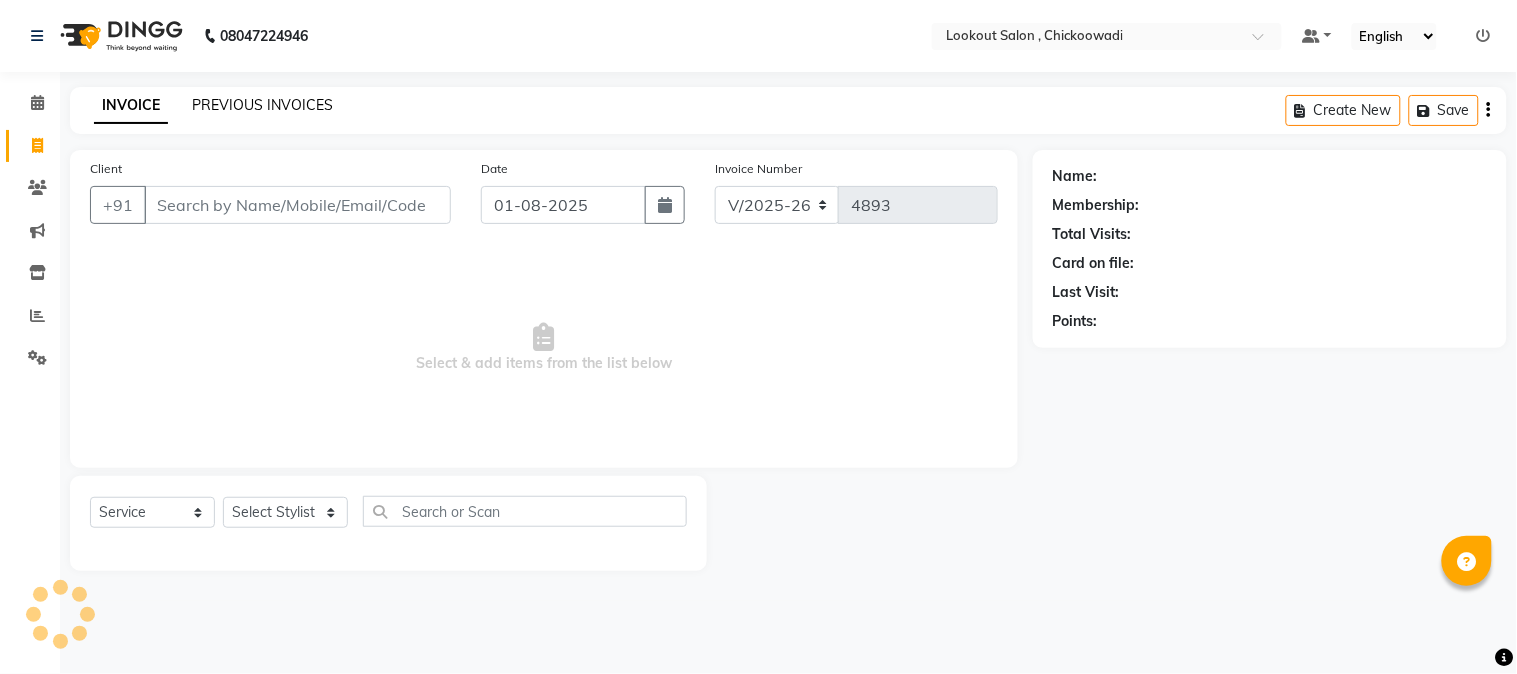 click on "PREVIOUS INVOICES" 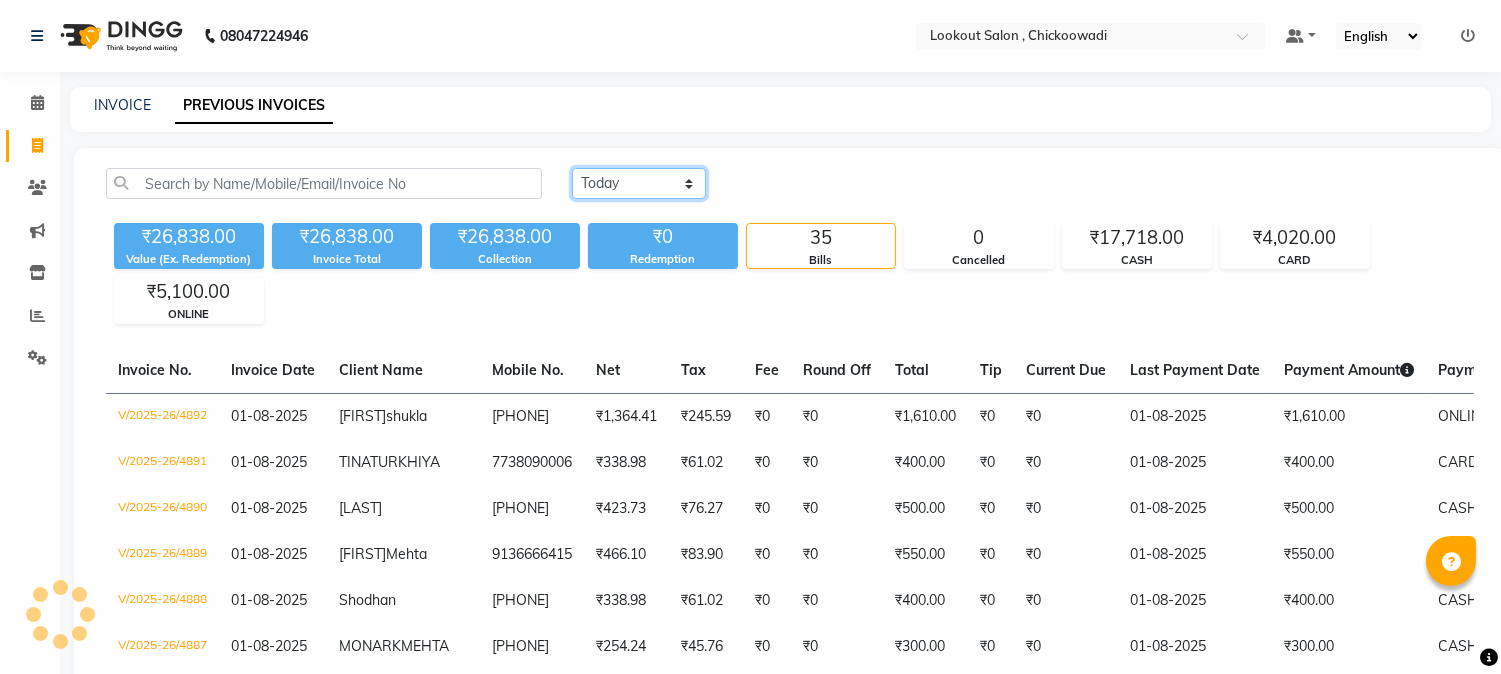 drag, startPoint x: 598, startPoint y: 177, endPoint x: 611, endPoint y: 191, distance: 19.104973 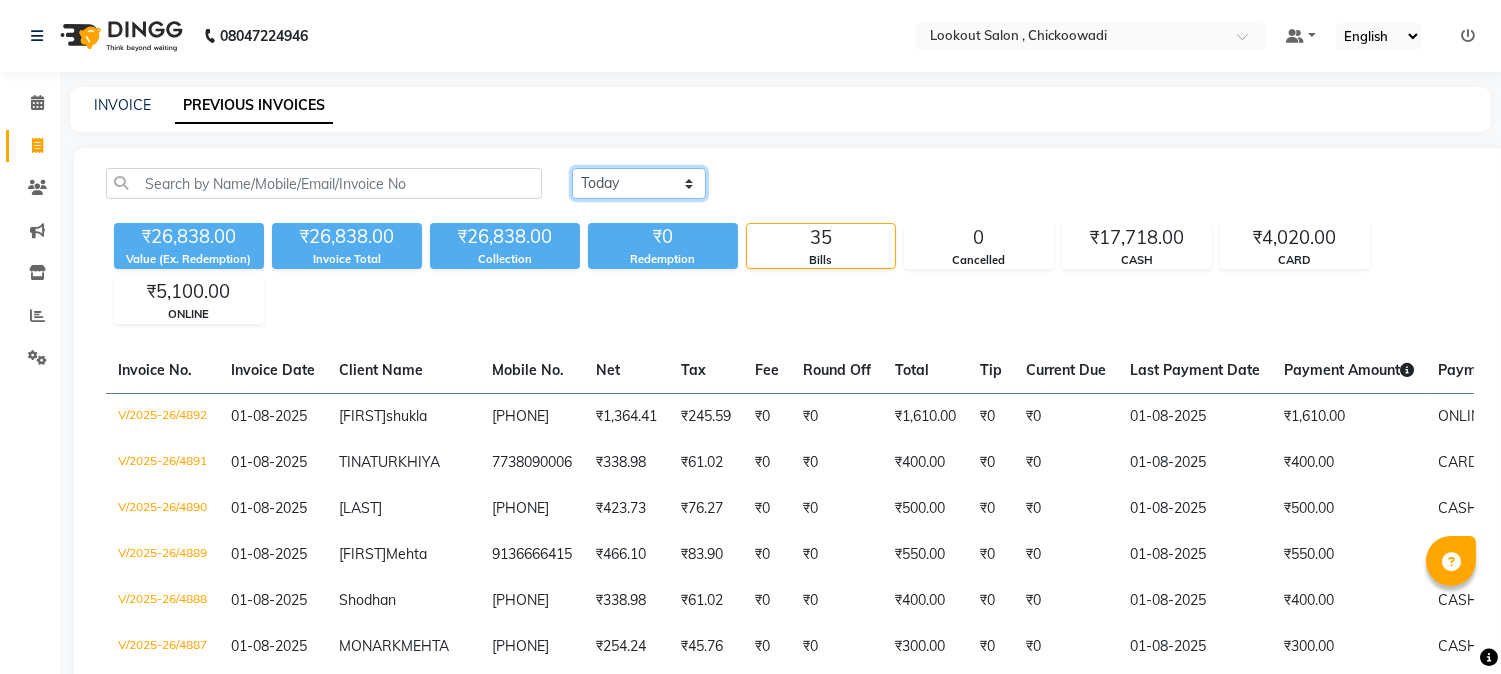 select on "range" 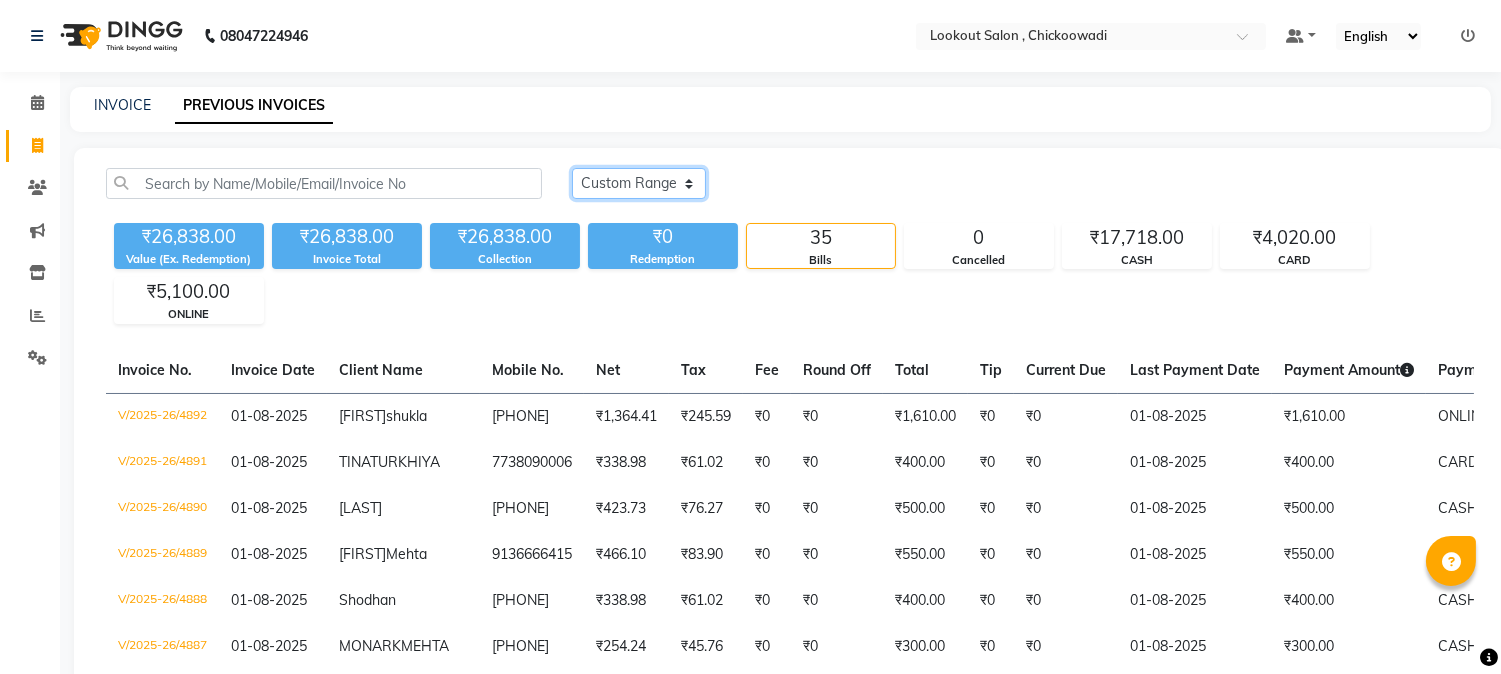 click on "Today Yesterday Custom Range" 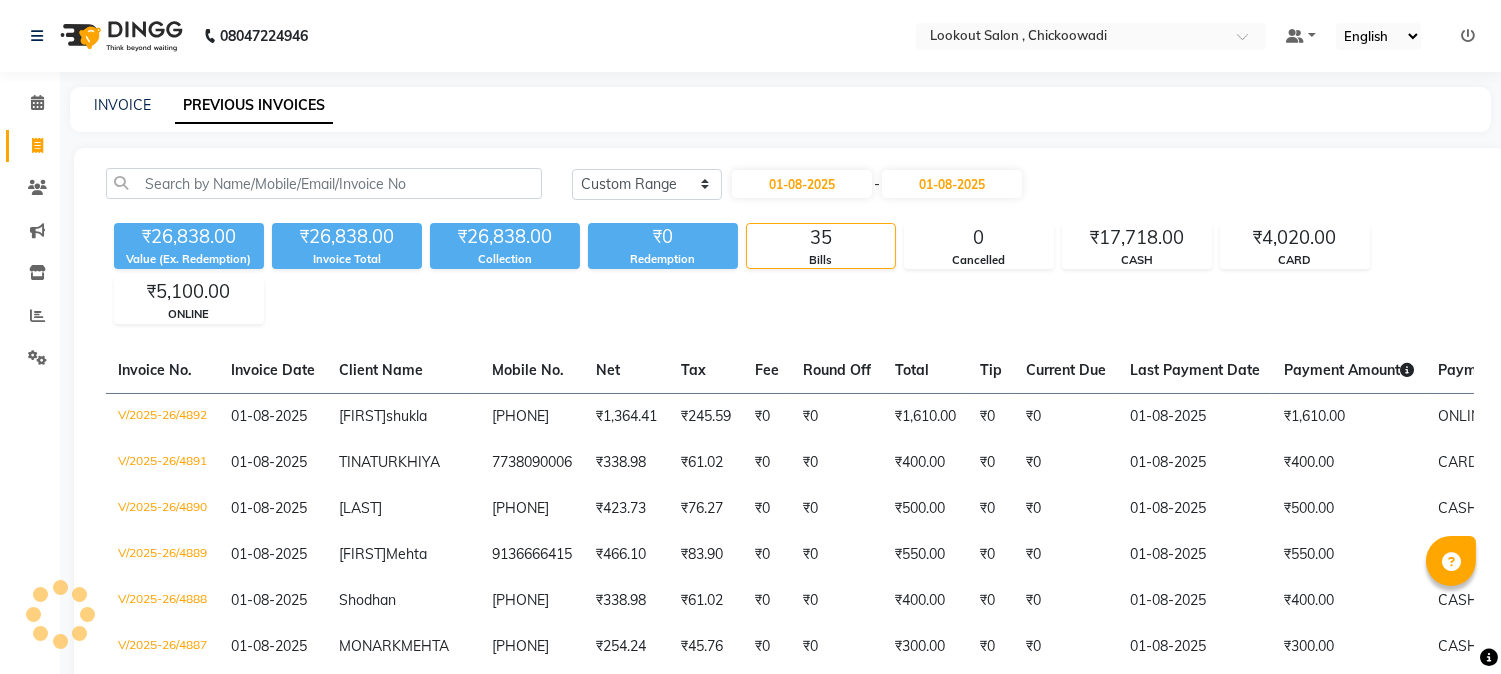 click on "Redemption" 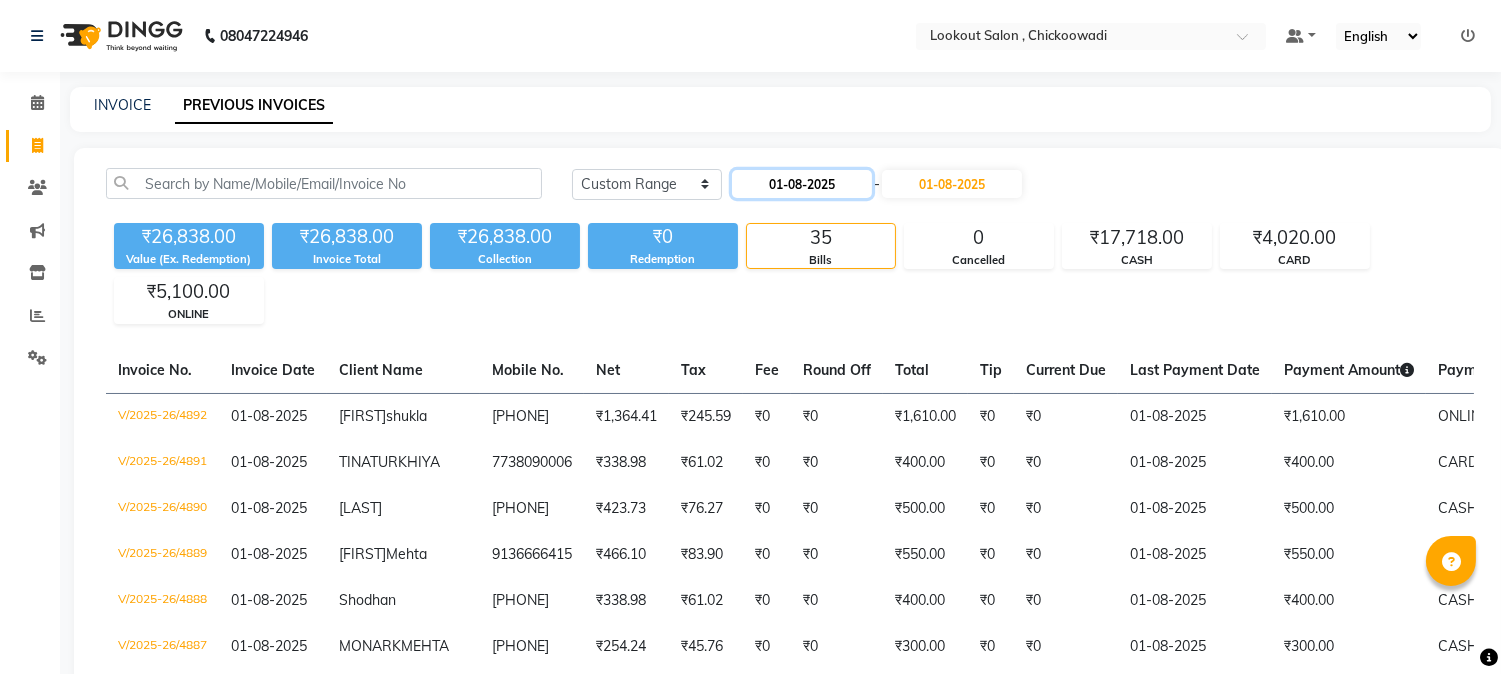 click on "01-08-2025" 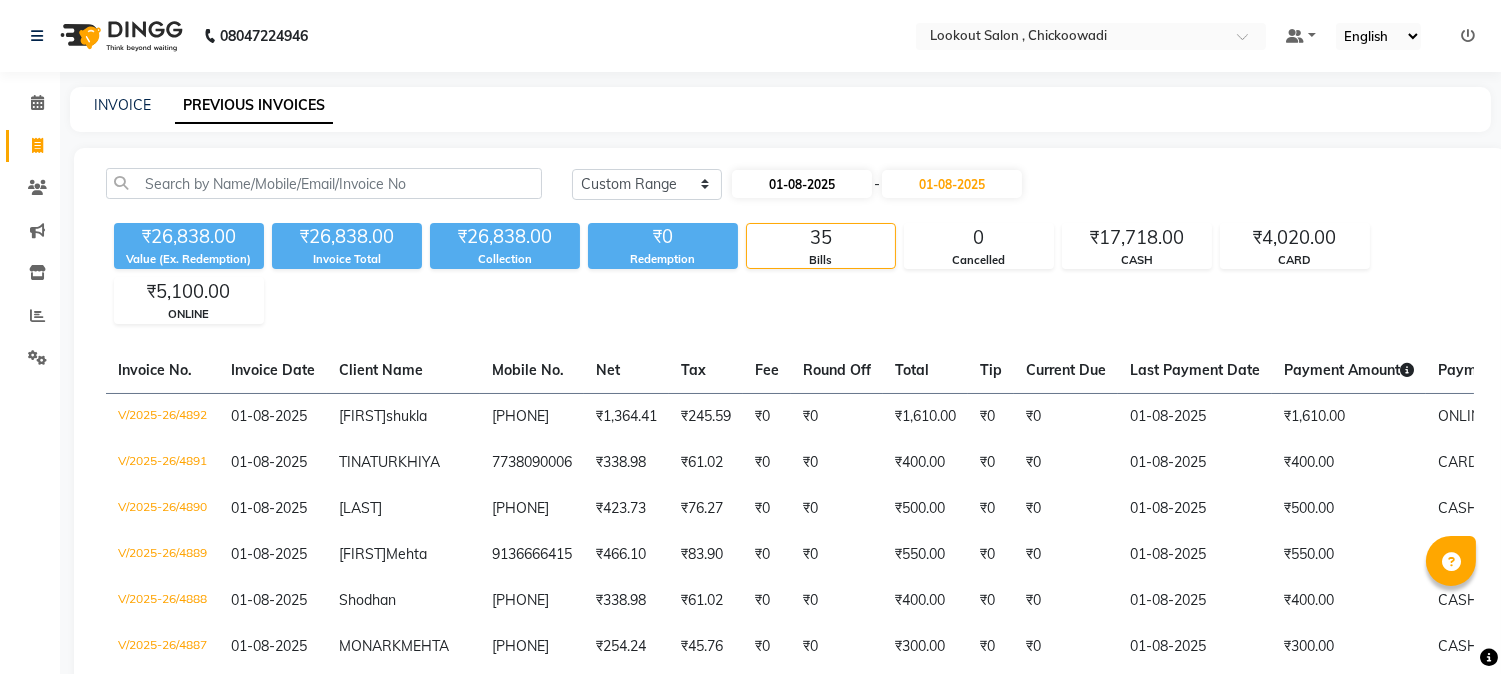 select on "8" 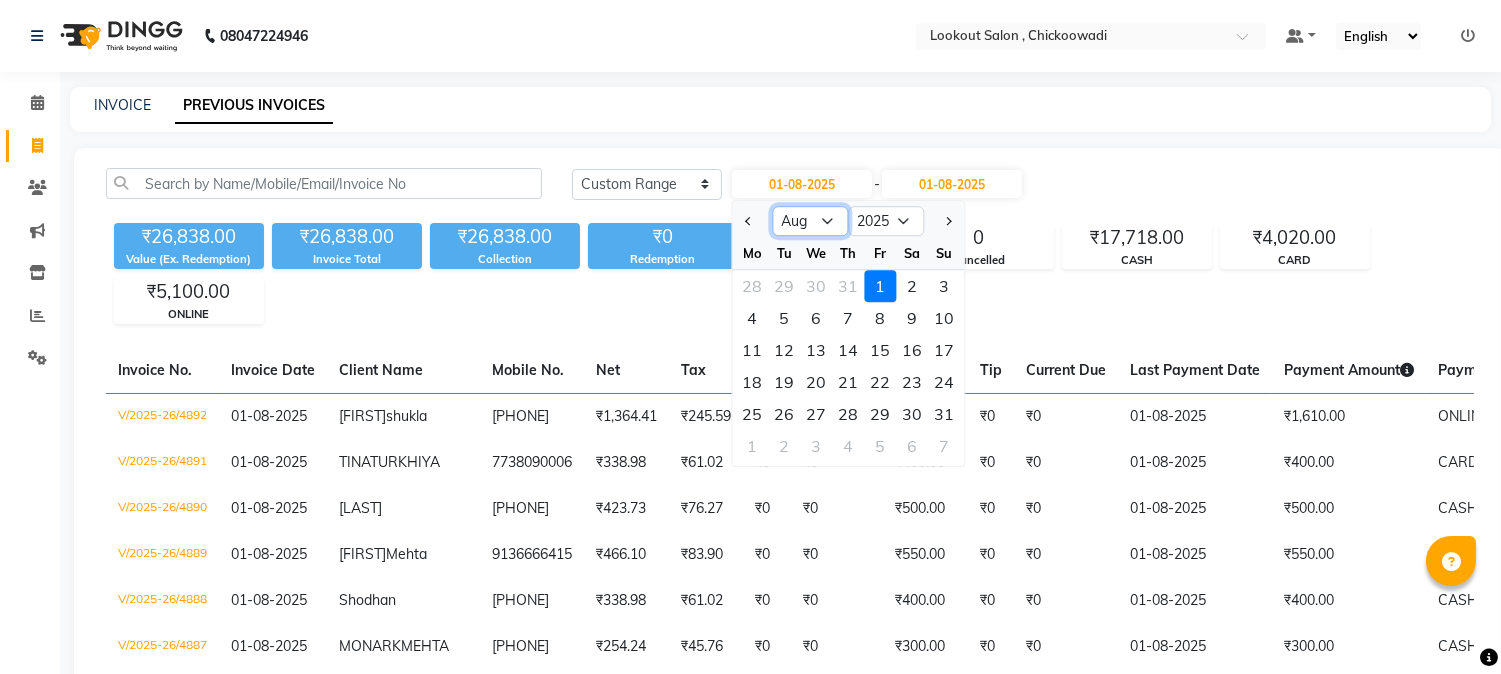 click on "Jan Feb Mar Apr May Jun Jul Aug Sep Oct Nov Dec" 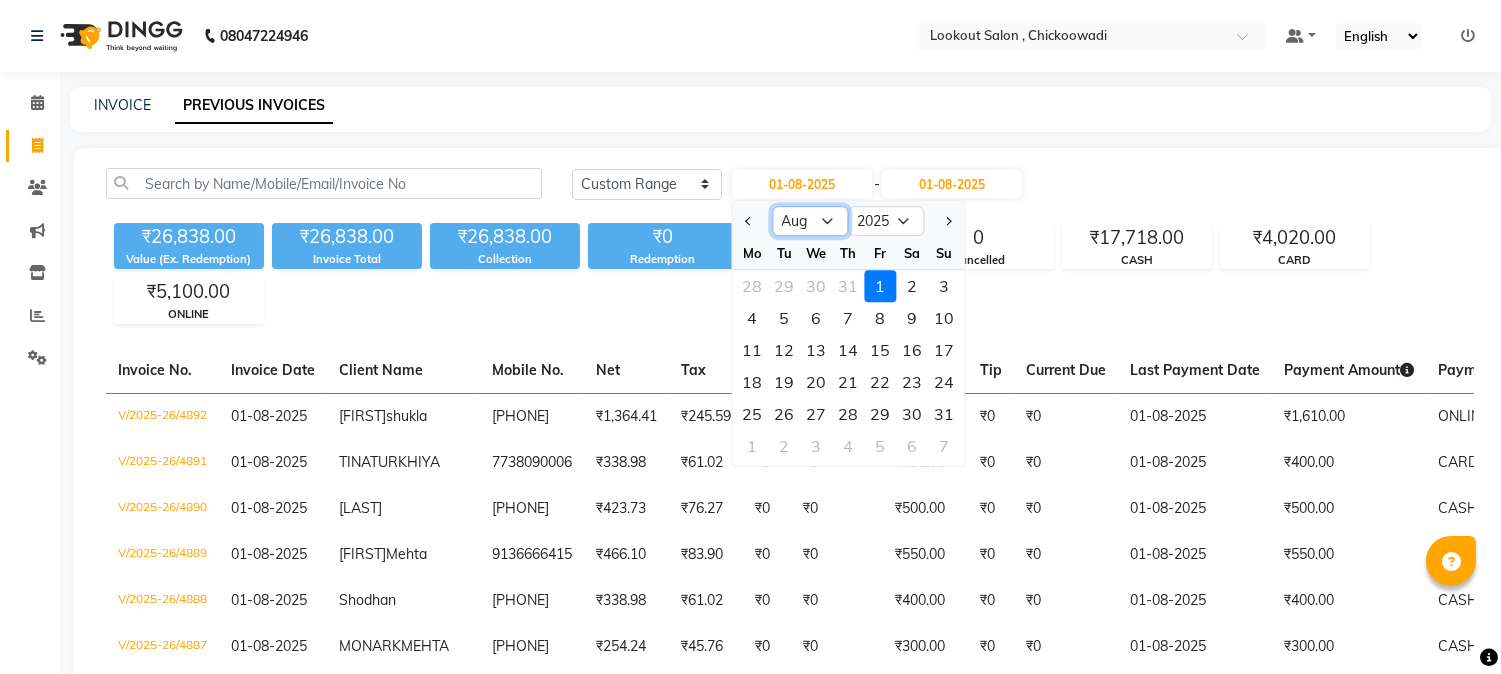 select on "7" 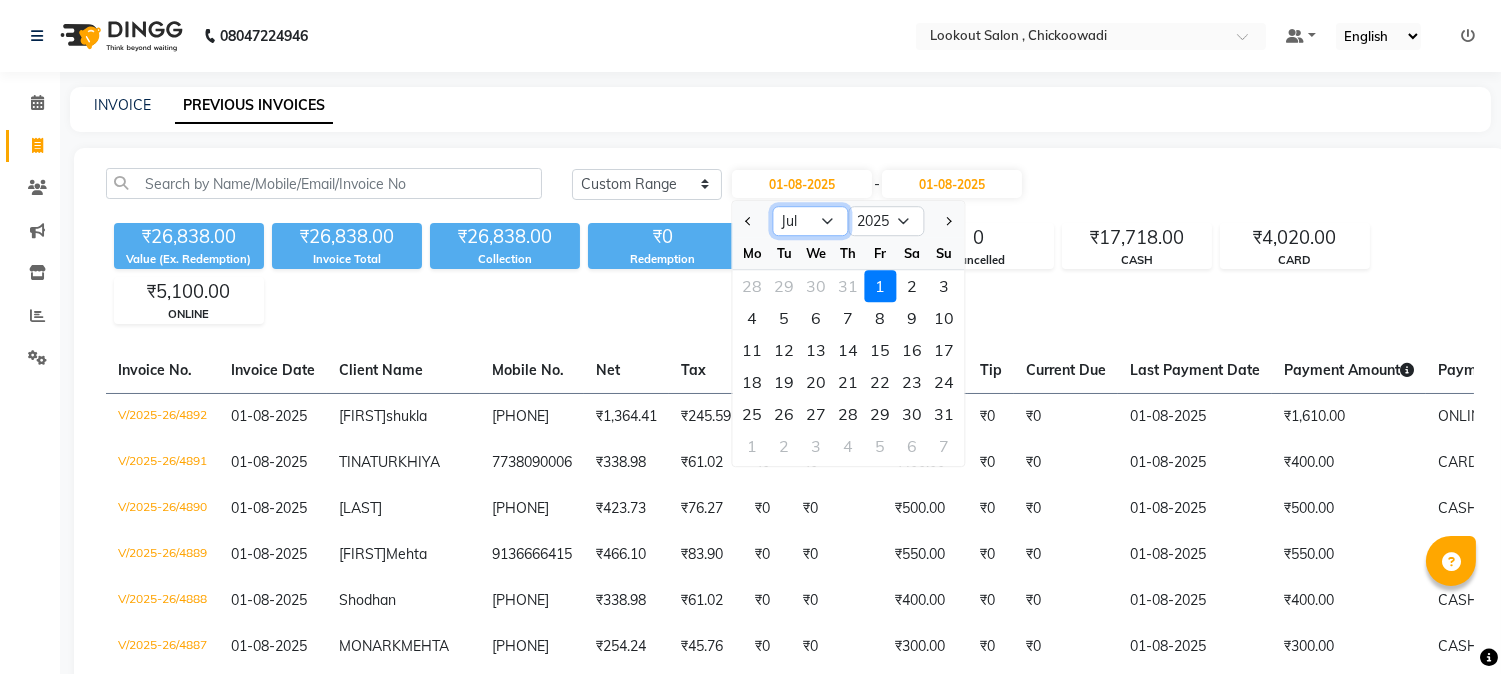 click on "Jan Feb Mar Apr May Jun Jul Aug Sep Oct Nov Dec" 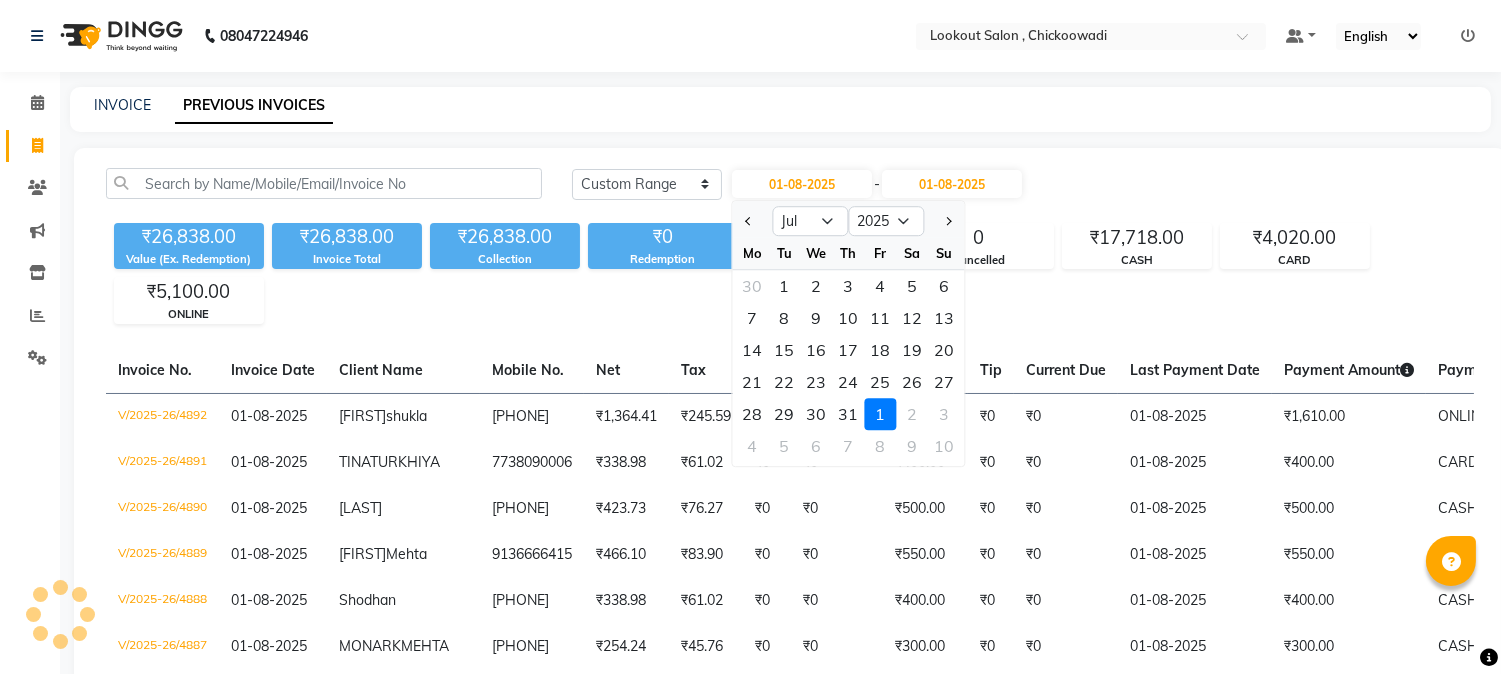 click on "21 22 23 24 25 26 27" 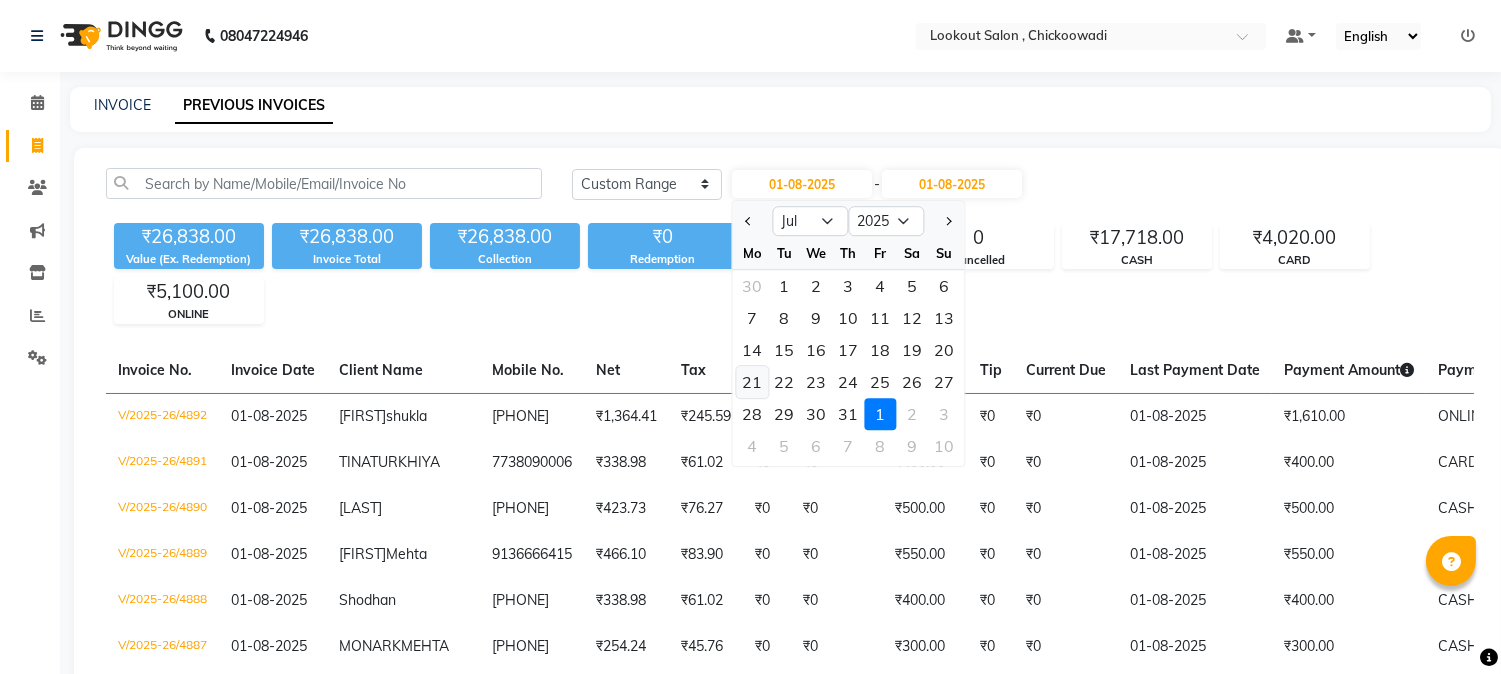 click on "21" 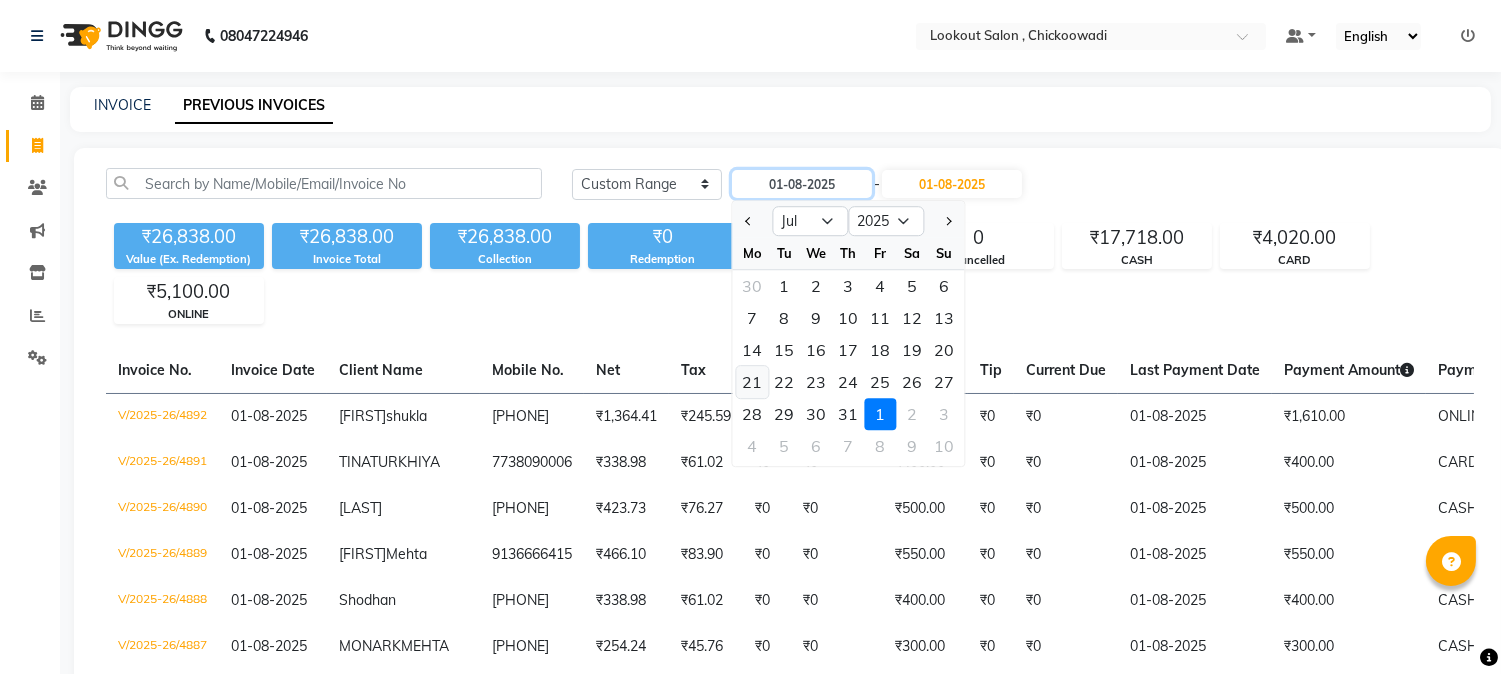 type on "21-07-2025" 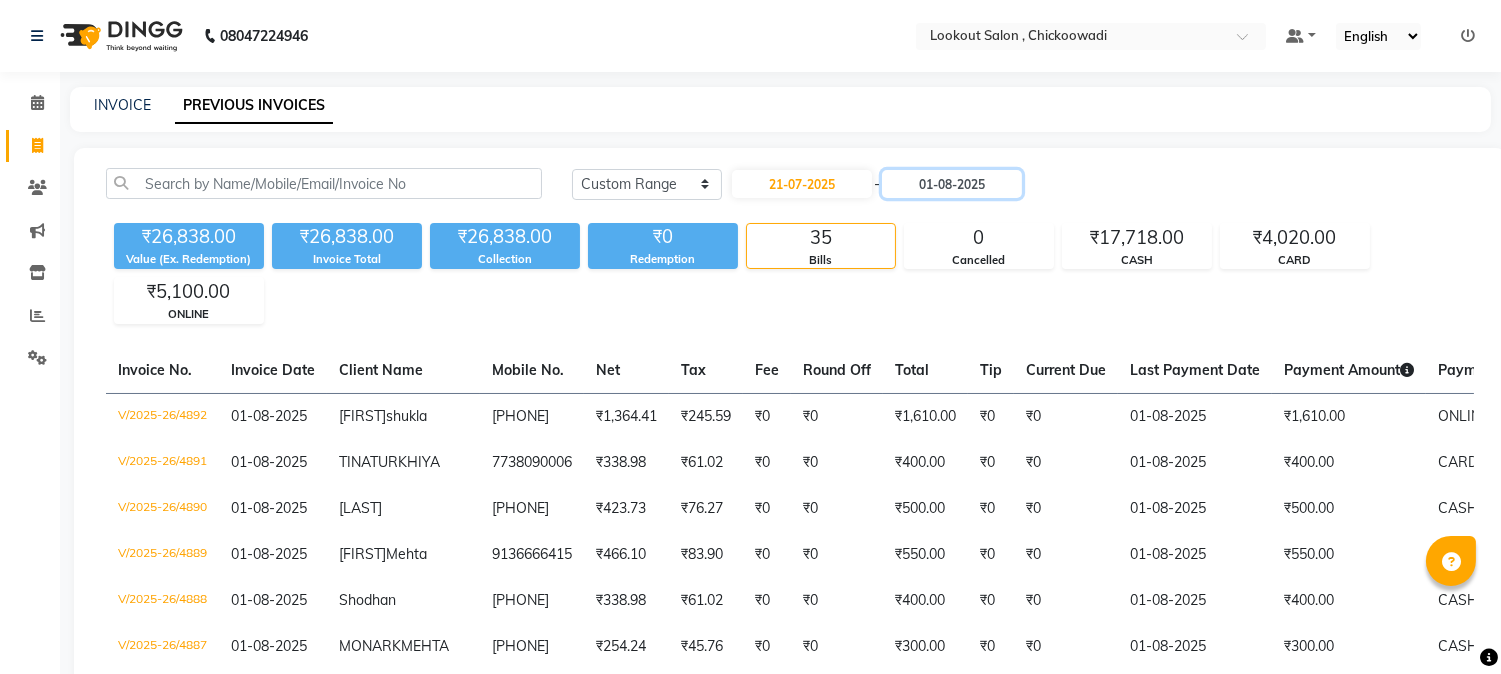 click on "01-08-2025" 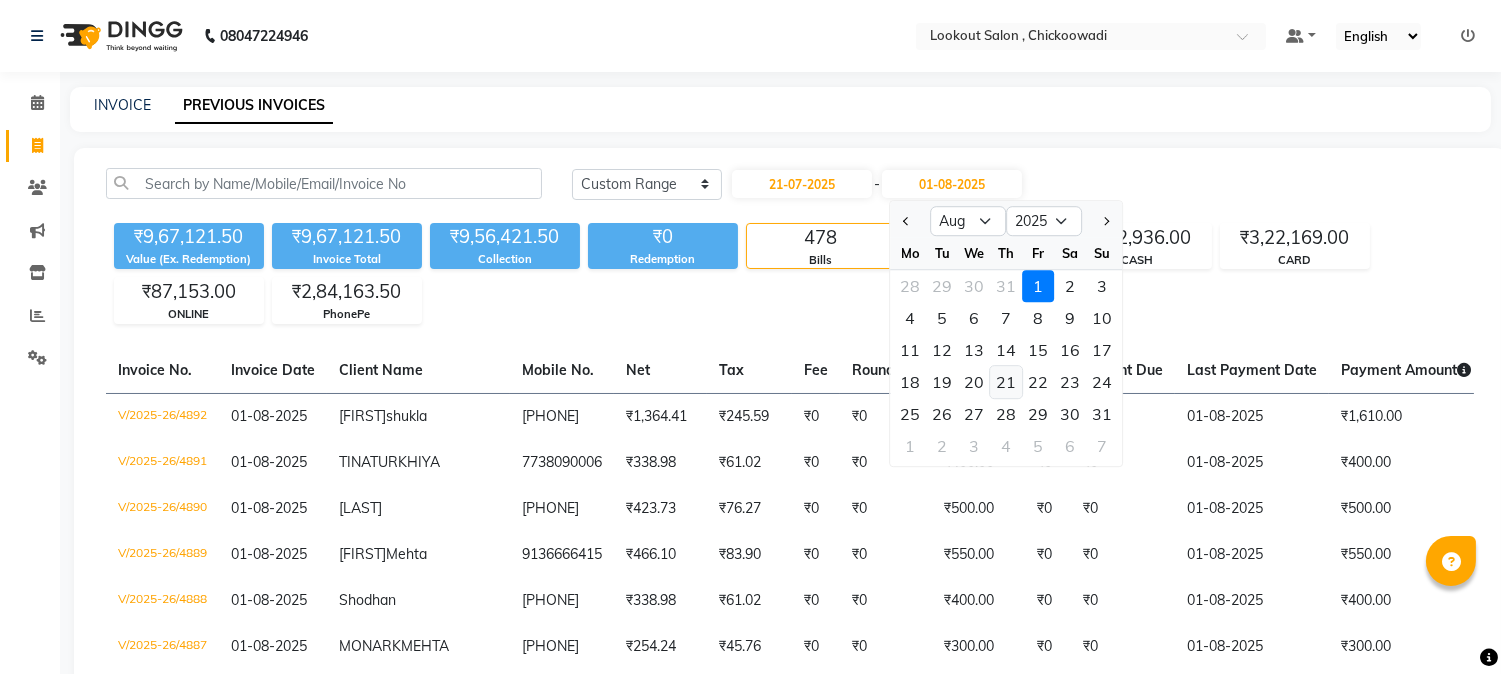 click on "21" 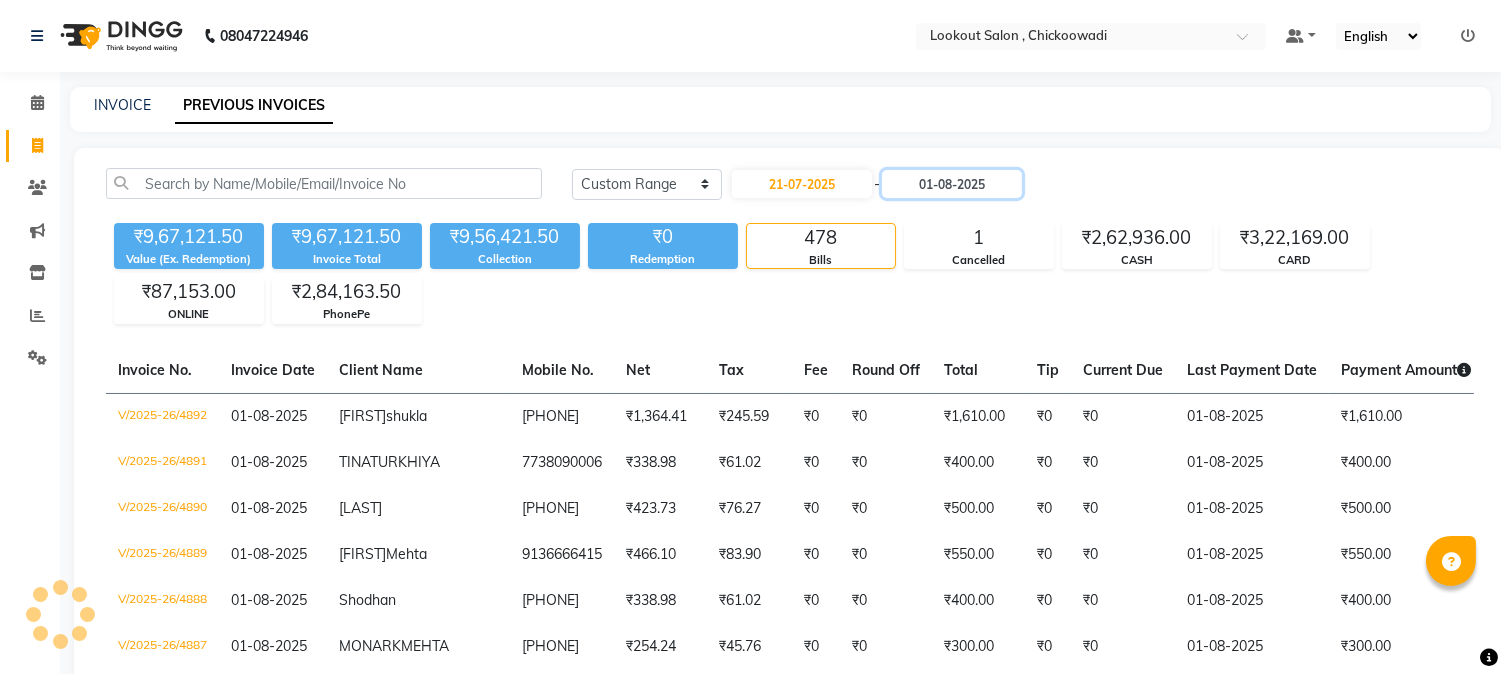type on "21-08-2025" 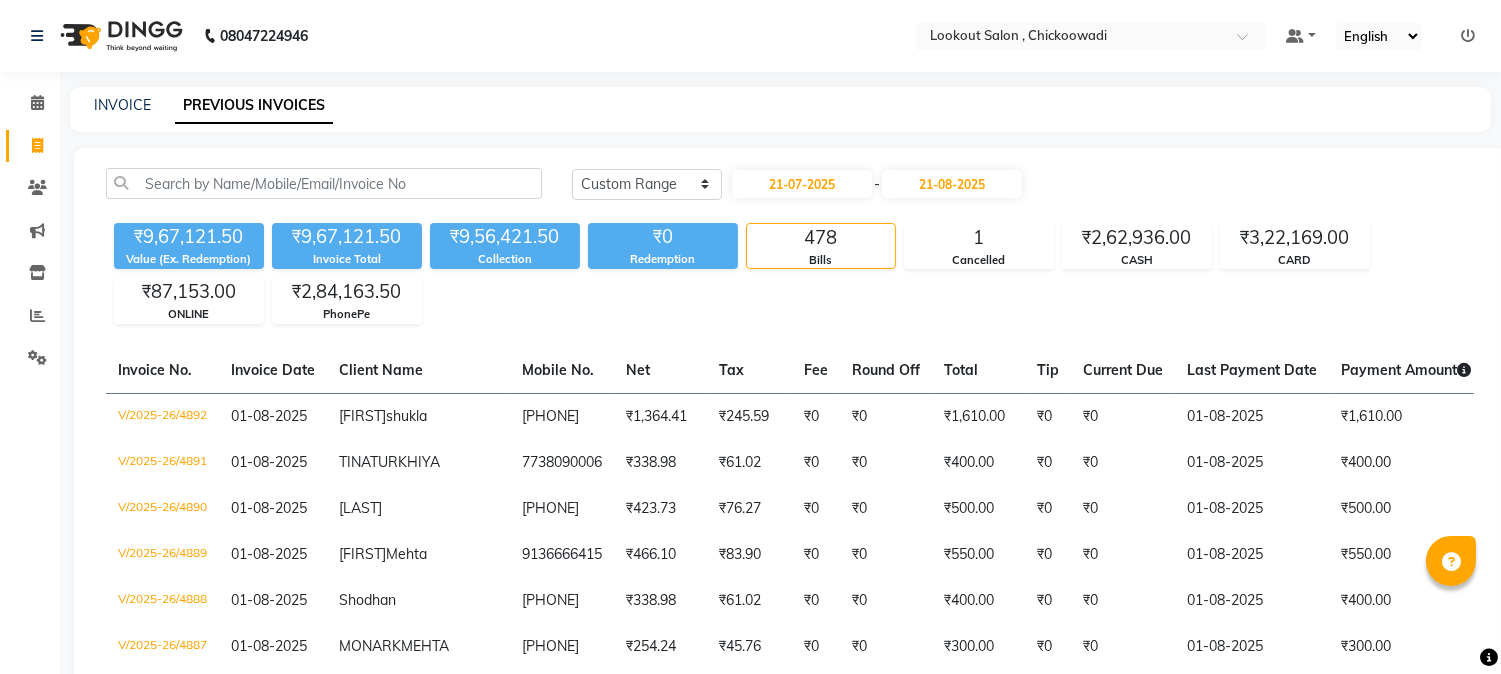 click on "₹9,67,121.50 Value (Ex. Redemption) ₹9,67,121.50 Invoice Total ₹9,56,421.50 Collection ₹0 Redemption 478 Bills 1 Cancelled ₹2,62,936.00 CASH ₹3,22,169.00 CARD ₹87,153.00 ONLINE ₹2,84,163.50 PhonePe" 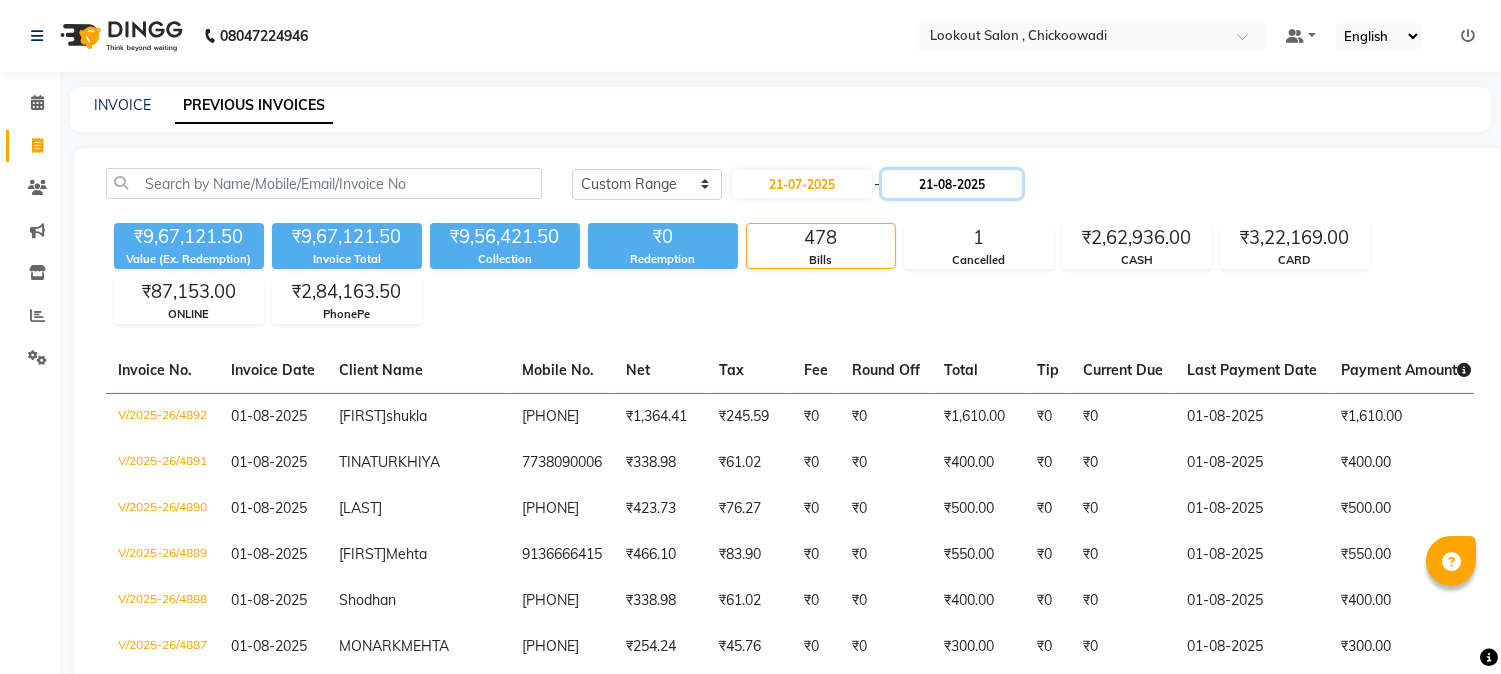 click on "21-08-2025" 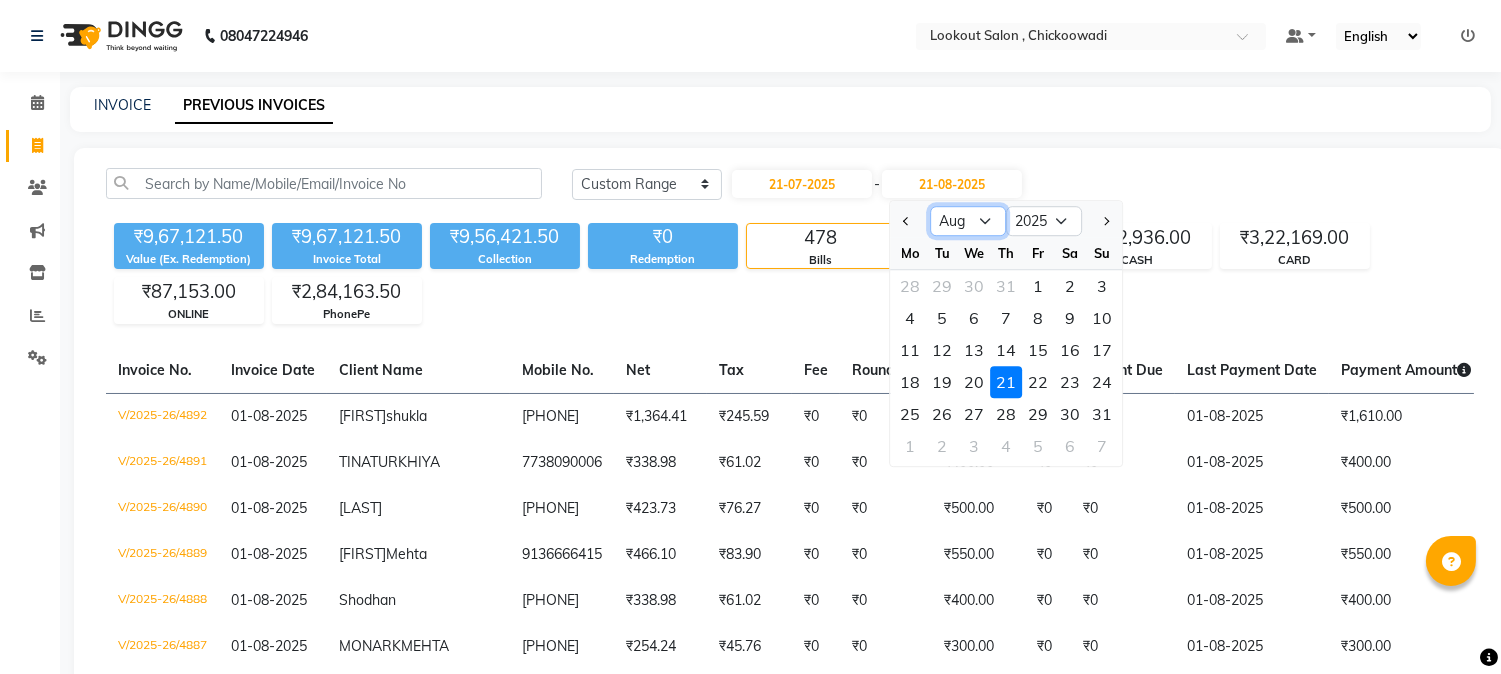 click on "Jul Aug Sep Oct Nov Dec" 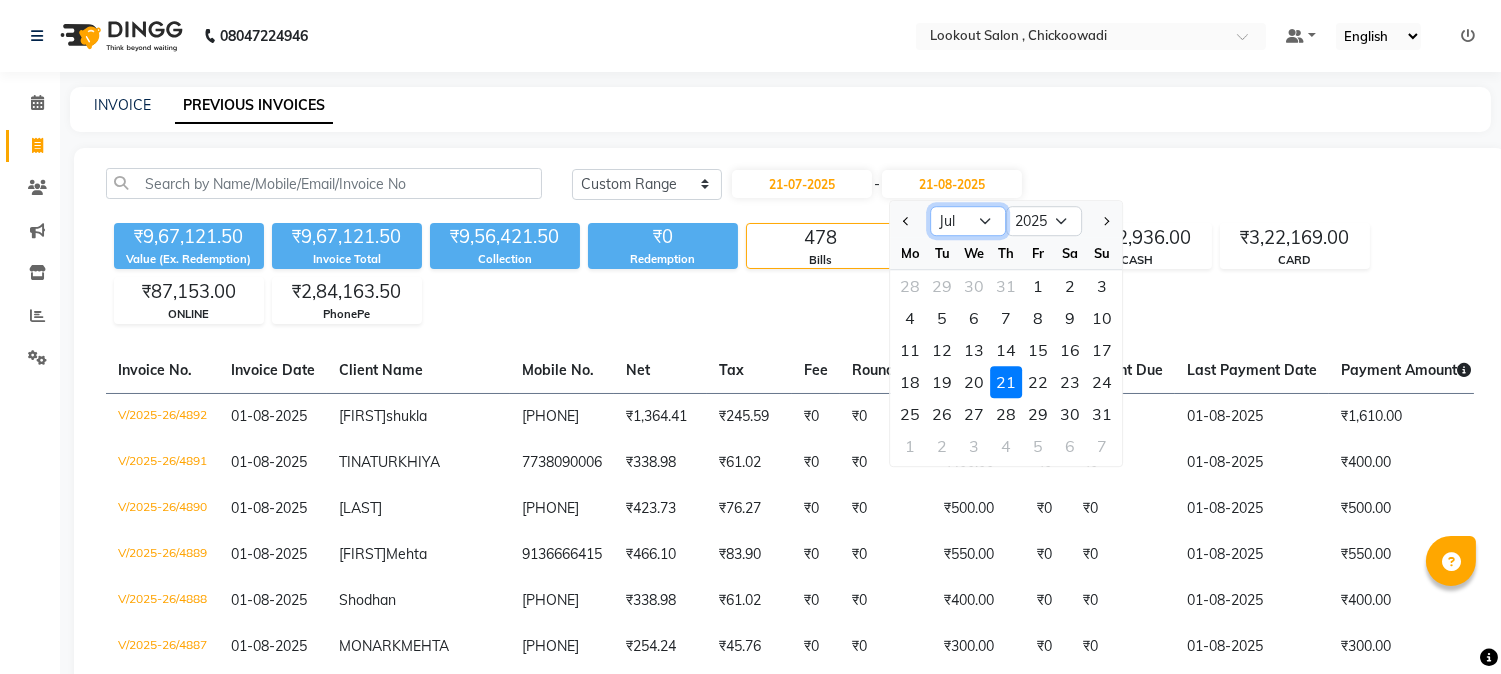 click on "Jul Aug Sep Oct Nov Dec" 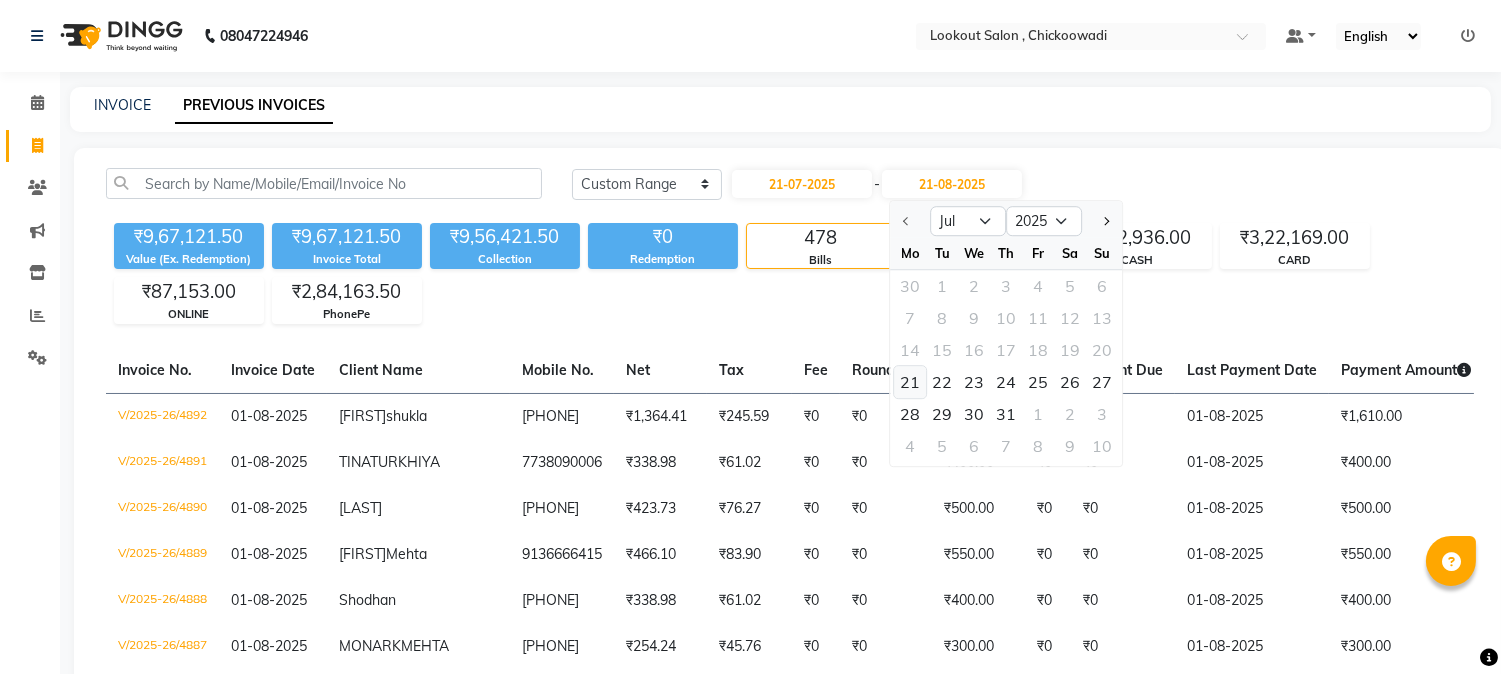click on "21" 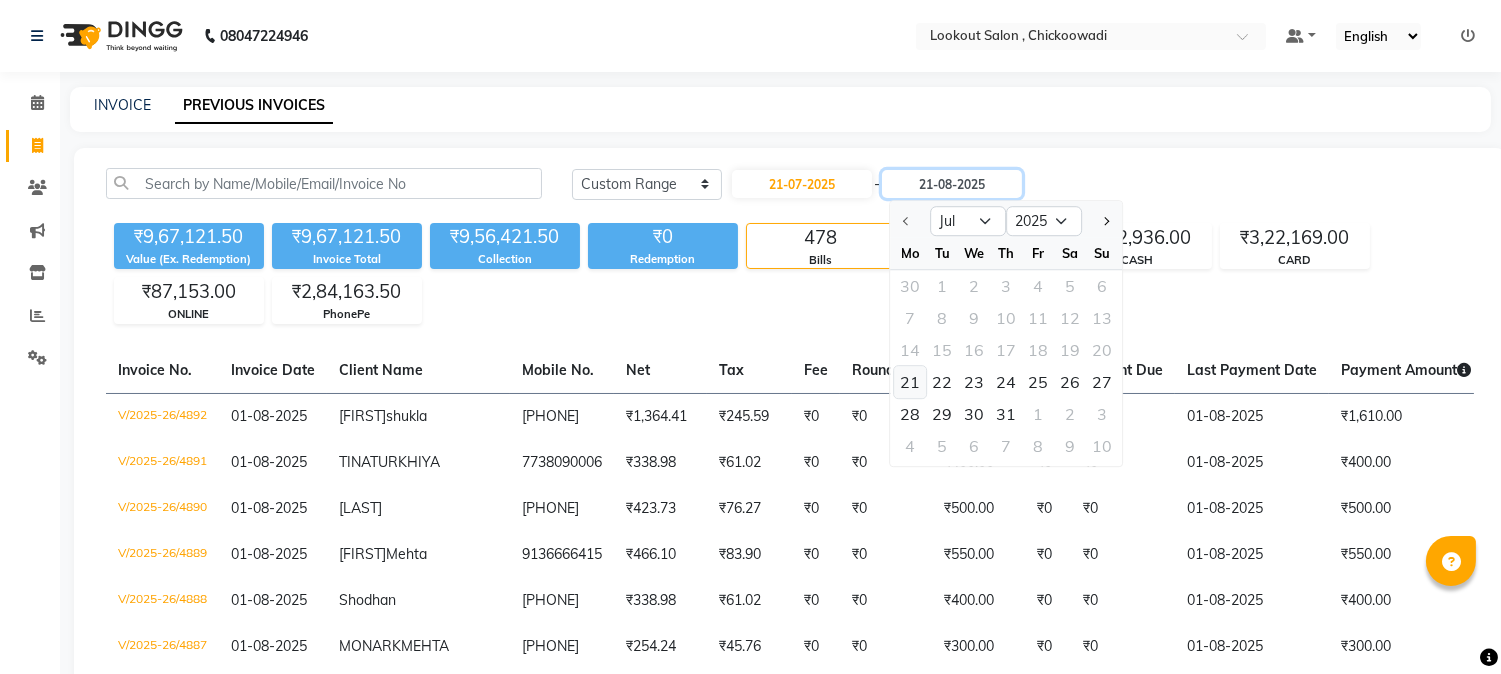 type on "21-07-2025" 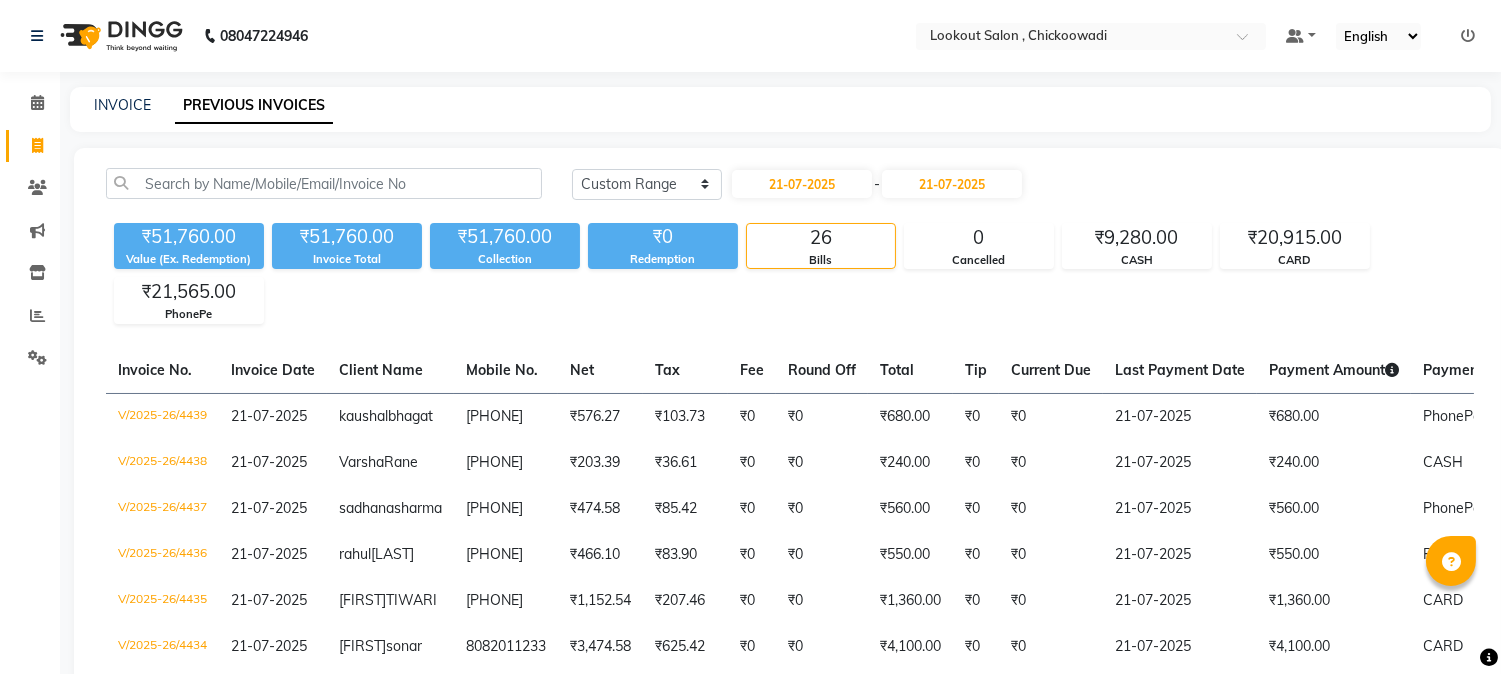 click on "Current Due" 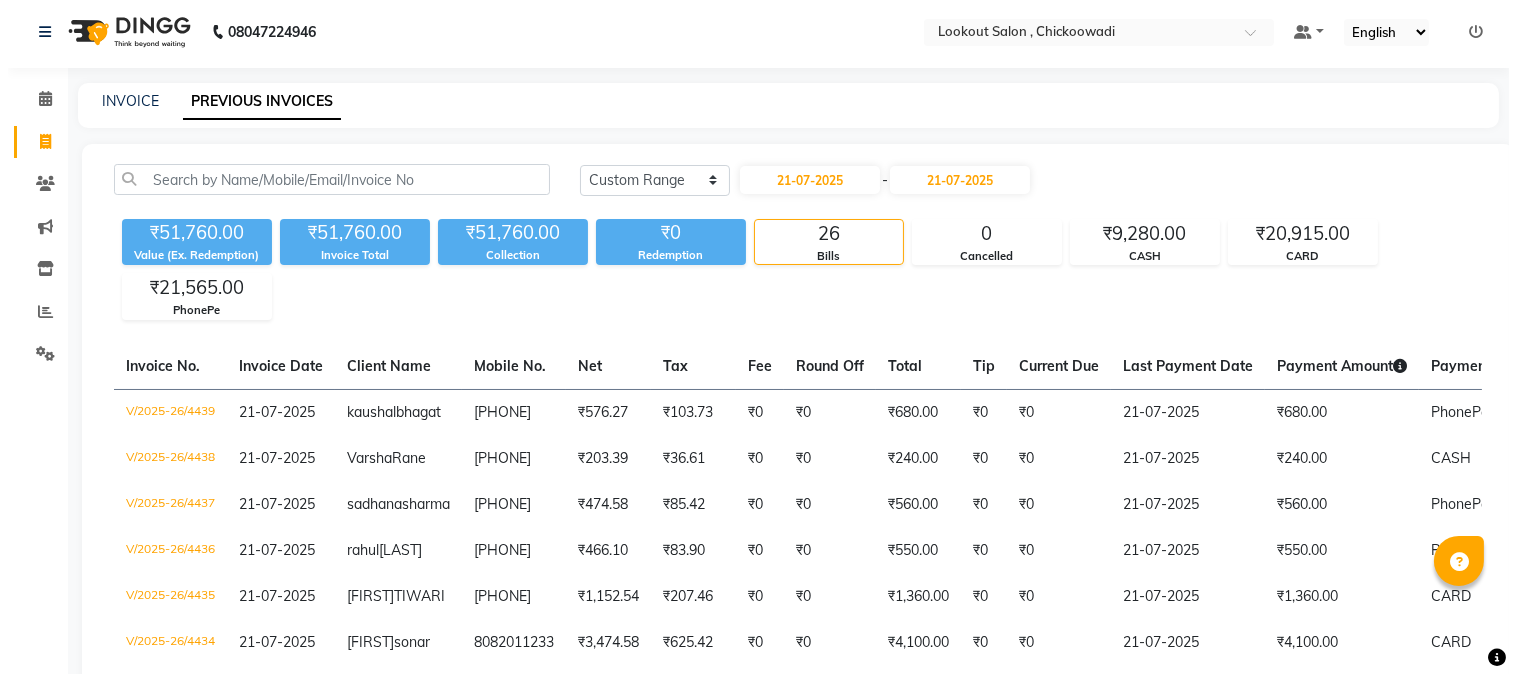 scroll, scrollTop: 0, scrollLeft: 0, axis: both 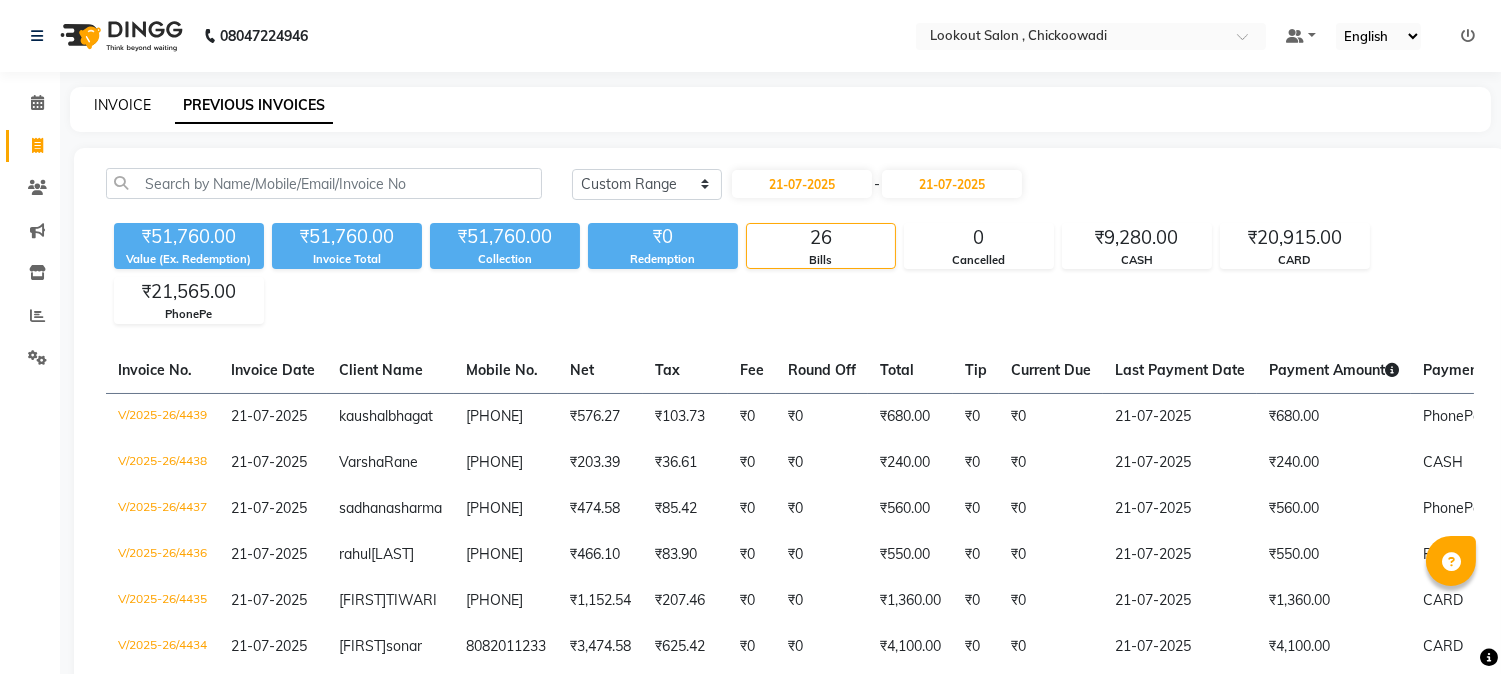 click on "INVOICE" 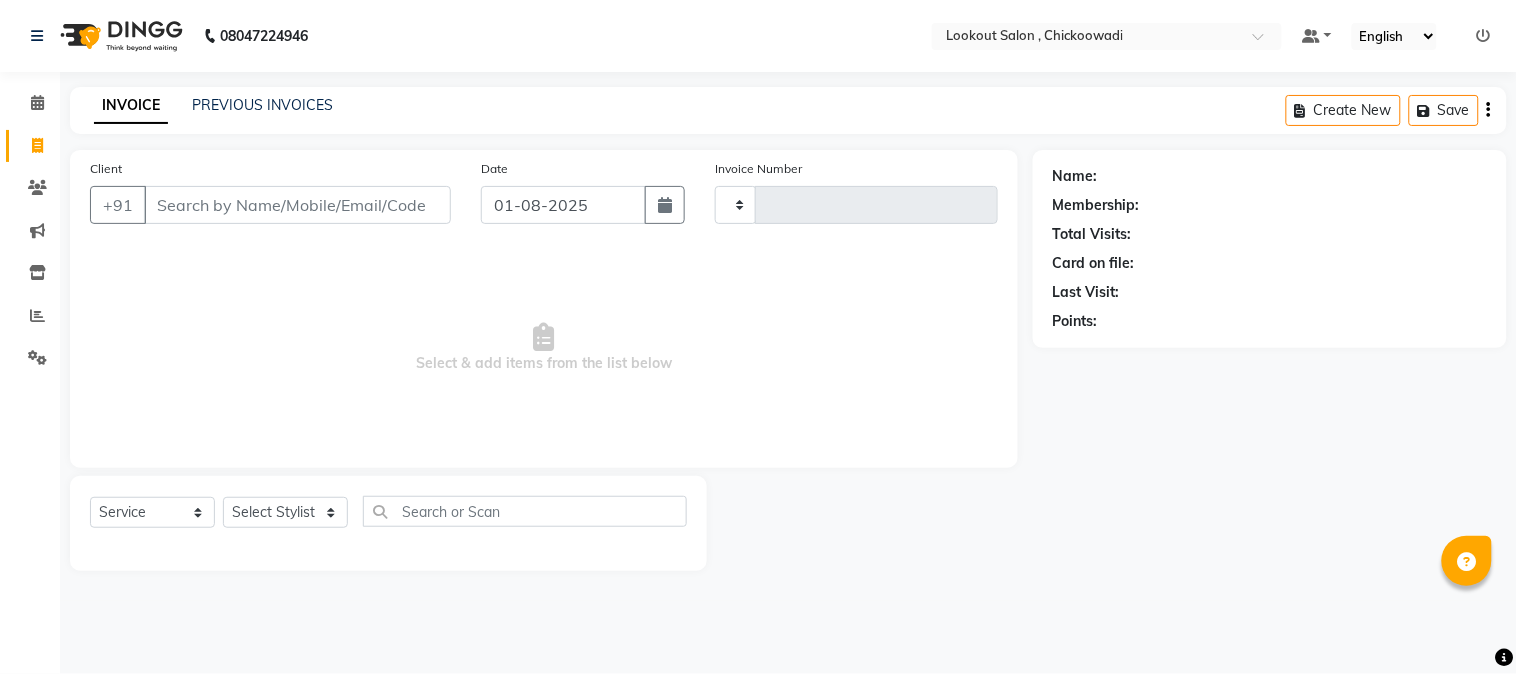 type on "4893" 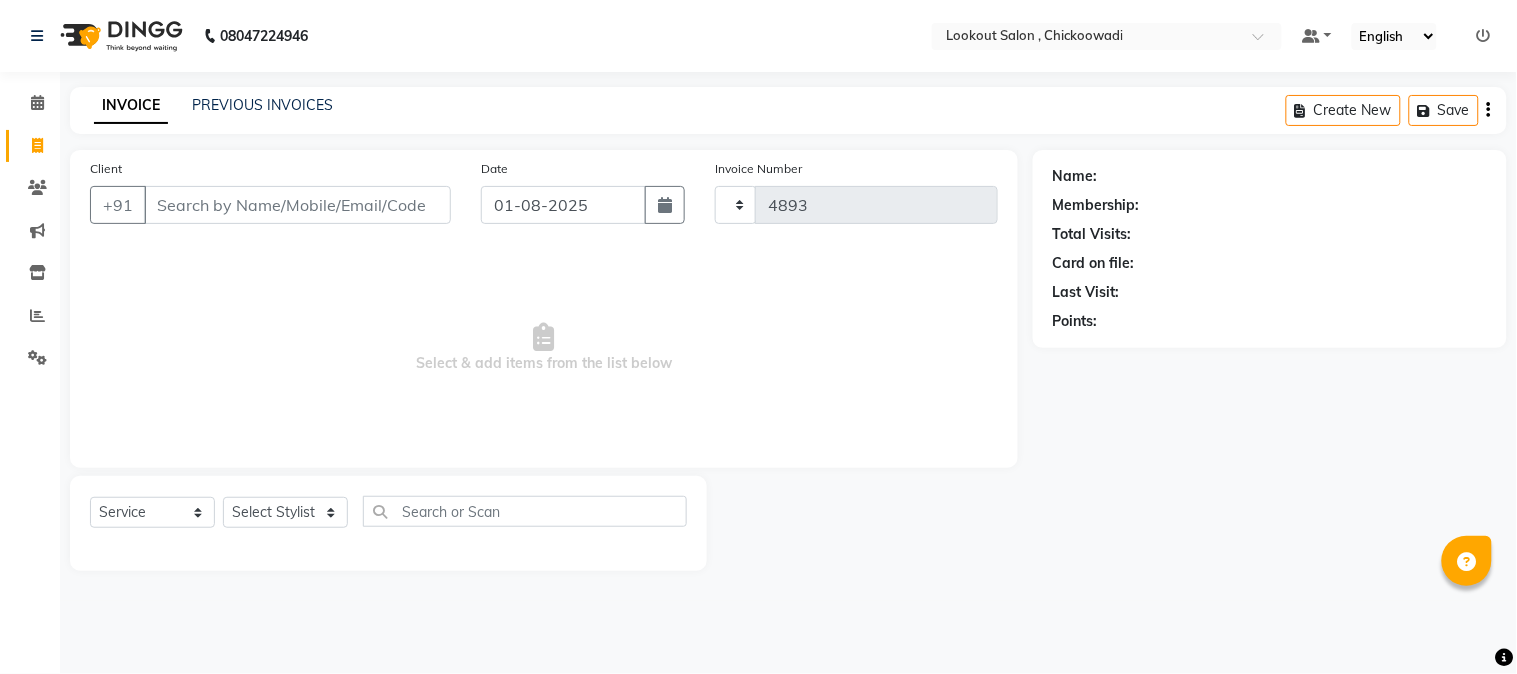 select on "151" 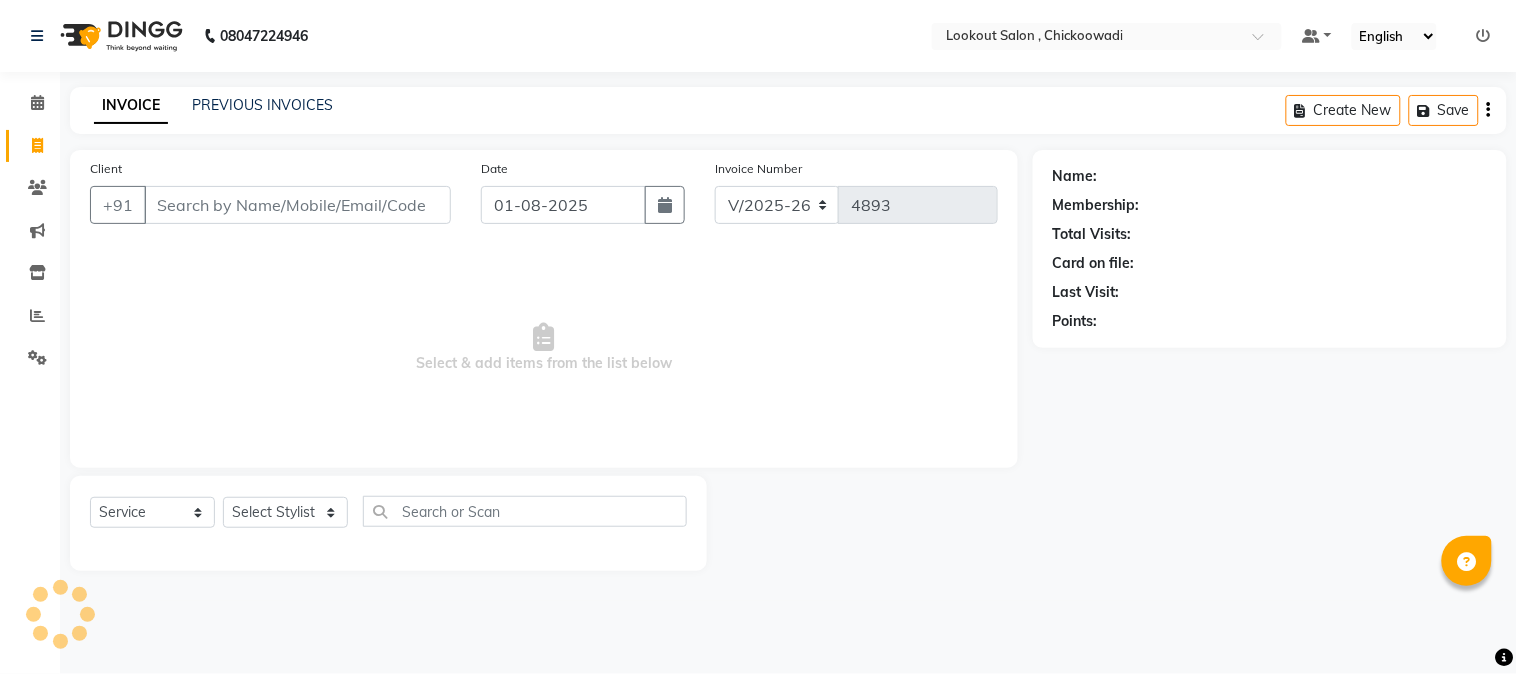 click on "Client" at bounding box center (297, 205) 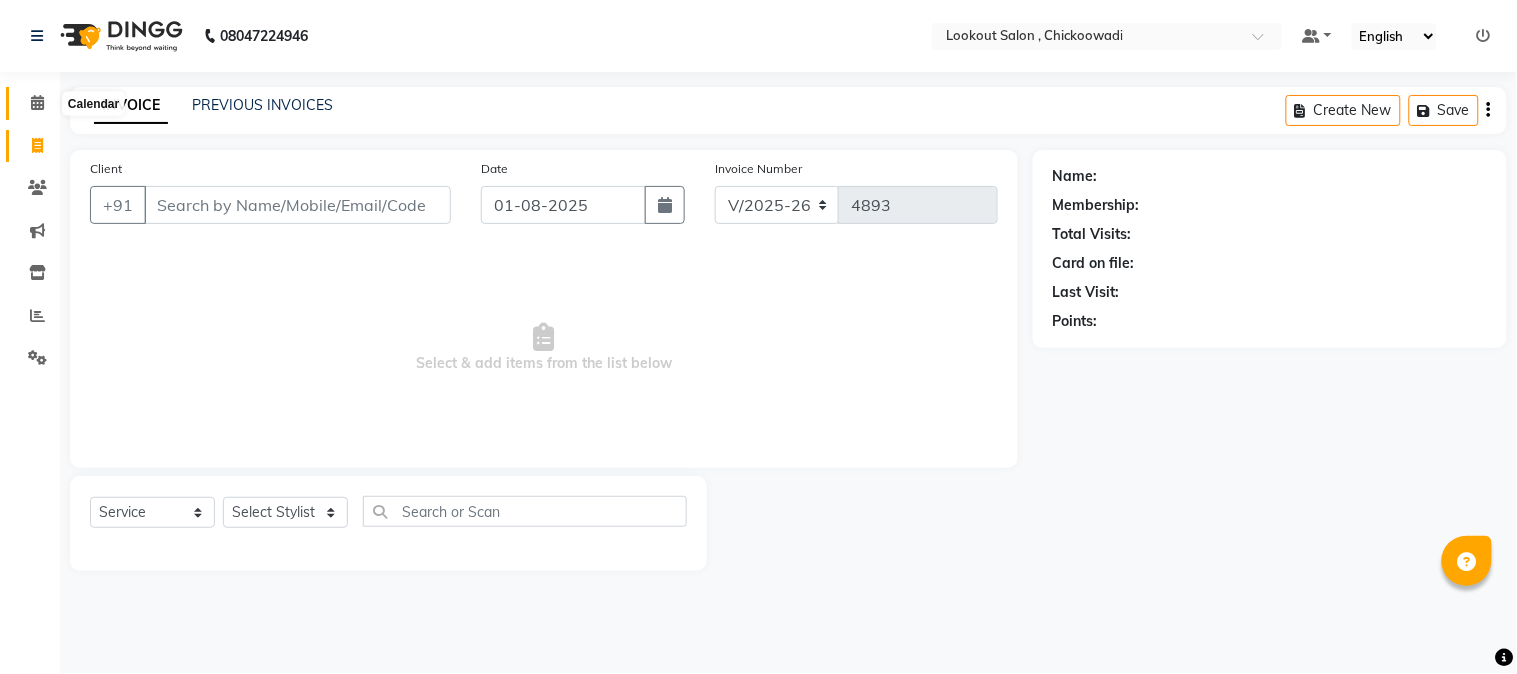 click 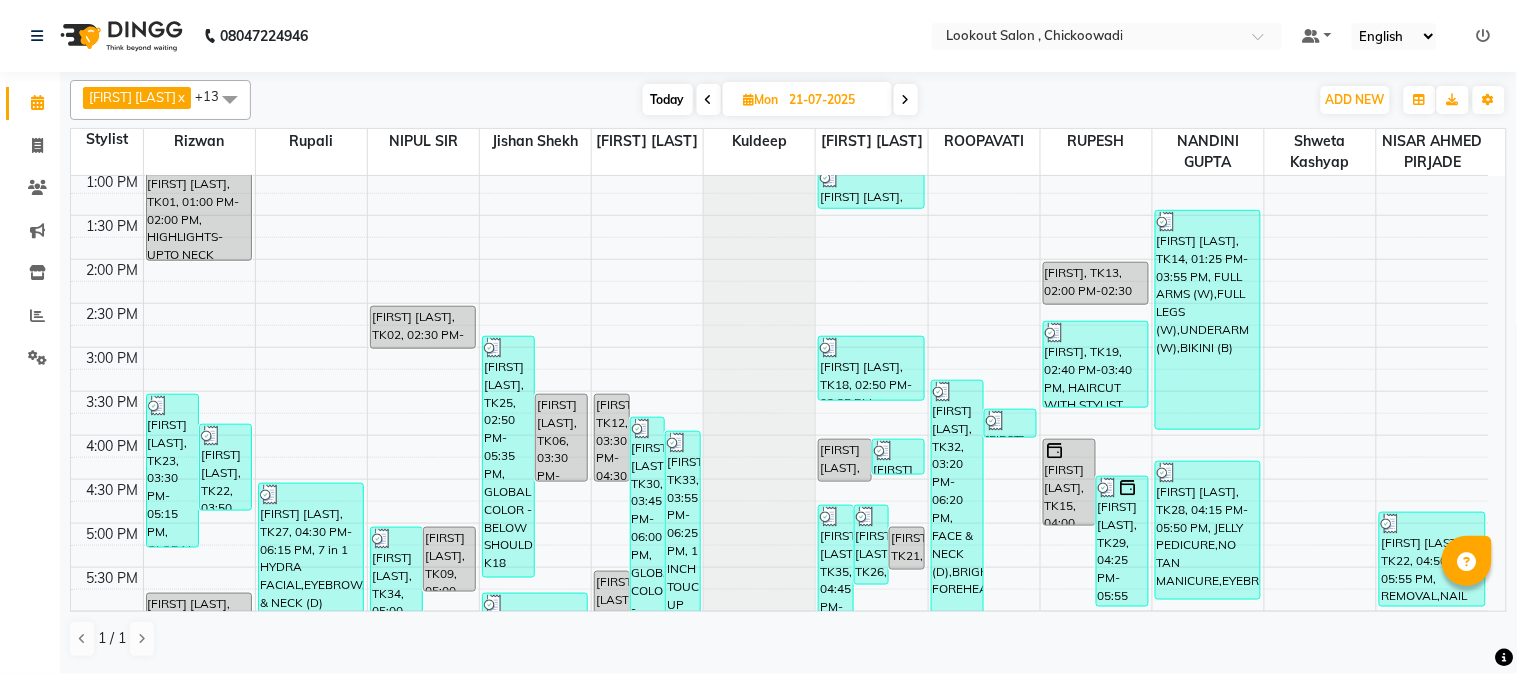 scroll, scrollTop: 666, scrollLeft: 0, axis: vertical 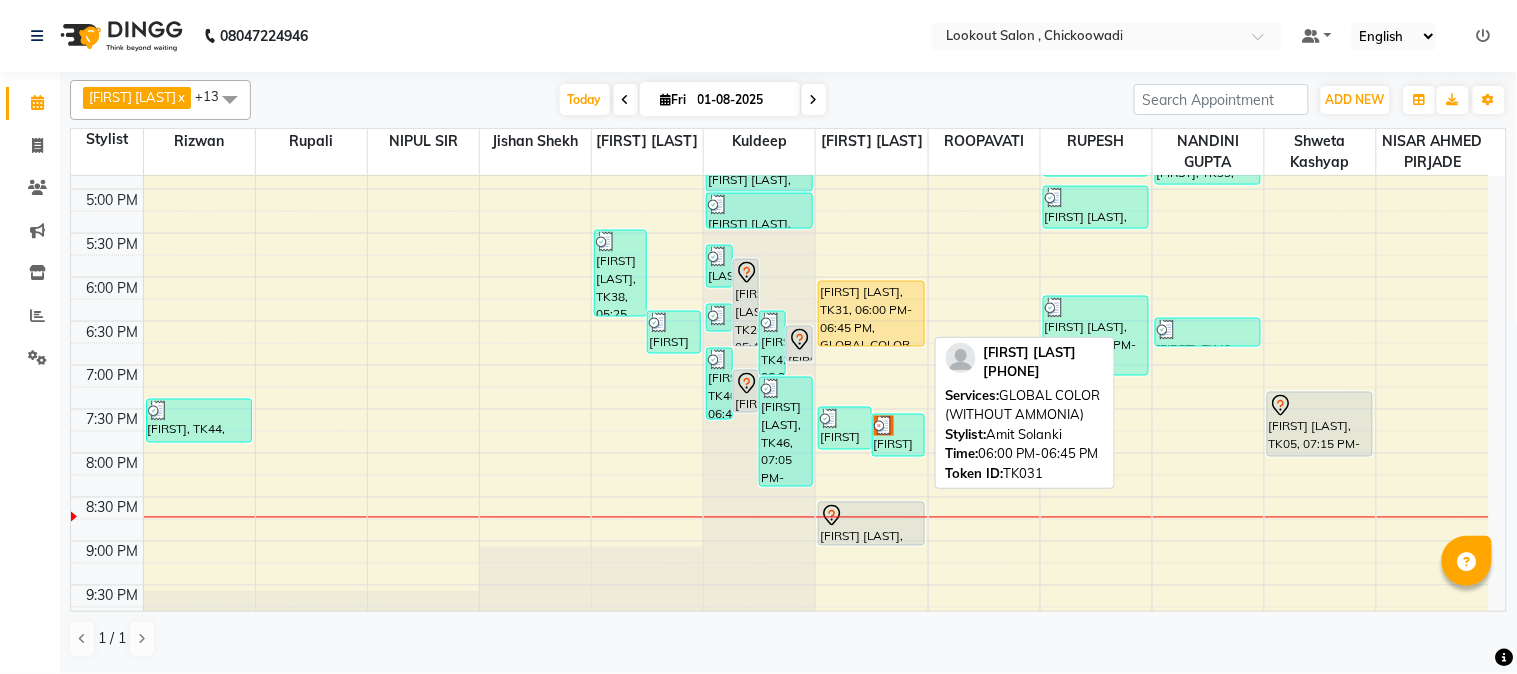 click on "[FIRST] [LAST], TK31, 06:00 PM-06:45 PM, GLOBAL COLOR (WITHOUT AMMONIA)" at bounding box center [871, 314] 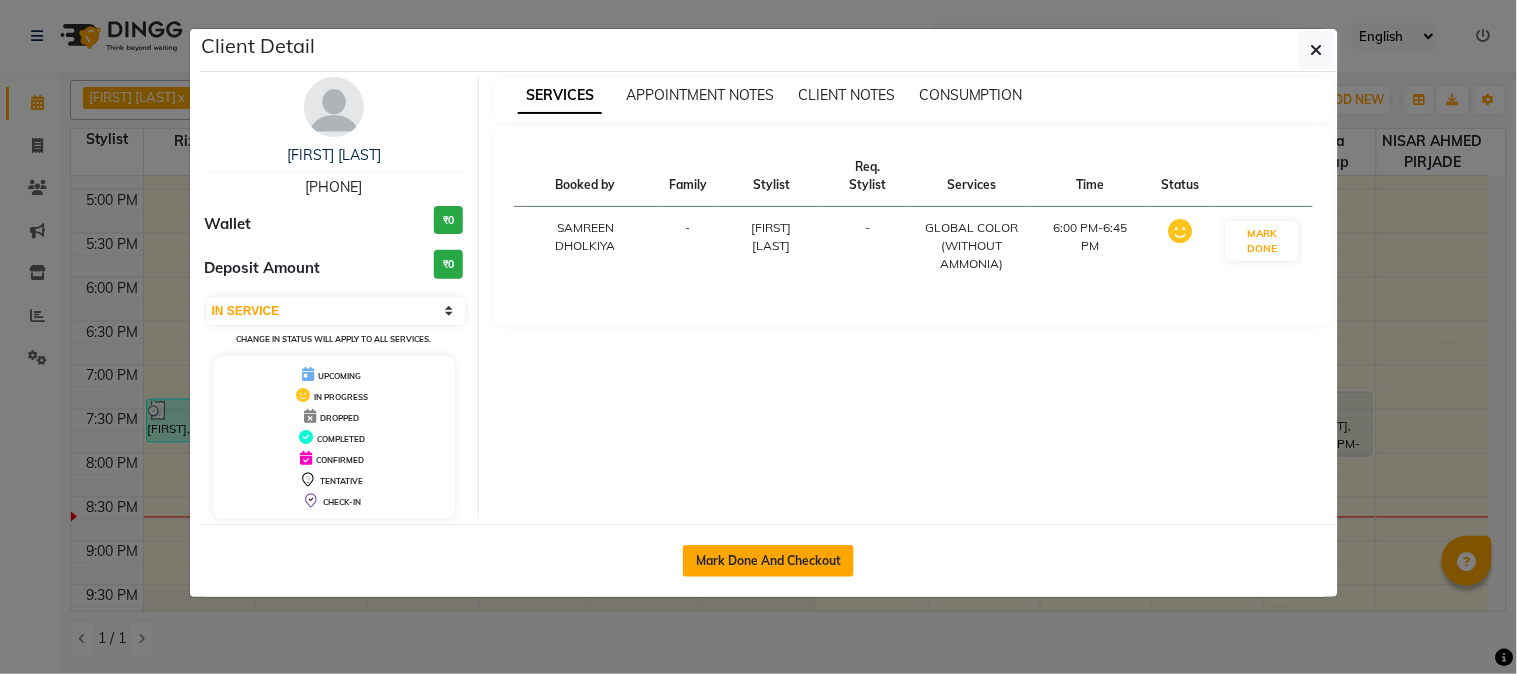 click on "Mark Done And Checkout" 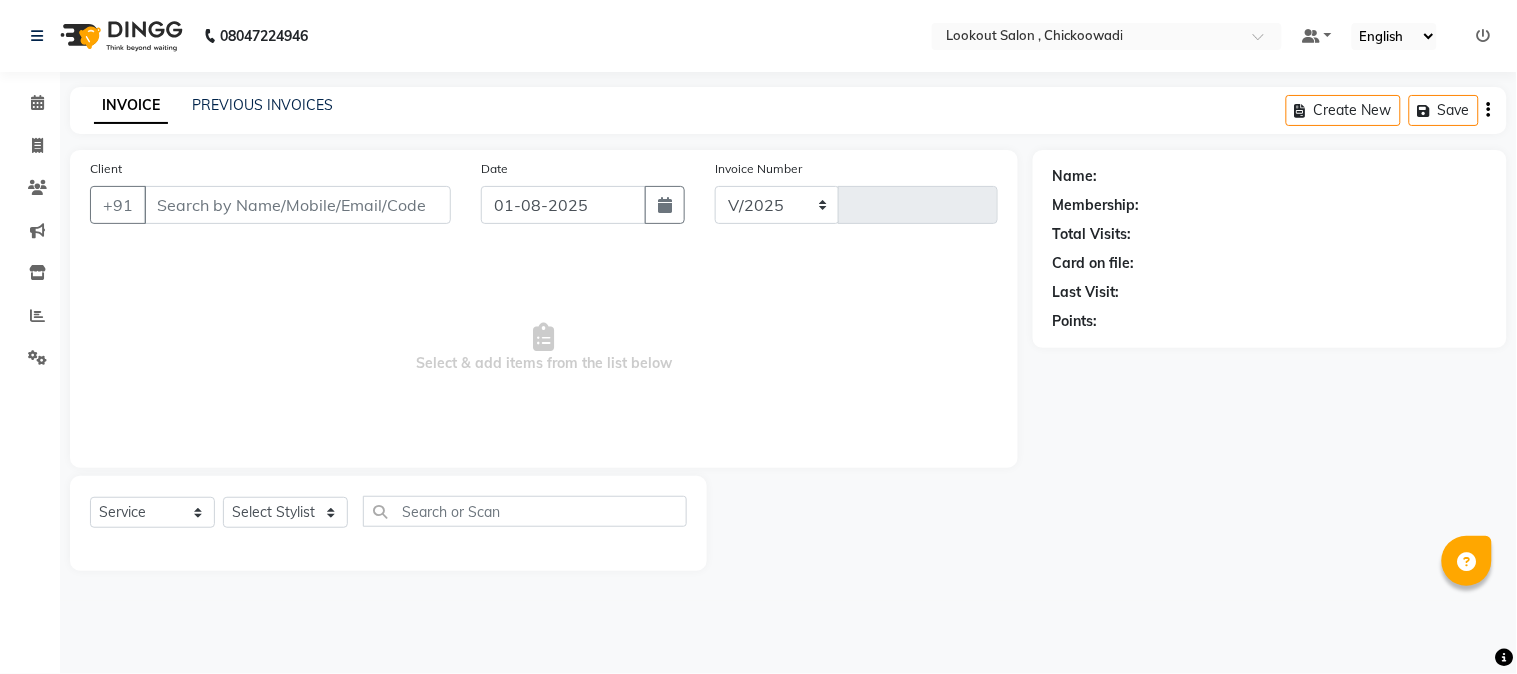 select on "151" 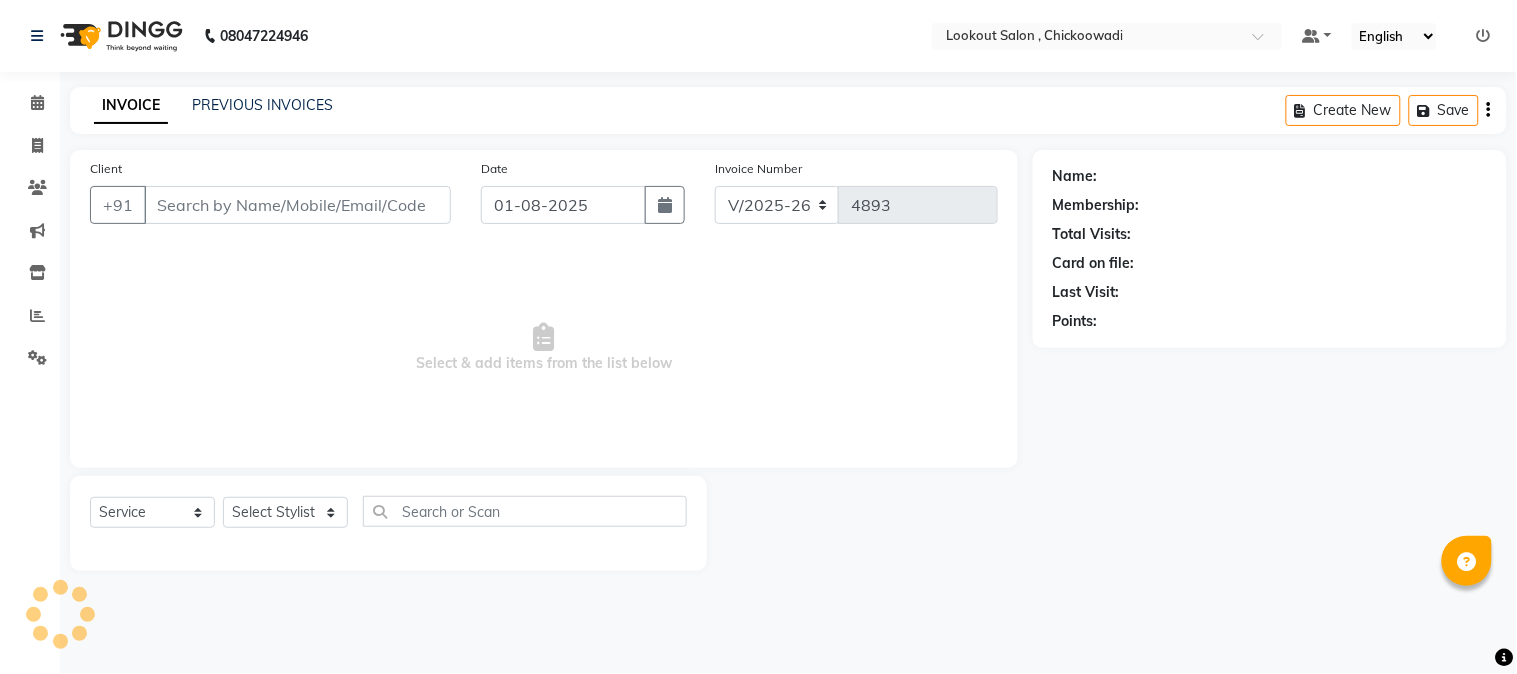 type on "[PHONE]" 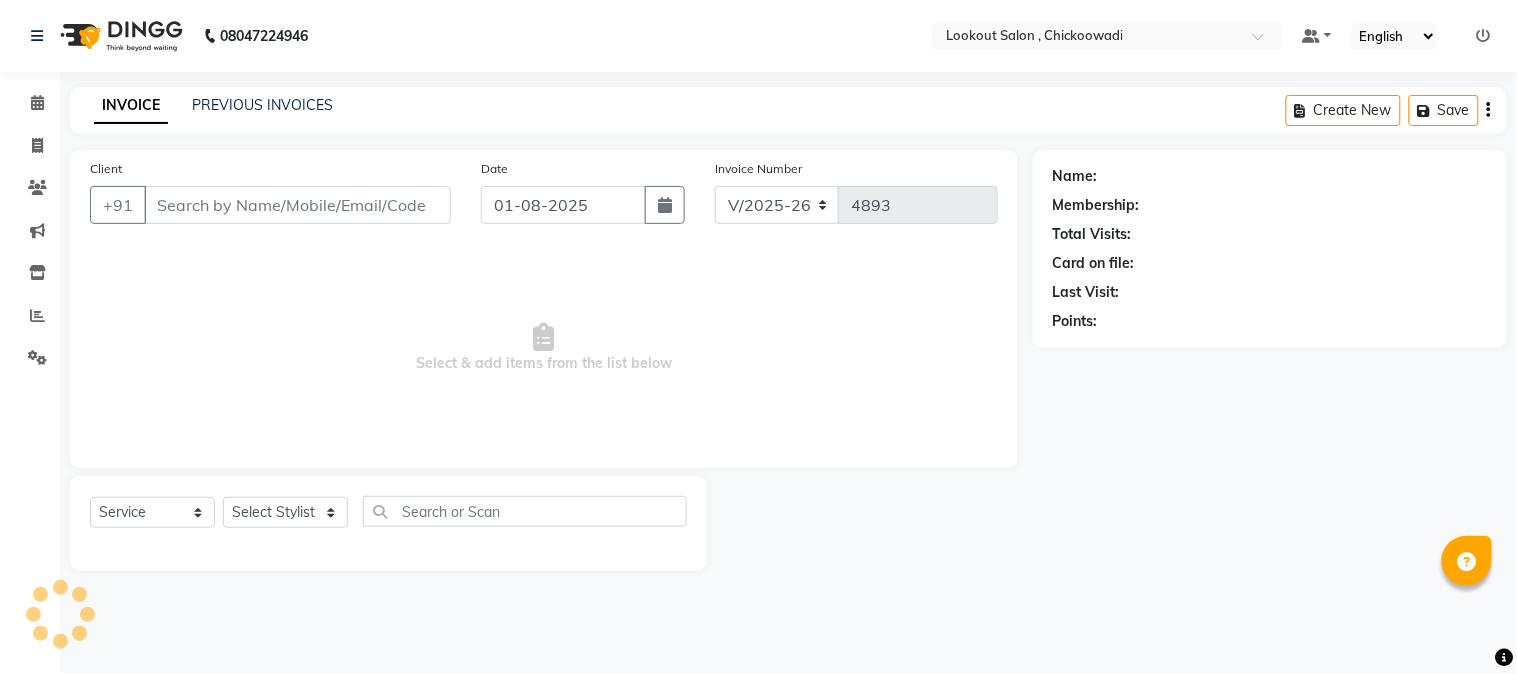 select on "20721" 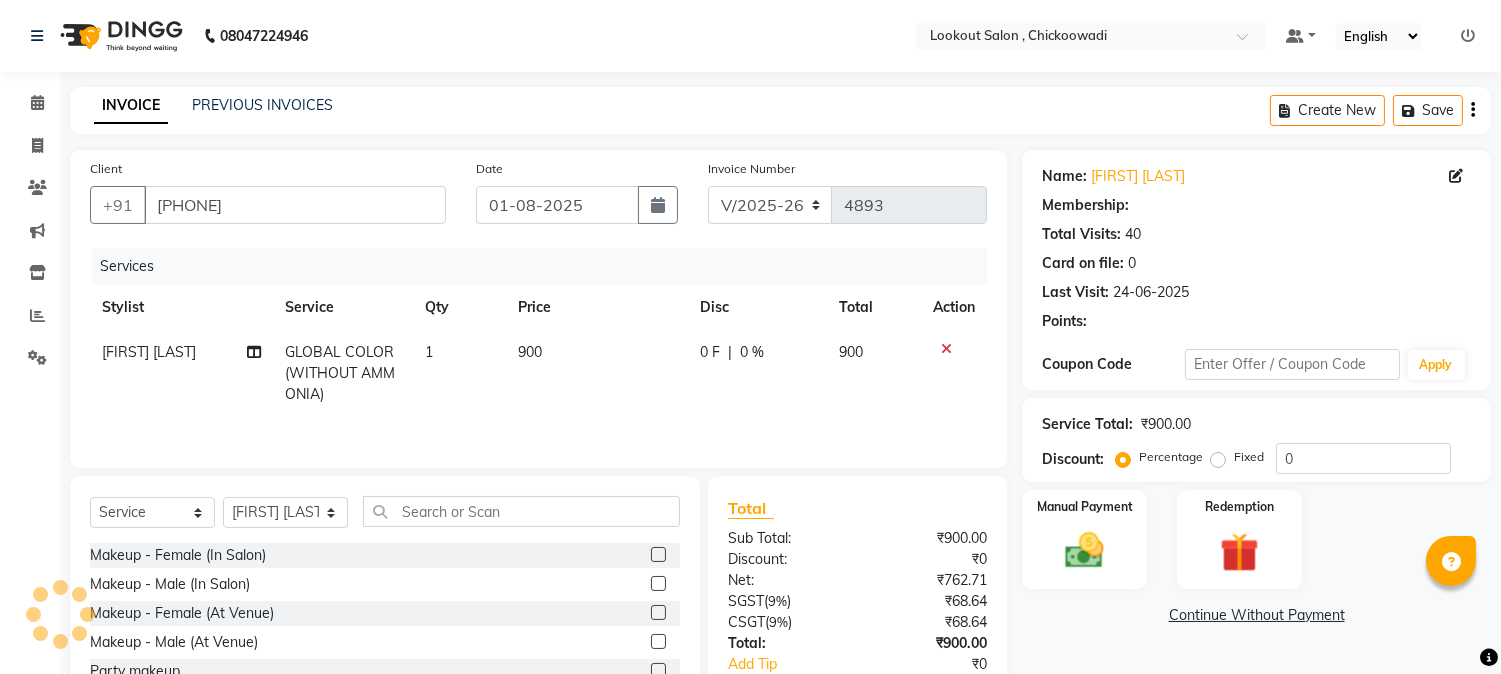 select on "1: Object" 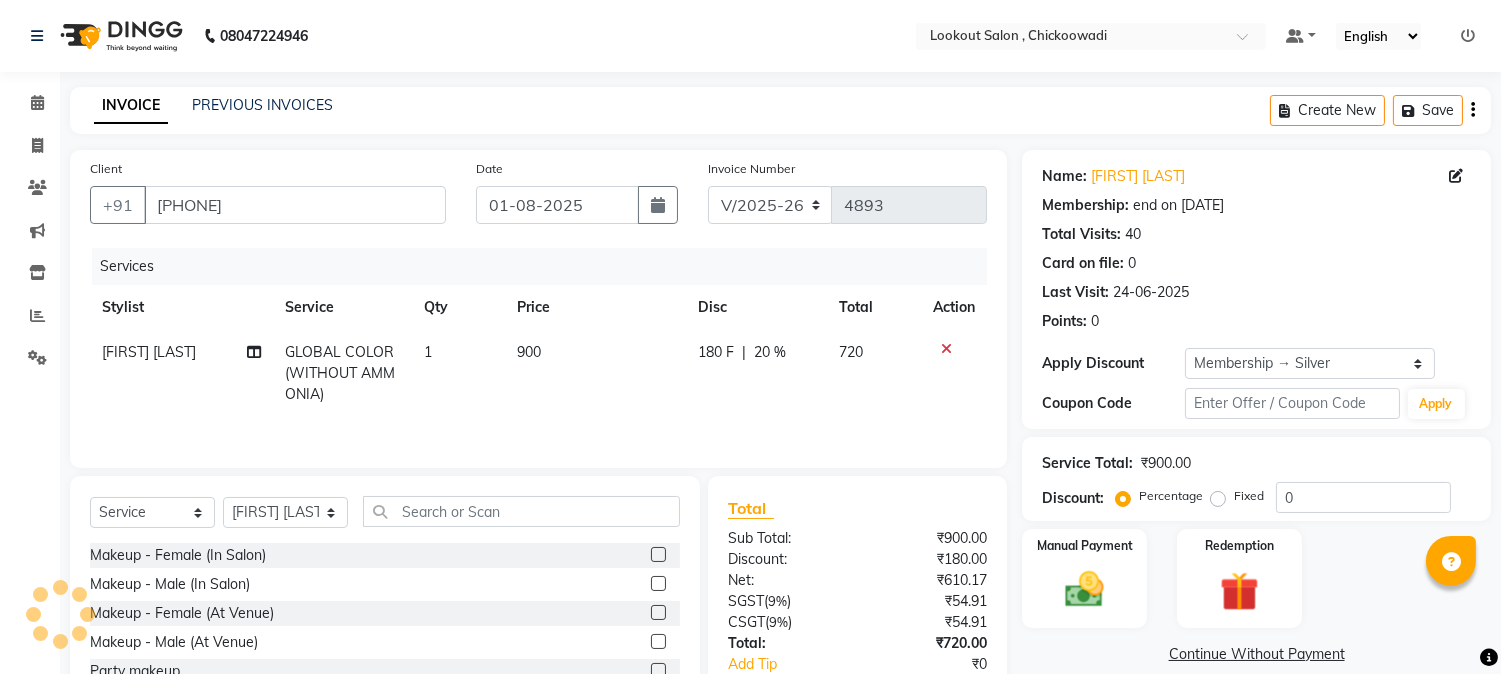 type on "20" 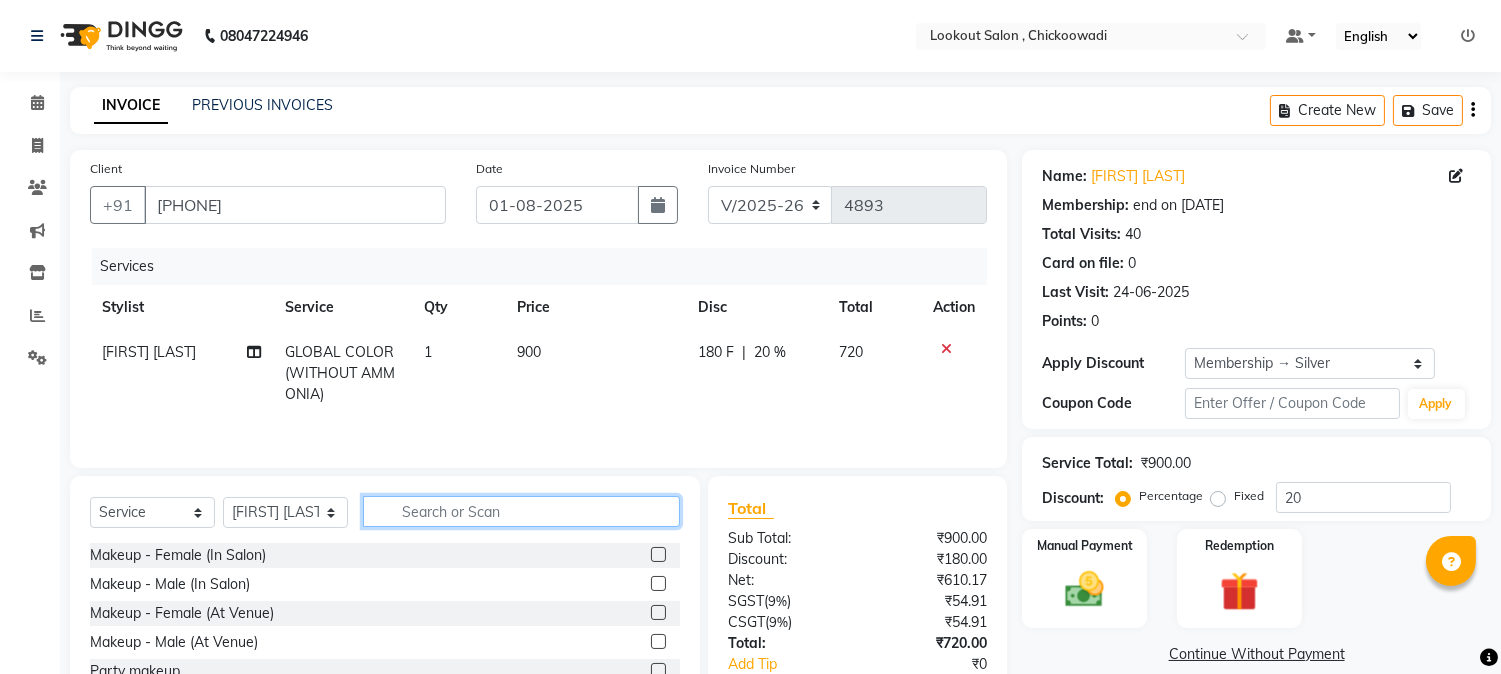 click 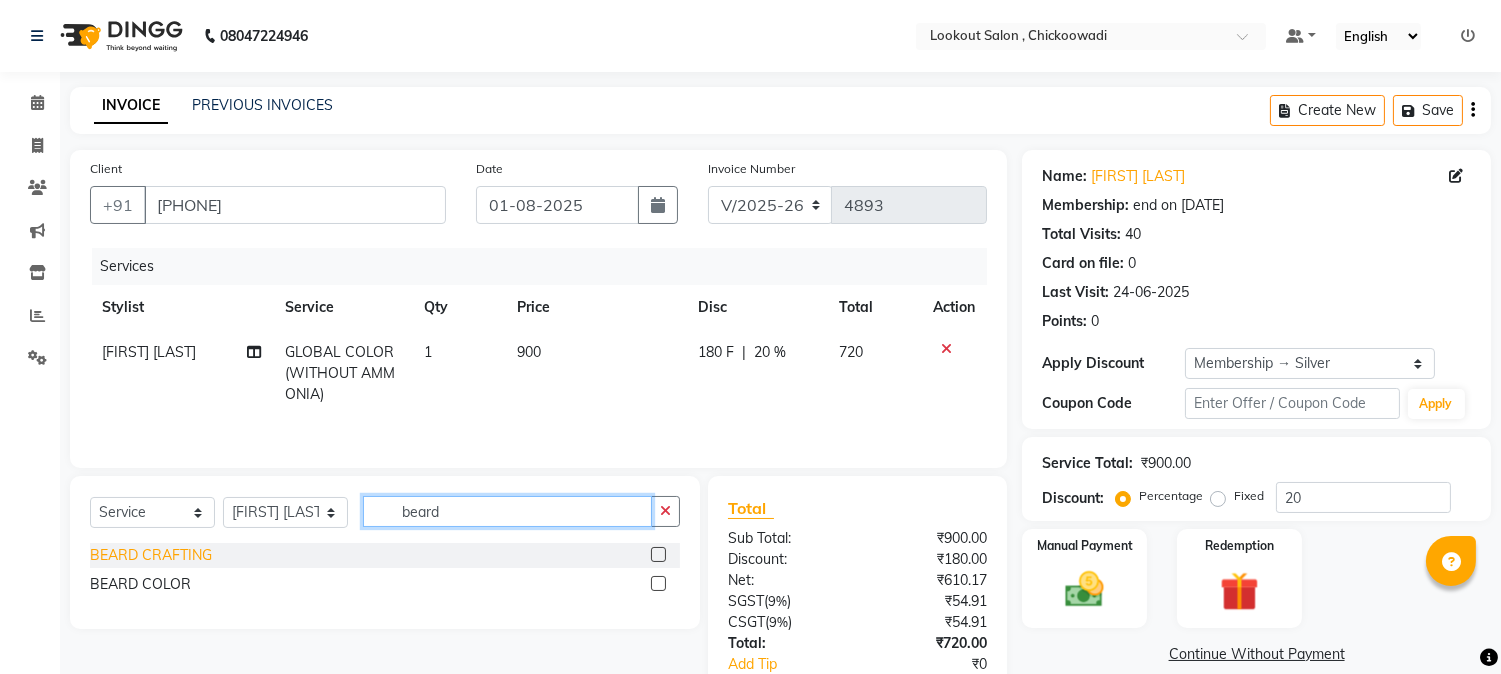 type on "beard" 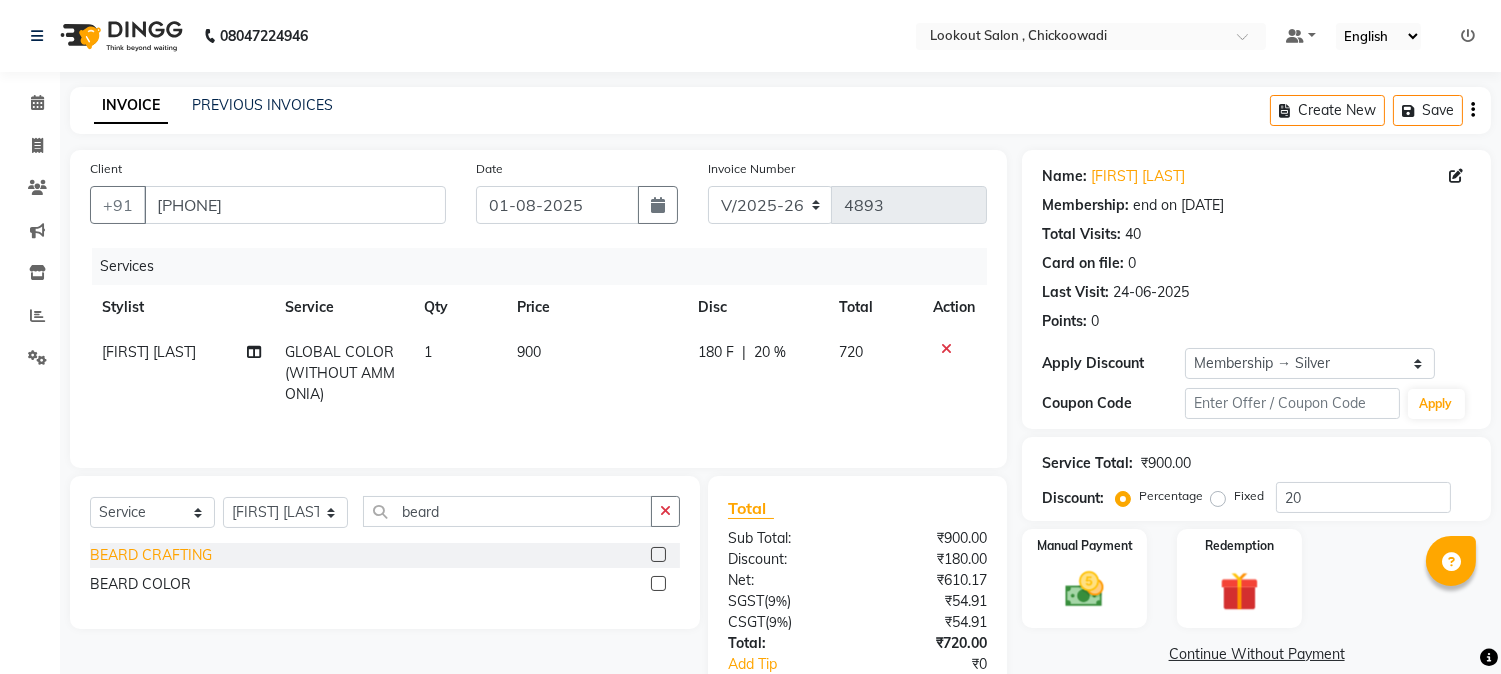 click on "BEARD CRAFTING" 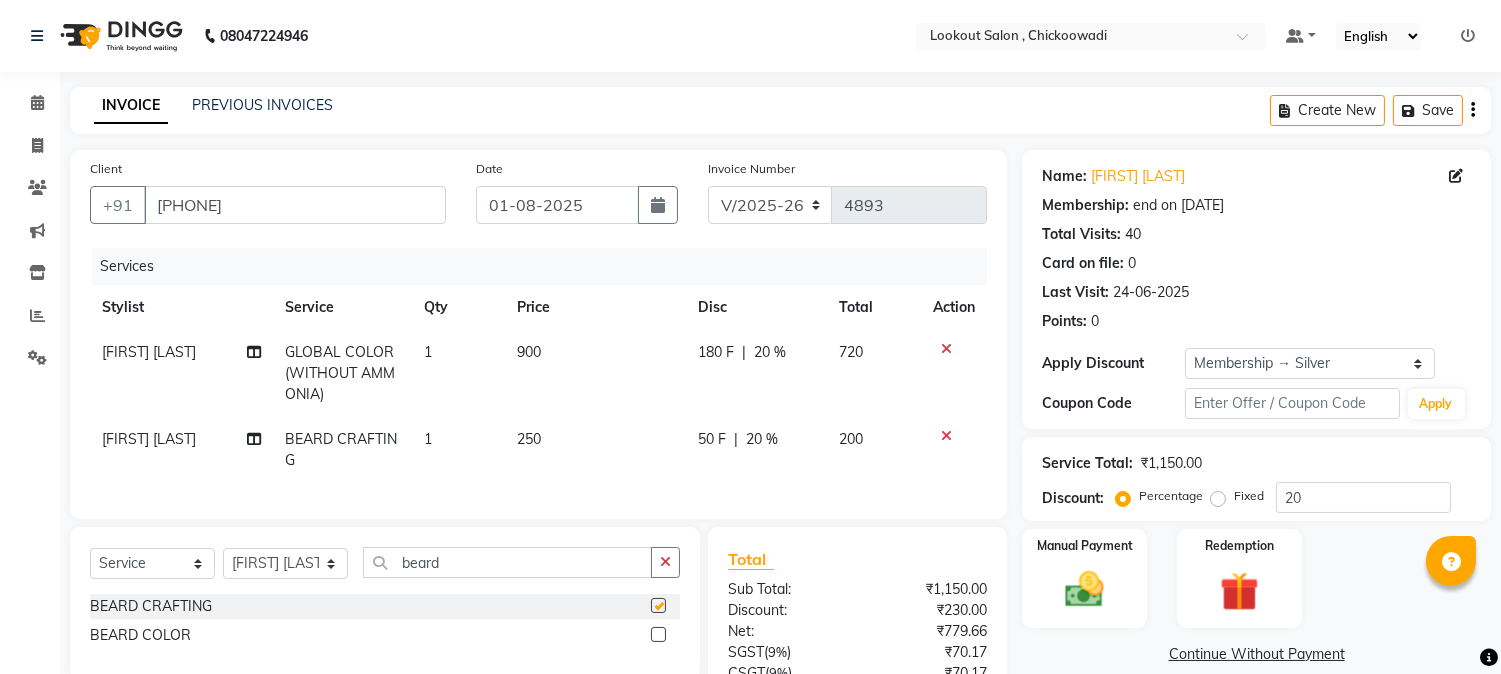 checkbox on "false" 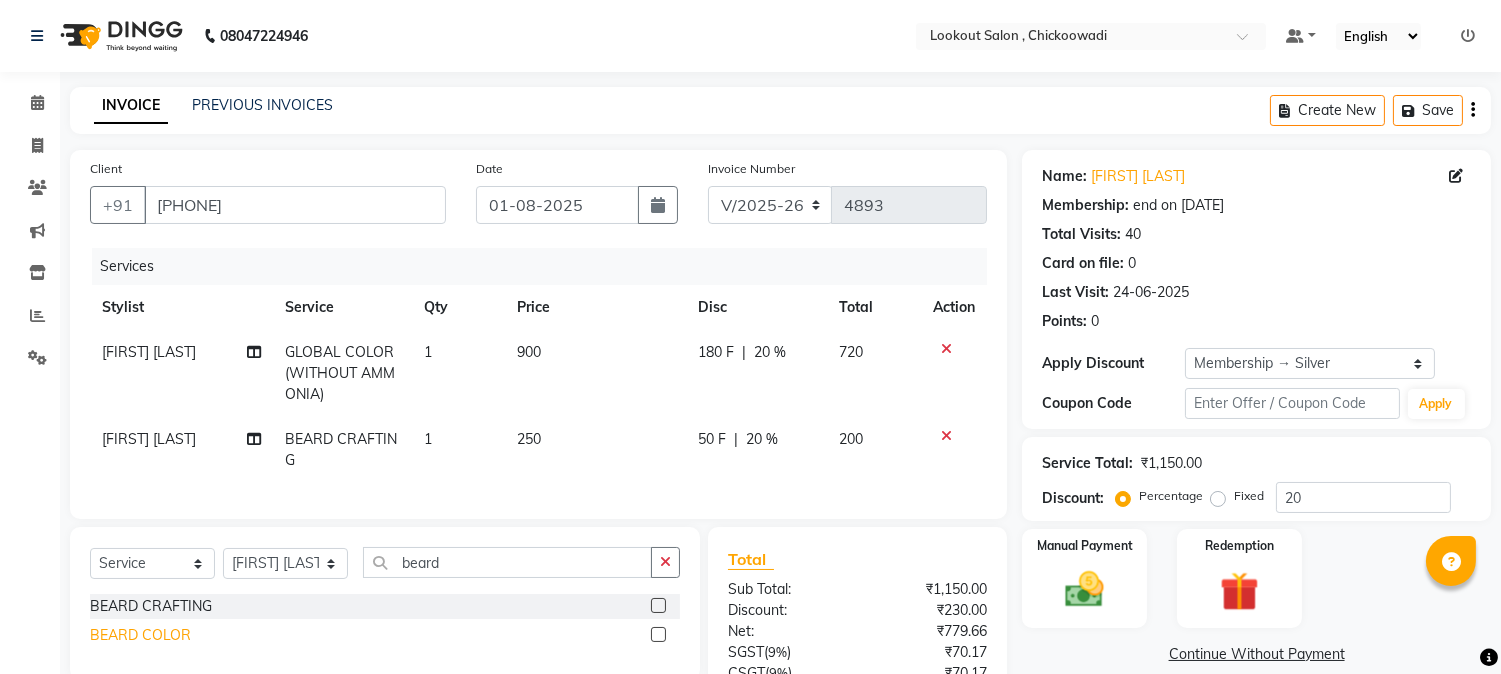 click on "BEARD COLOR" 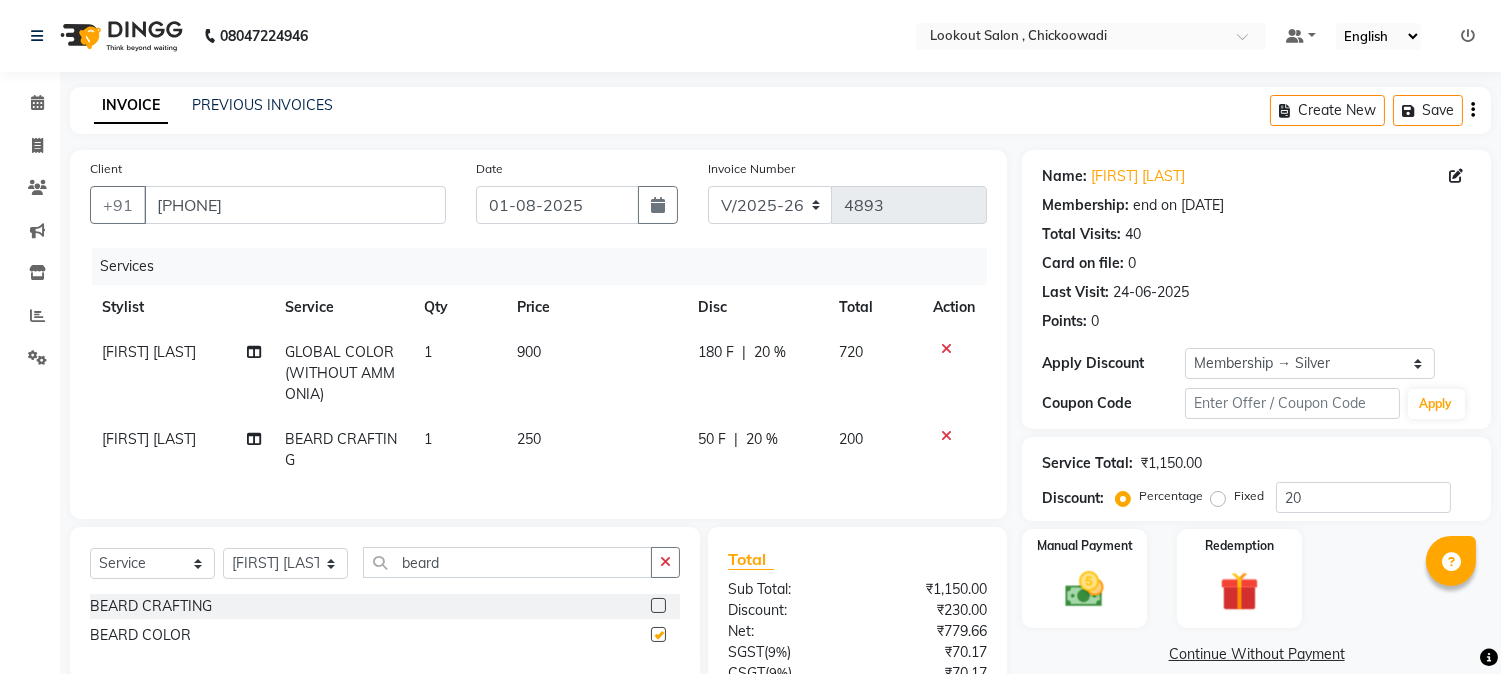 checkbox on "false" 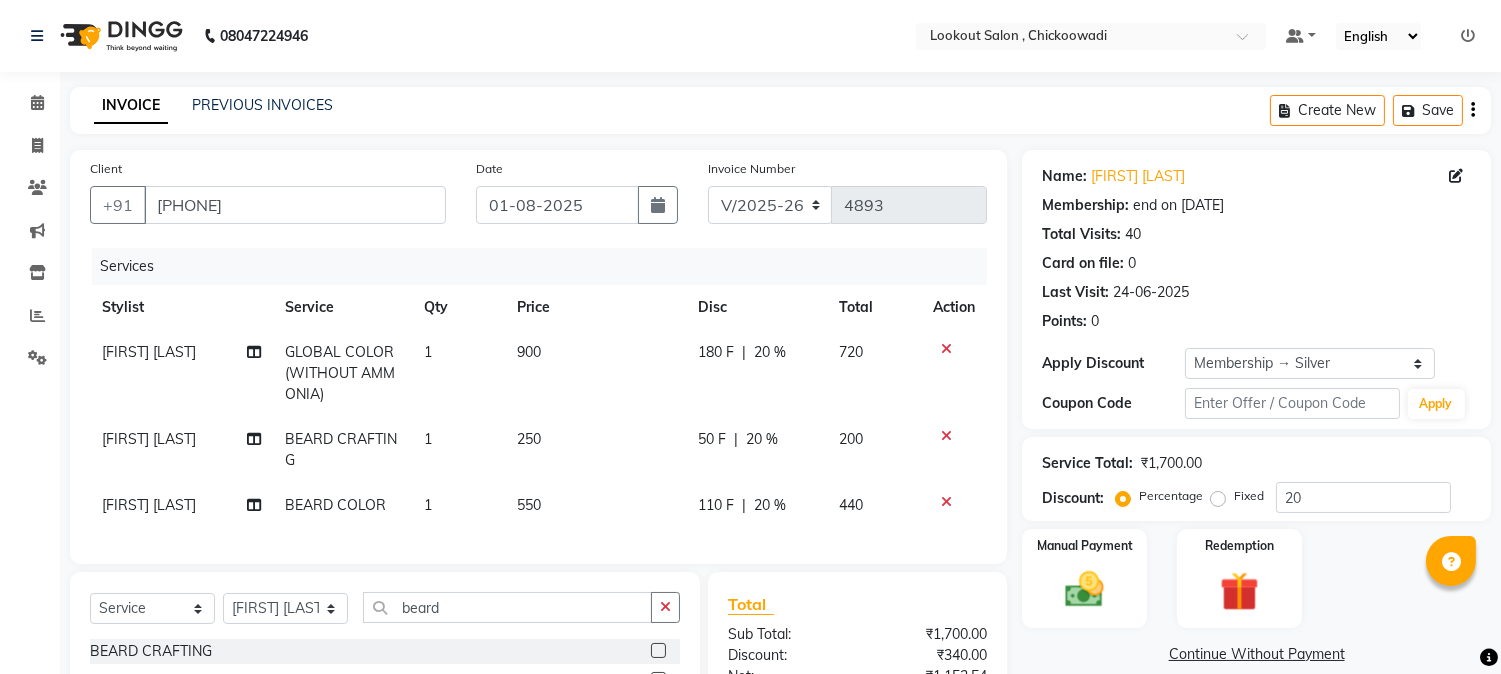 scroll, scrollTop: 111, scrollLeft: 0, axis: vertical 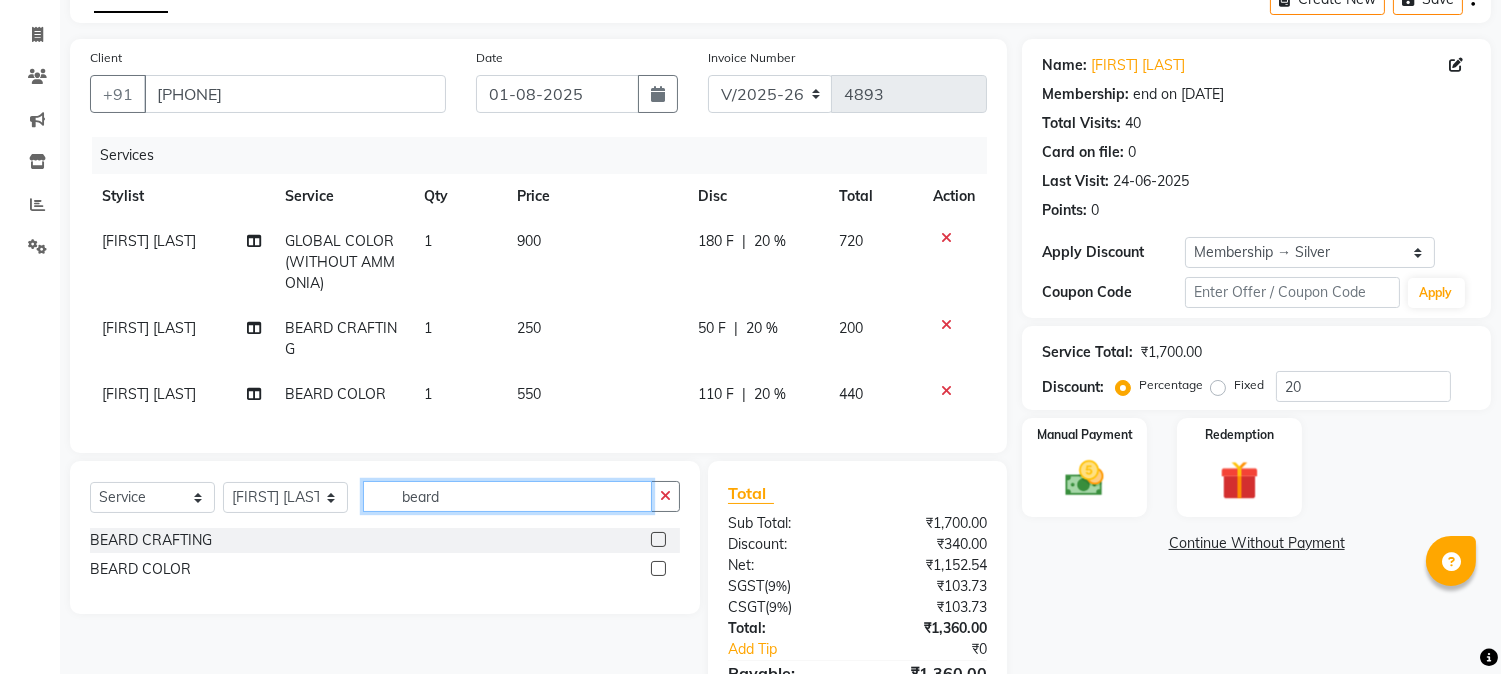 click on "beard" 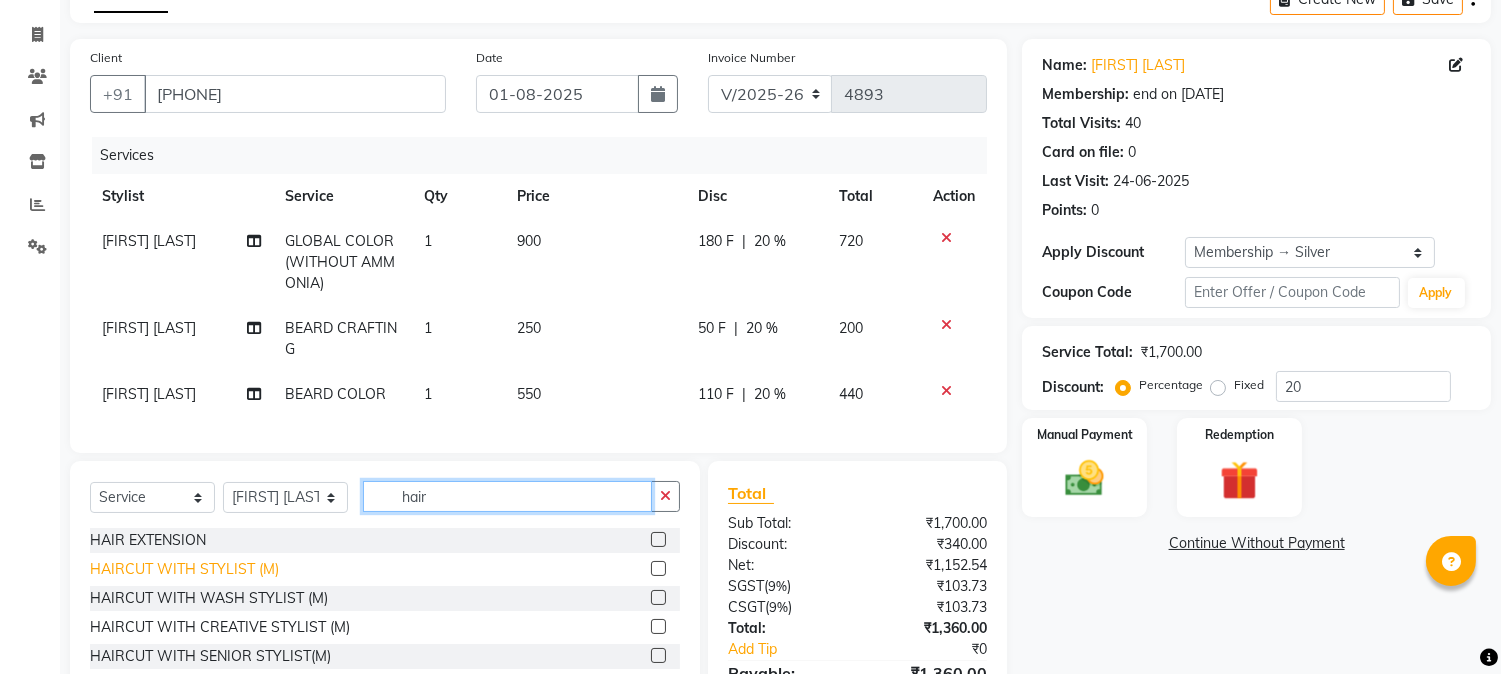 type on "hair" 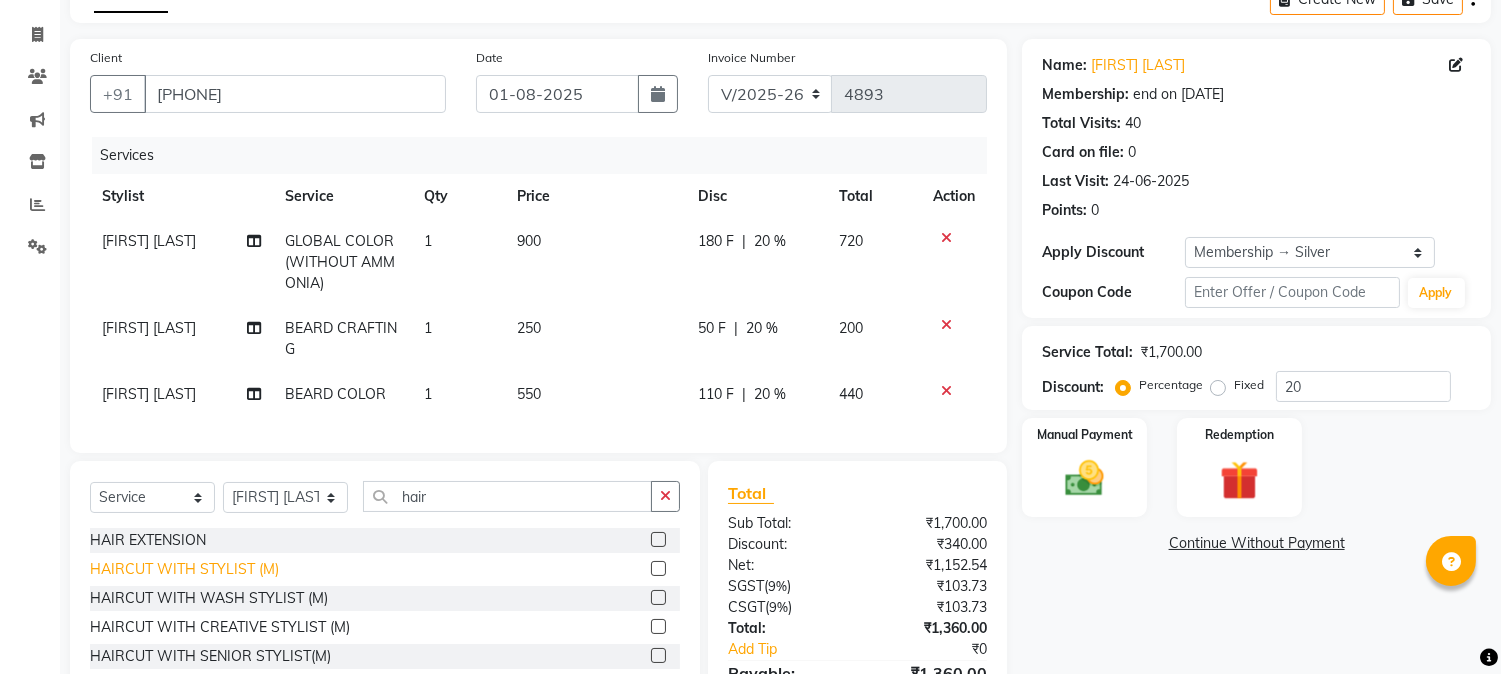 click on "HAIRCUT WITH STYLIST (M)" 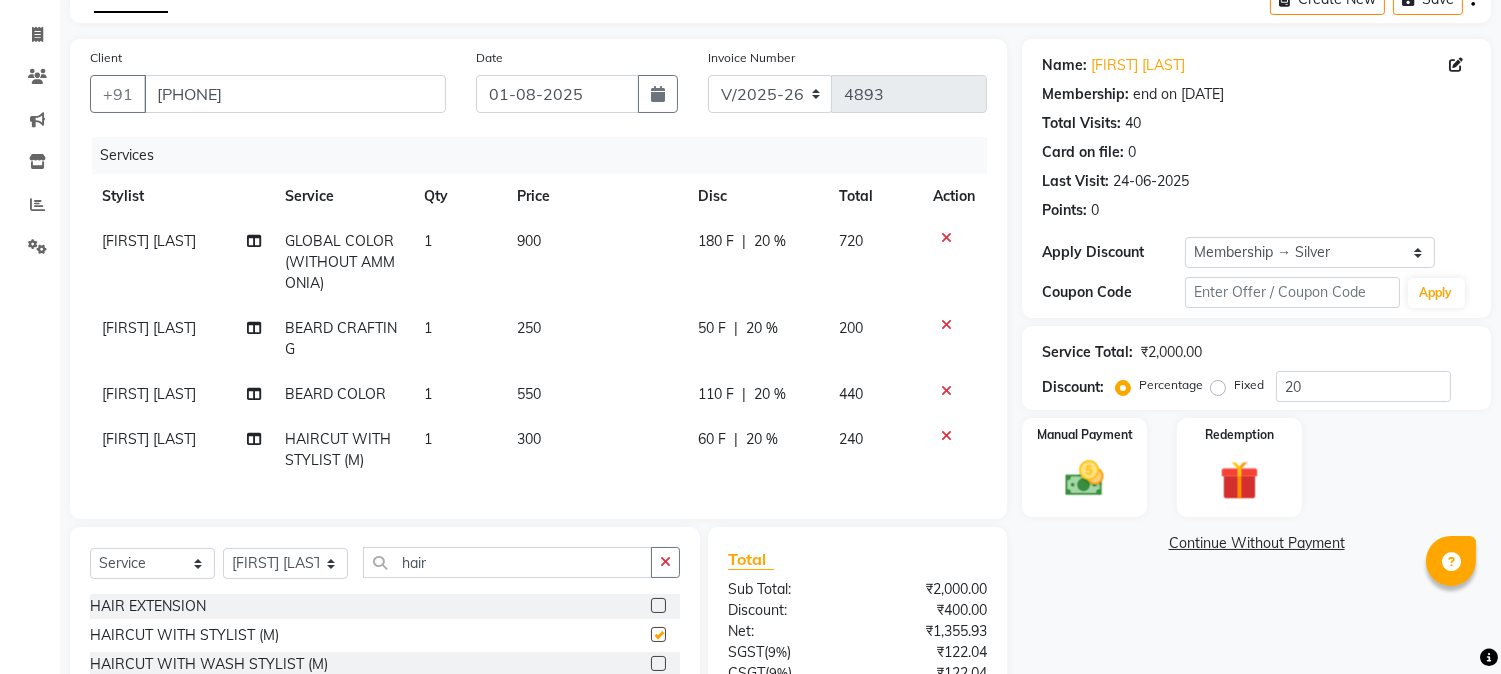 checkbox on "false" 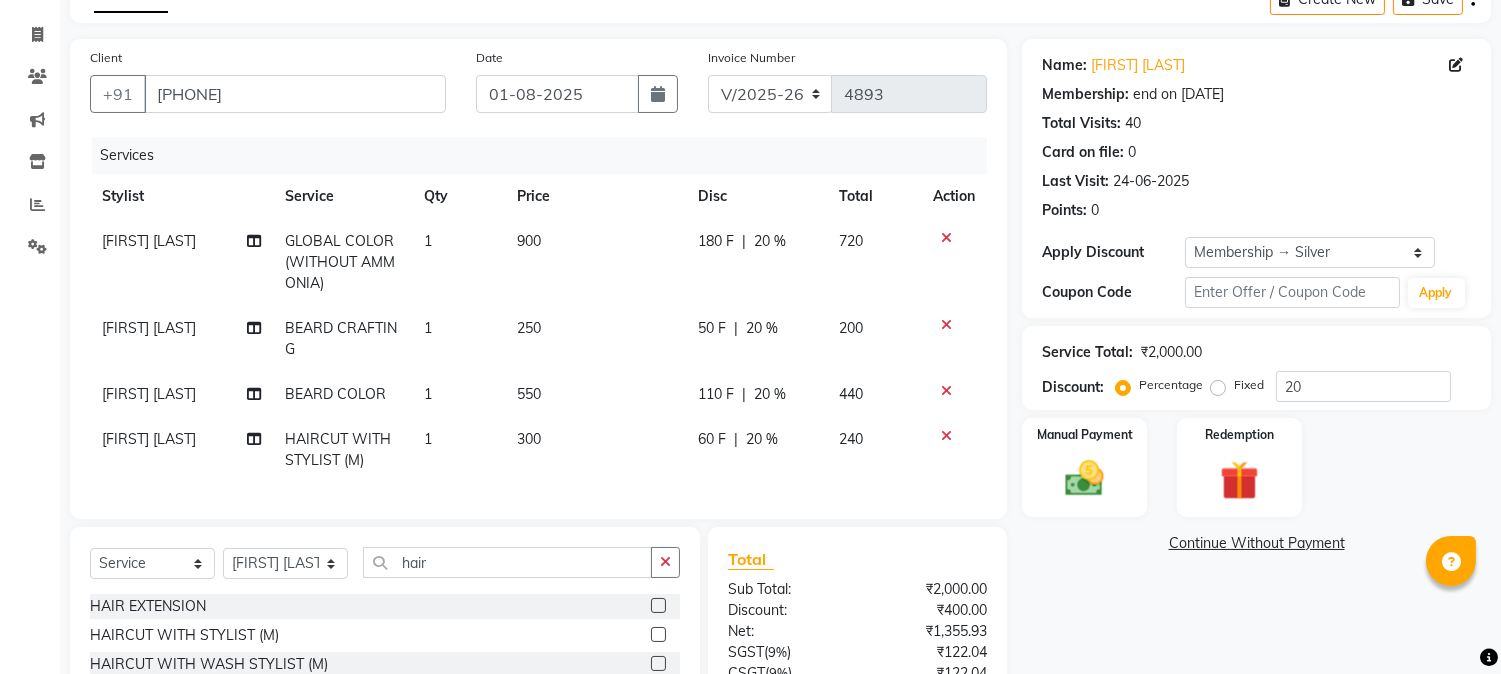 scroll, scrollTop: 305, scrollLeft: 0, axis: vertical 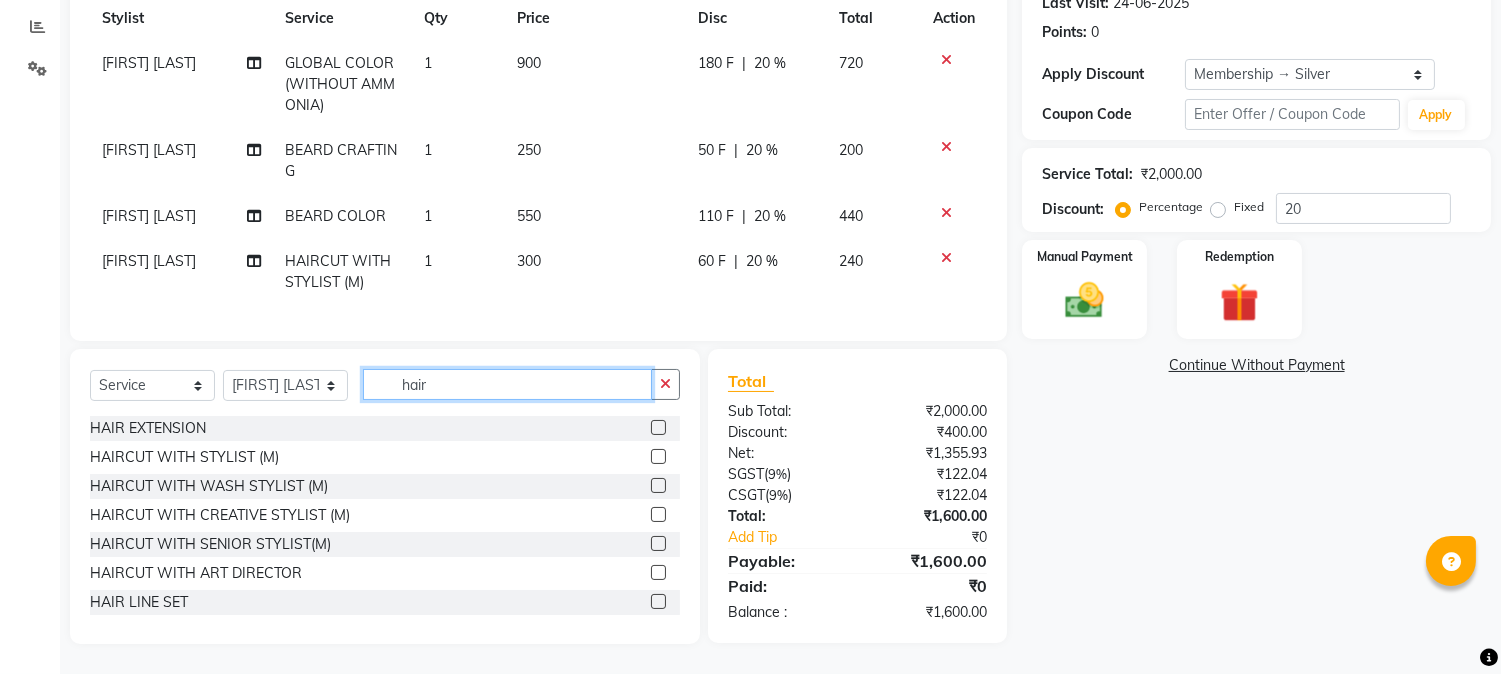 click on "hair" 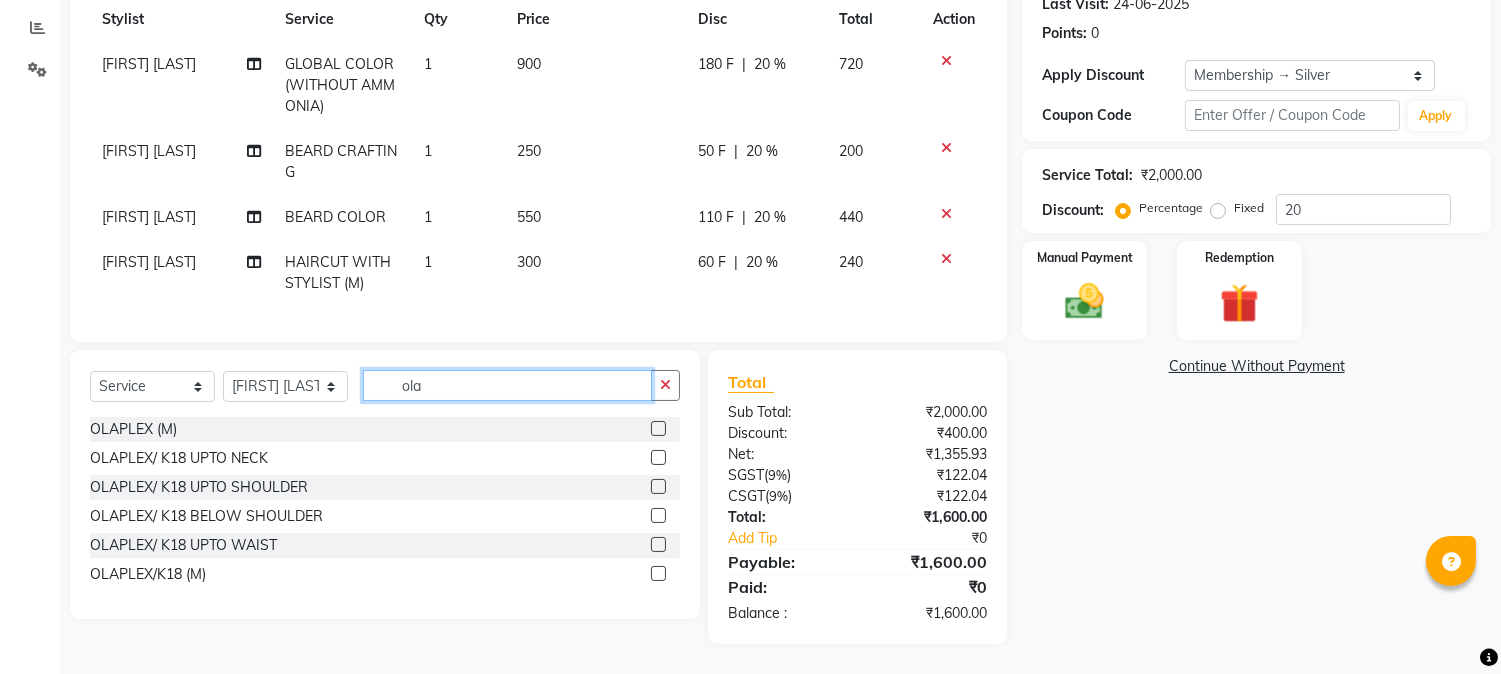 scroll, scrollTop: 304, scrollLeft: 0, axis: vertical 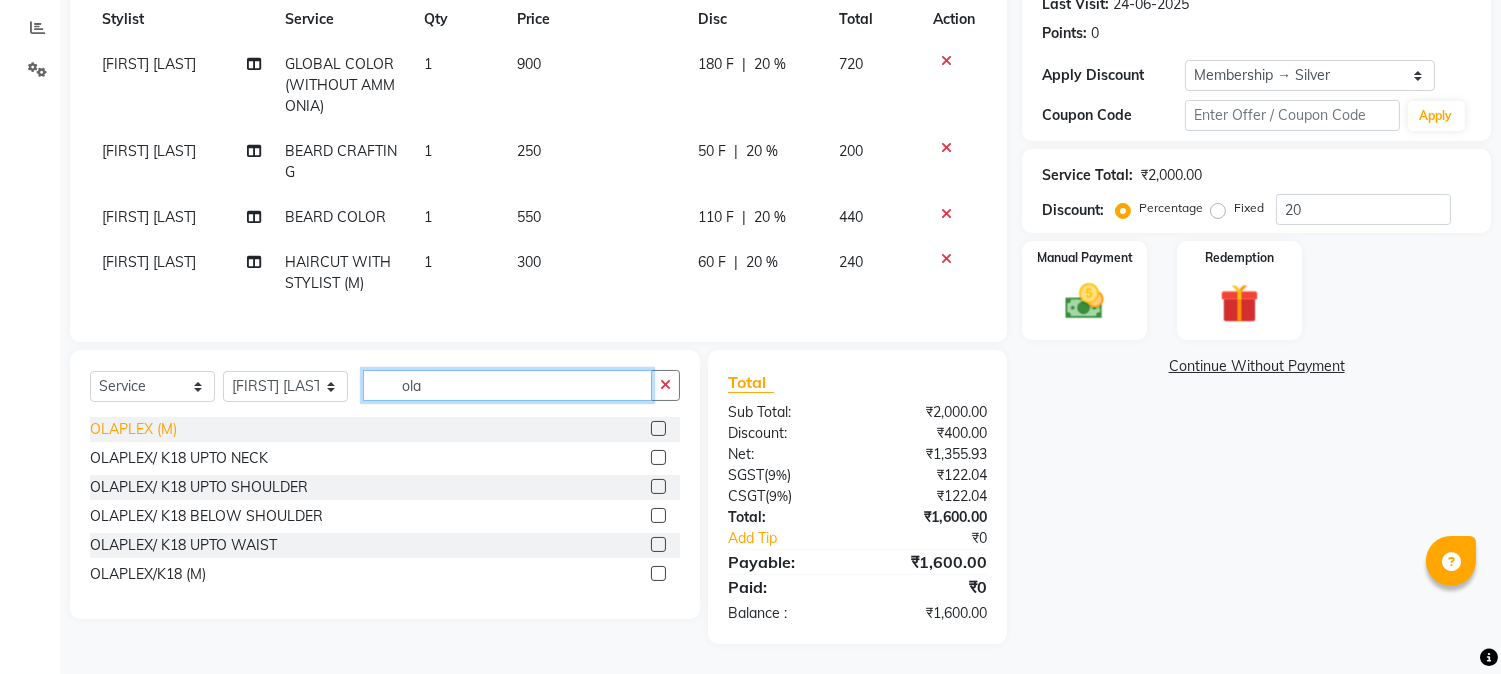 type on "ola" 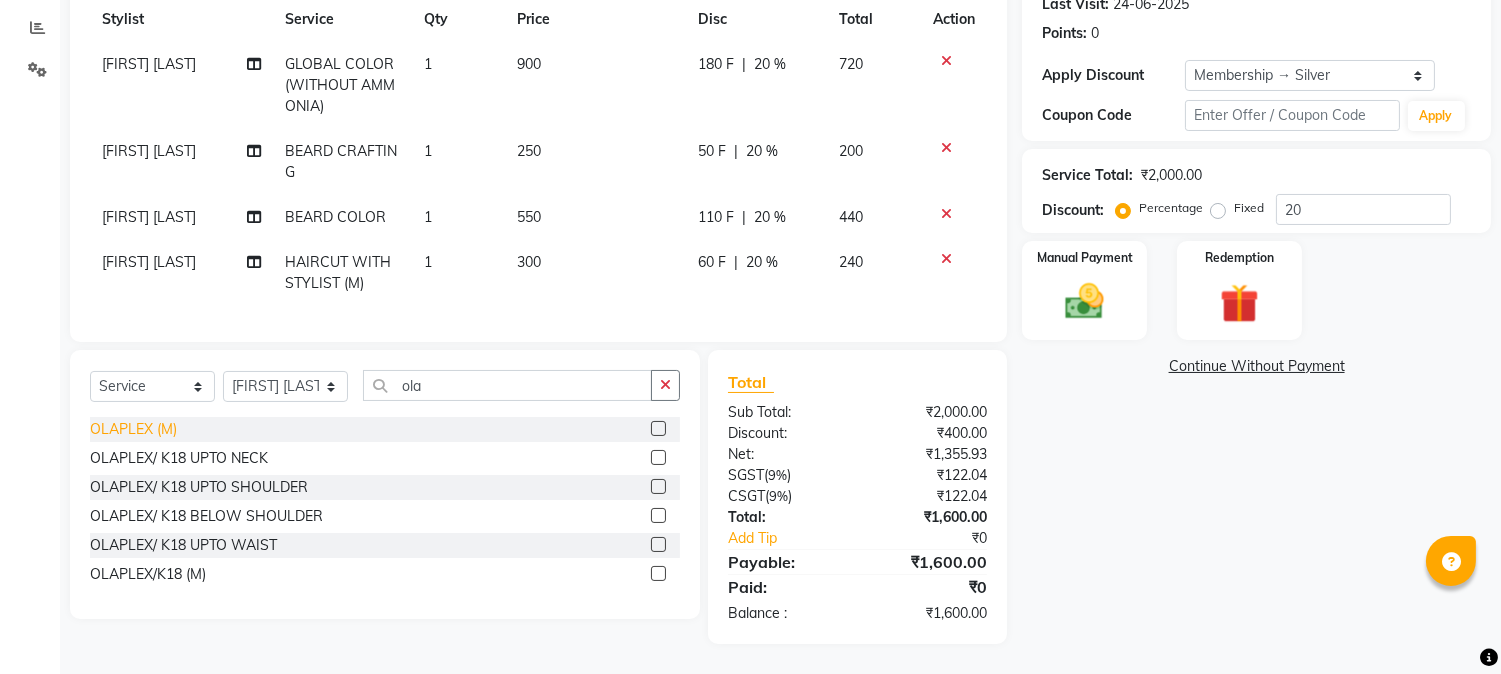 click on "OLAPLEX (M)" 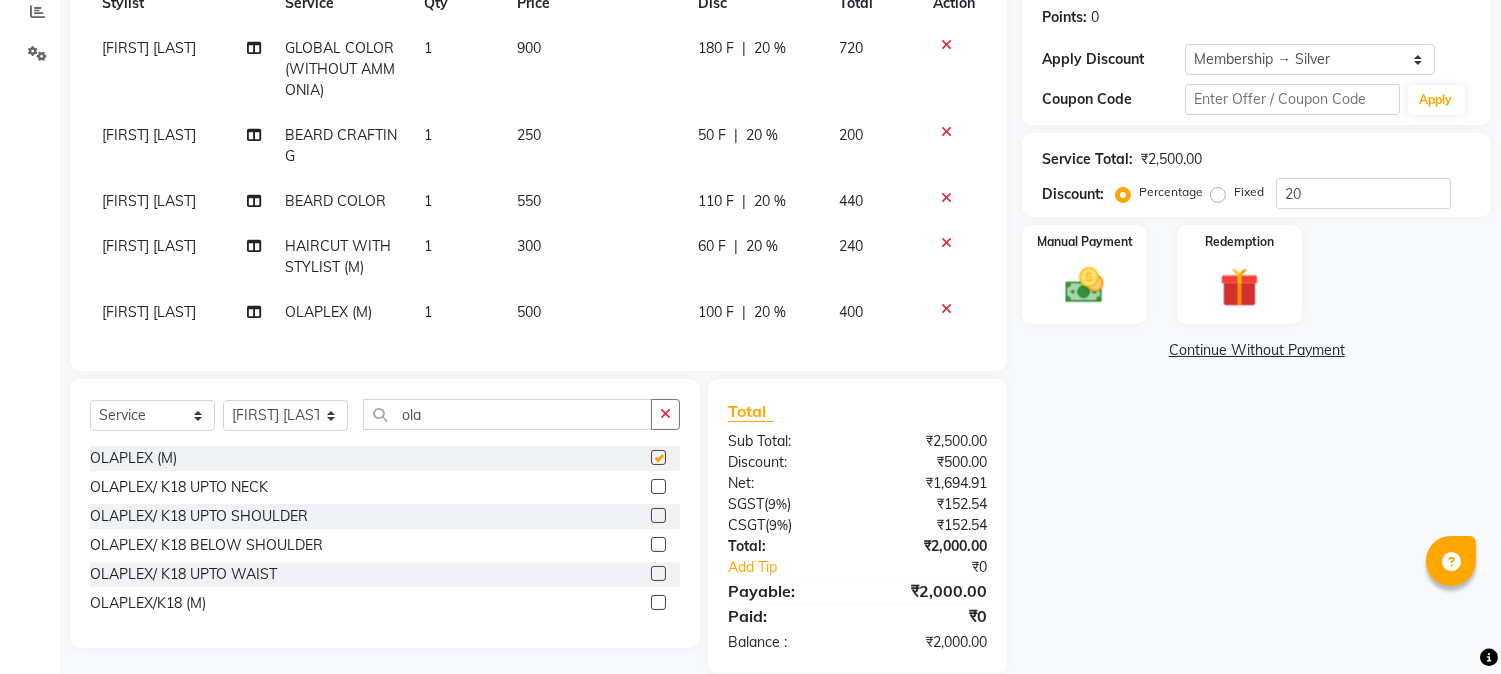 checkbox on "false" 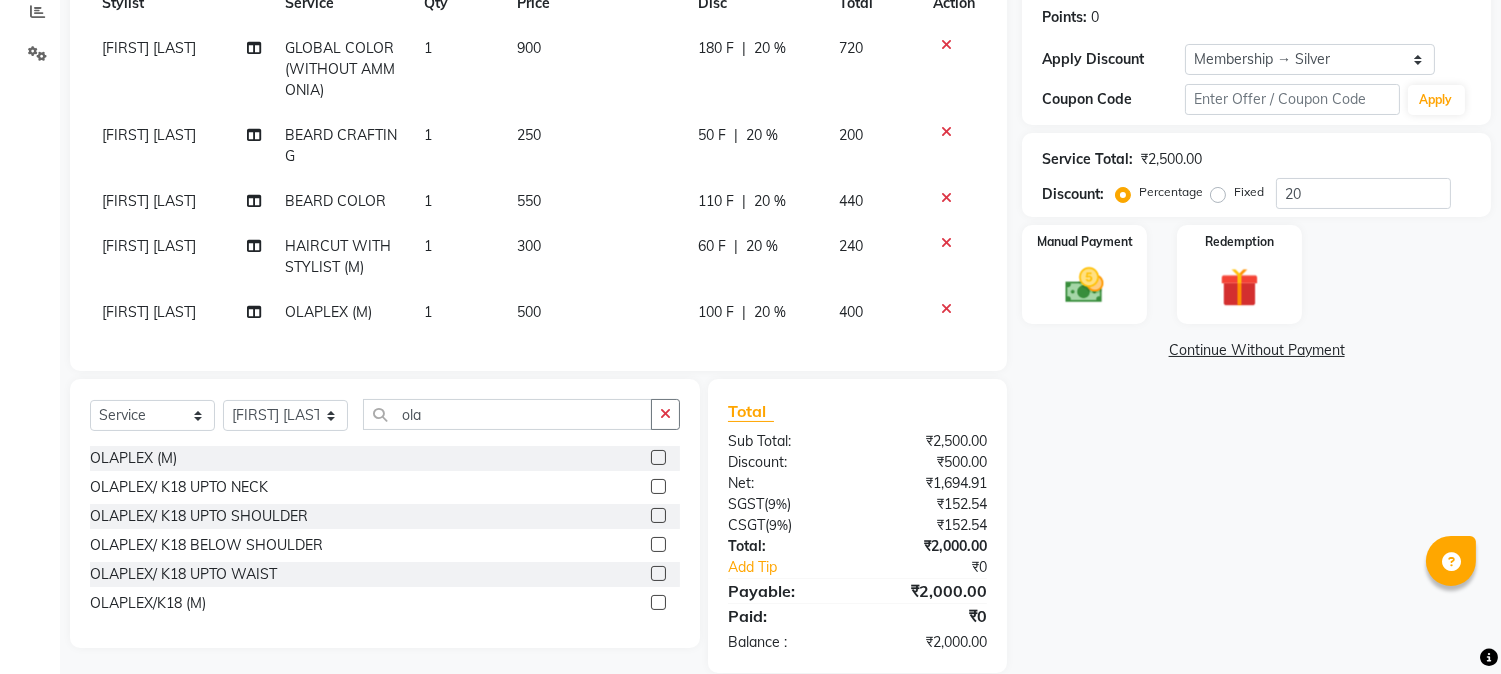 click on "1" 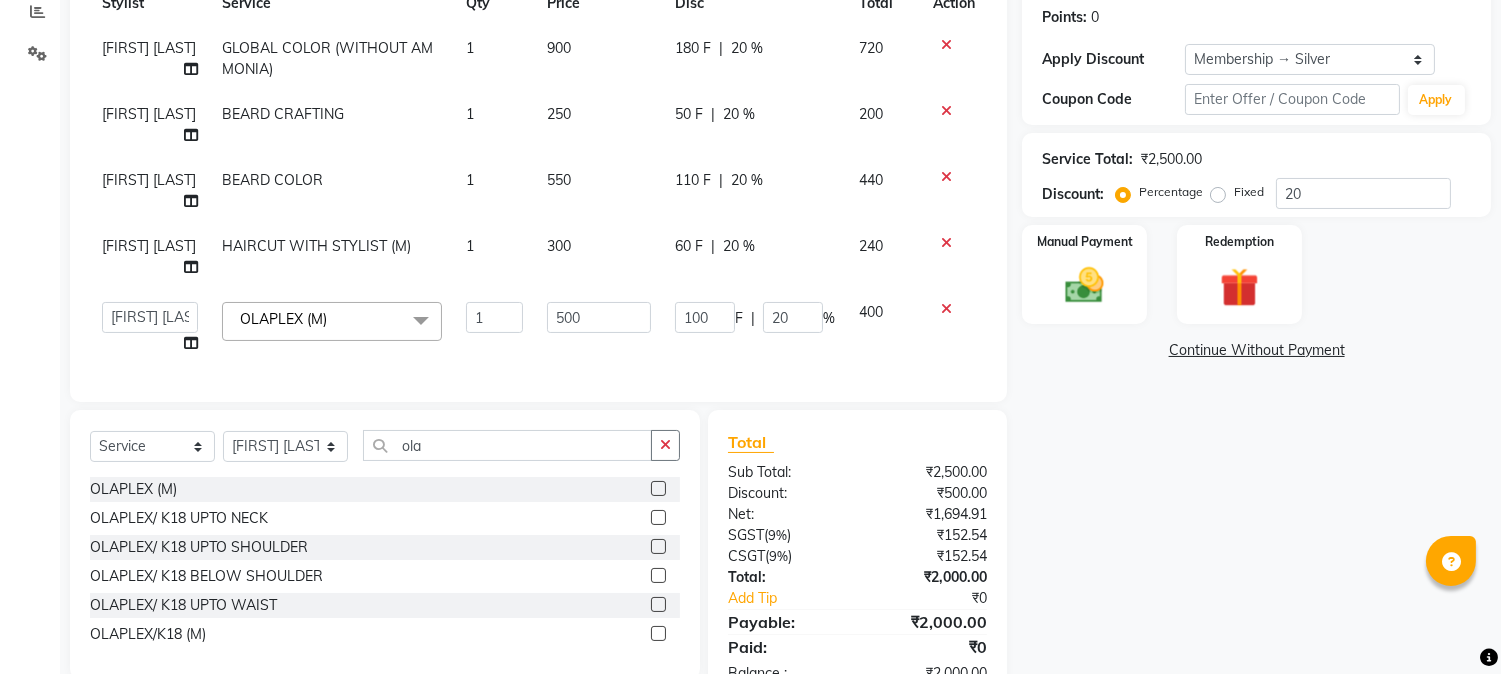 click on "1" 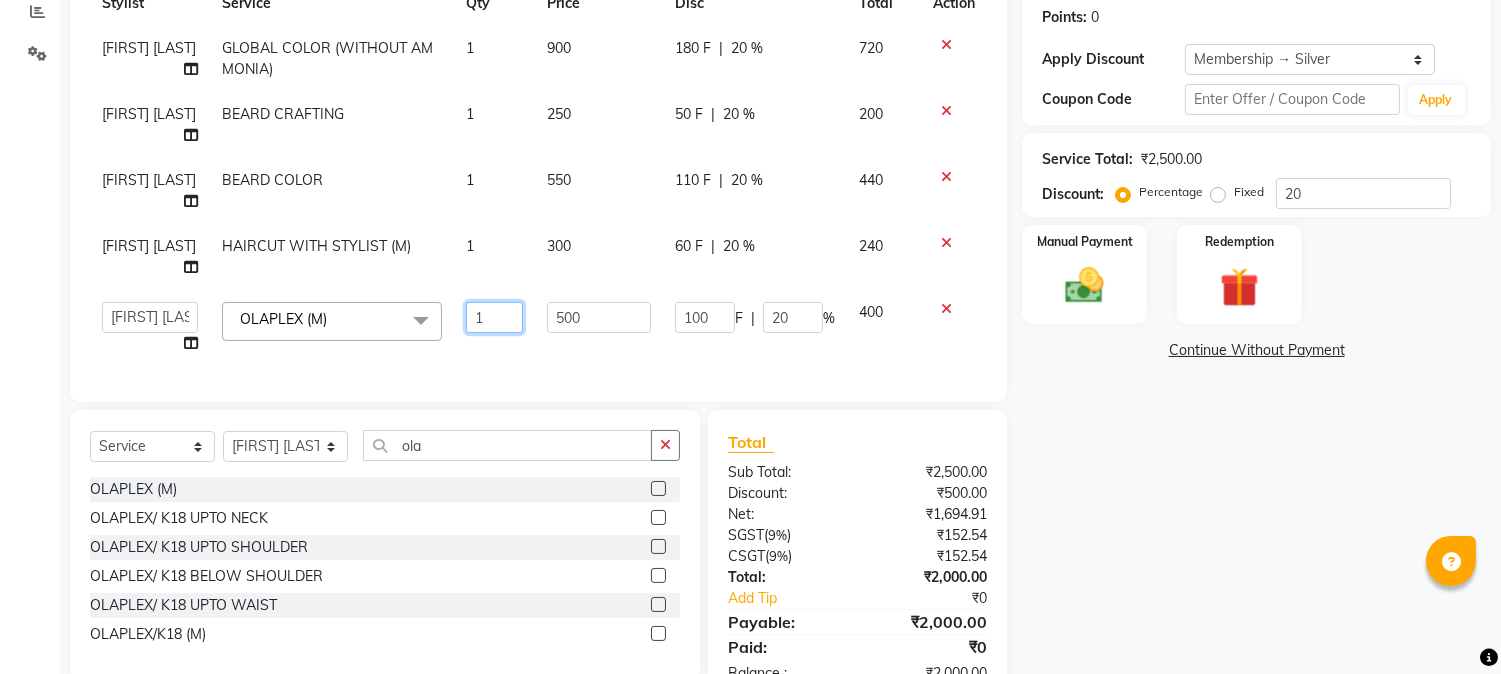 click on "1" 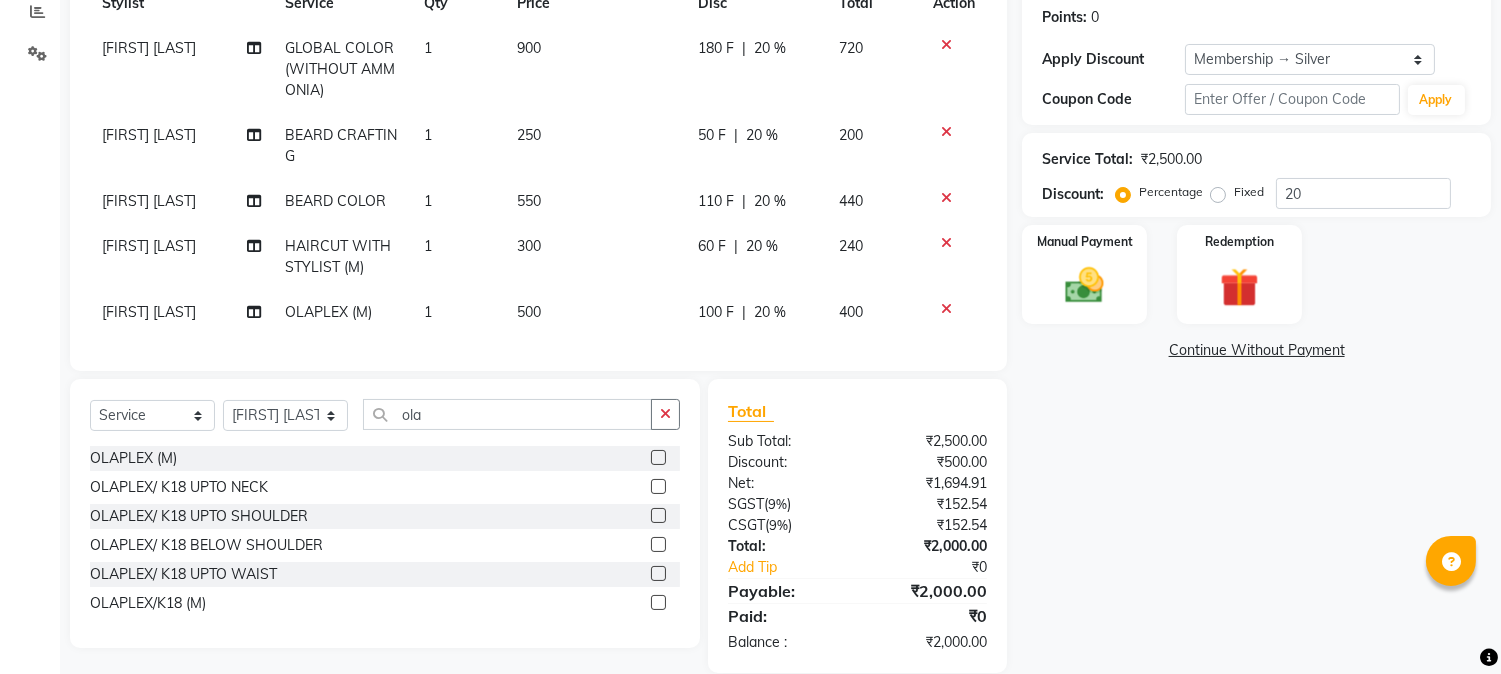 click on "500" 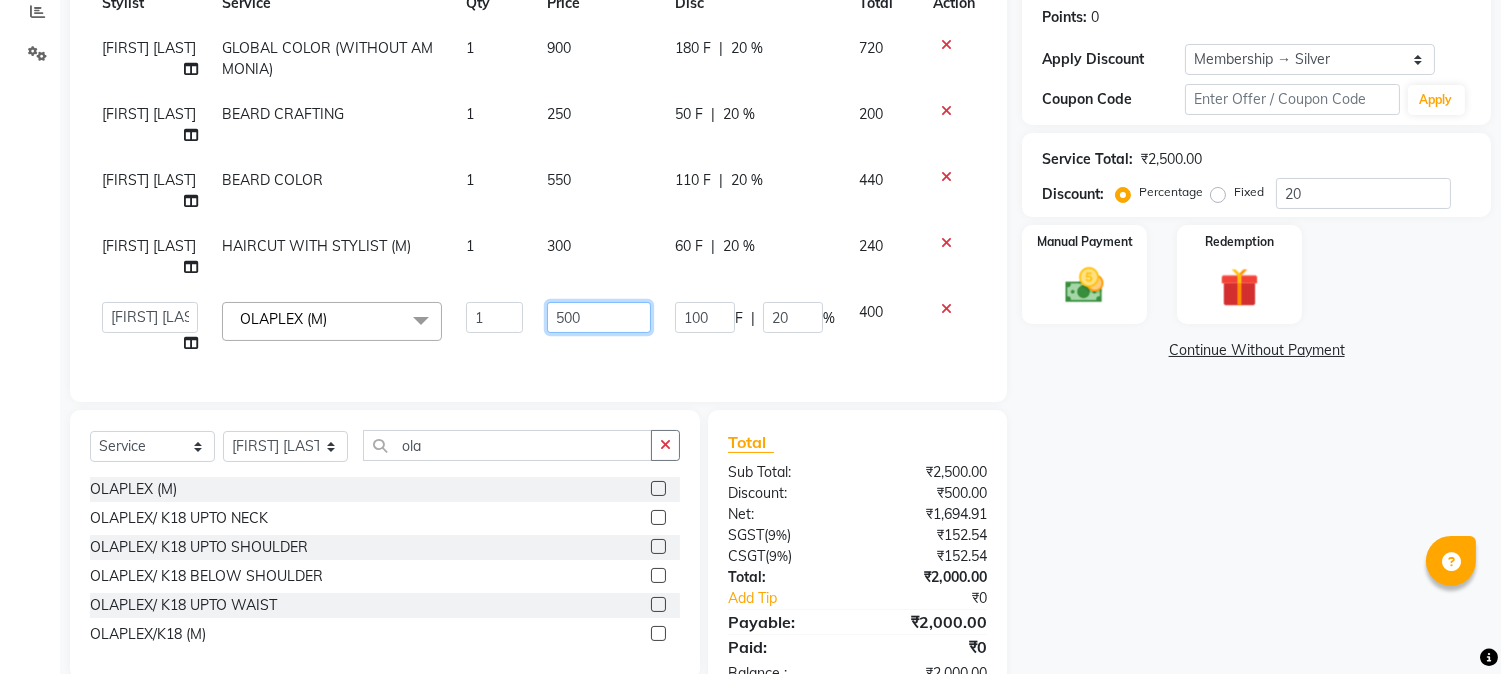 click on "500" 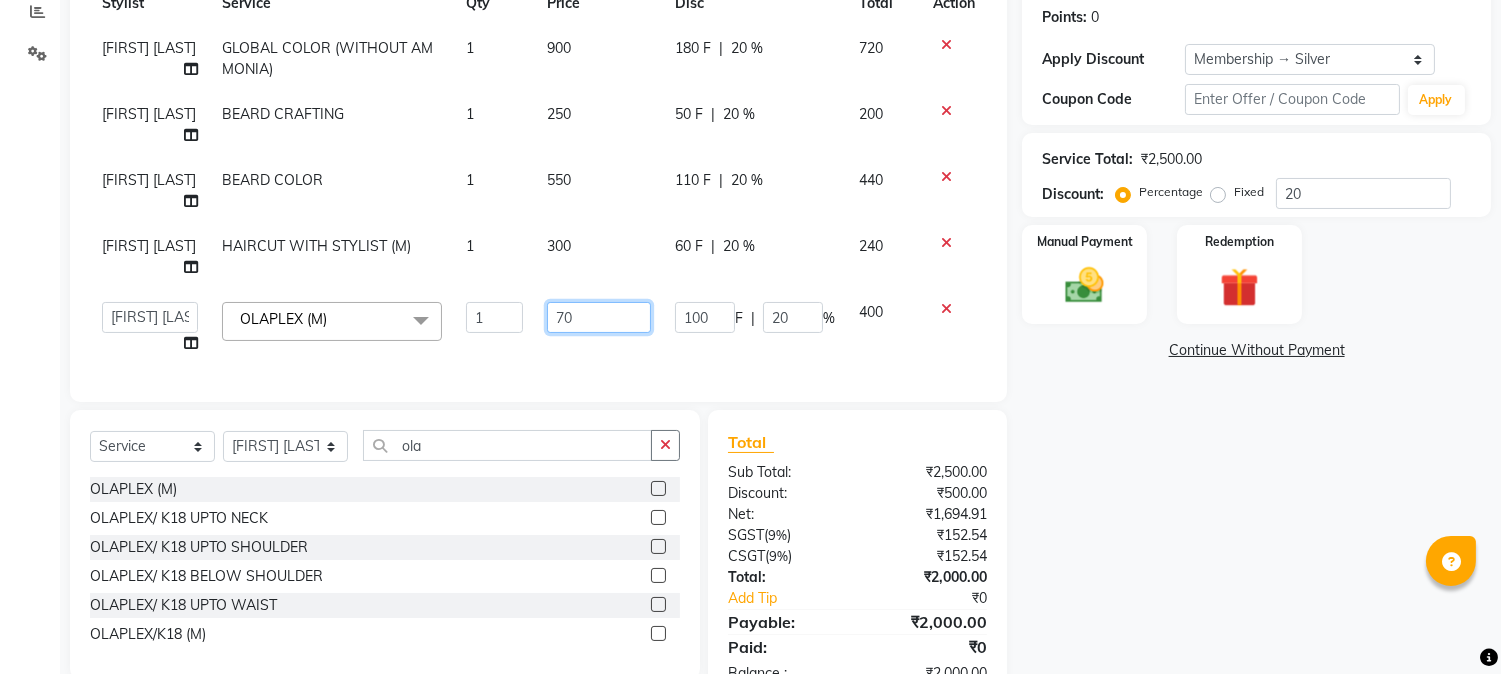 type on "700" 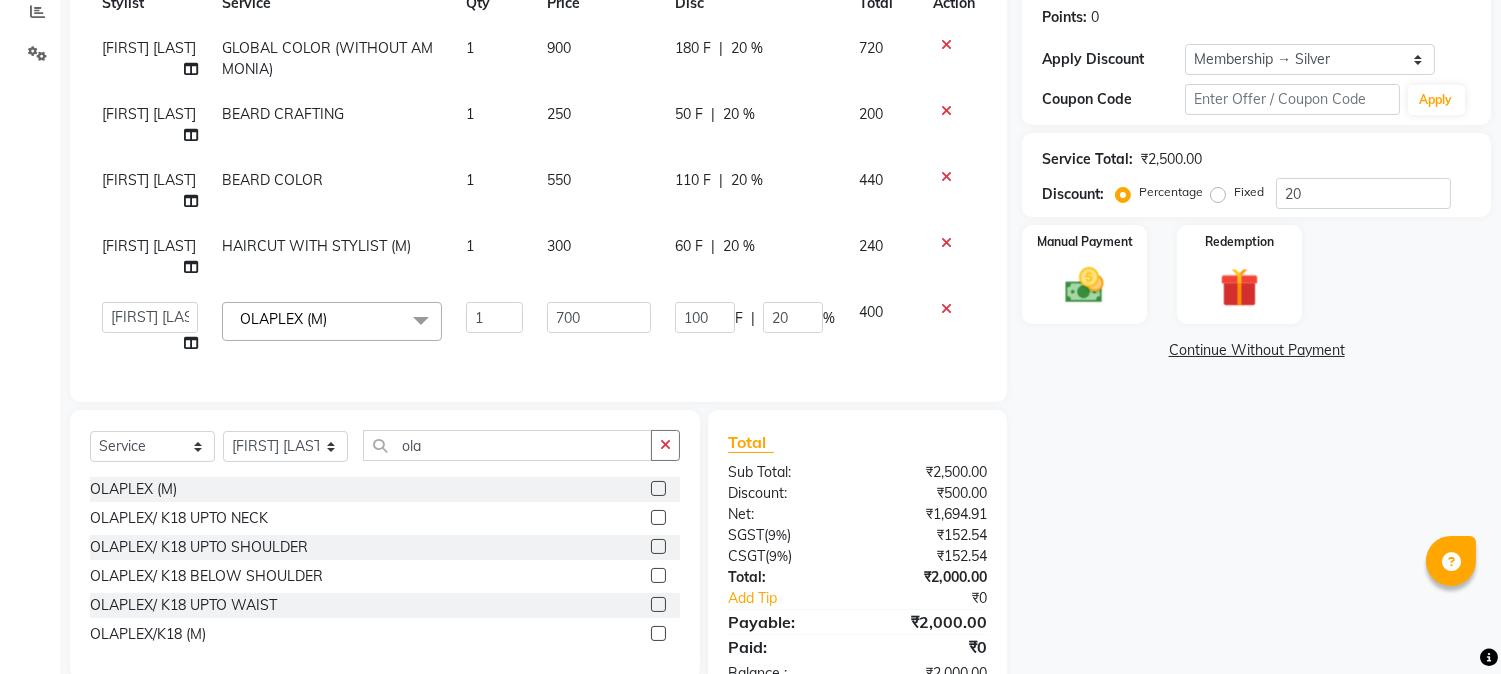 click on "Services Stylist Service Qty Price Disc Total Action AMIT SOLANKI GLOBAL COLOR (WITHOUT AMMONIA) 1 900 180 F | 20 % 720 AMIT SOLANKI BEARD CRAFTING 1 250 50 F | 20 % 200 AMIT SOLANKI BEARD COLOR 1 550 110 F | 20 % 440 AMIT SOLANKI HAIRCUT WITH STYLIST (M) 1 300 60 F | 20 % 240 Alizah Bangi AMIT SOLANKI jishan shekh kuldeep MANDAR GOSAVI NANDINI GUPTA NIPUL SIR NISAR AHMED PIRJADE PARVEEN SHAIKH Rizwan ROOPAVATI Rupali RUPESH SADAF SHAIKH SAHIL TAK SAMREEN DHOLKIYA shweta kashyap OLAPLEX (M) x Makeup - Female (In Salon) Makeup - Male (In Salon) Makeup - Female (At Venue) Makeup - Male (At Venue) Party makeup Engagement makeup Bridal makeup Sider Makeup Groom makeup EAR STUD HAIR EXTENSION HAIRCUT WITH STYLIST (M) HAIRCUT WITH WASH STYLIST (M) HAIRCUT WITH CREATIVE STYLIST (M) BEAD TRIM BEARD CRAFTING BALD SHAVE WASH & STYLING (M) PREMIUM WASH (M) STYLING (M) HAIRCUT WITH SENIOR STYLIST(M) HAIRCUT WITH ART DIRECTOR HAIR LINE SET HAIRCUT WITH STYLIST (F) WASH & BLAST DRY (F)" 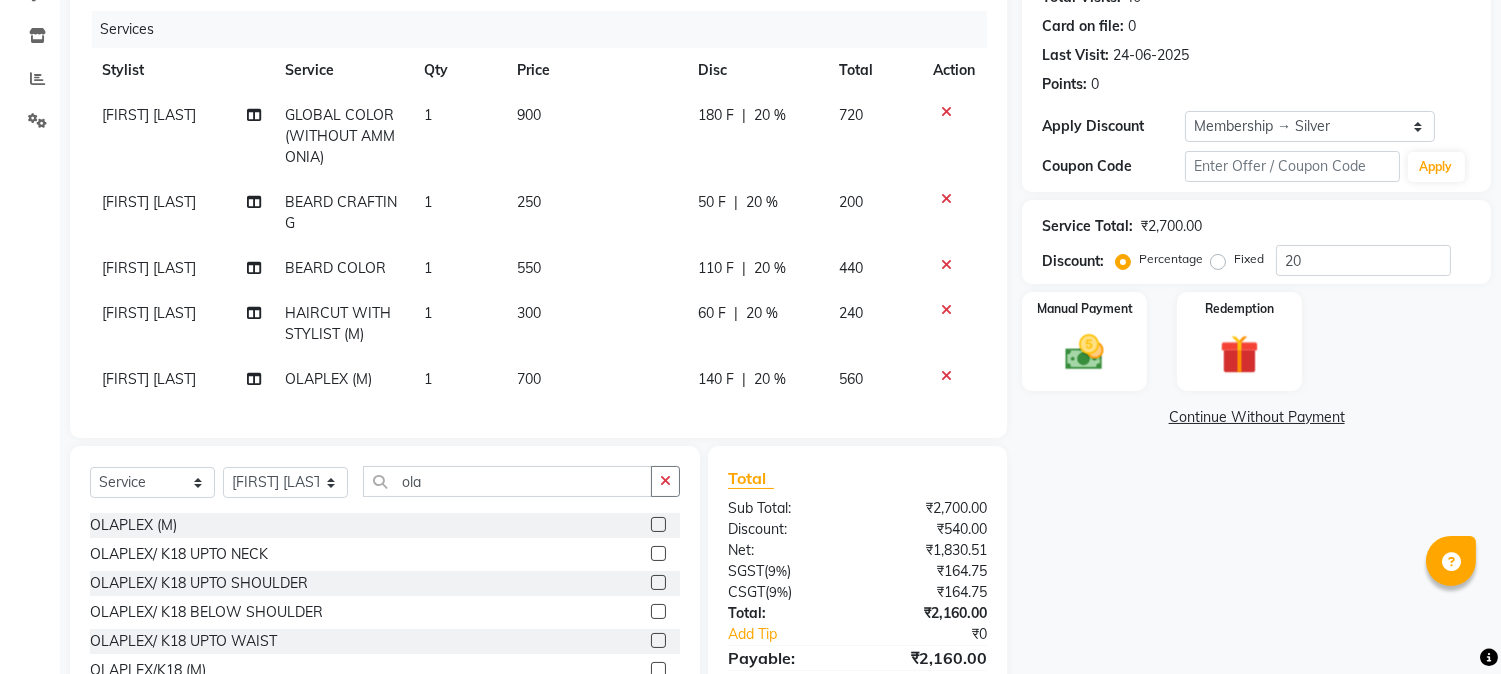 scroll, scrollTop: 348, scrollLeft: 0, axis: vertical 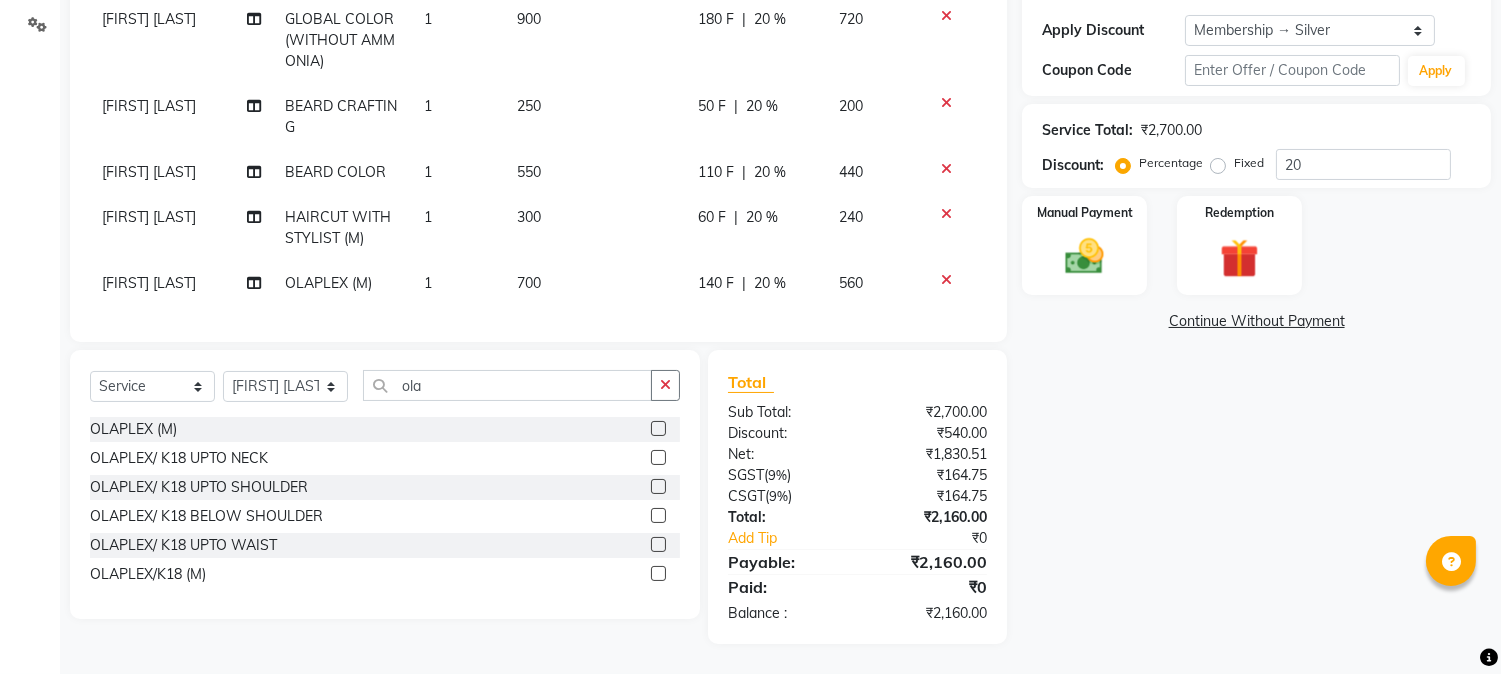 click 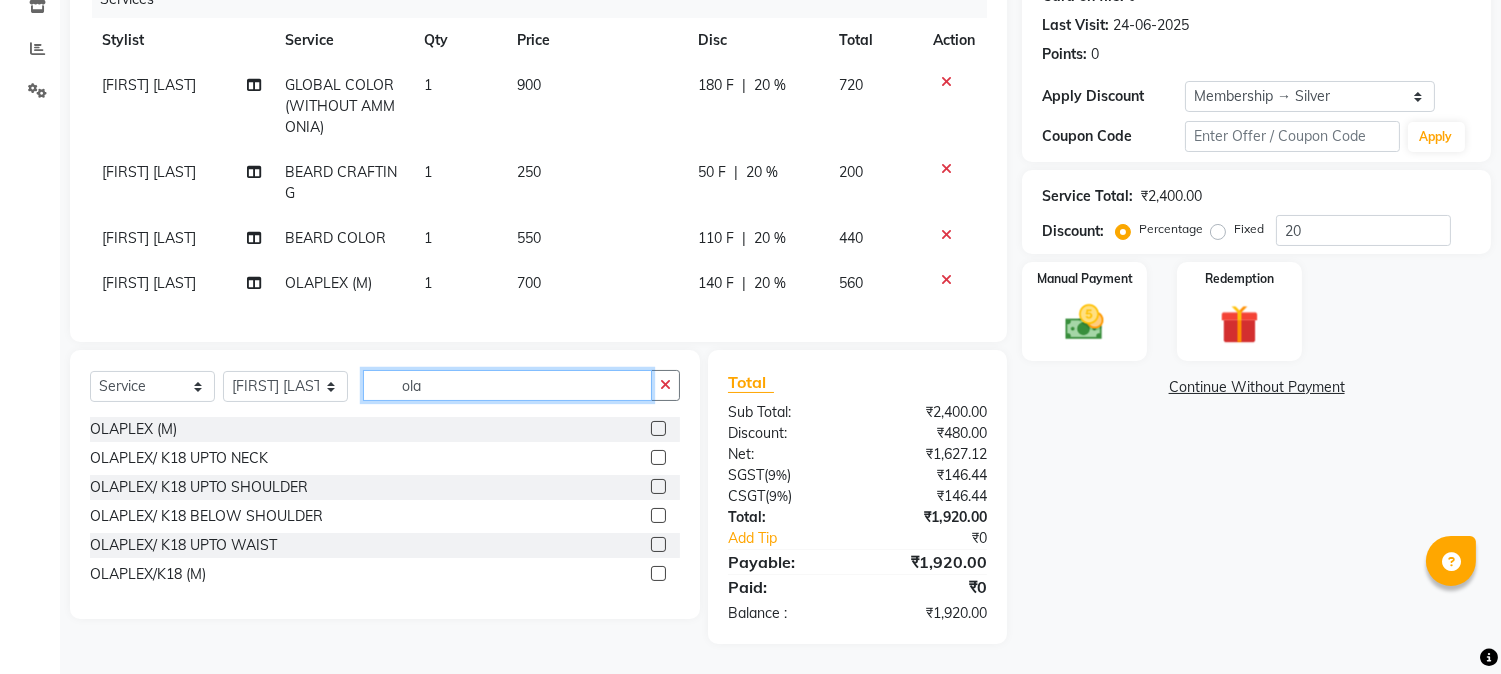 click on "ola" 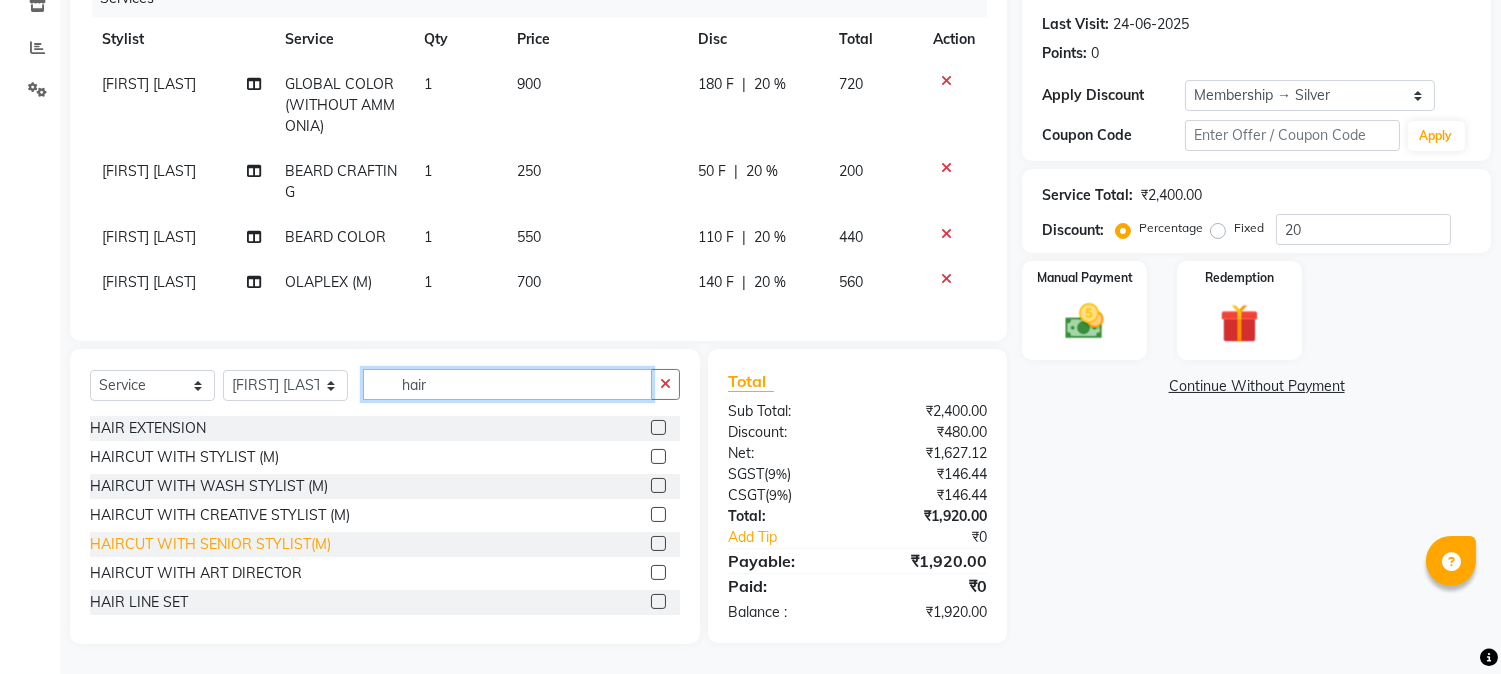 type on "hair" 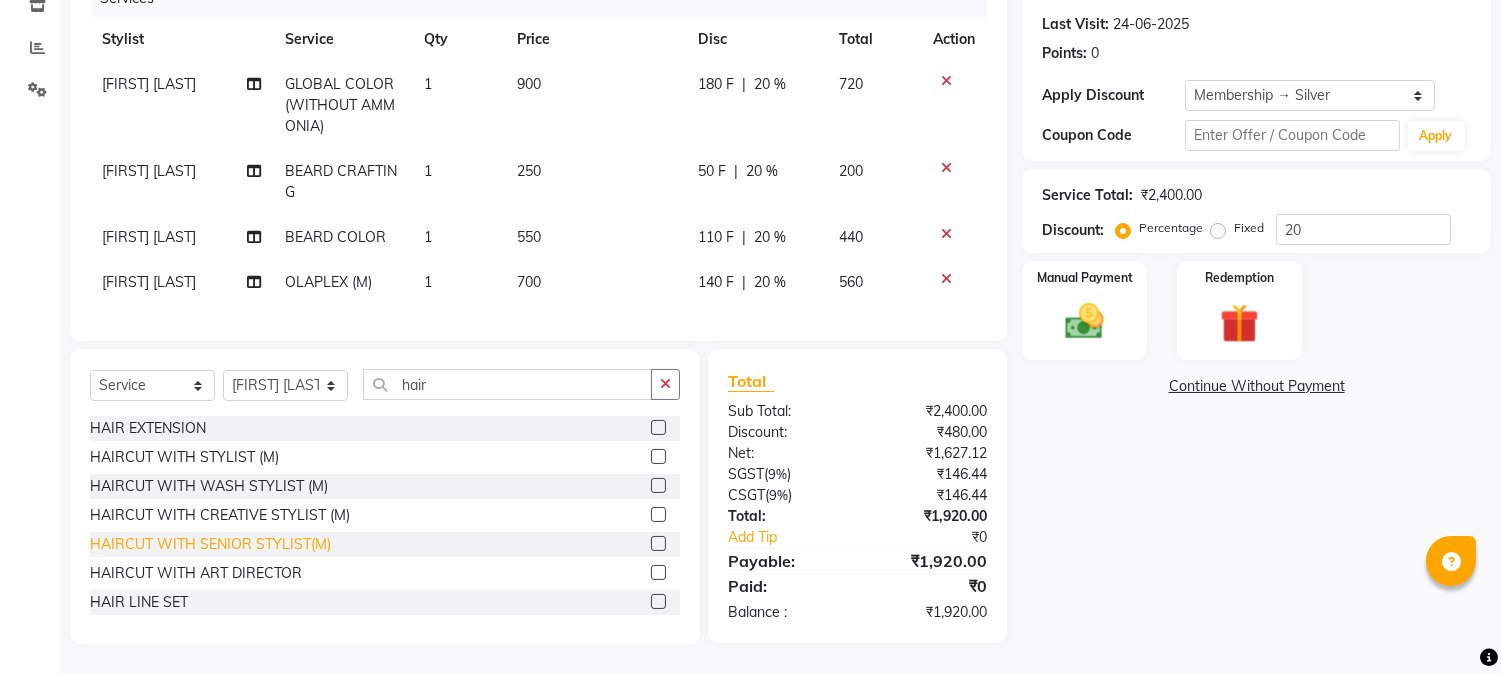 click on "HAIRCUT WITH SENIOR STYLIST(M)" 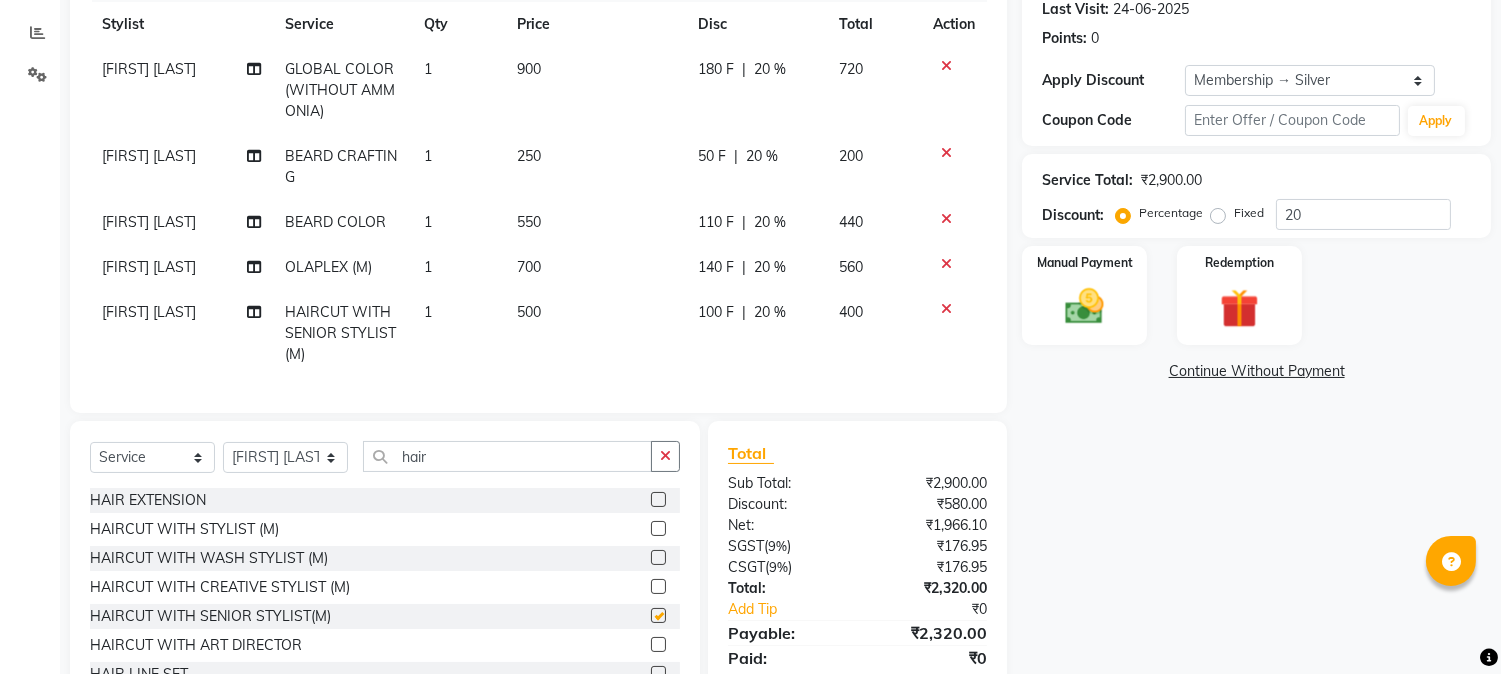 checkbox on "false" 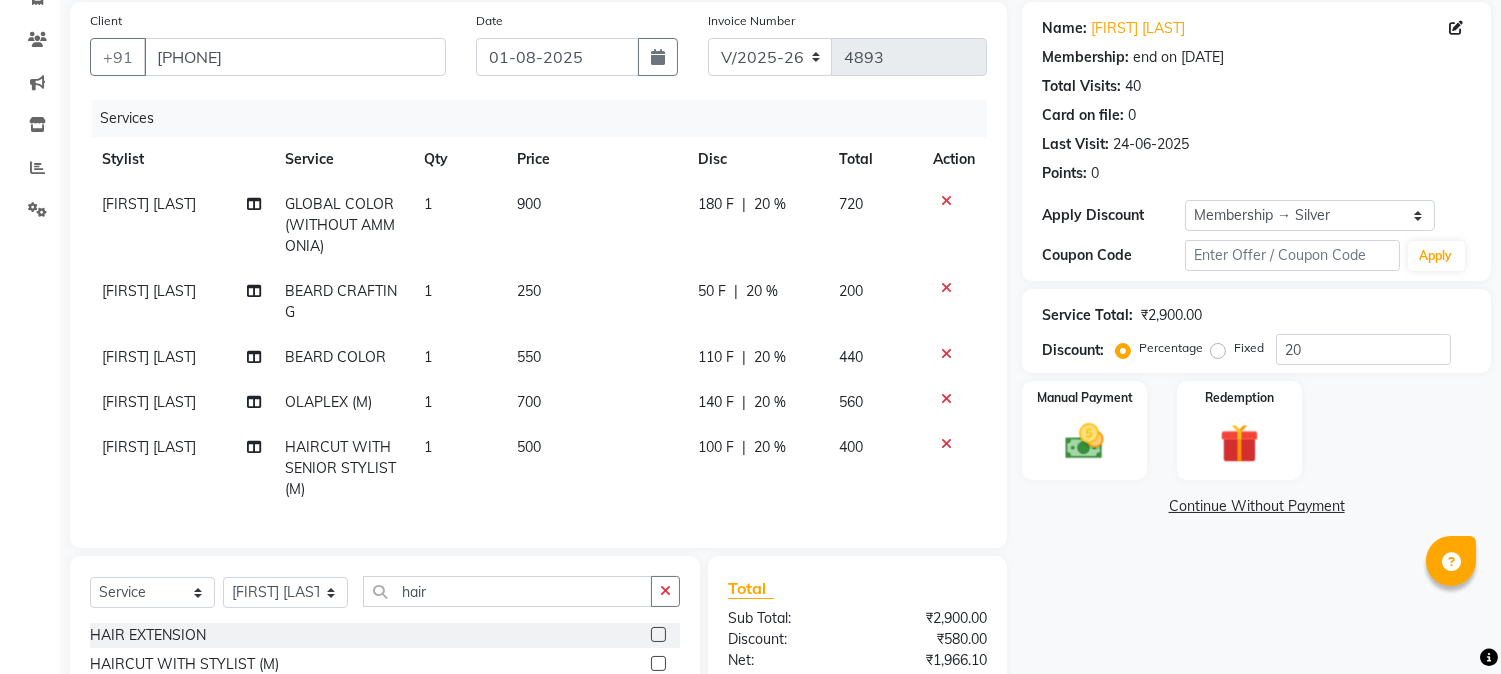 scroll, scrollTop: 371, scrollLeft: 0, axis: vertical 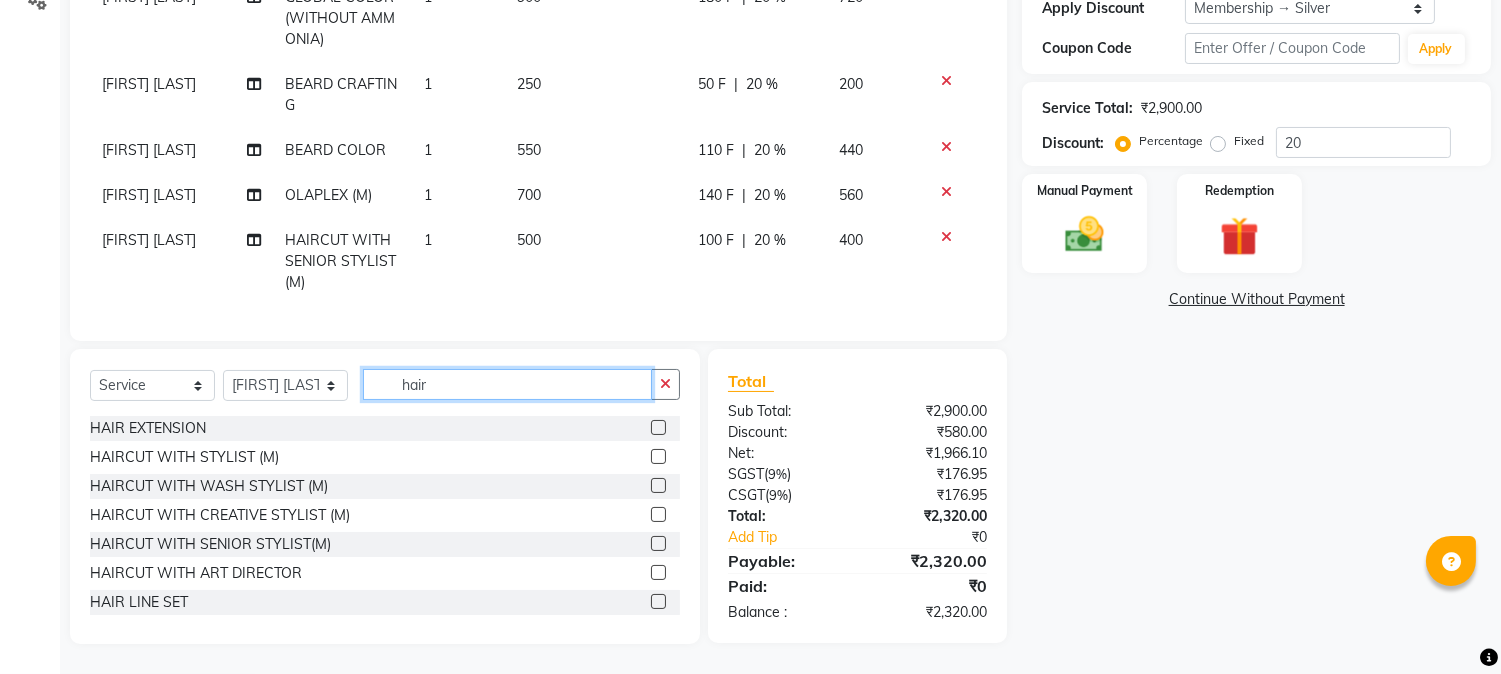 click on "hair" 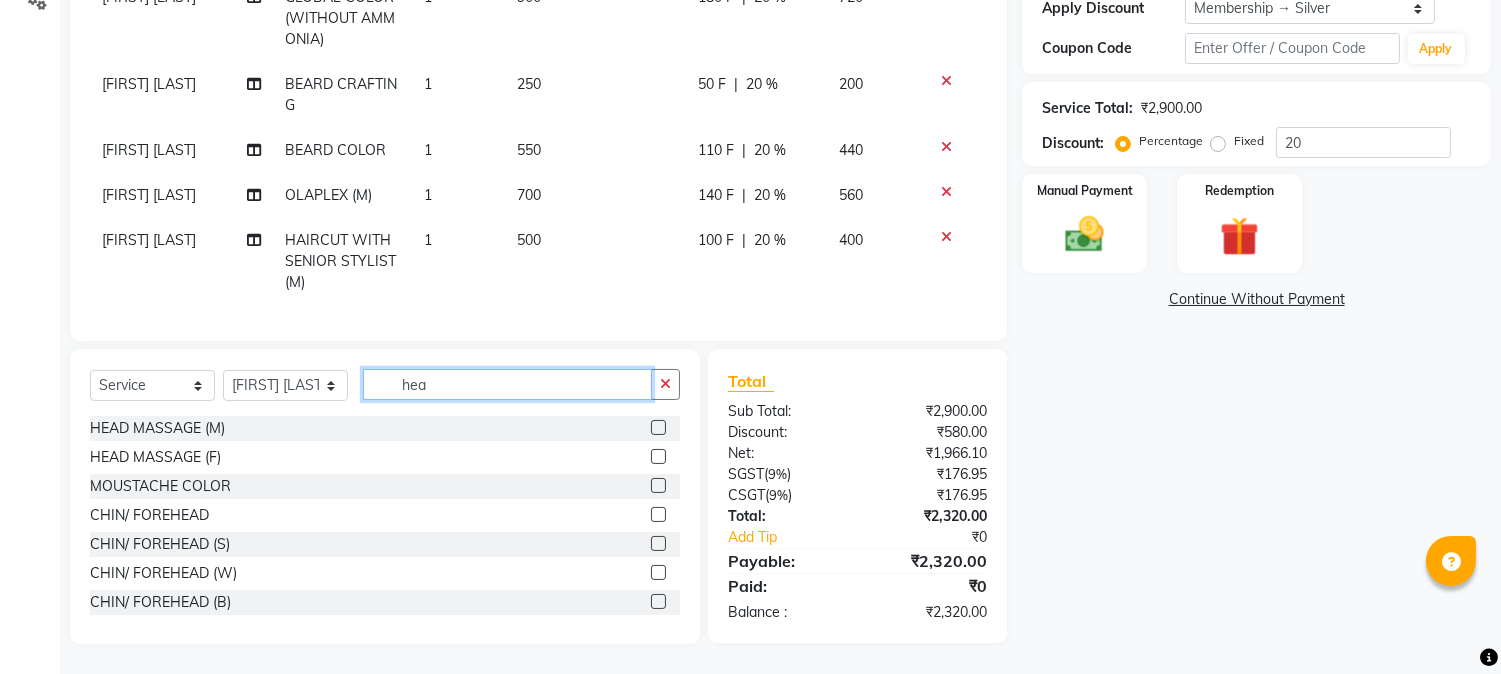 scroll, scrollTop: 370, scrollLeft: 0, axis: vertical 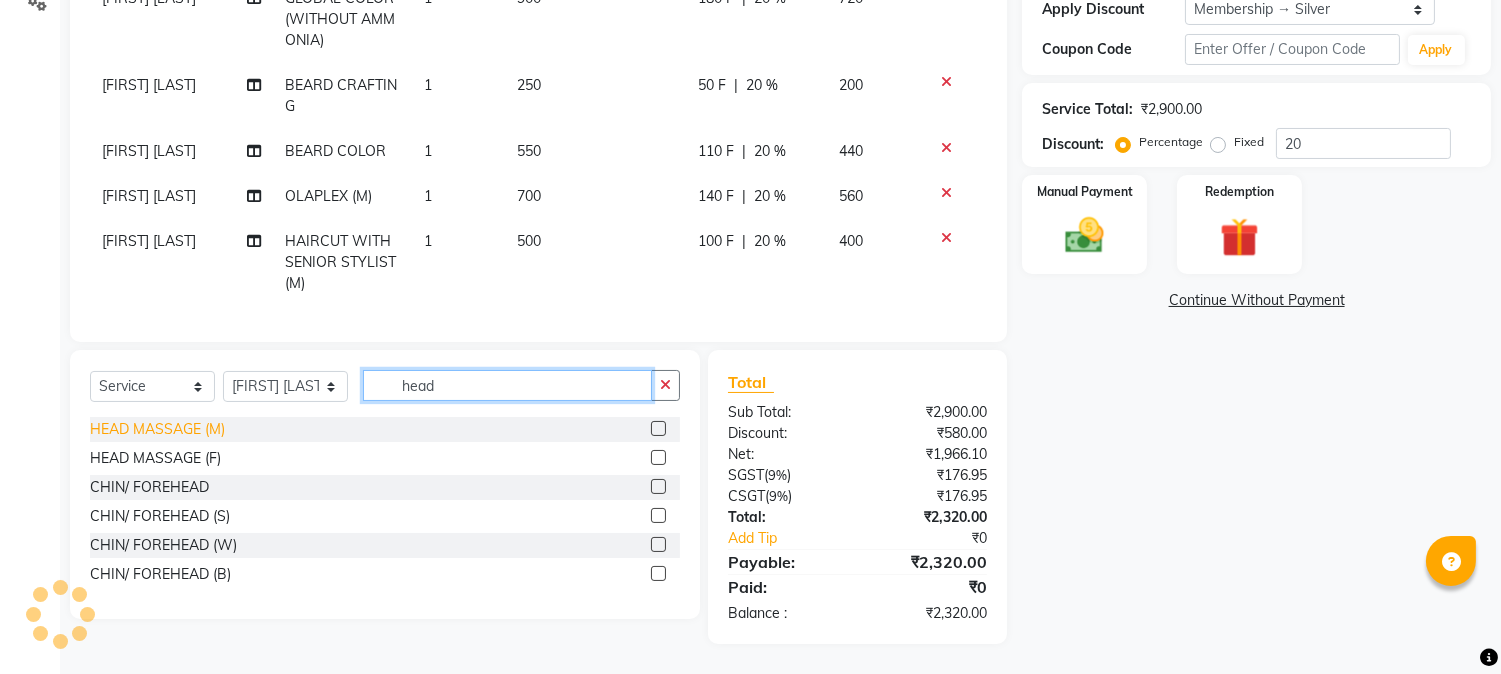 type on "head" 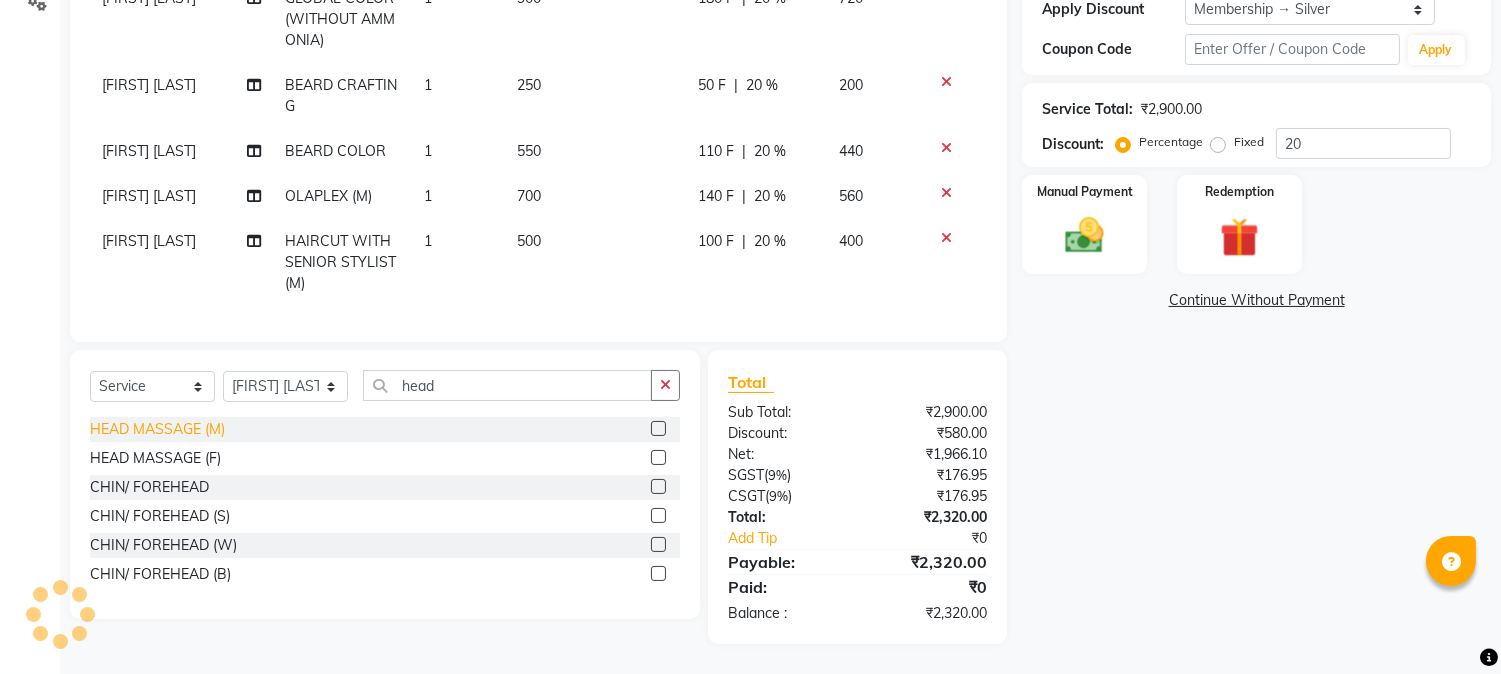 click on "HEAD MASSAGE (M)" 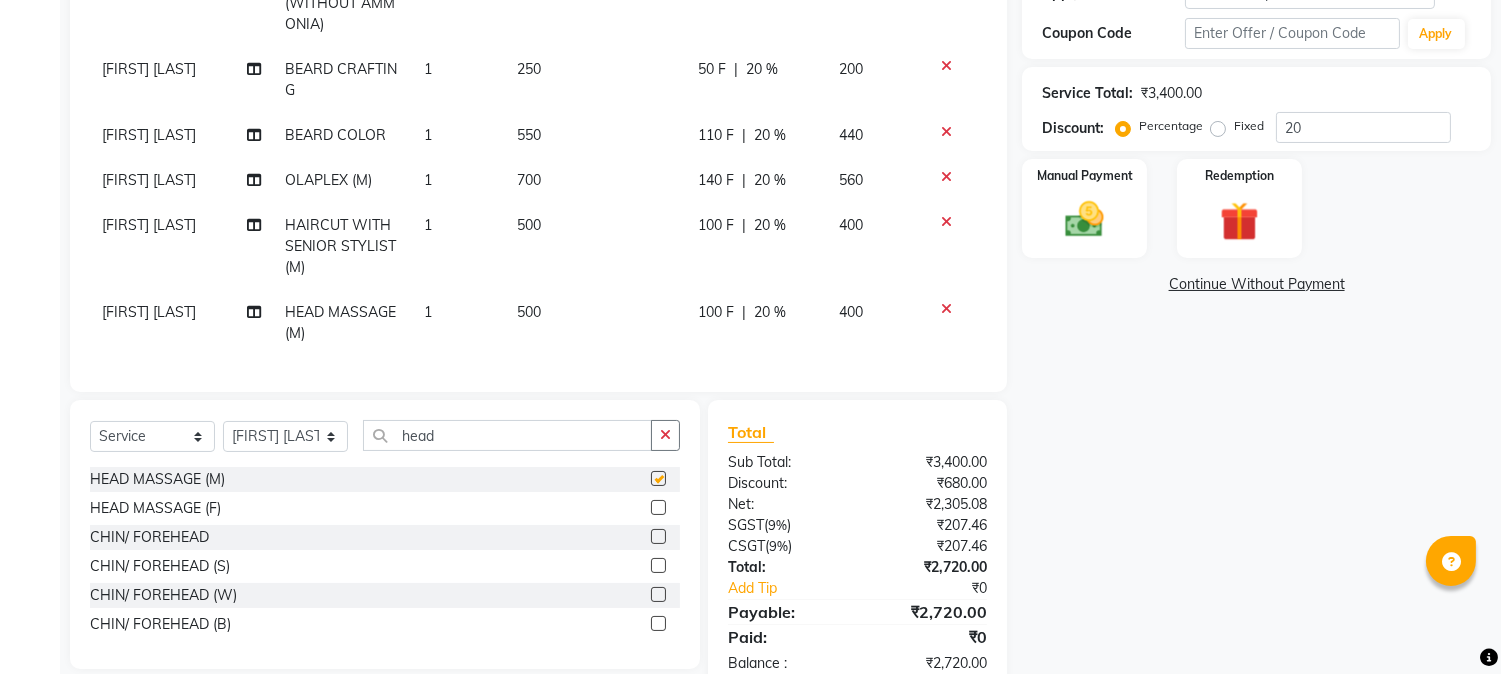 checkbox on "false" 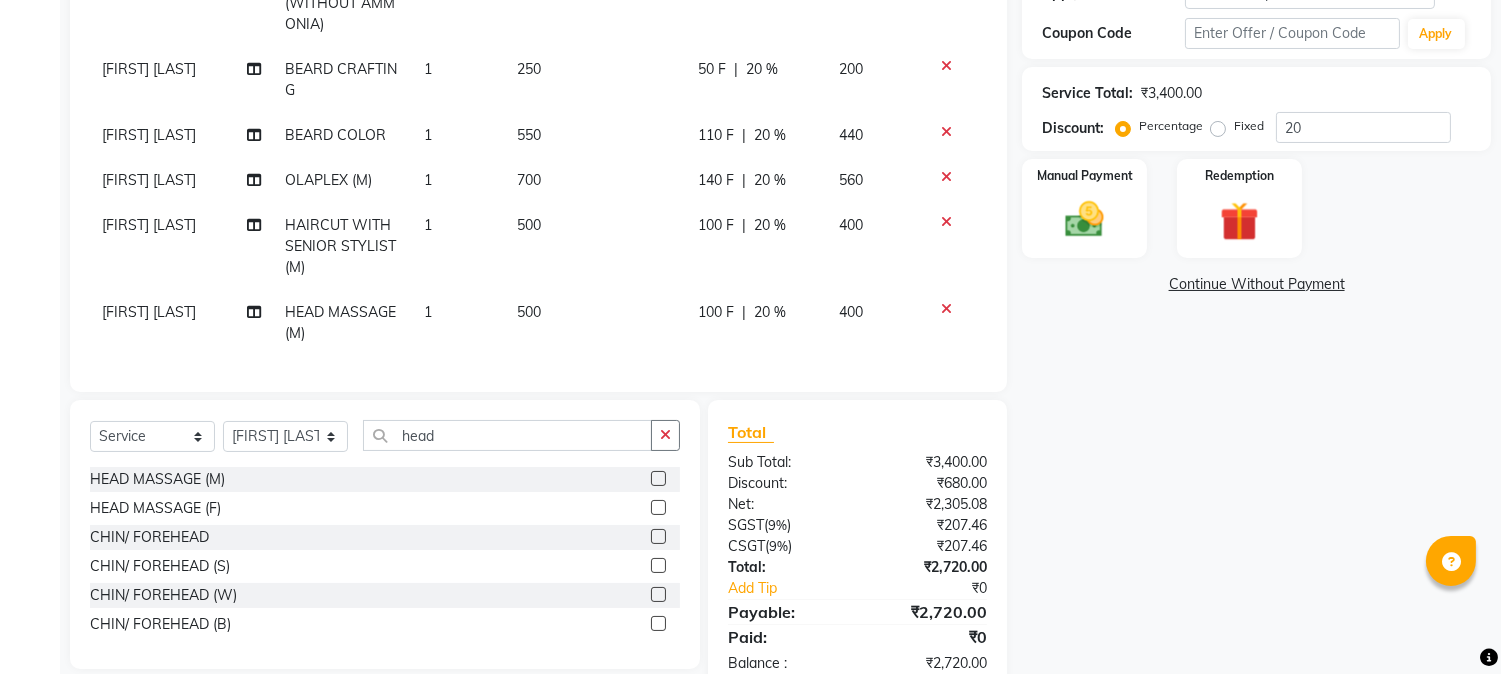 scroll, scrollTop: 258, scrollLeft: 0, axis: vertical 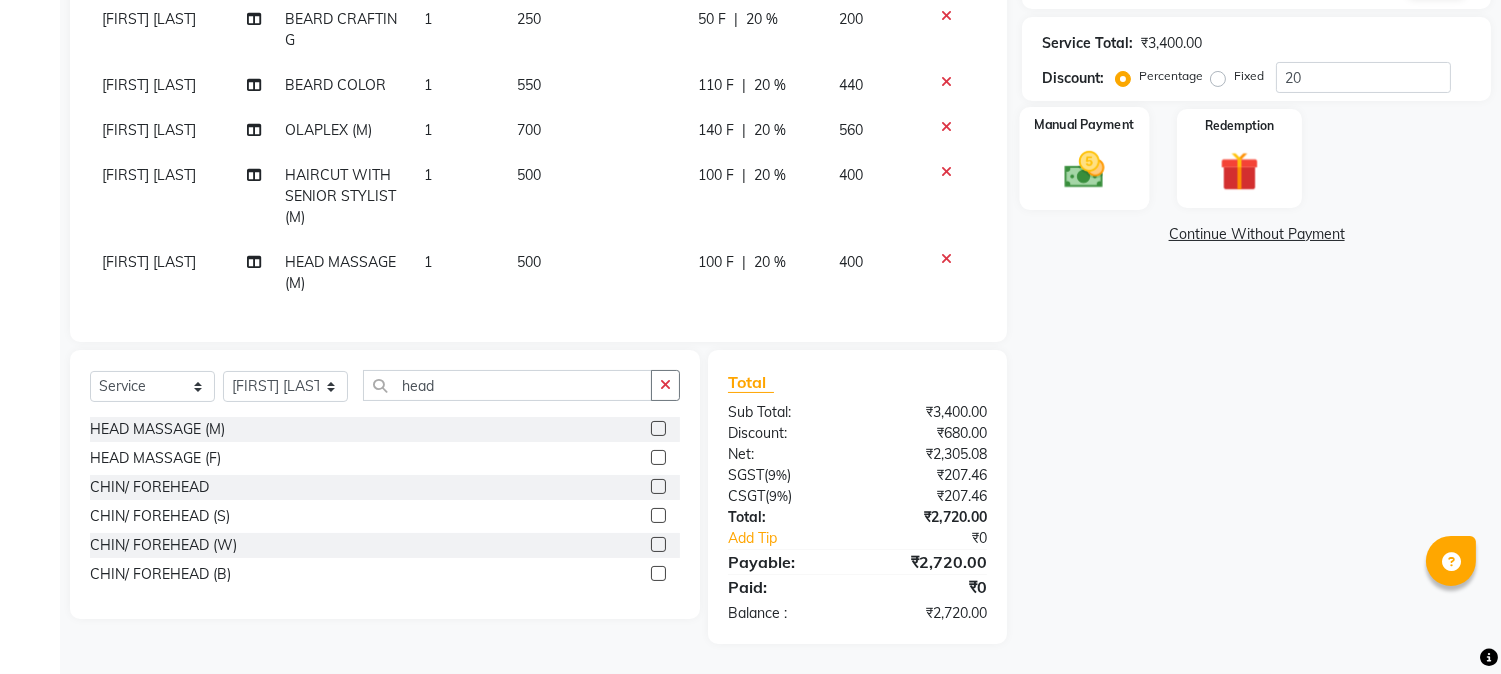 click 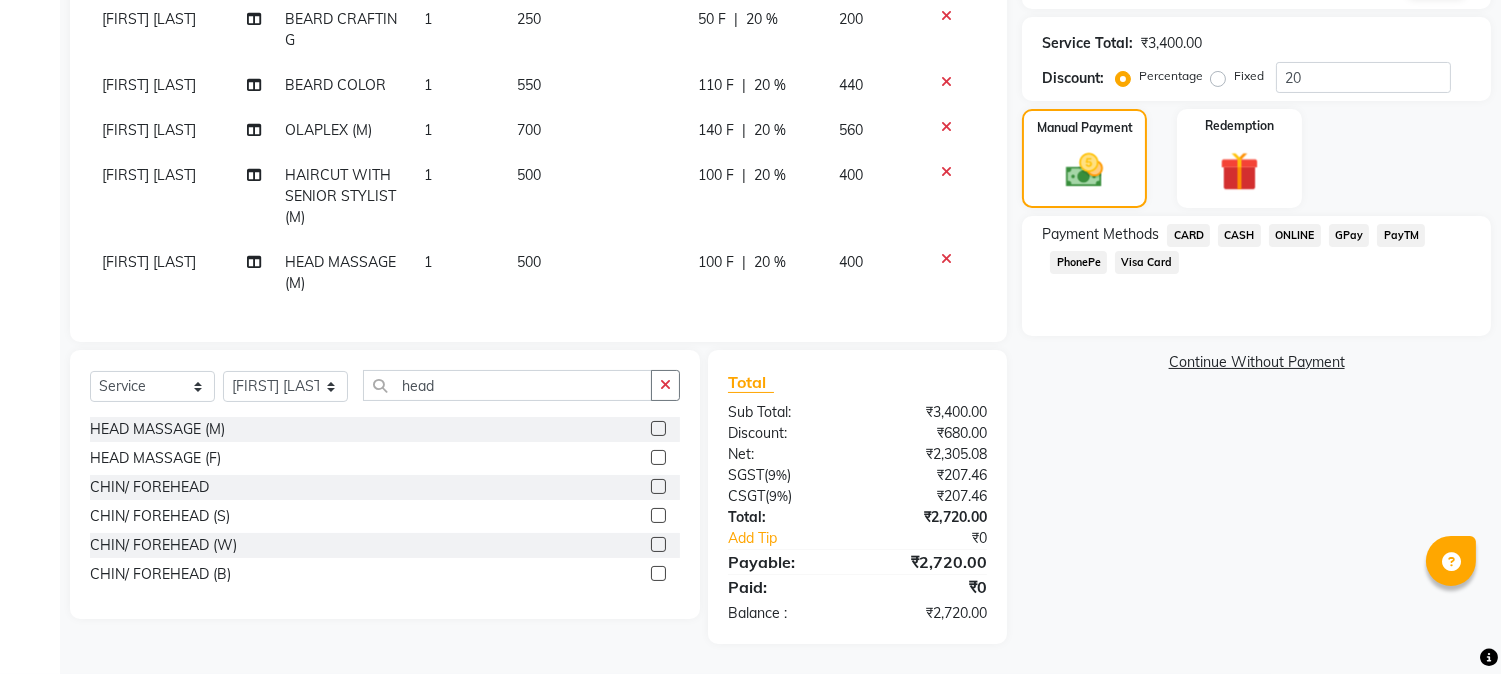 scroll, scrollTop: 0, scrollLeft: 0, axis: both 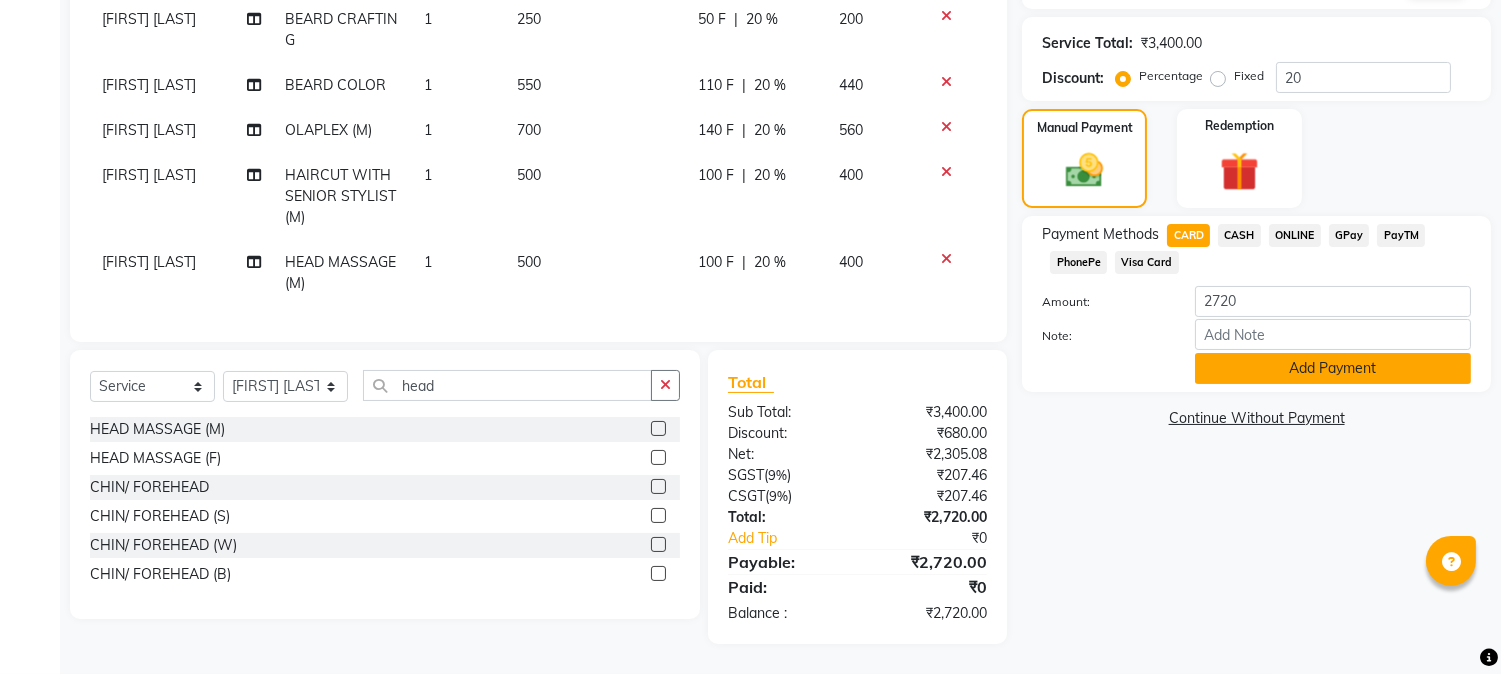 click on "Add Payment" 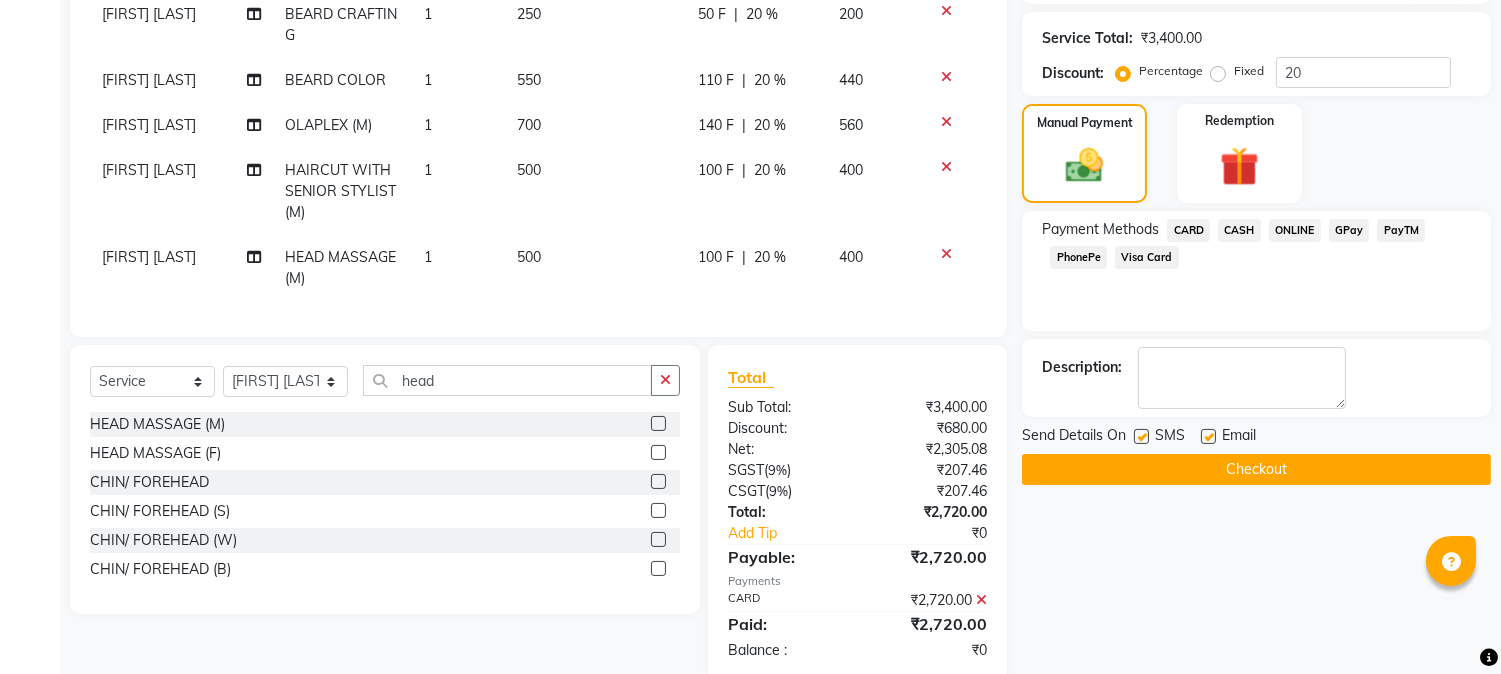 scroll, scrollTop: 467, scrollLeft: 0, axis: vertical 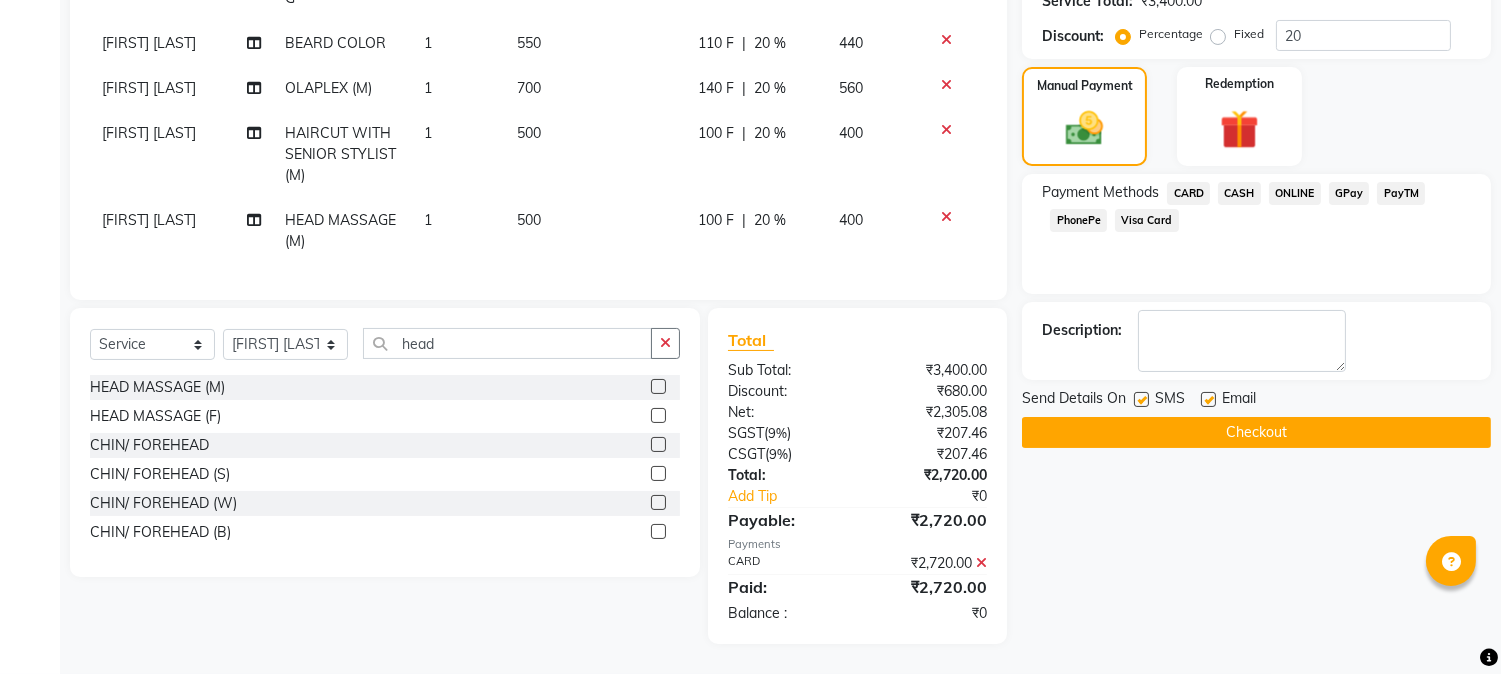 click on "Checkout" 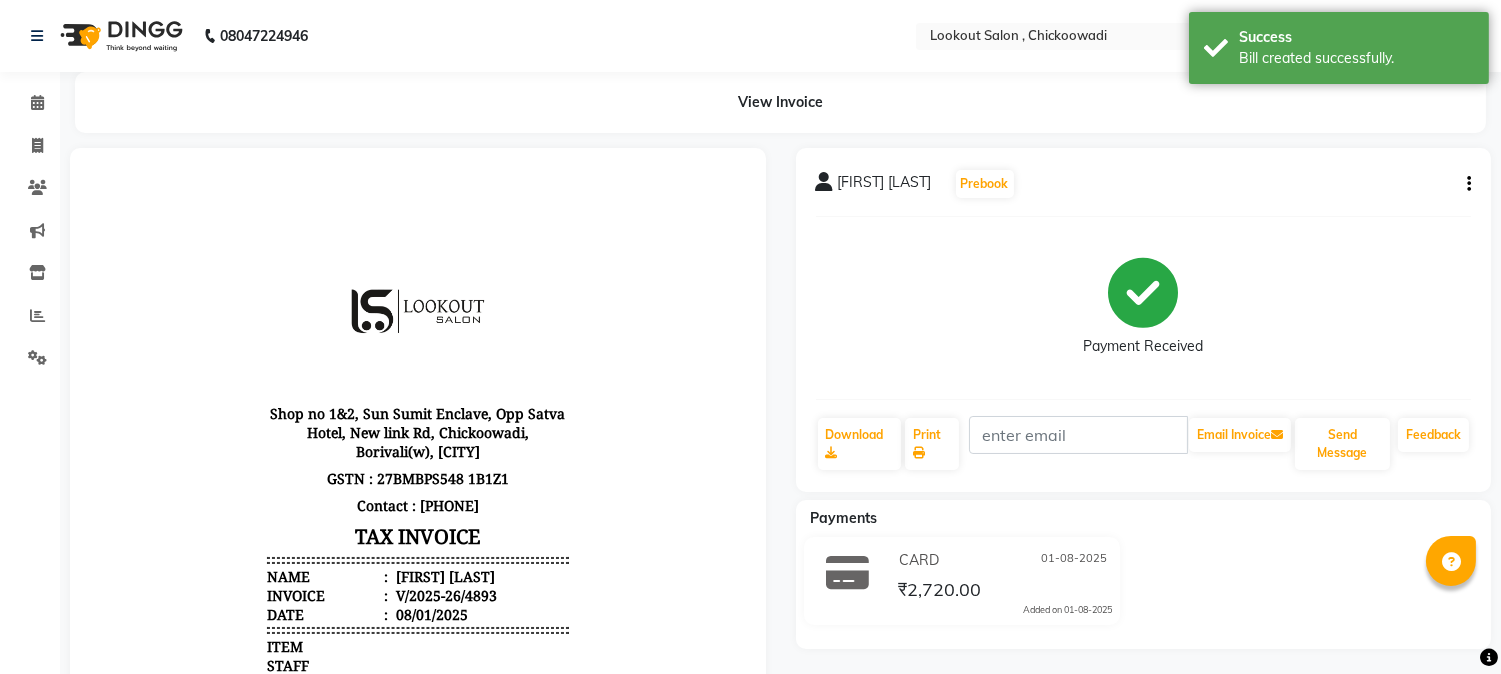 scroll, scrollTop: 0, scrollLeft: 0, axis: both 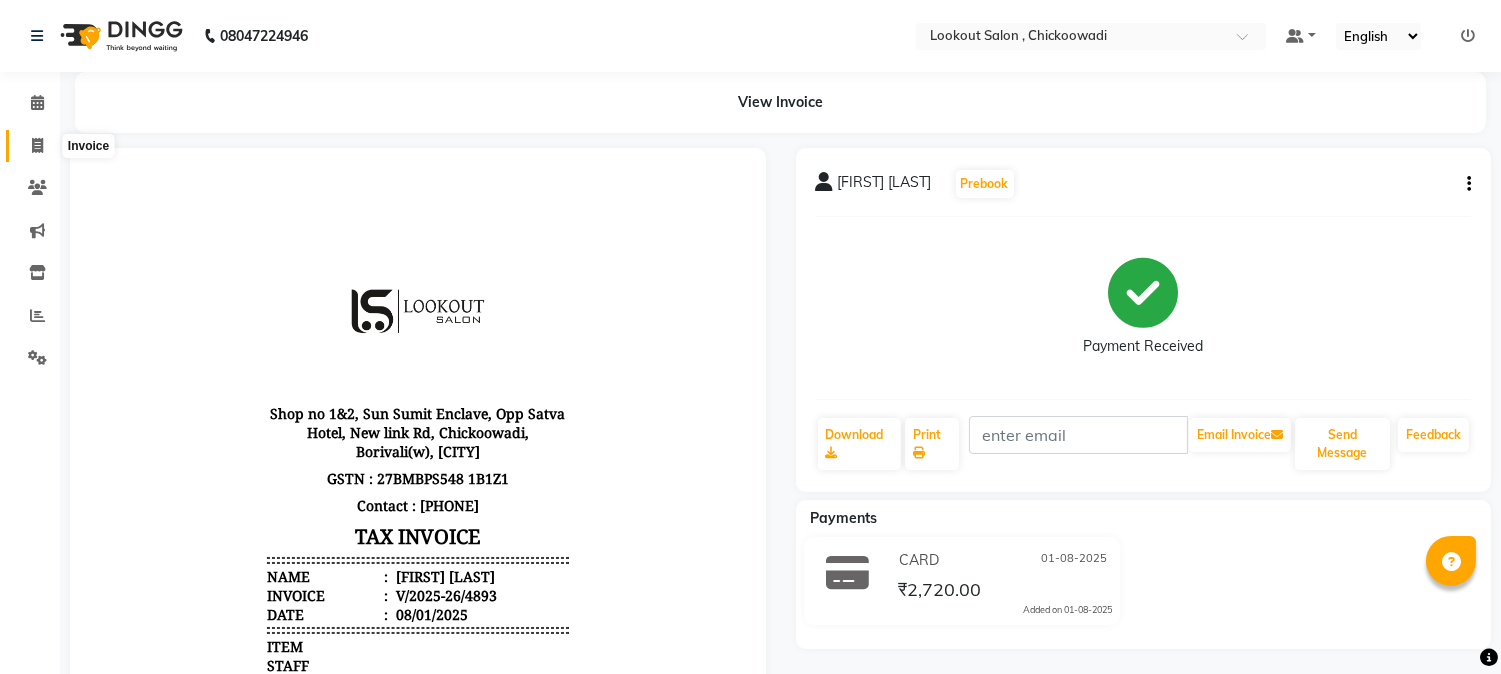 click 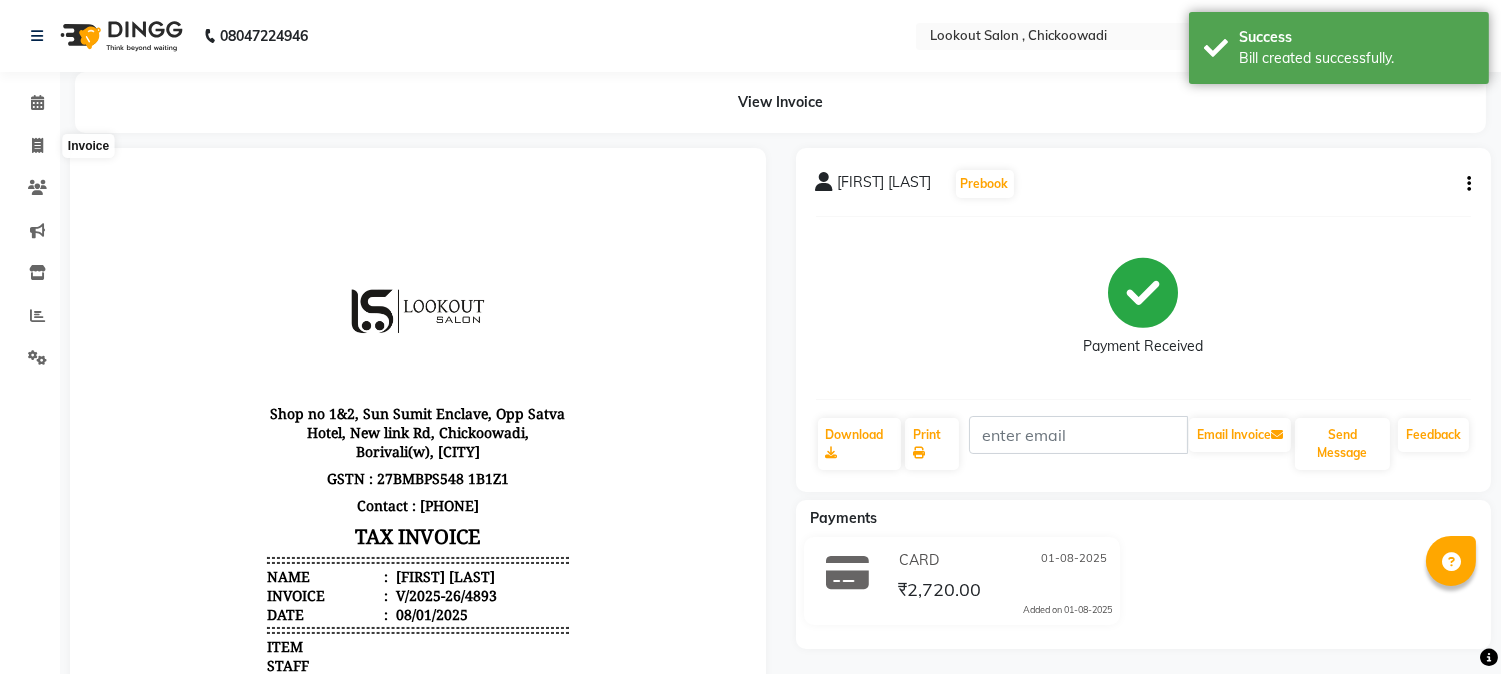 select on "service" 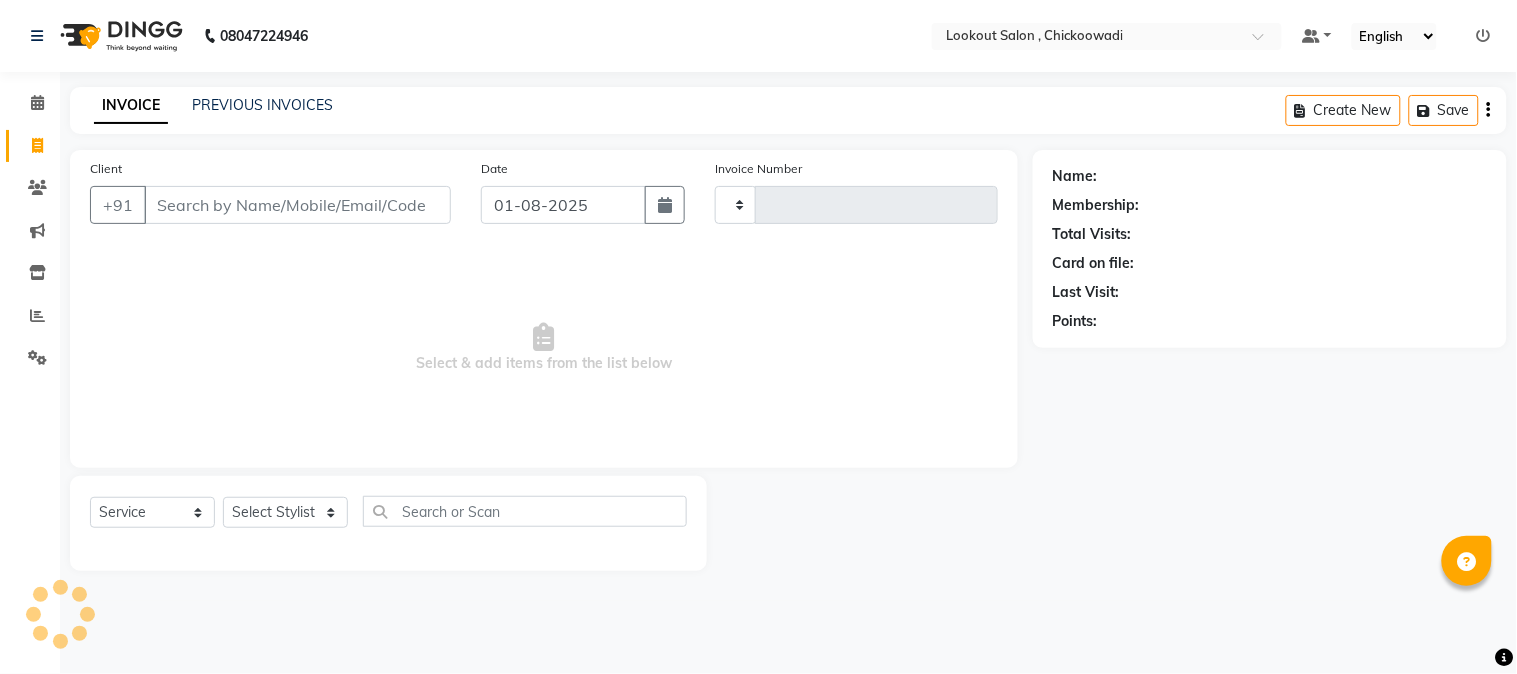 type on "4894" 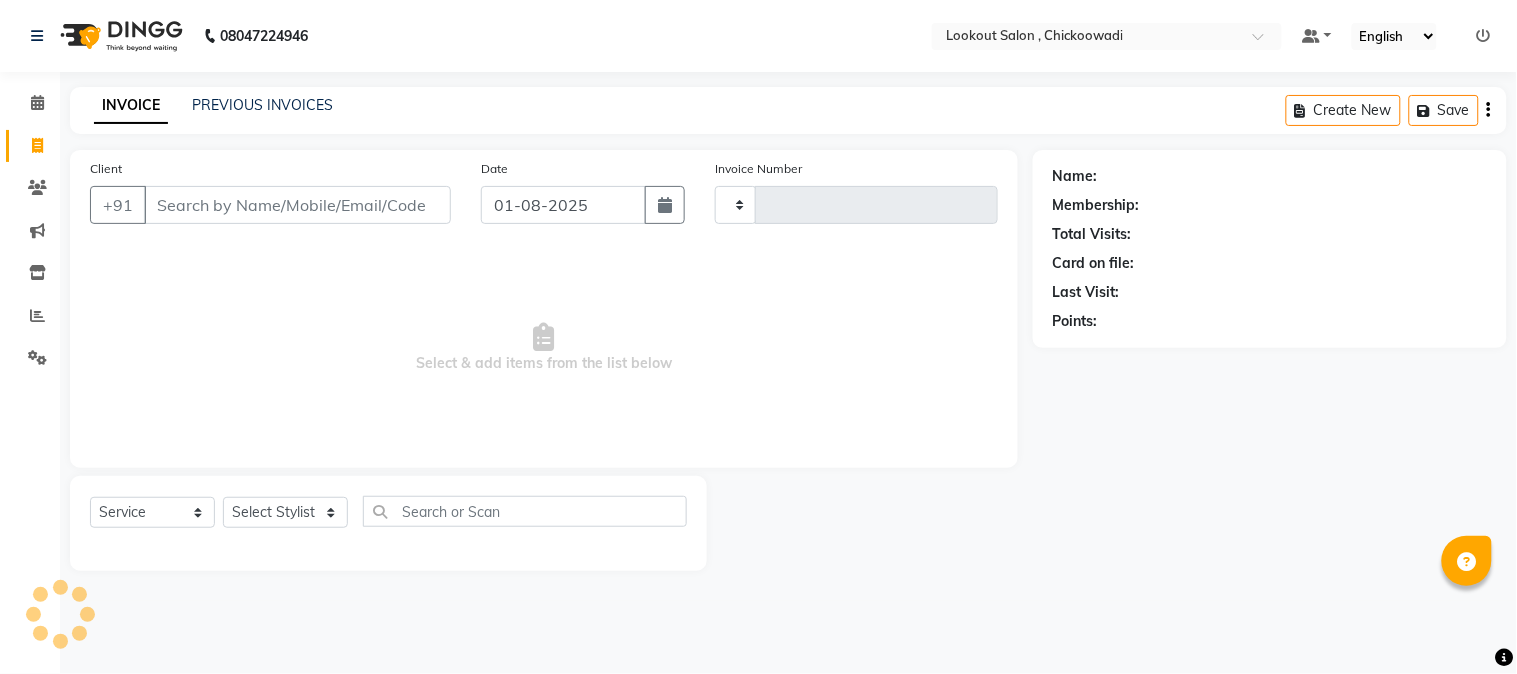 select on "151" 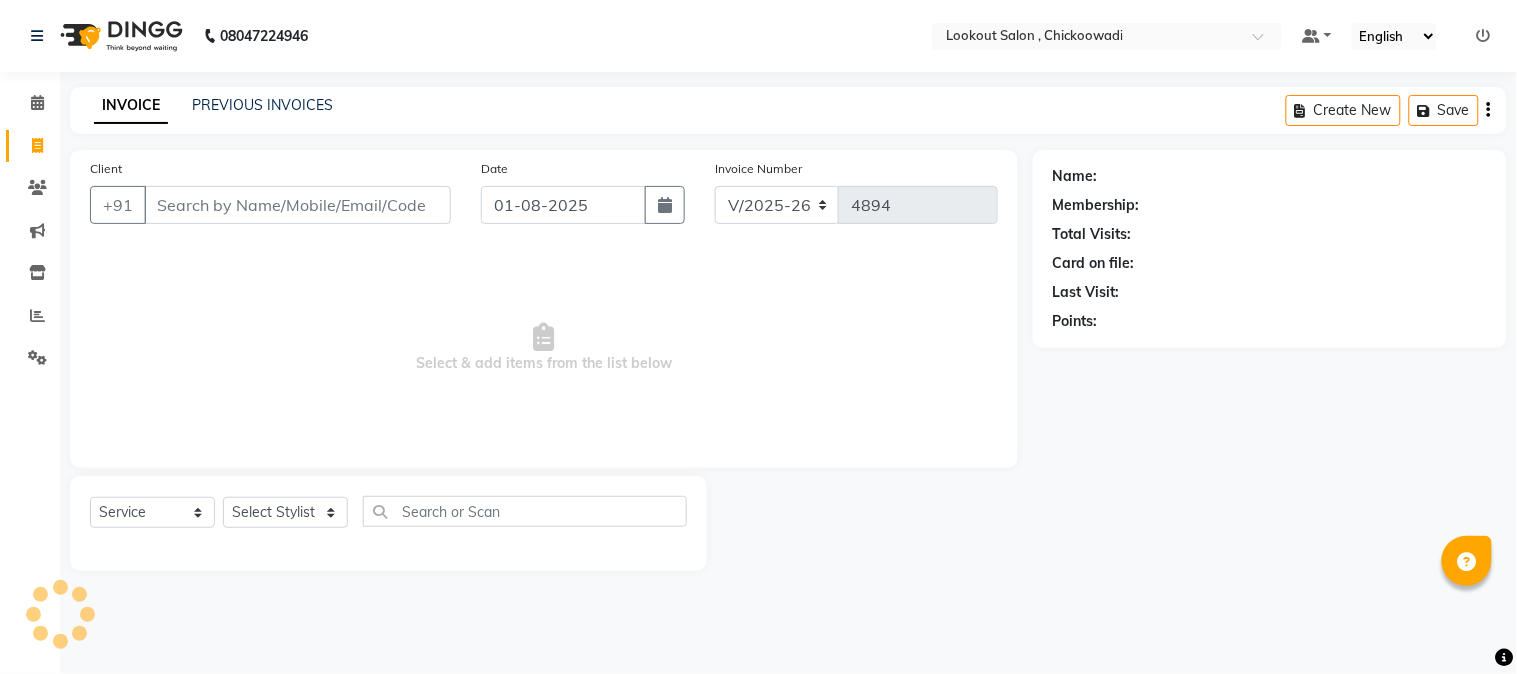 click on "Client" at bounding box center (297, 205) 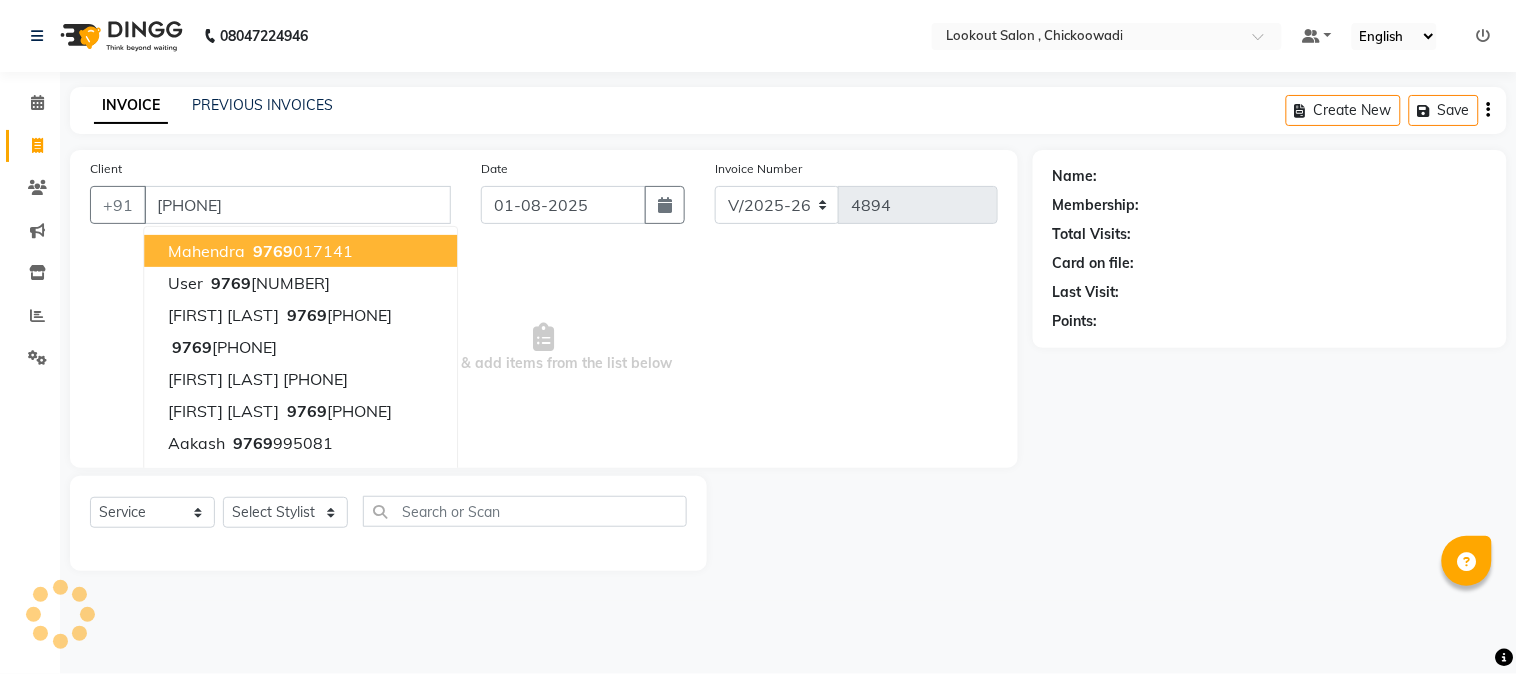 type on "[PHONE]" 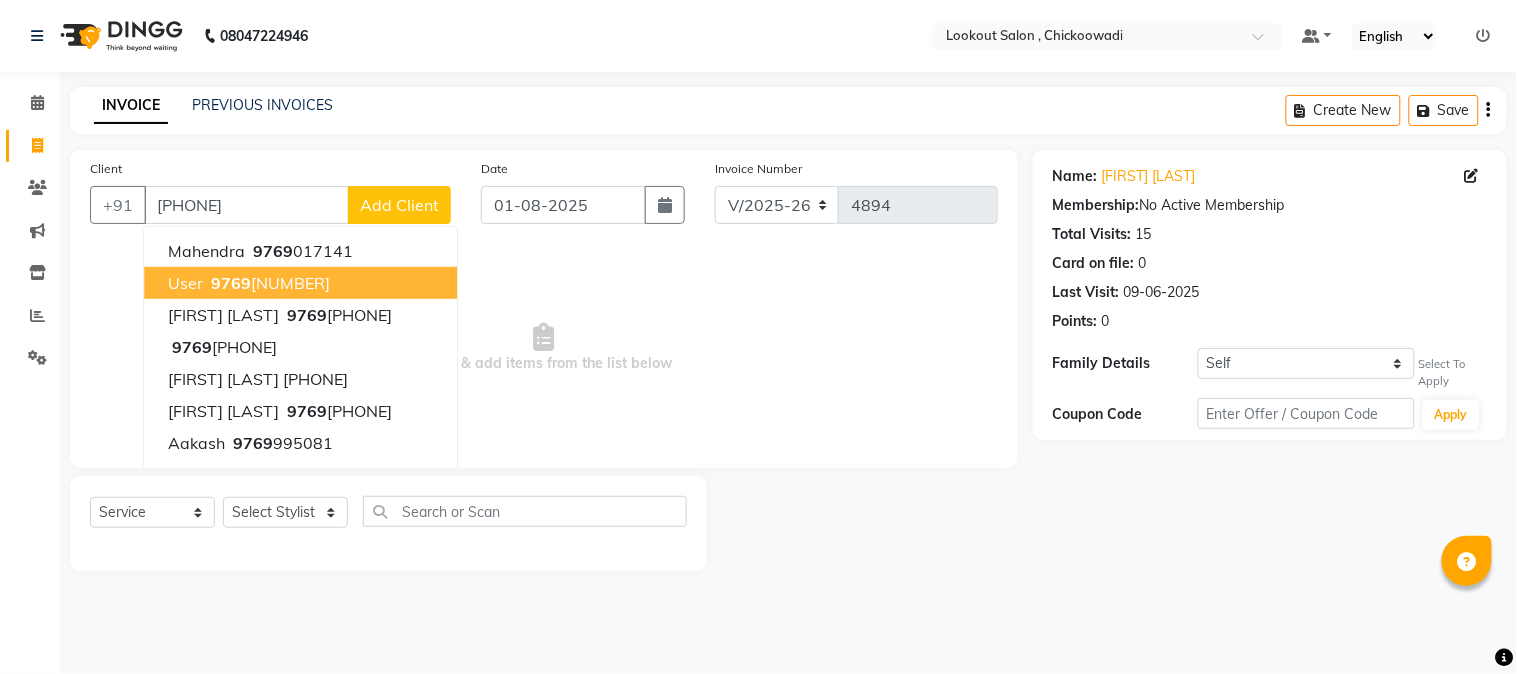 click on "Select & add items from the list below" at bounding box center [544, 348] 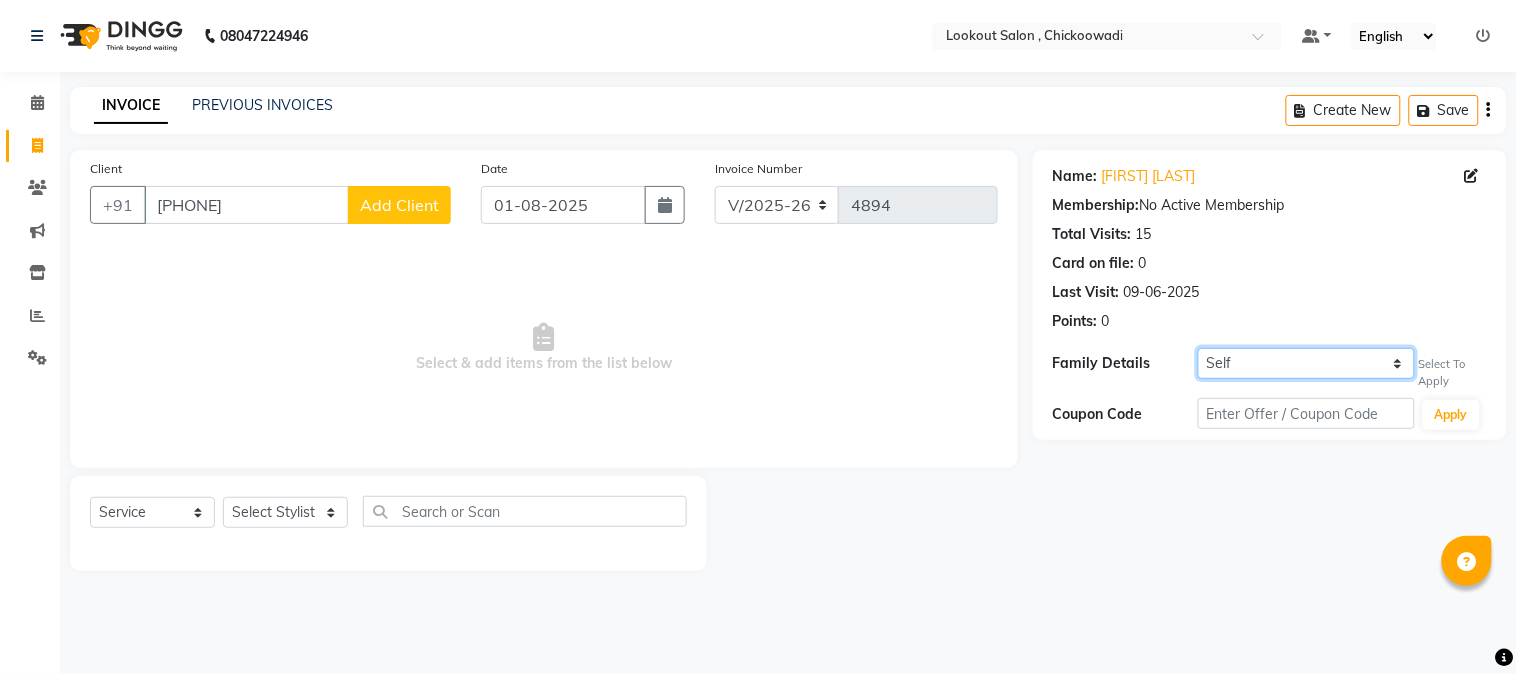 click on "Self [FIRST] [LAST]" 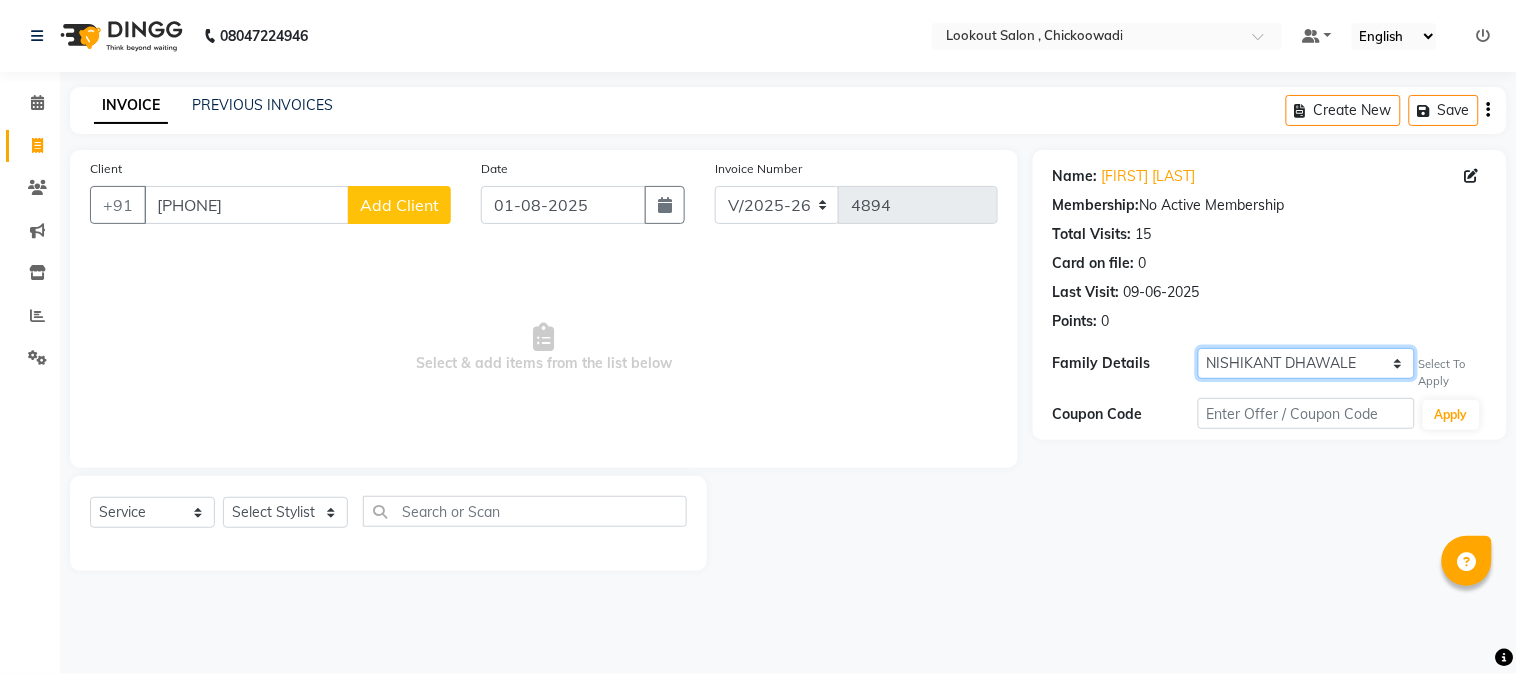 click on "Self [FIRST] [LAST]" 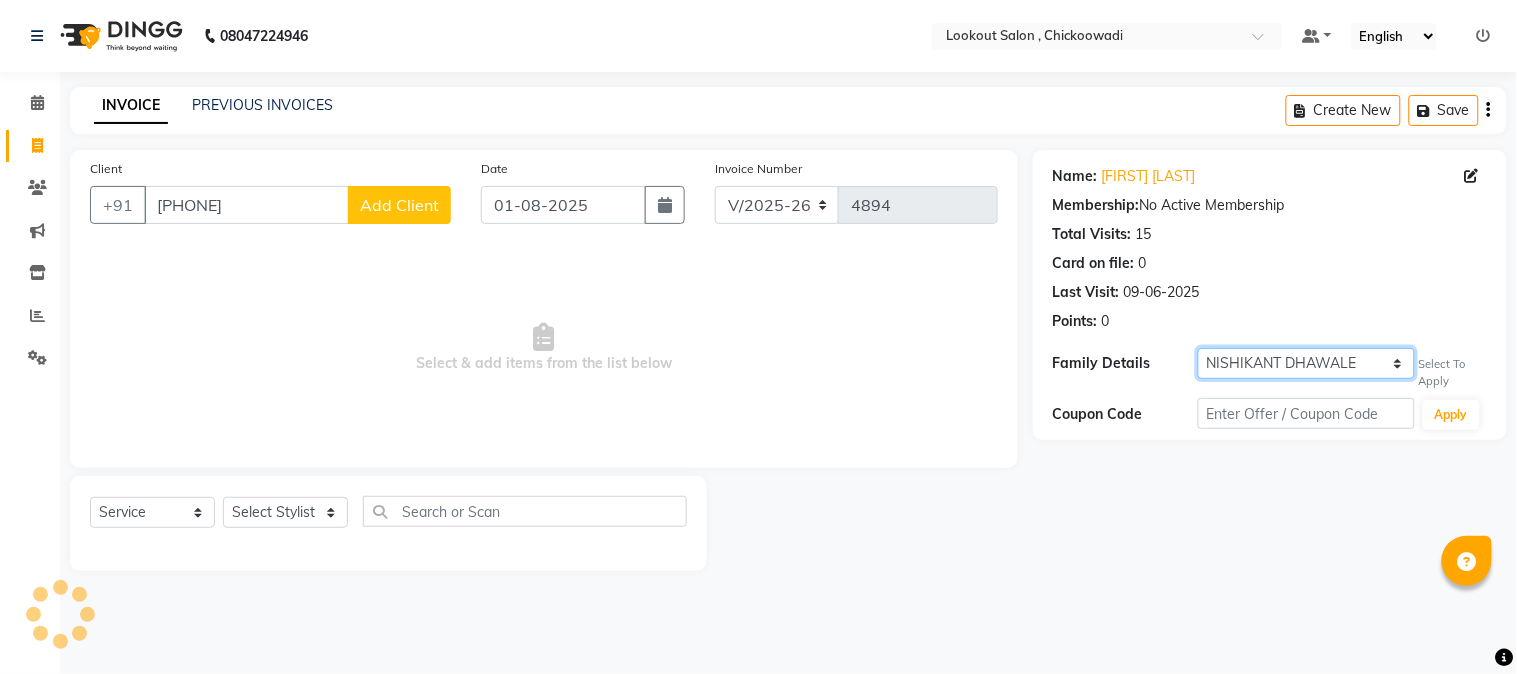 select on "1: Object" 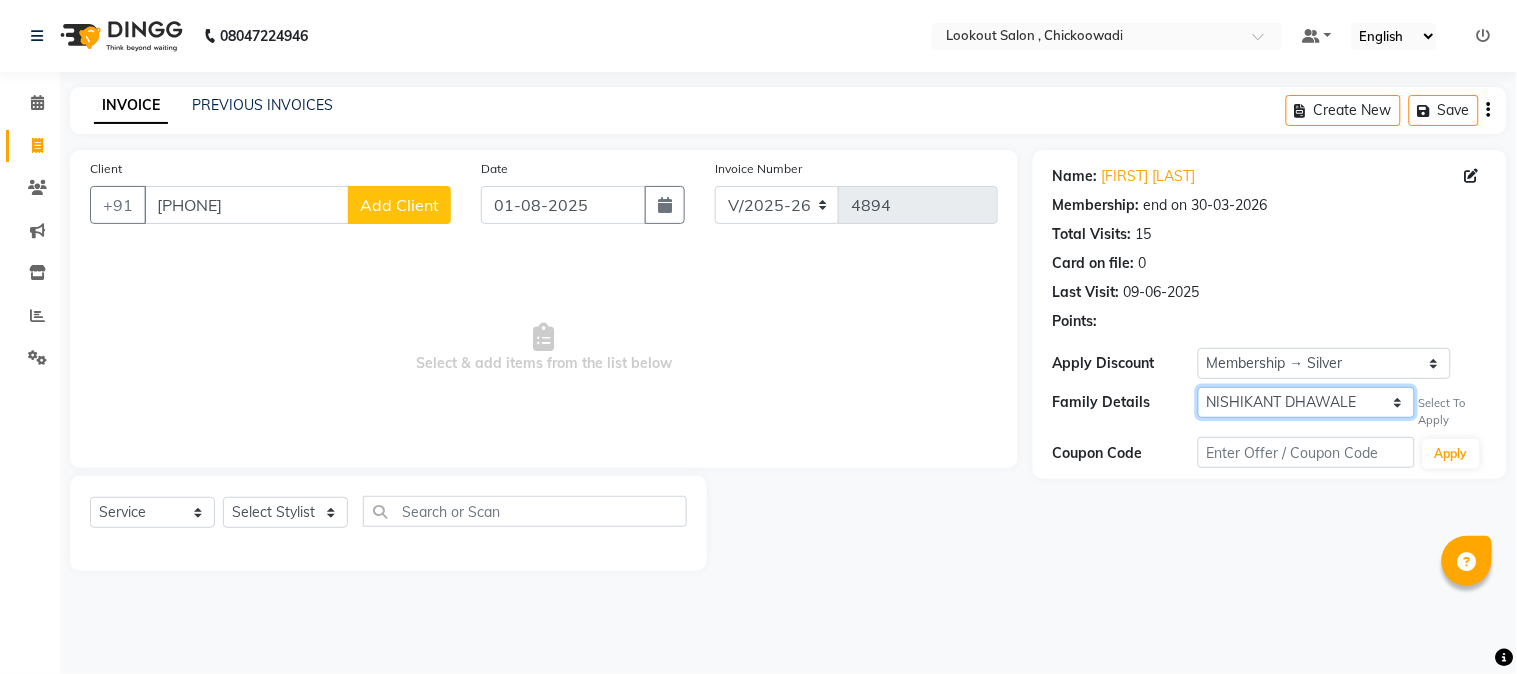click on "Self [FIRST] [LAST]" 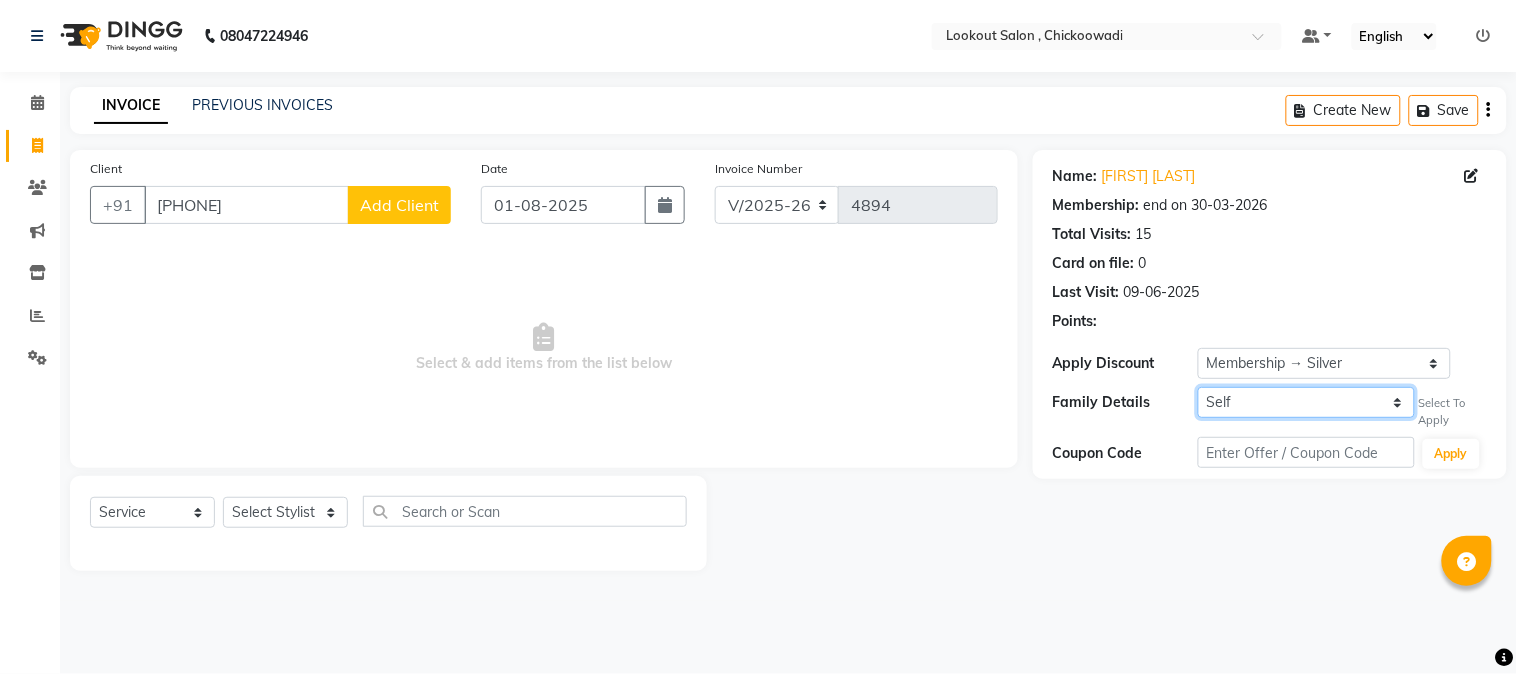click on "Self [FIRST] [LAST]" 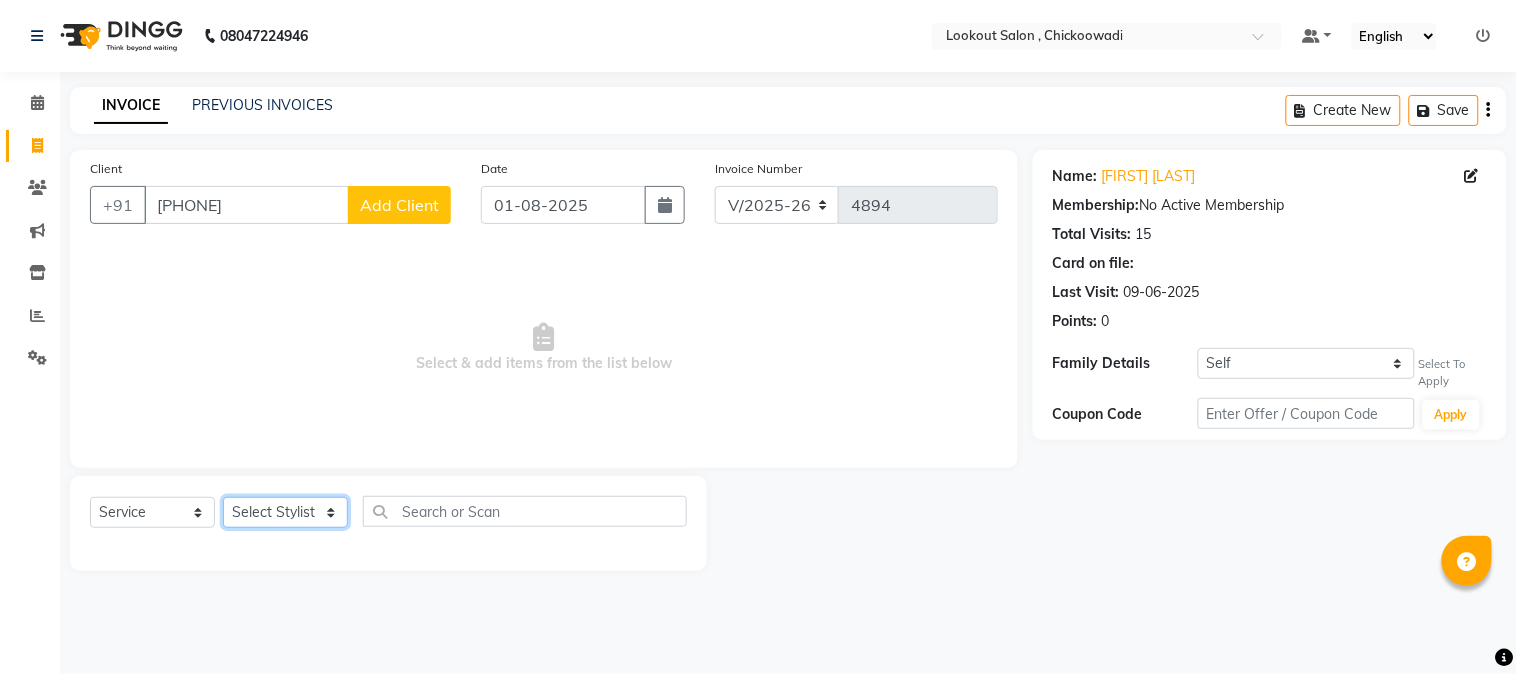 click on "Select Stylist Alizah Bangi AMIT SOLANKI jishan shekh kuldeep MANDAR GOSAVI NANDINI GUPTA NIPUL SIR NISAR AHMED PIRJADE PARVEEN SHAIKH Rizwan ROOPAVATI Rupali RUPESH SADAF SHAIKH SAHIL TAK SAMREEN DHOLKIYA shweta kashyap" 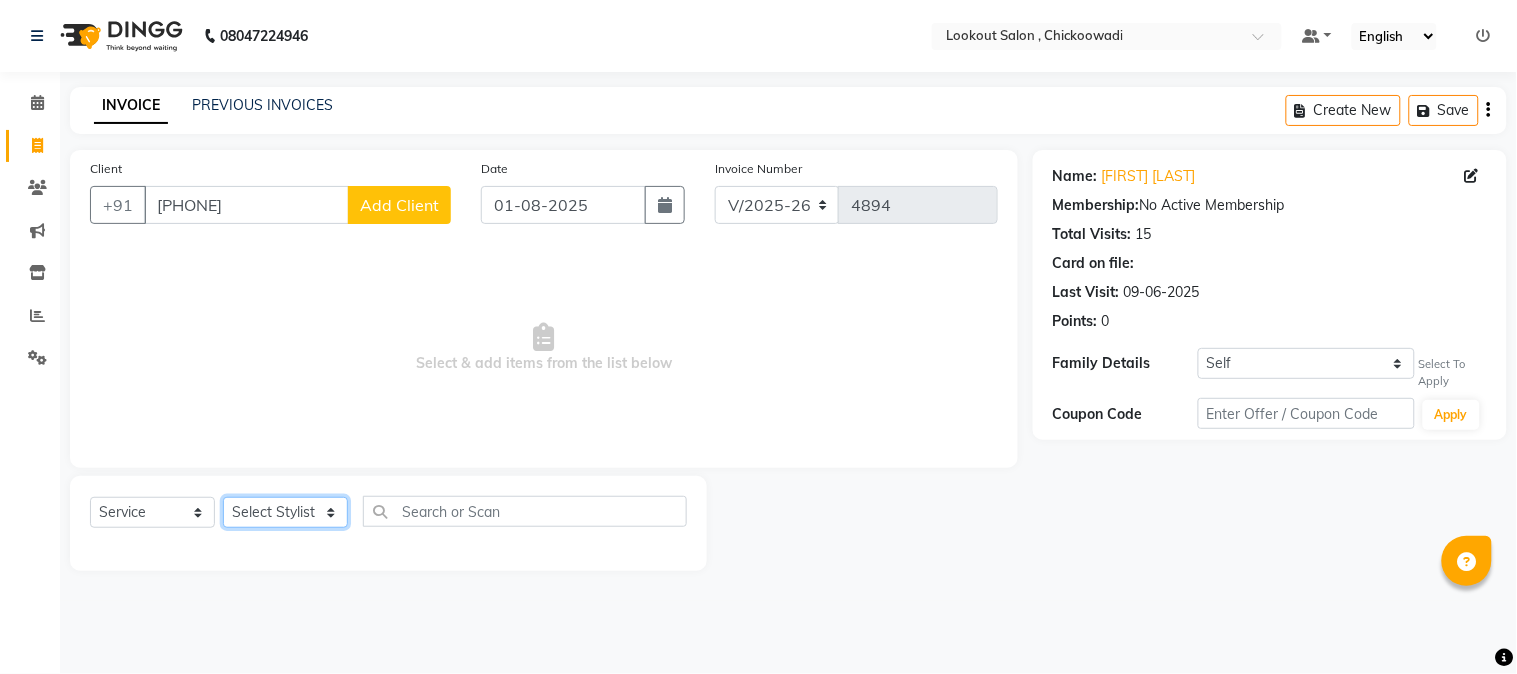 select on "[NUMBER]" 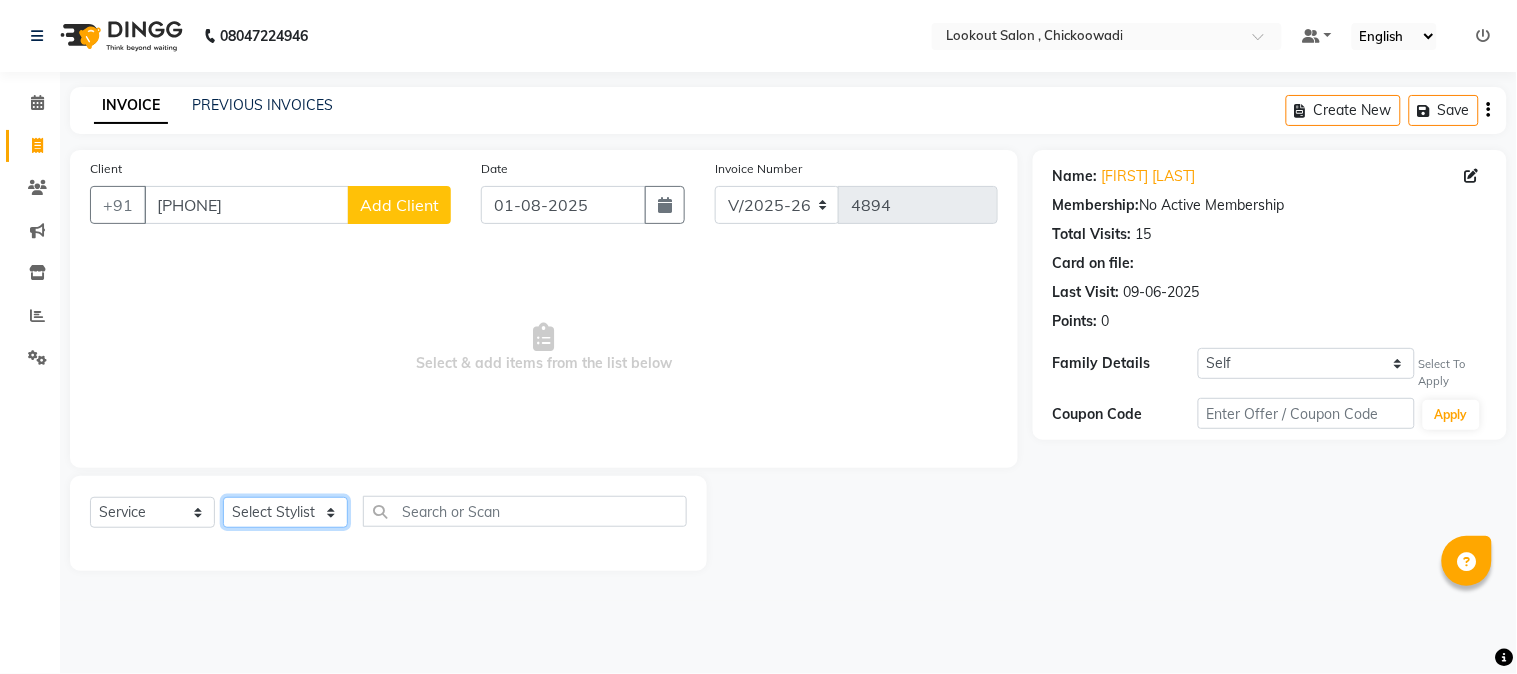 click on "Select Stylist Alizah Bangi AMIT SOLANKI jishan shekh kuldeep MANDAR GOSAVI NANDINI GUPTA NIPUL SIR NISAR AHMED PIRJADE PARVEEN SHAIKH Rizwan ROOPAVATI Rupali RUPESH SADAF SHAIKH SAHIL TAK SAMREEN DHOLKIYA shweta kashyap" 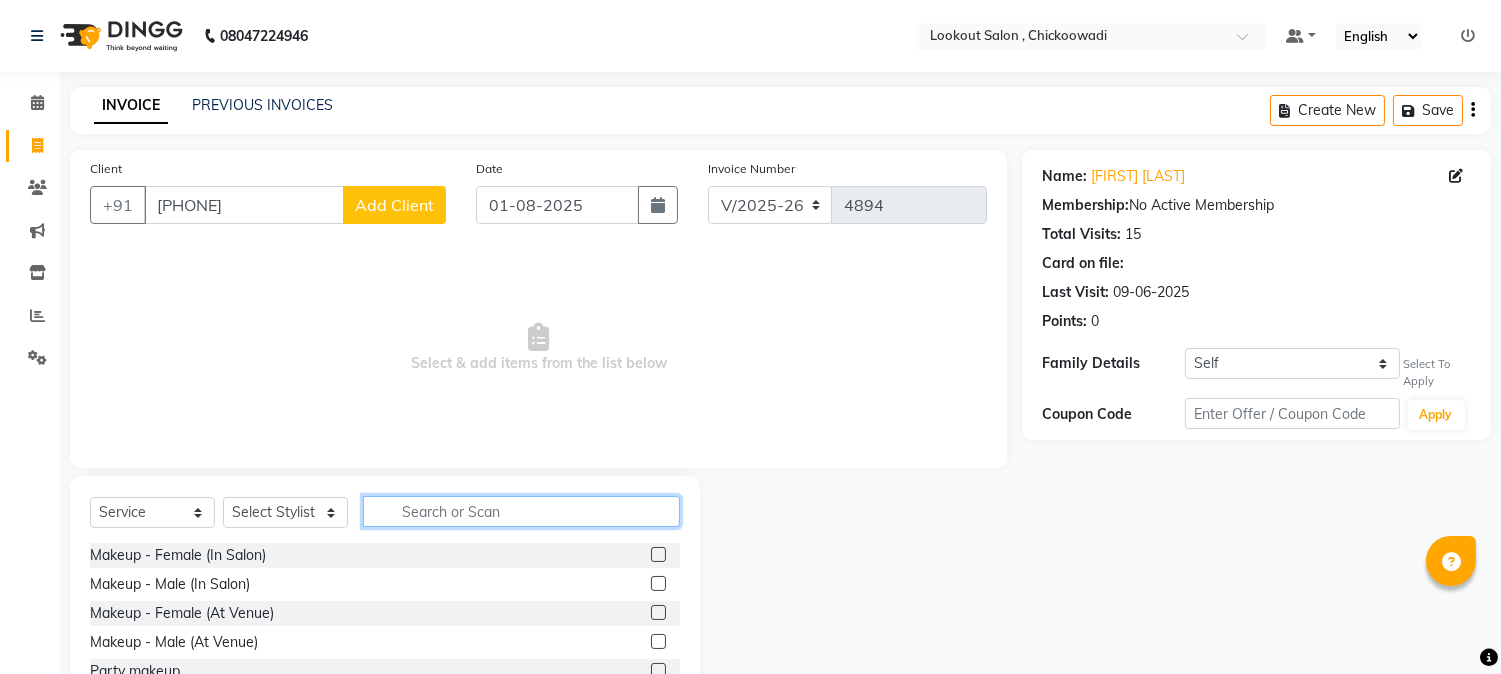 click 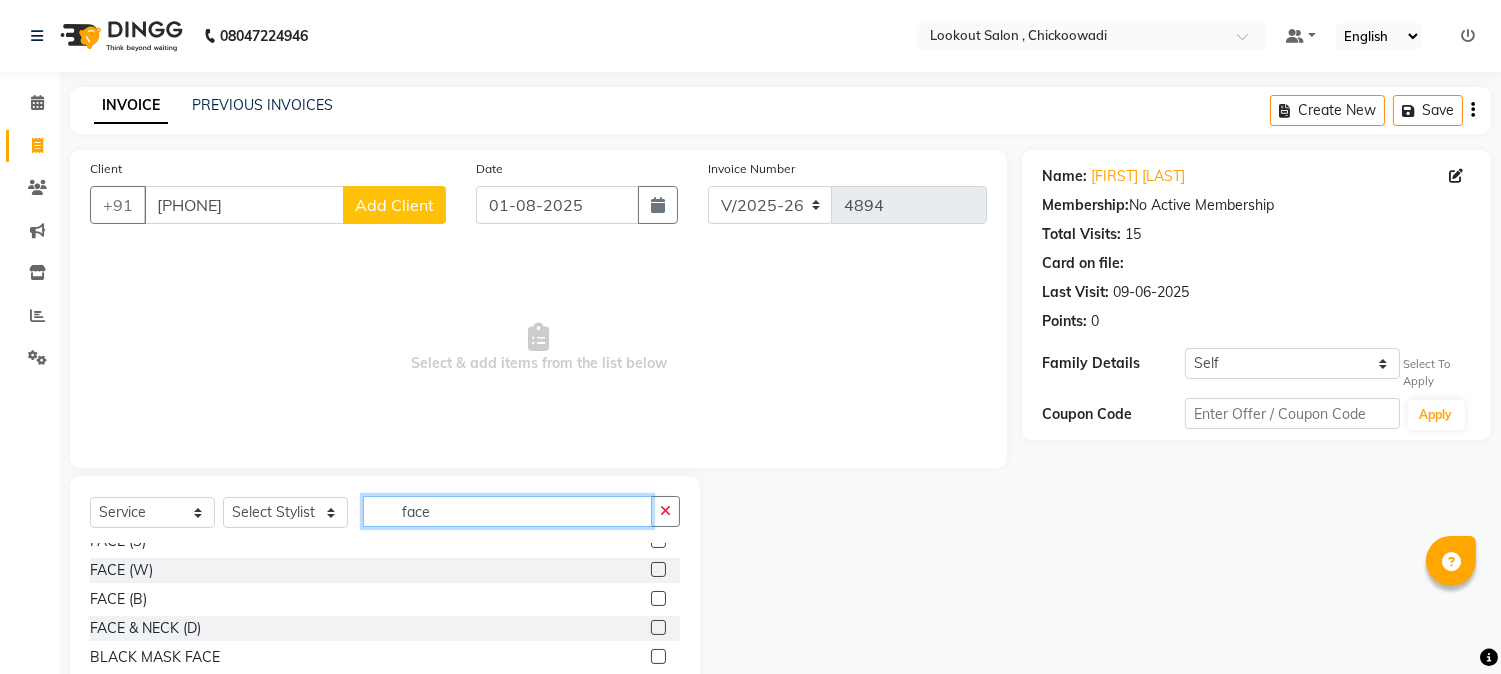 scroll, scrollTop: 61, scrollLeft: 0, axis: vertical 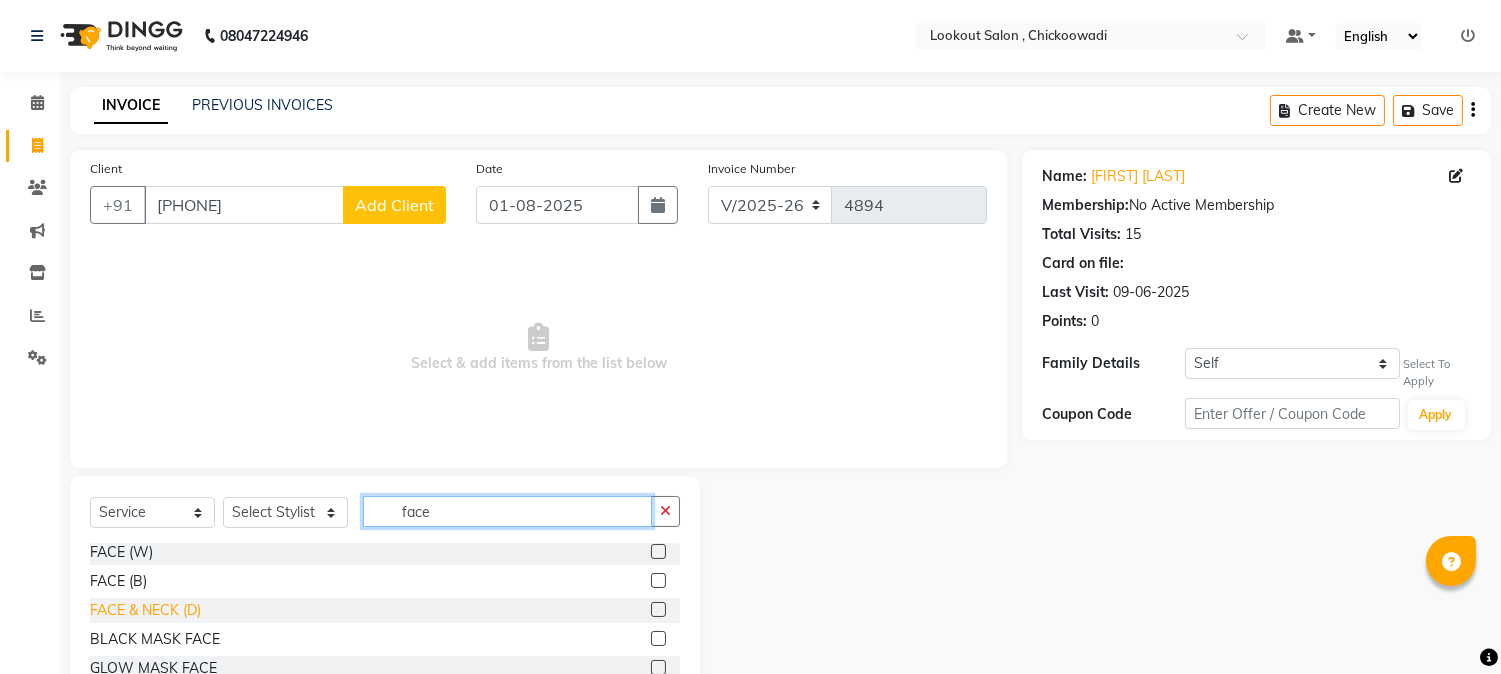 type on "face" 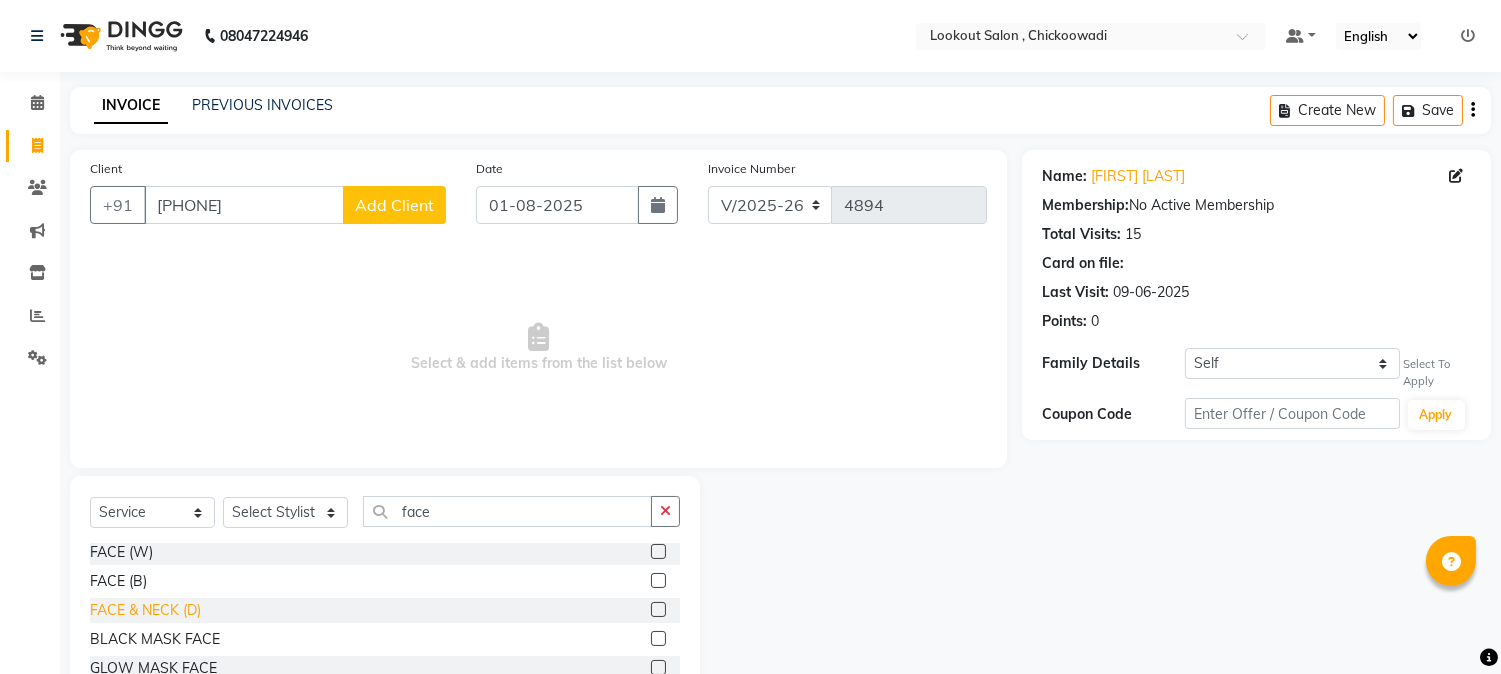 click on "FACE & NECK (D)" 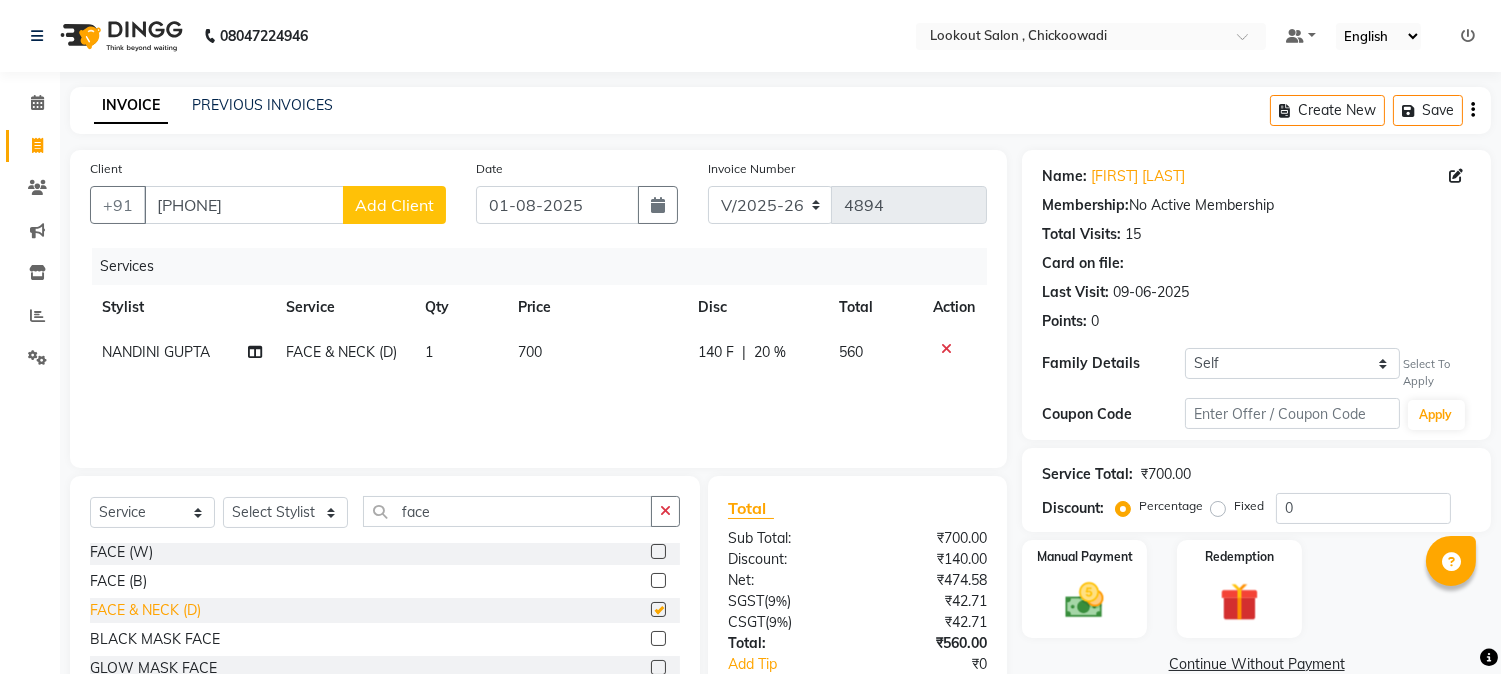 checkbox on "false" 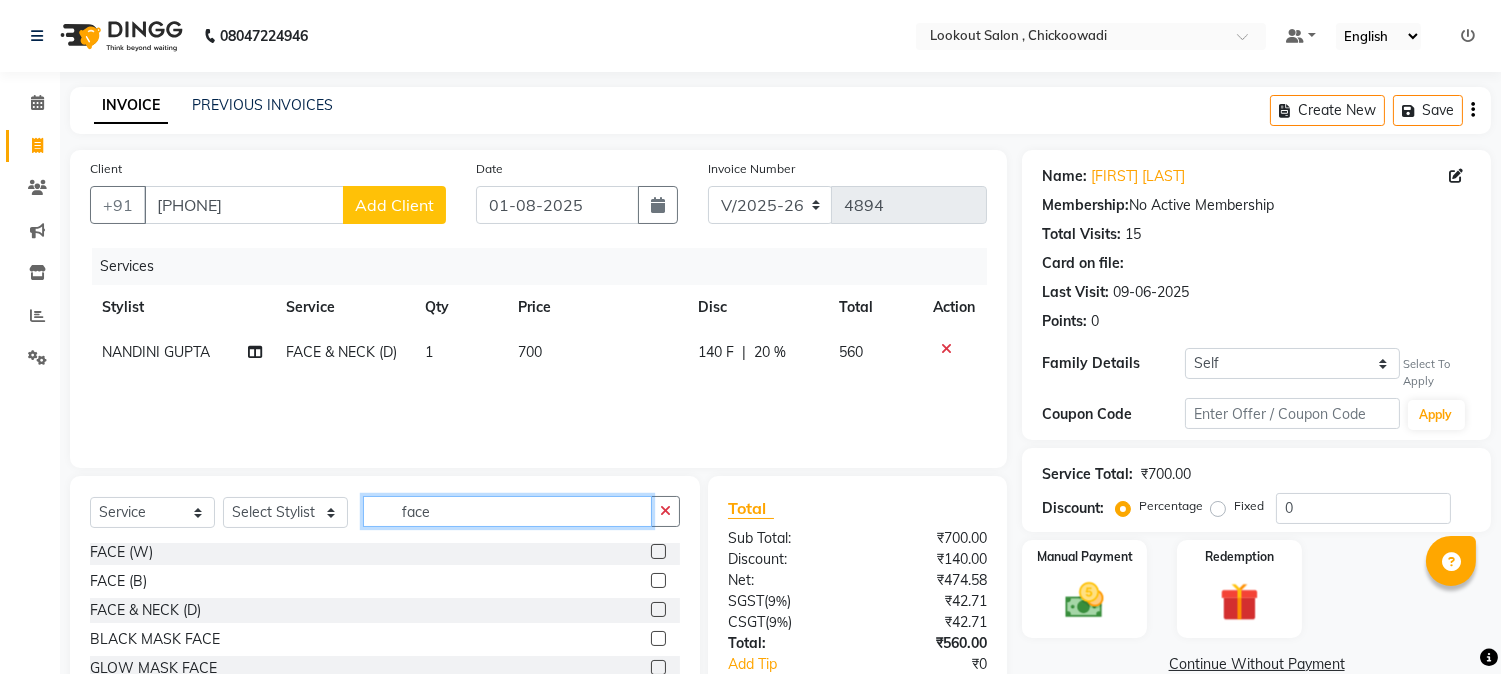 click on "face" 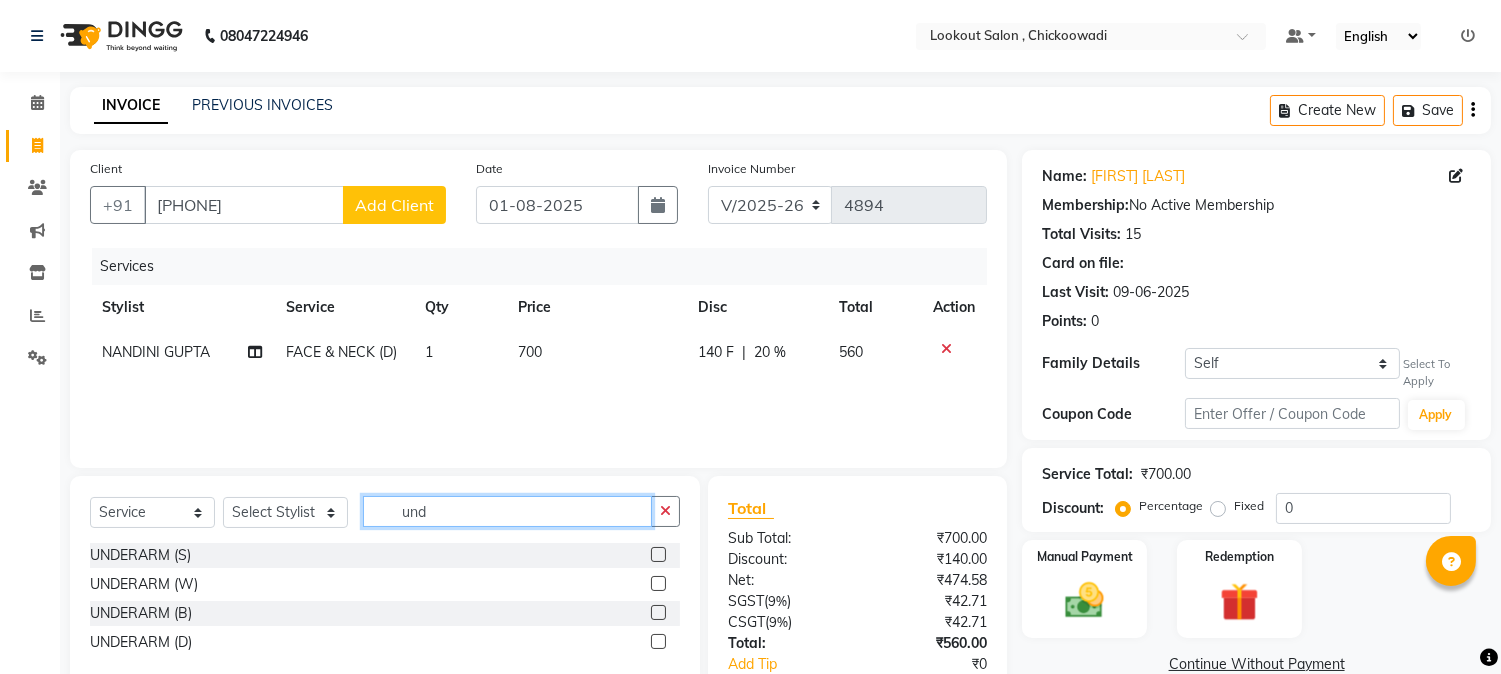 scroll, scrollTop: 0, scrollLeft: 0, axis: both 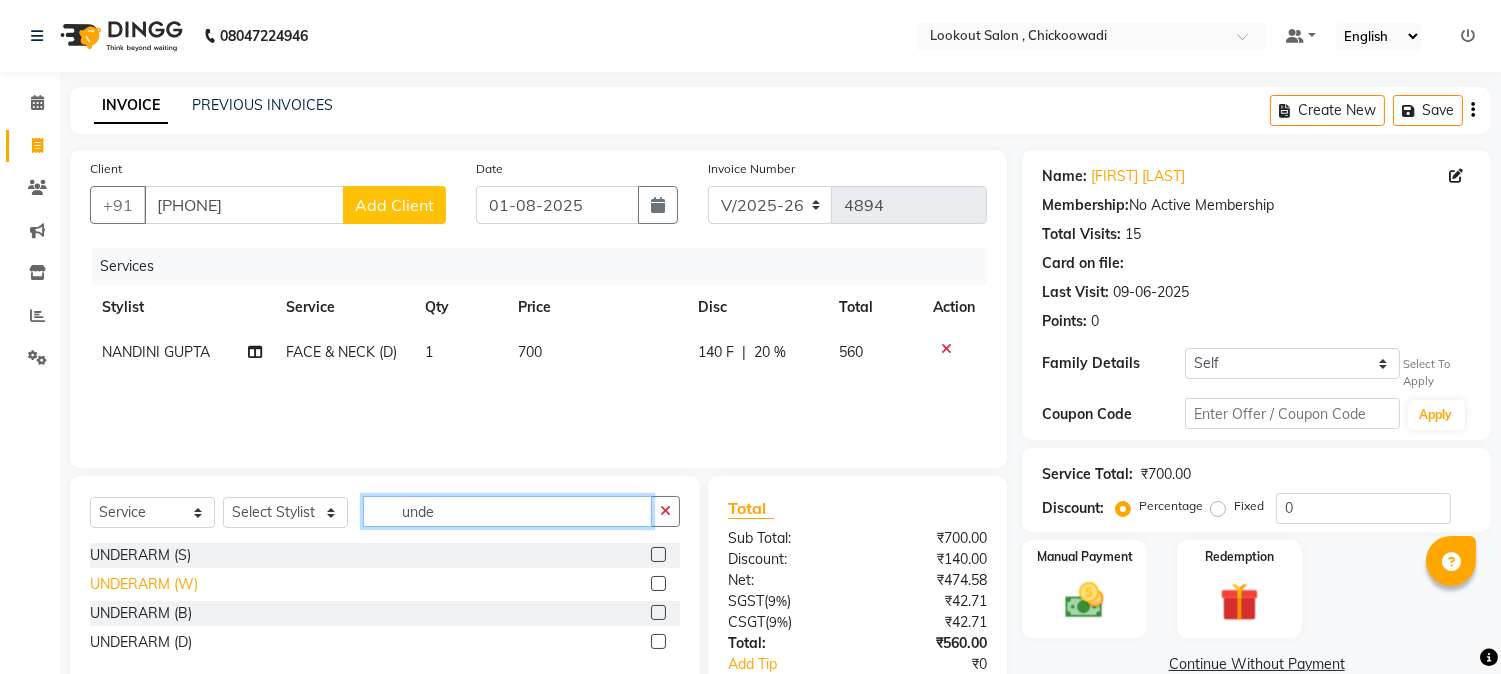 type on "unde" 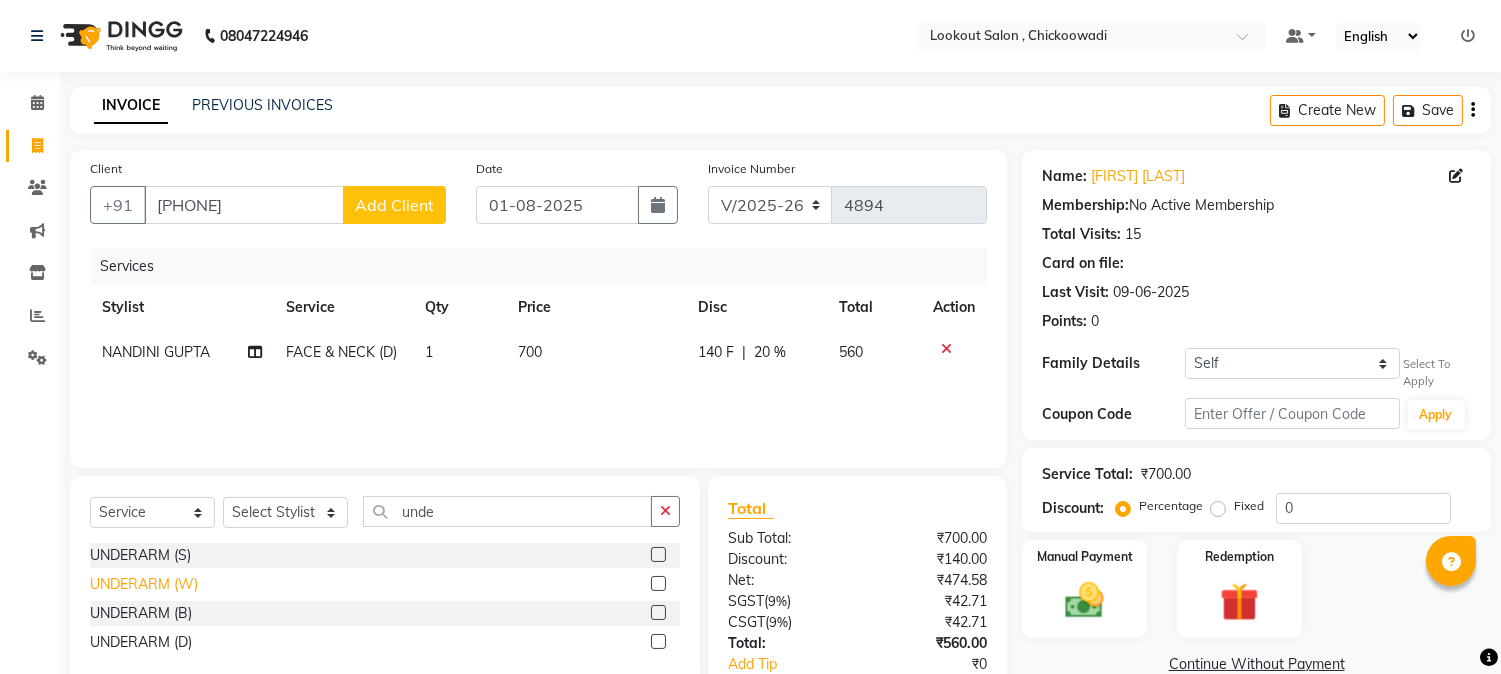 click on "UNDERARM (W)" 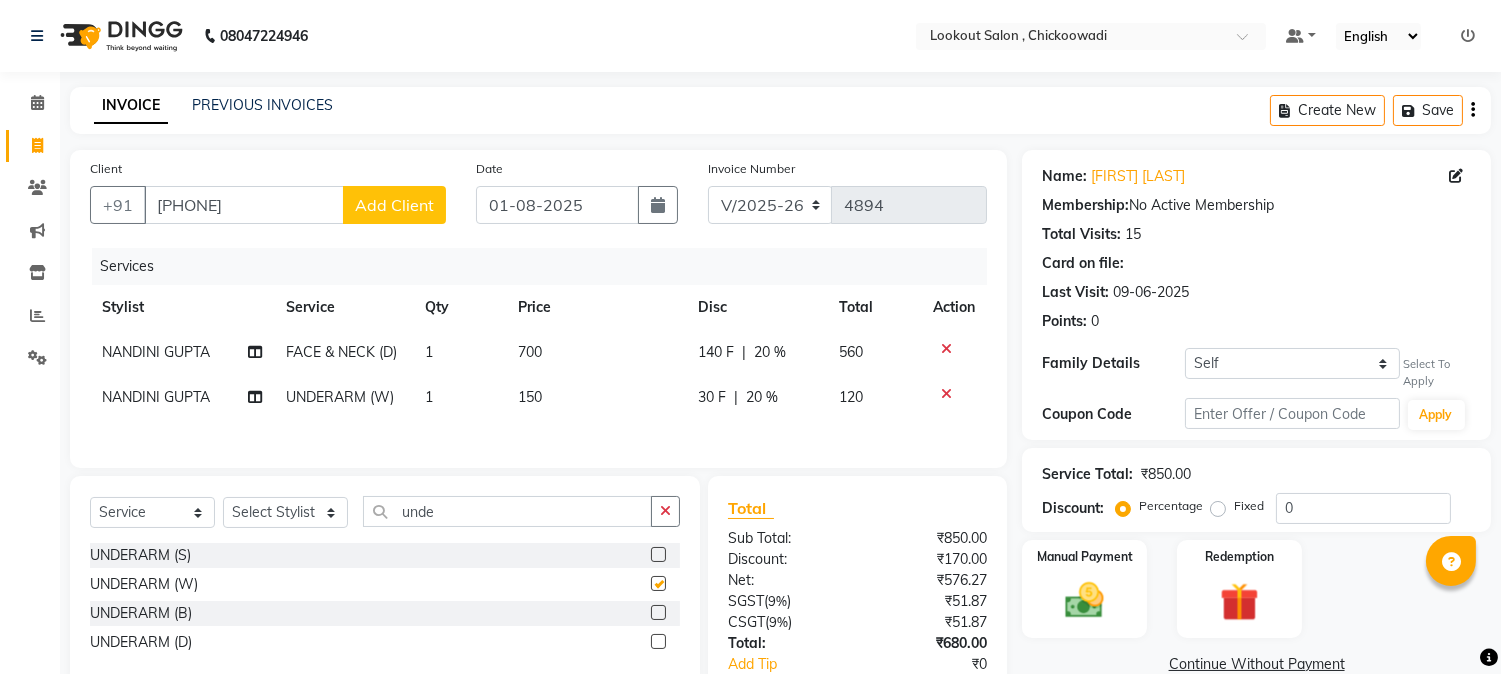 checkbox on "false" 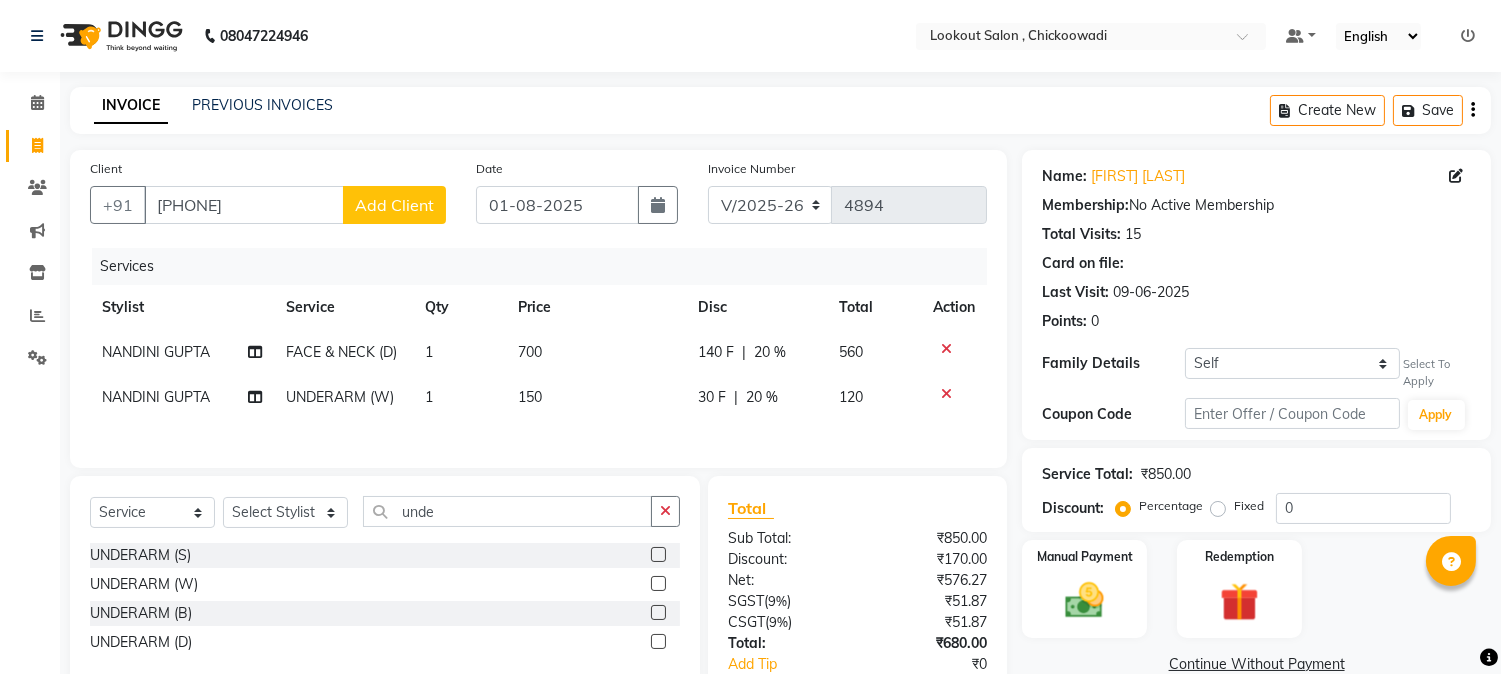 click on "Select Service Product Membership Package Voucher Prepaid Gift Card Select Stylist Alizah Bangi AMIT SOLANKI jishan shekh kuldeep MANDAR GOSAVI NANDINI GUPTA NIPUL SIR NISAR AHMED PIRJADE PARVEEN SHAIKH Rizwan ROOPAVATI Rupali RUPESH SADAF SHAIKH SAHIL TAK SAMREEN DHOLKIYA shweta kashyap [LAST]" 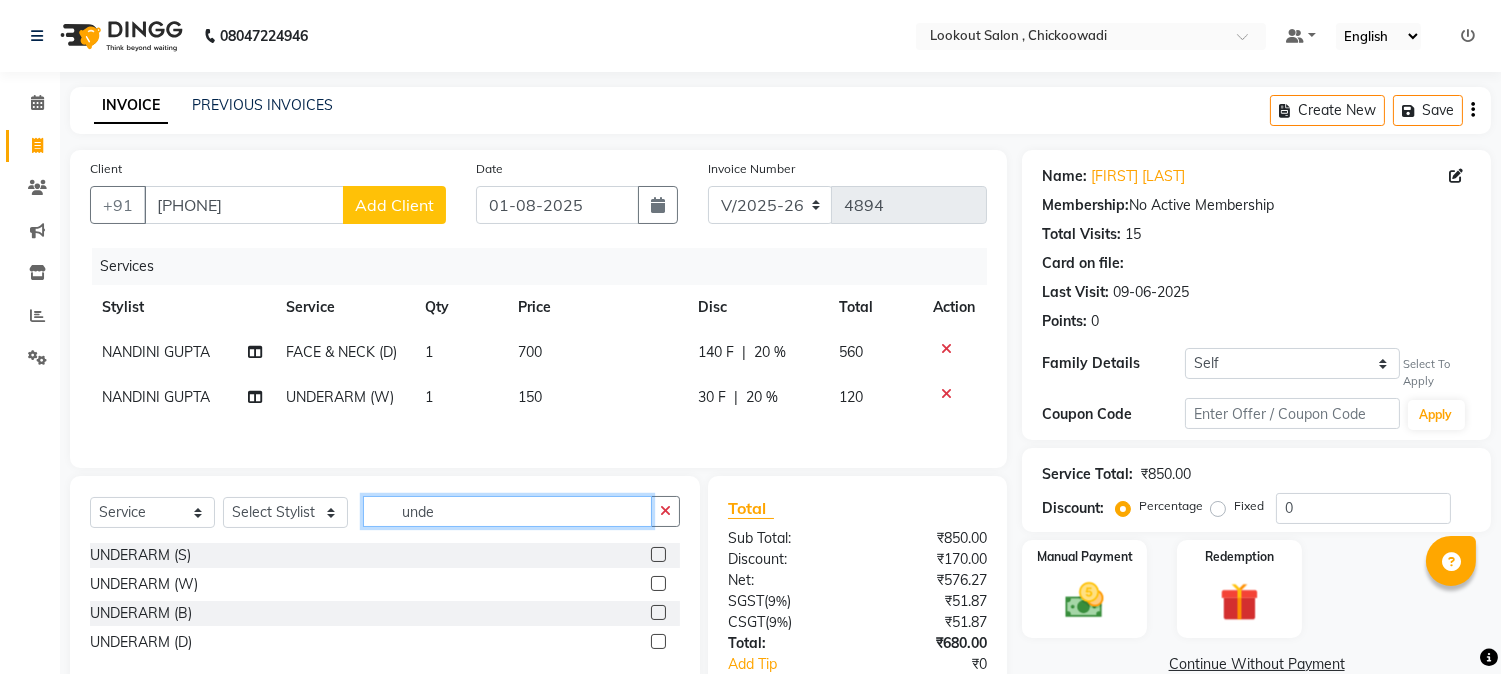 click on "unde" 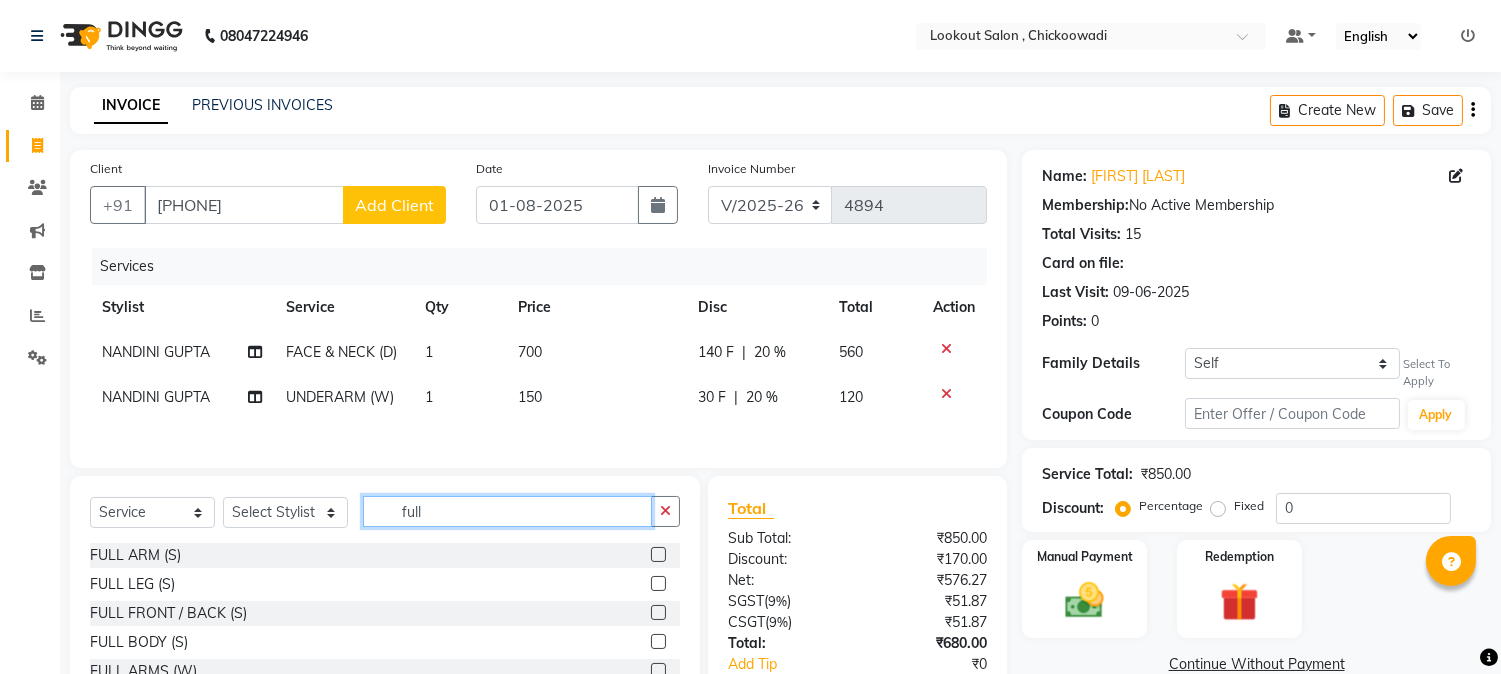 scroll, scrollTop: 111, scrollLeft: 0, axis: vertical 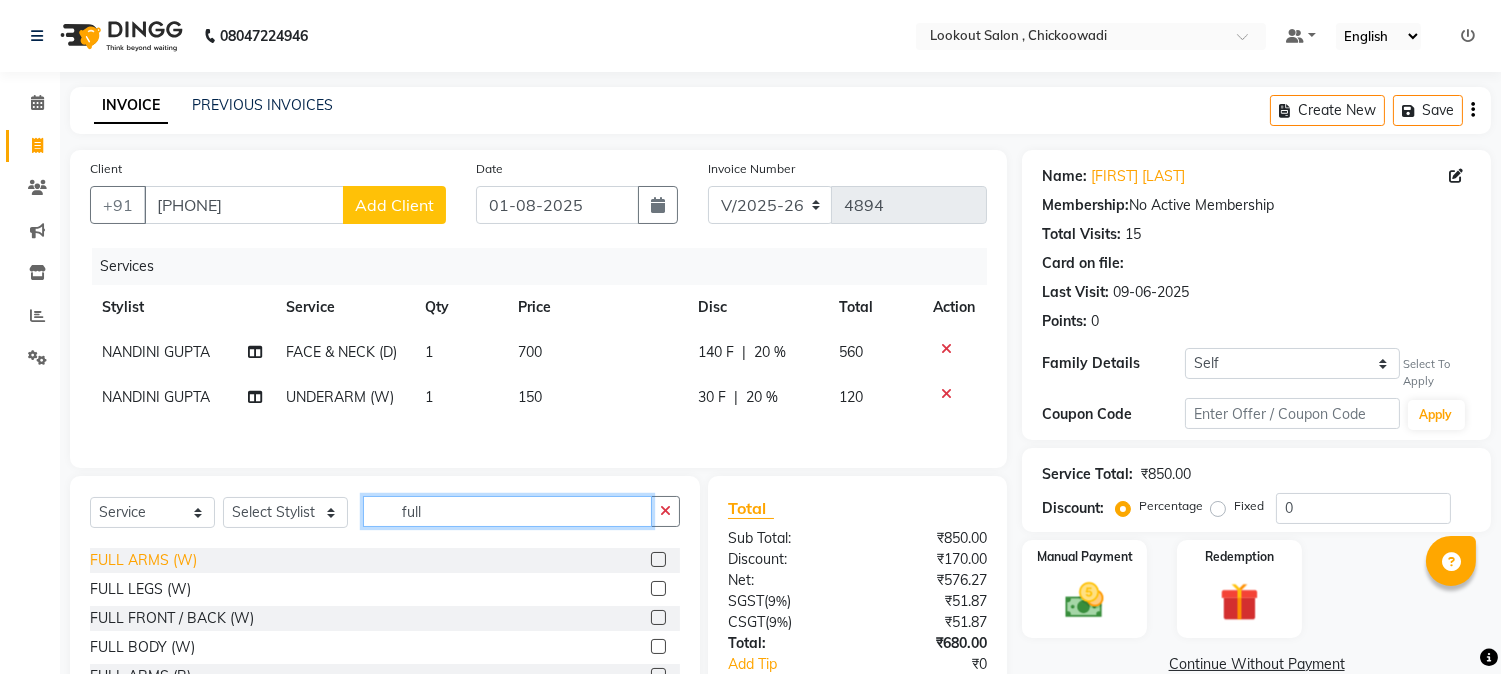 type on "full" 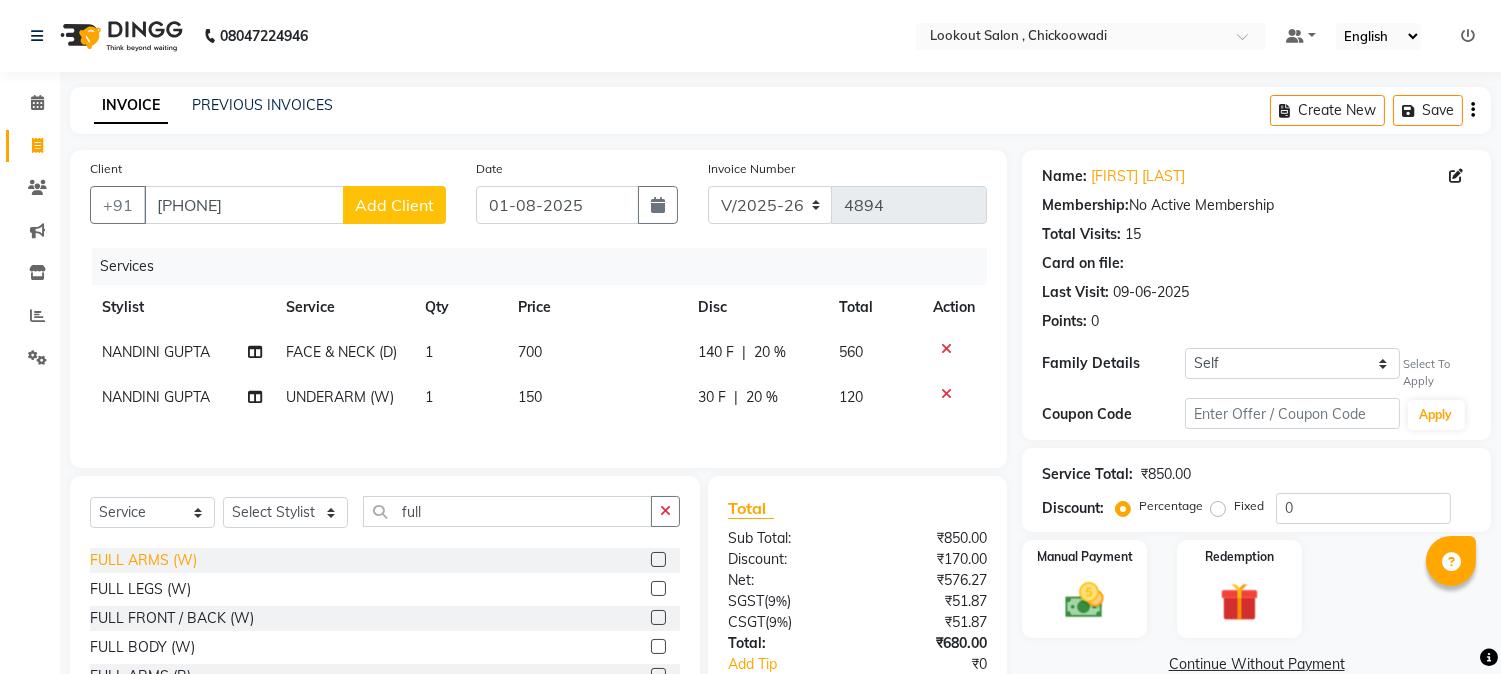 click on "FULL ARMS (W)" 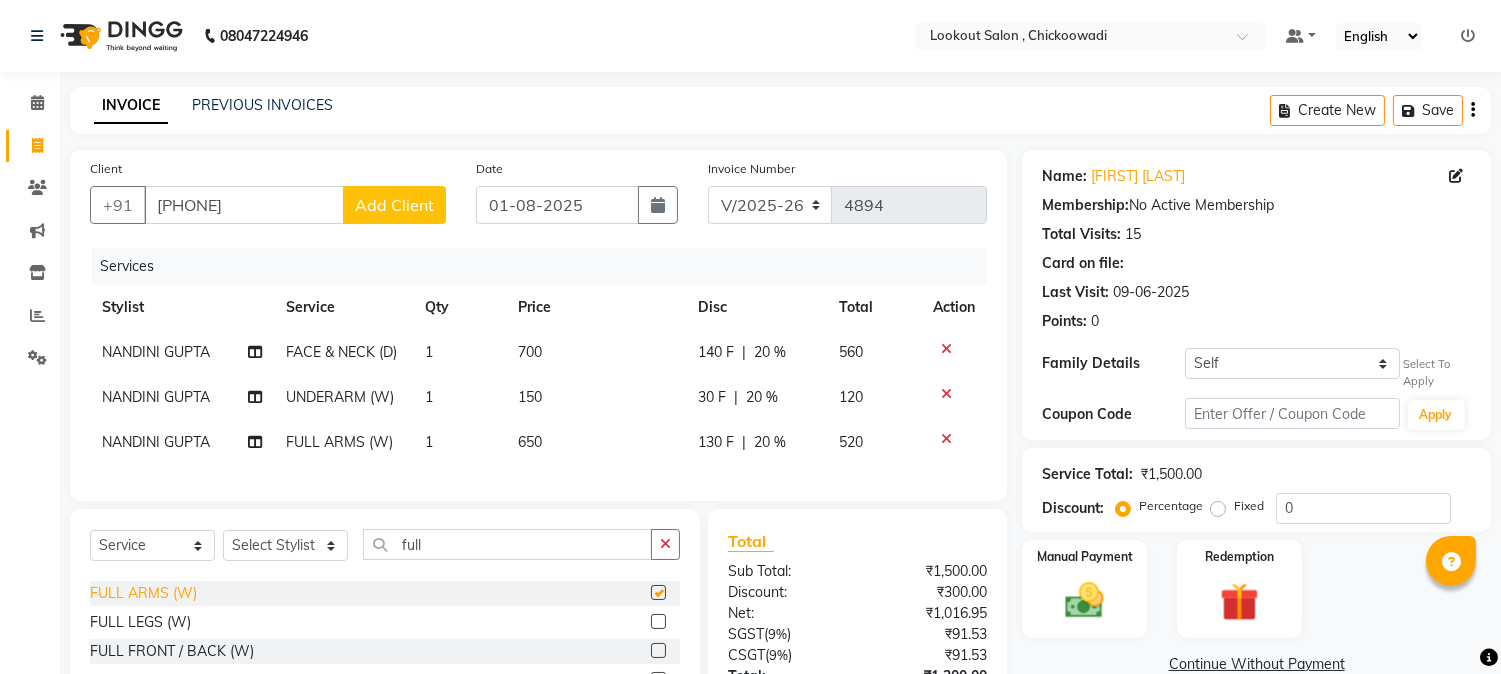checkbox on "false" 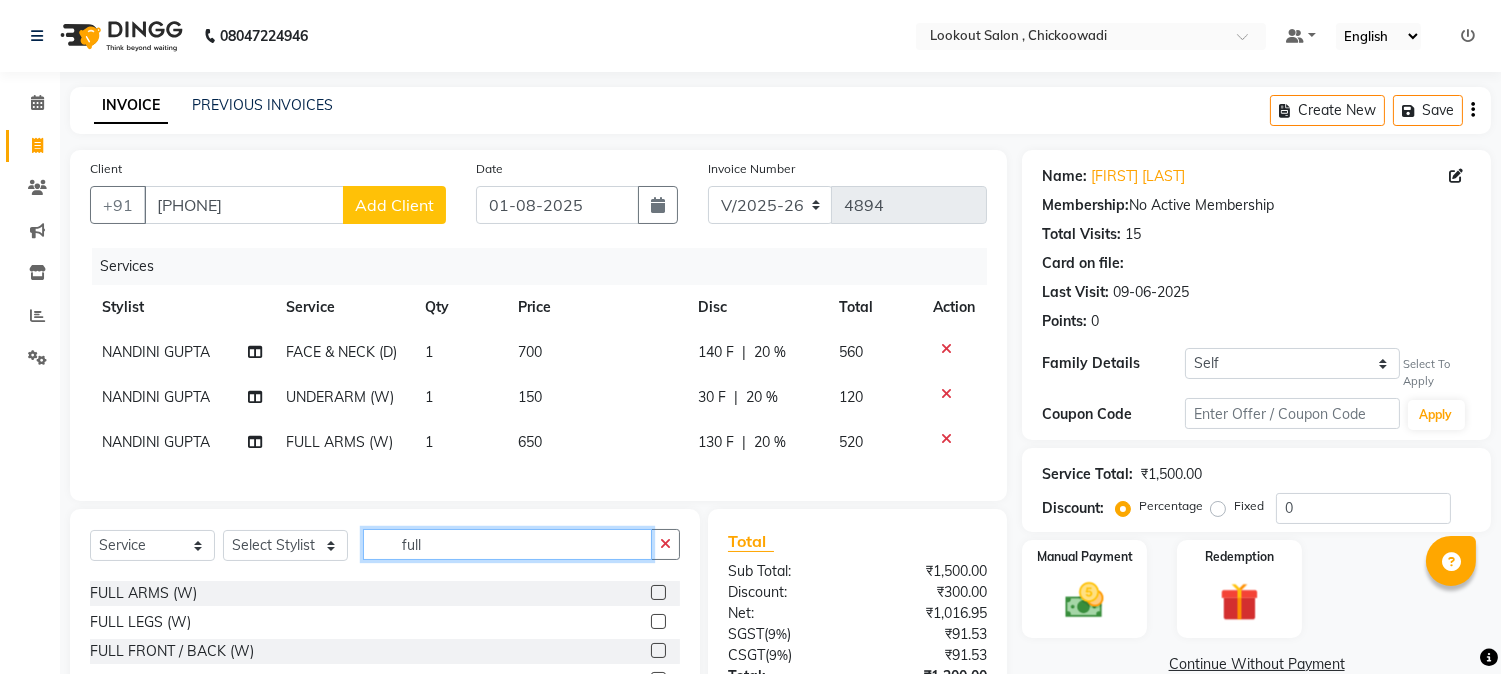 click on "full" 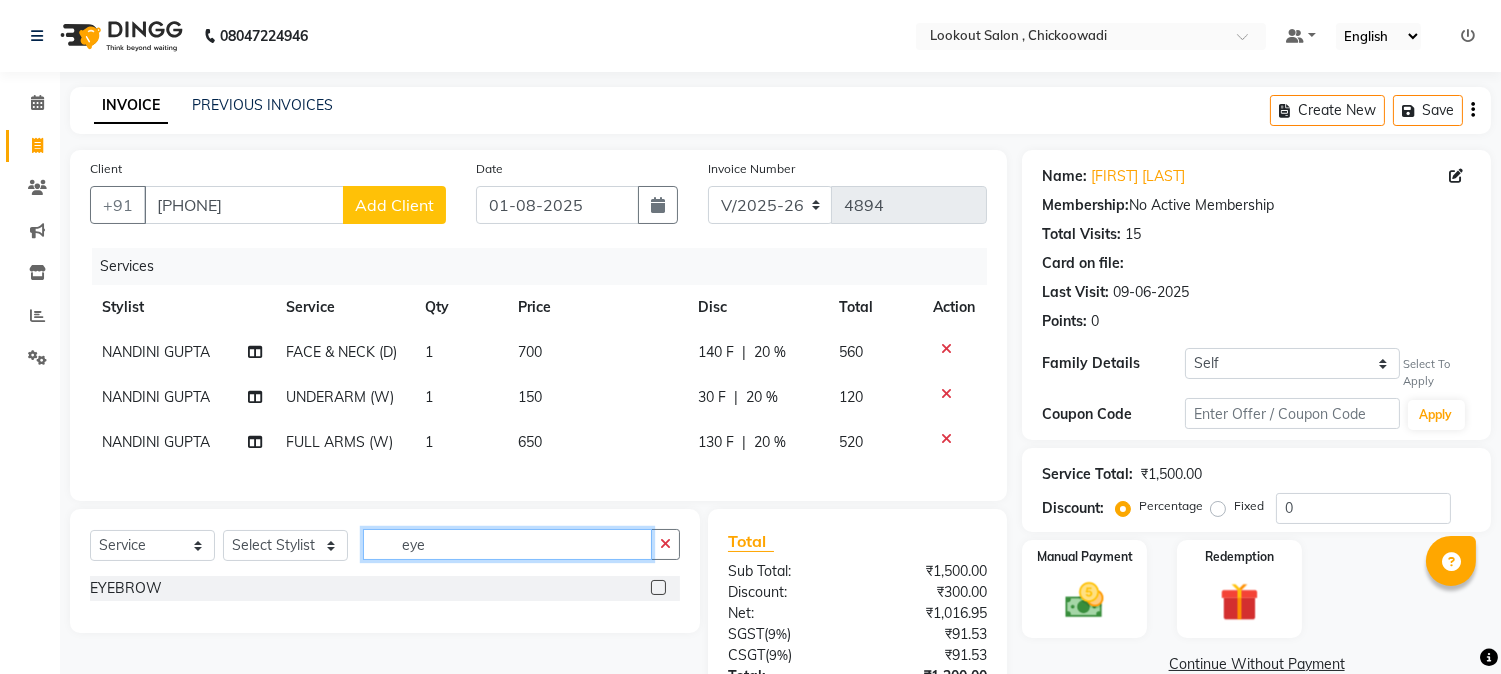 scroll, scrollTop: 0, scrollLeft: 0, axis: both 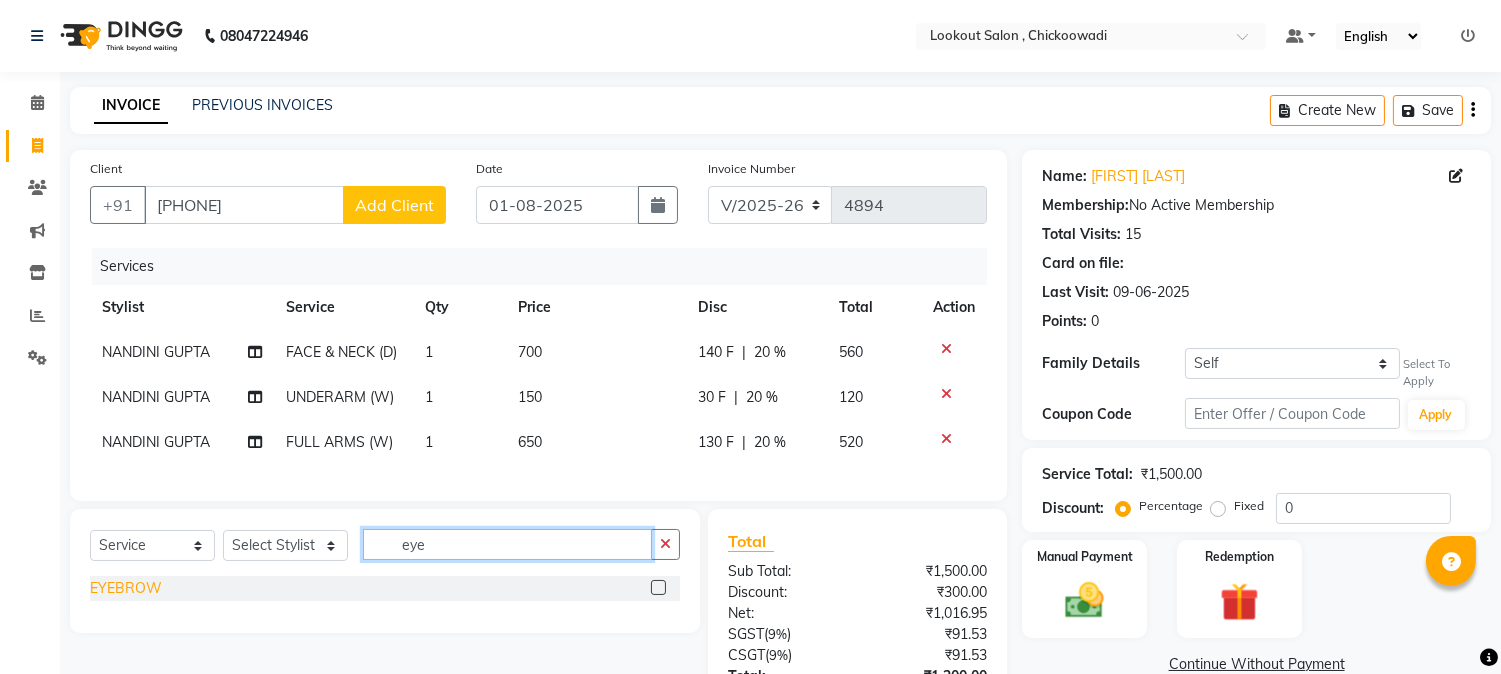 type on "eye" 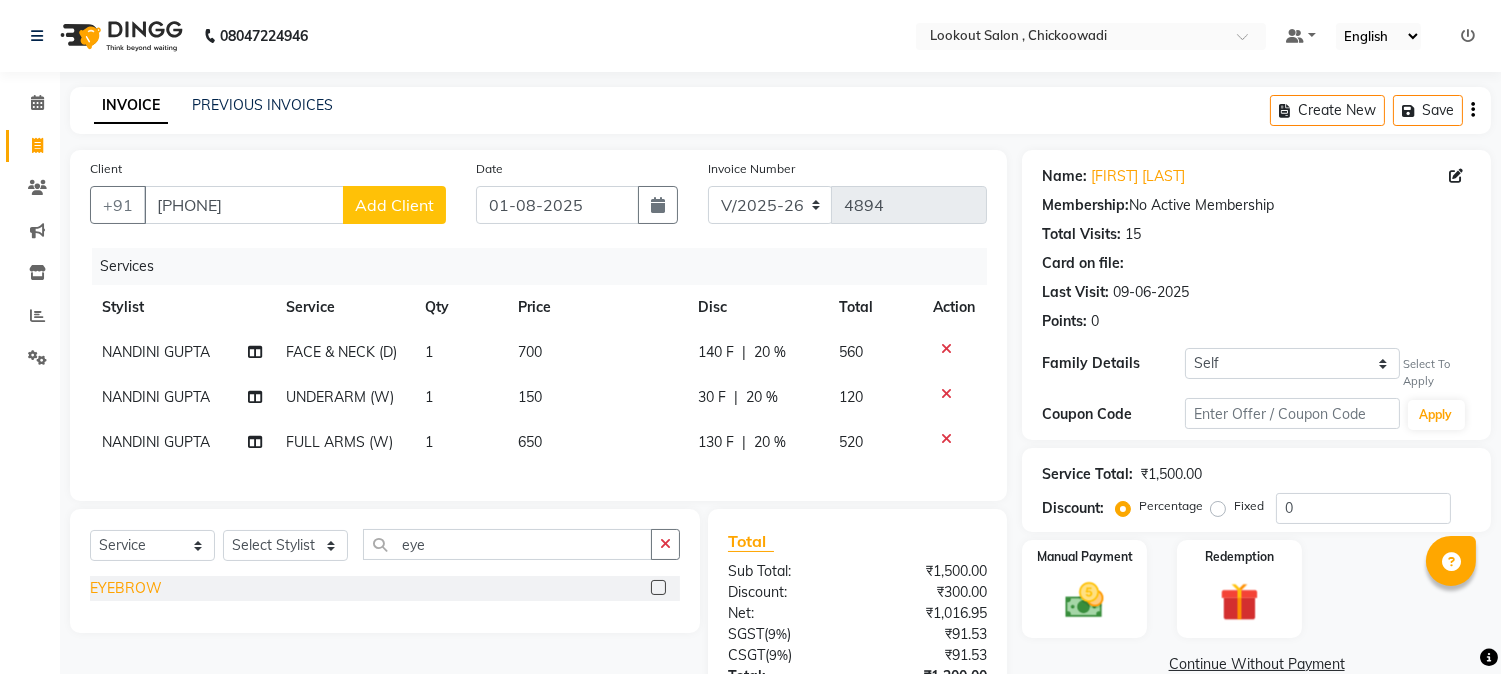 click on "EYEBROW" 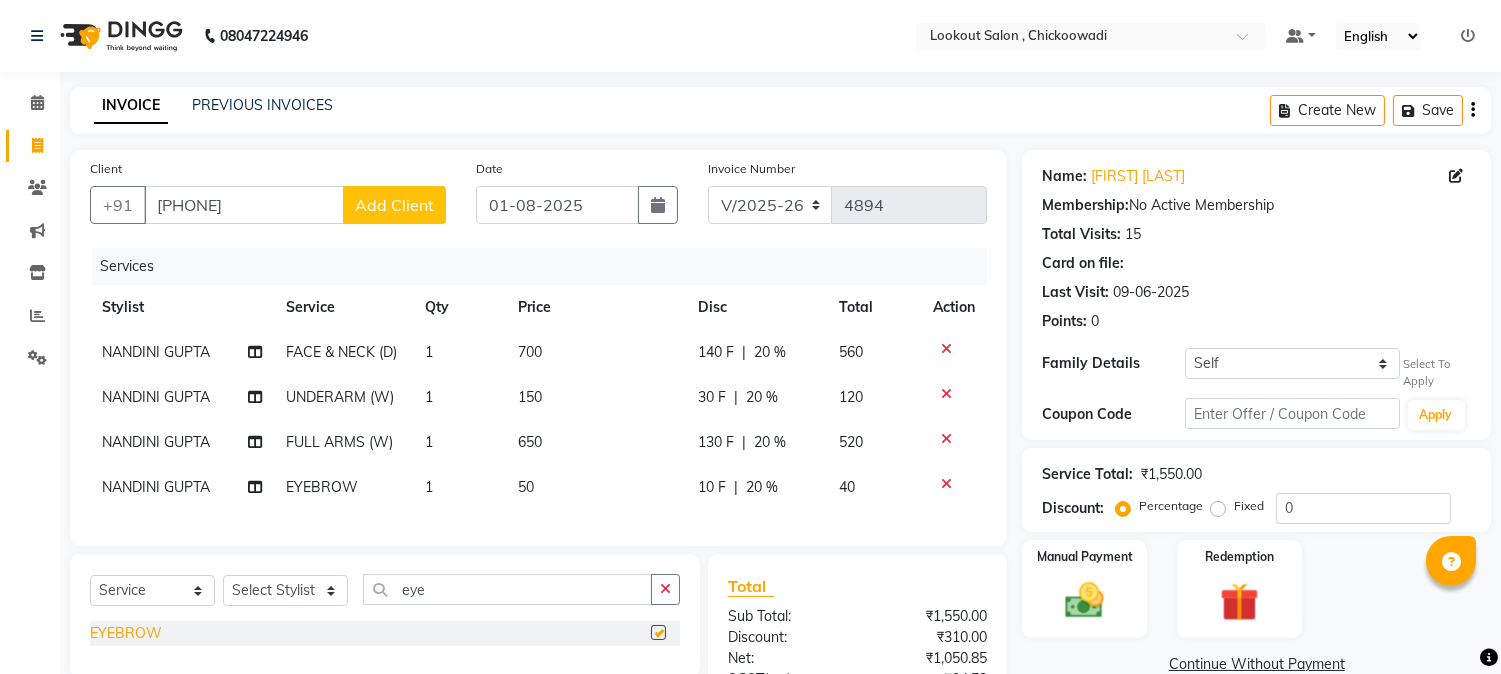 checkbox on "false" 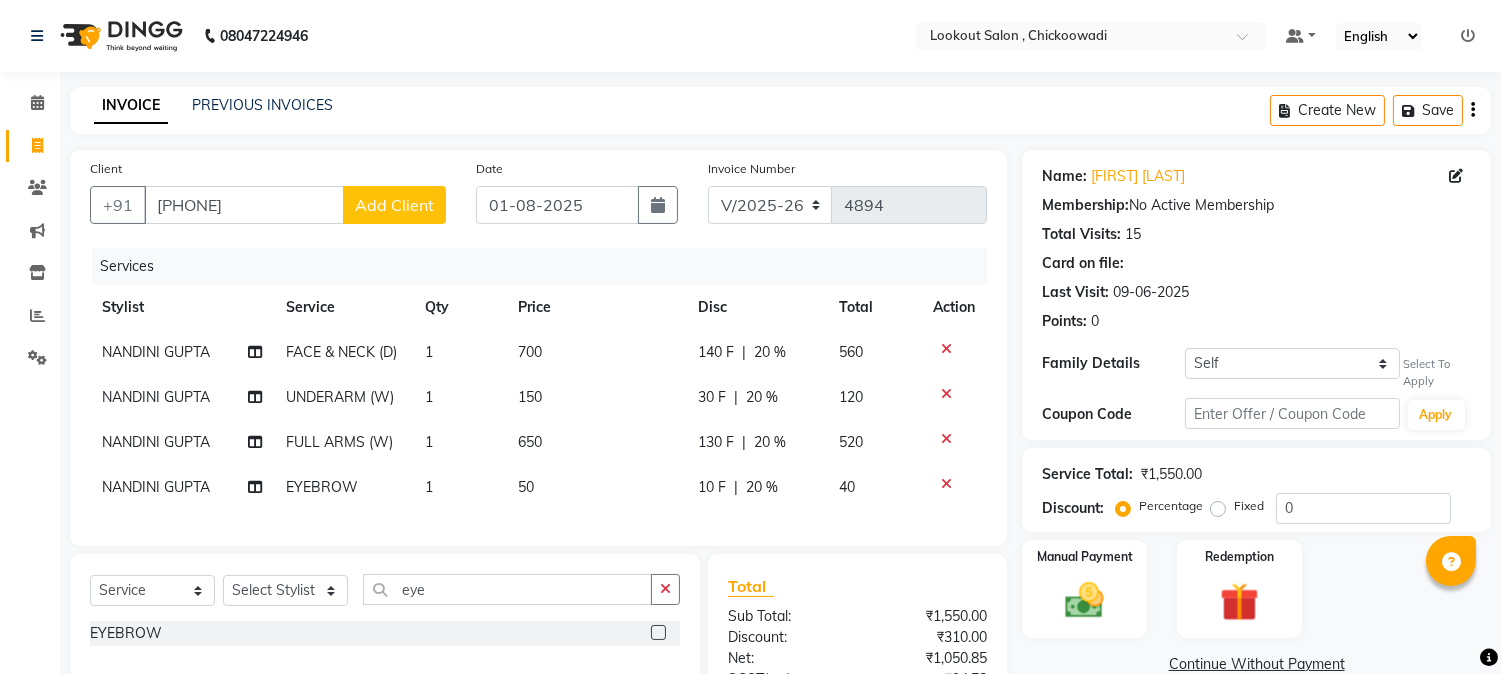scroll, scrollTop: 220, scrollLeft: 0, axis: vertical 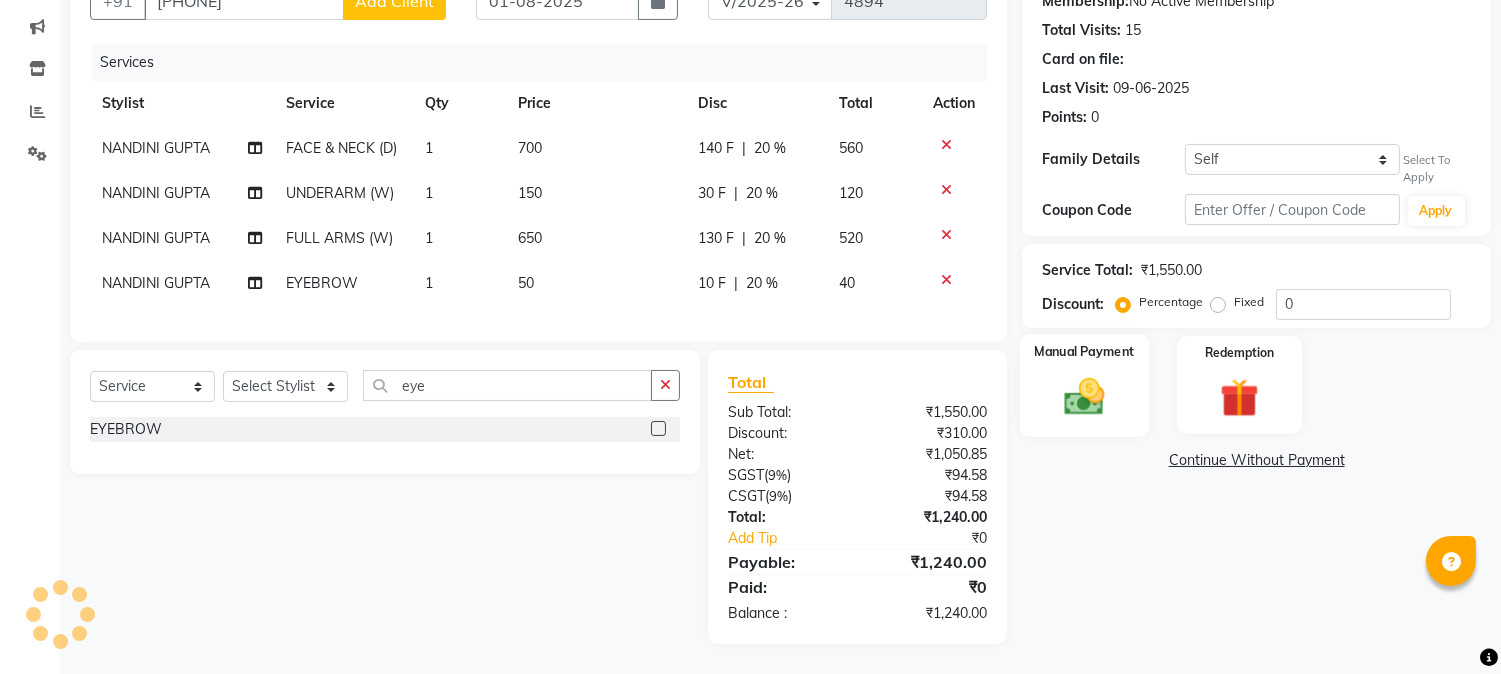 click 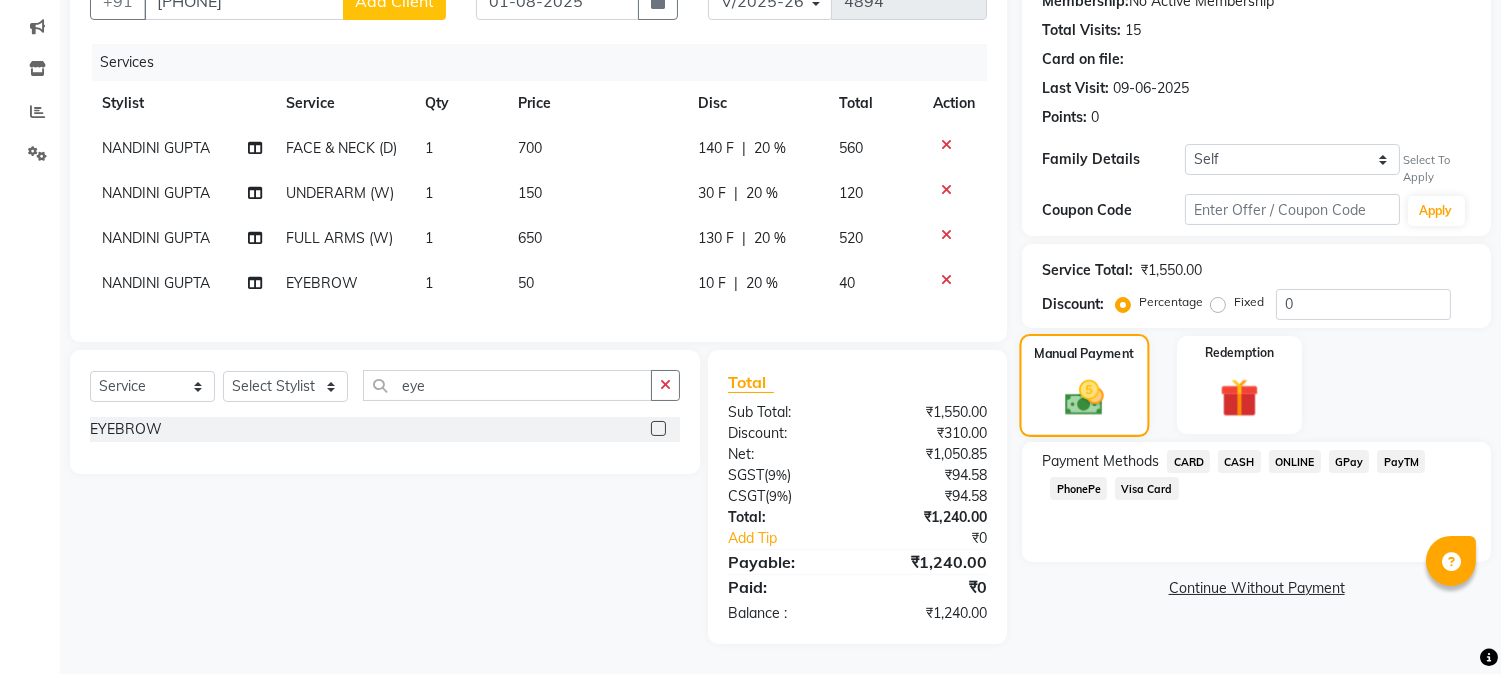 click 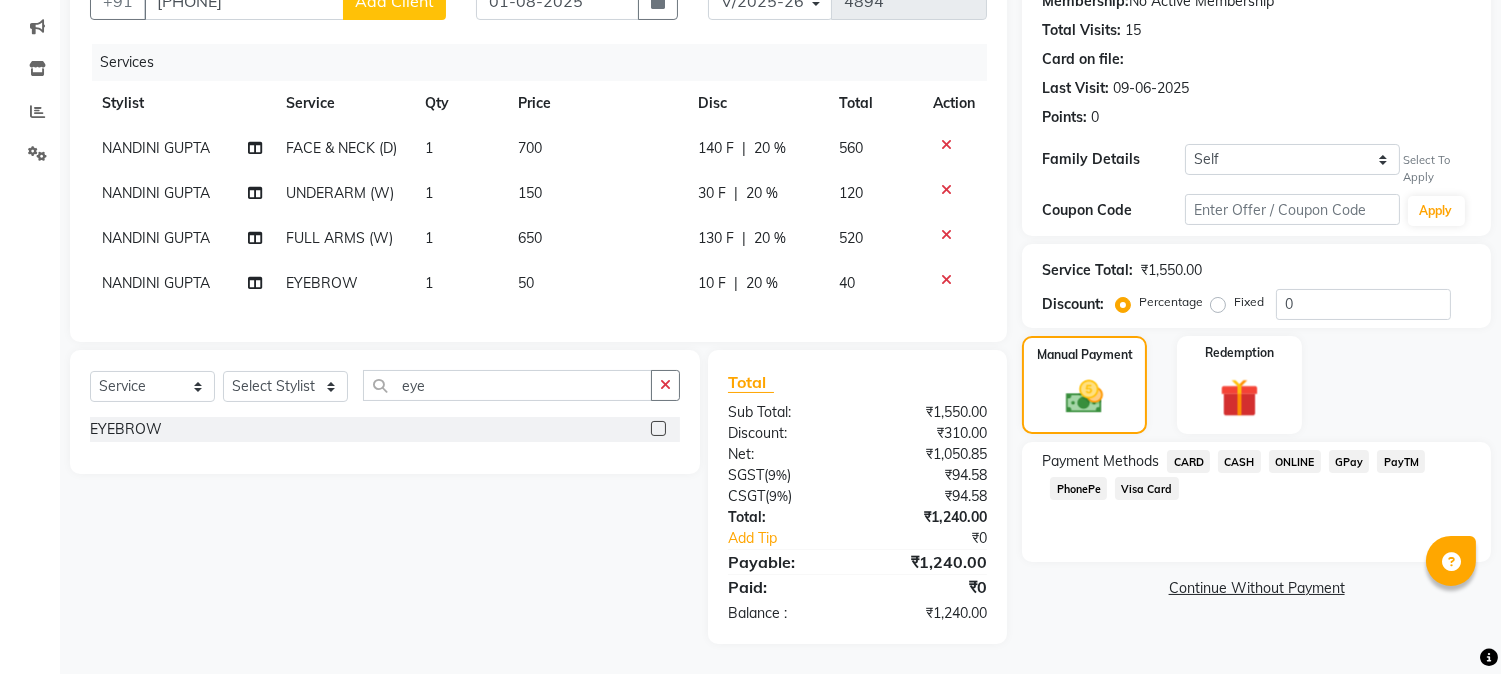 click on "CASH" 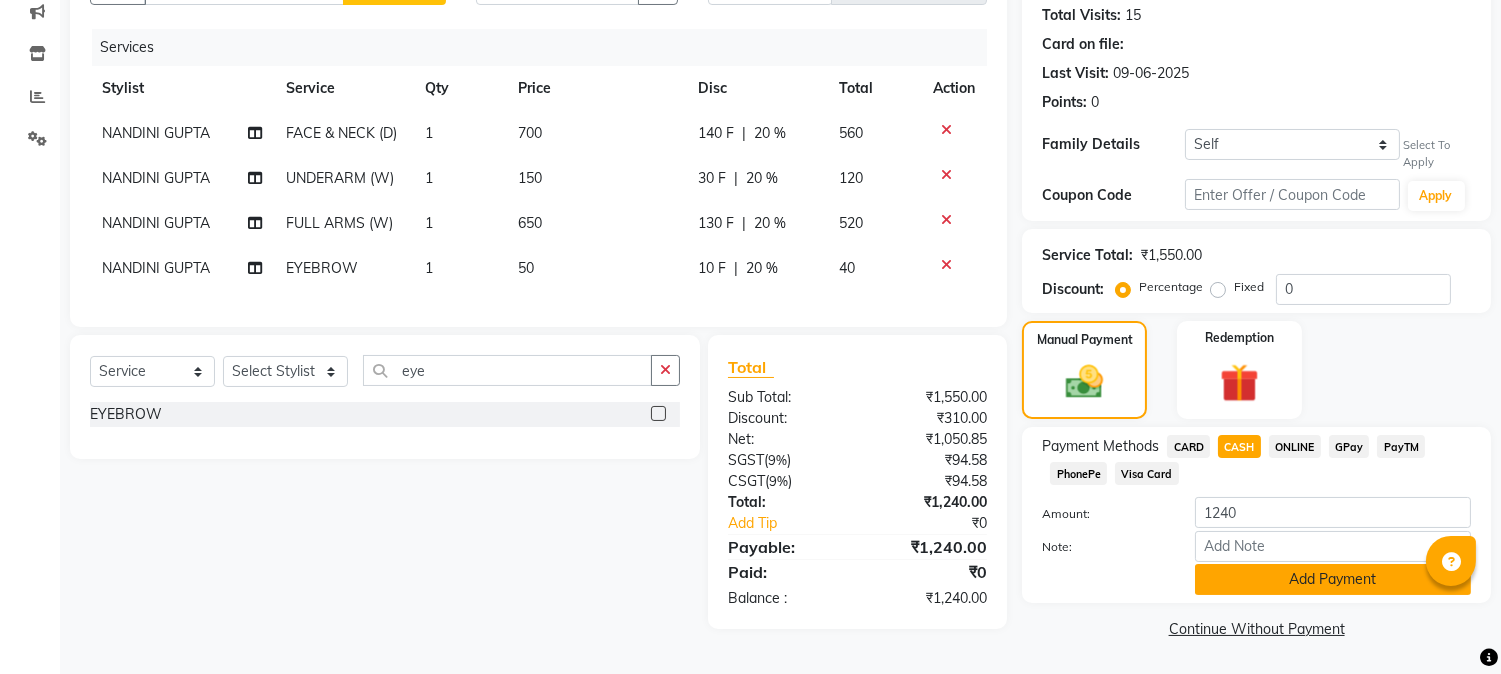 click on "Add Payment" 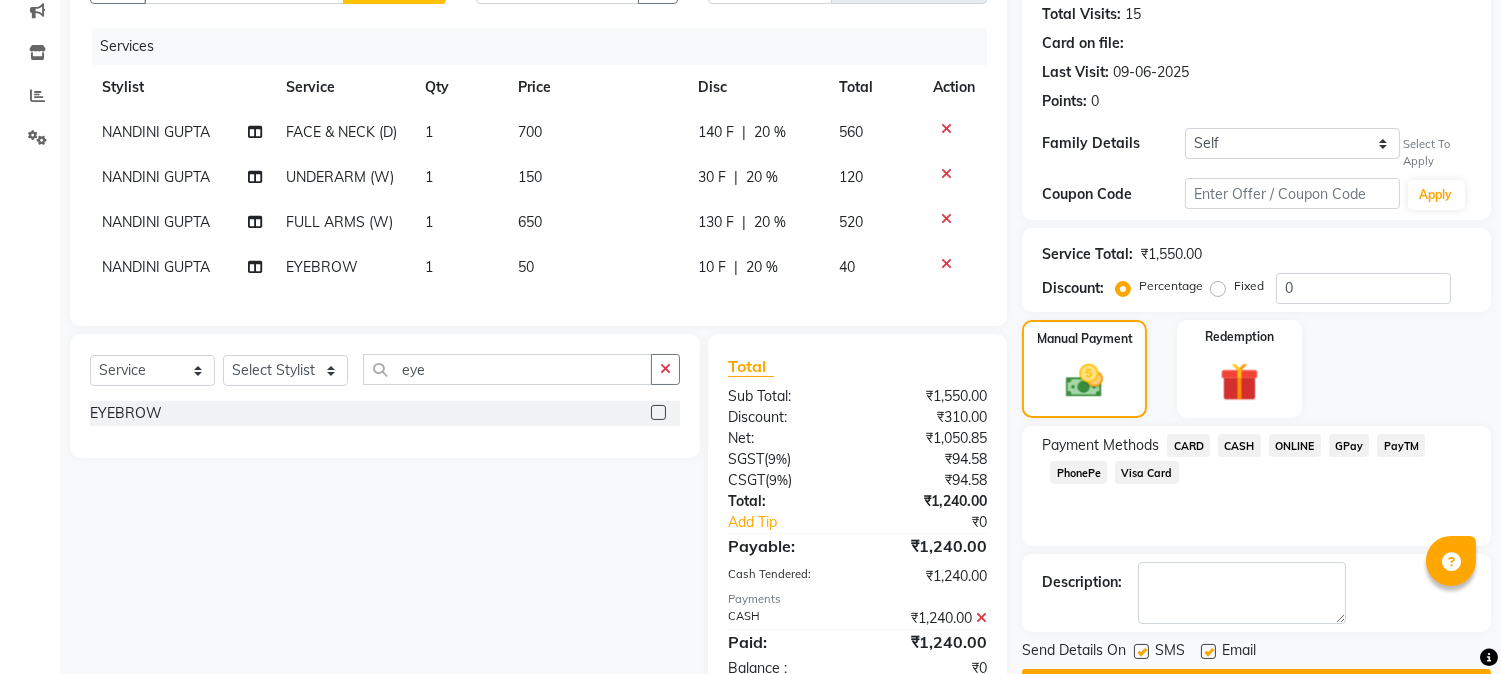 click on "Checkout" 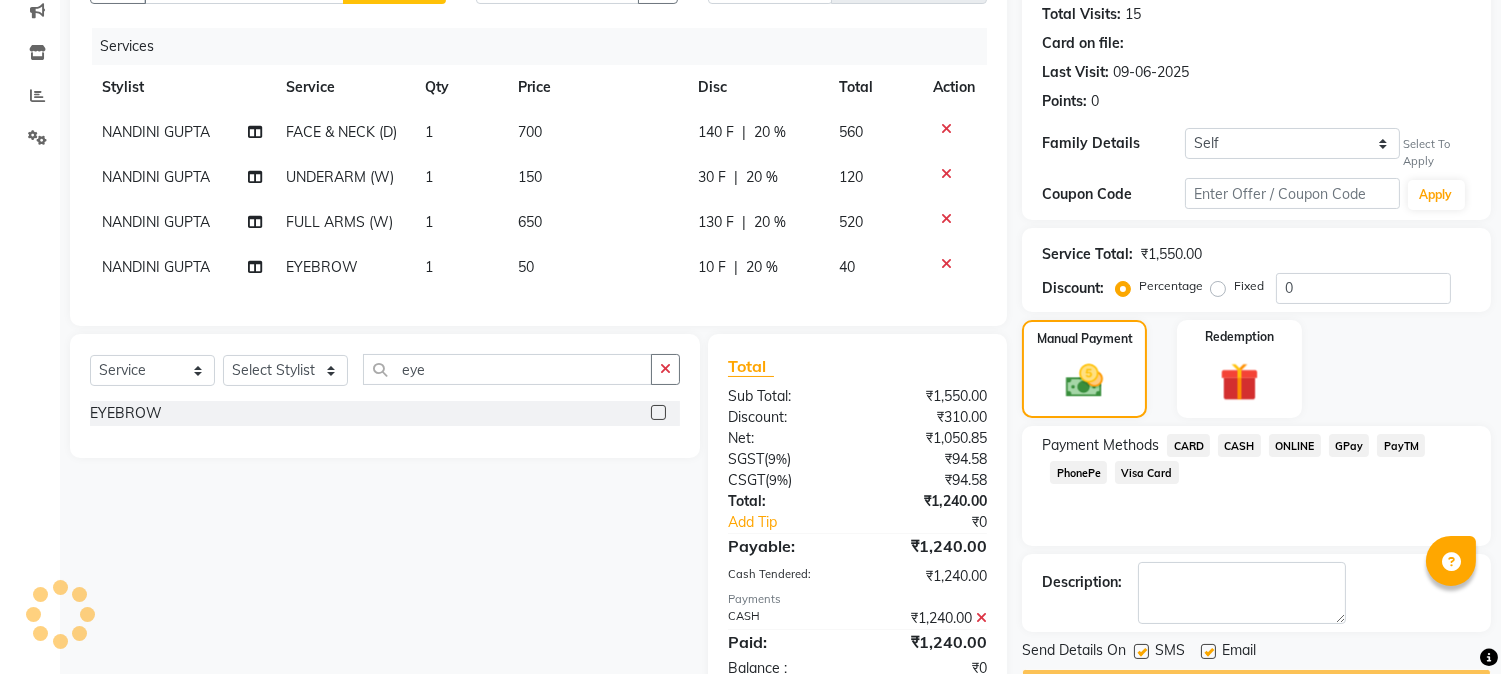 scroll, scrollTop: 291, scrollLeft: 0, axis: vertical 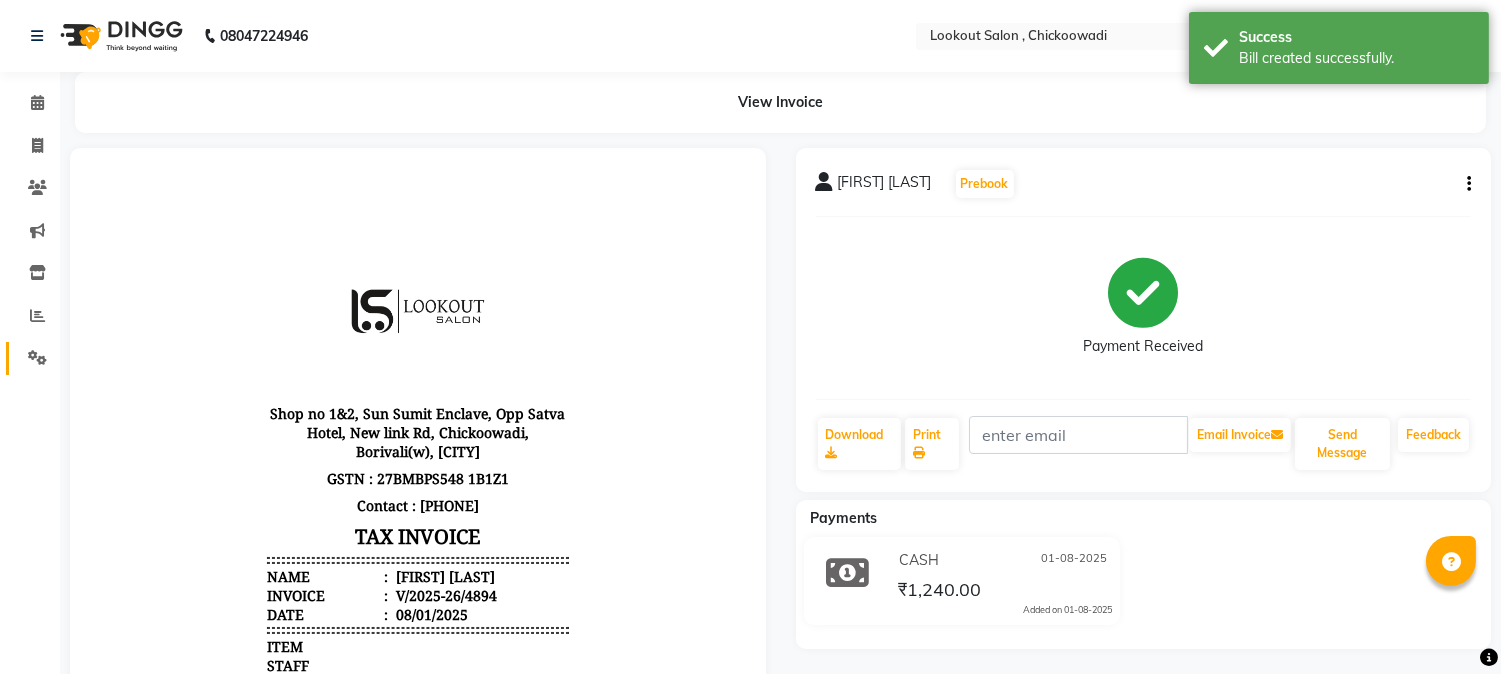 click 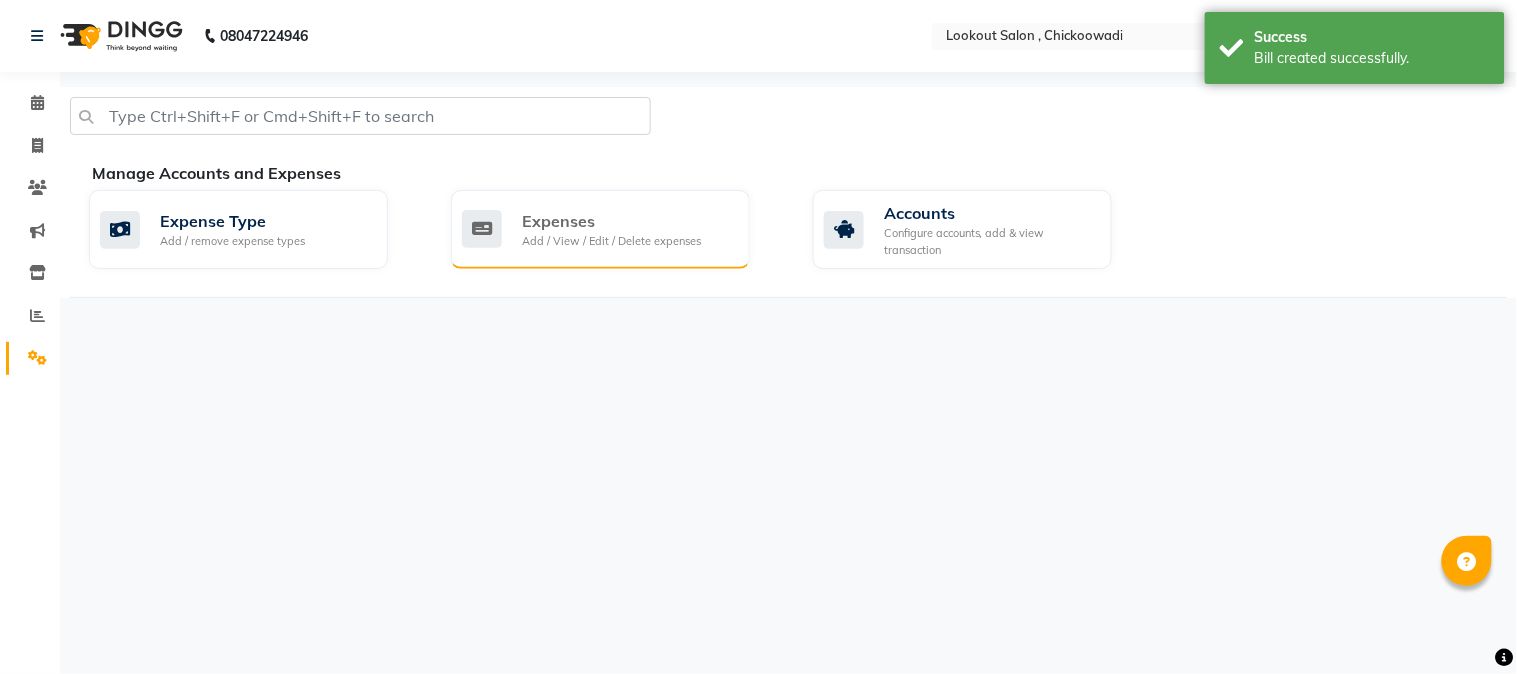 click on "Expenses Add / View / Edit / Delete expenses" 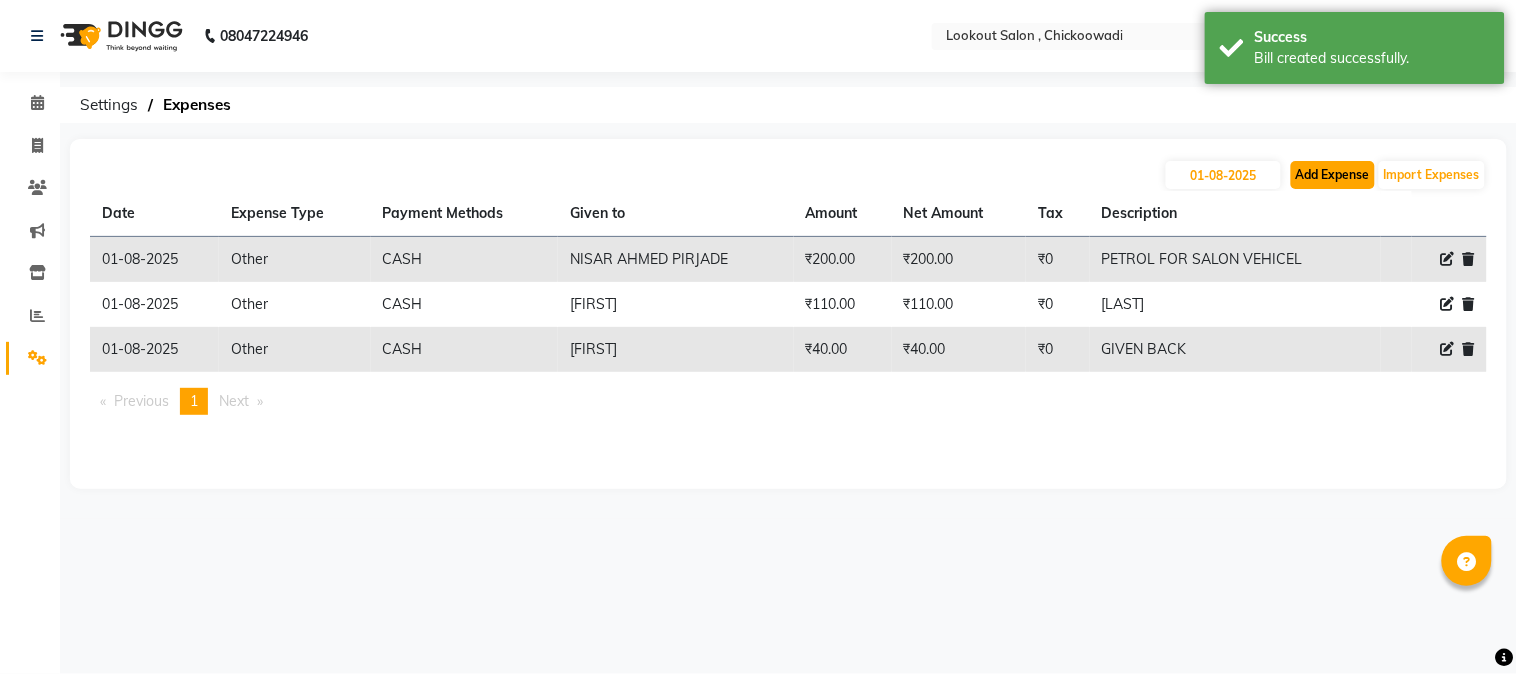 click on "Add Expense" 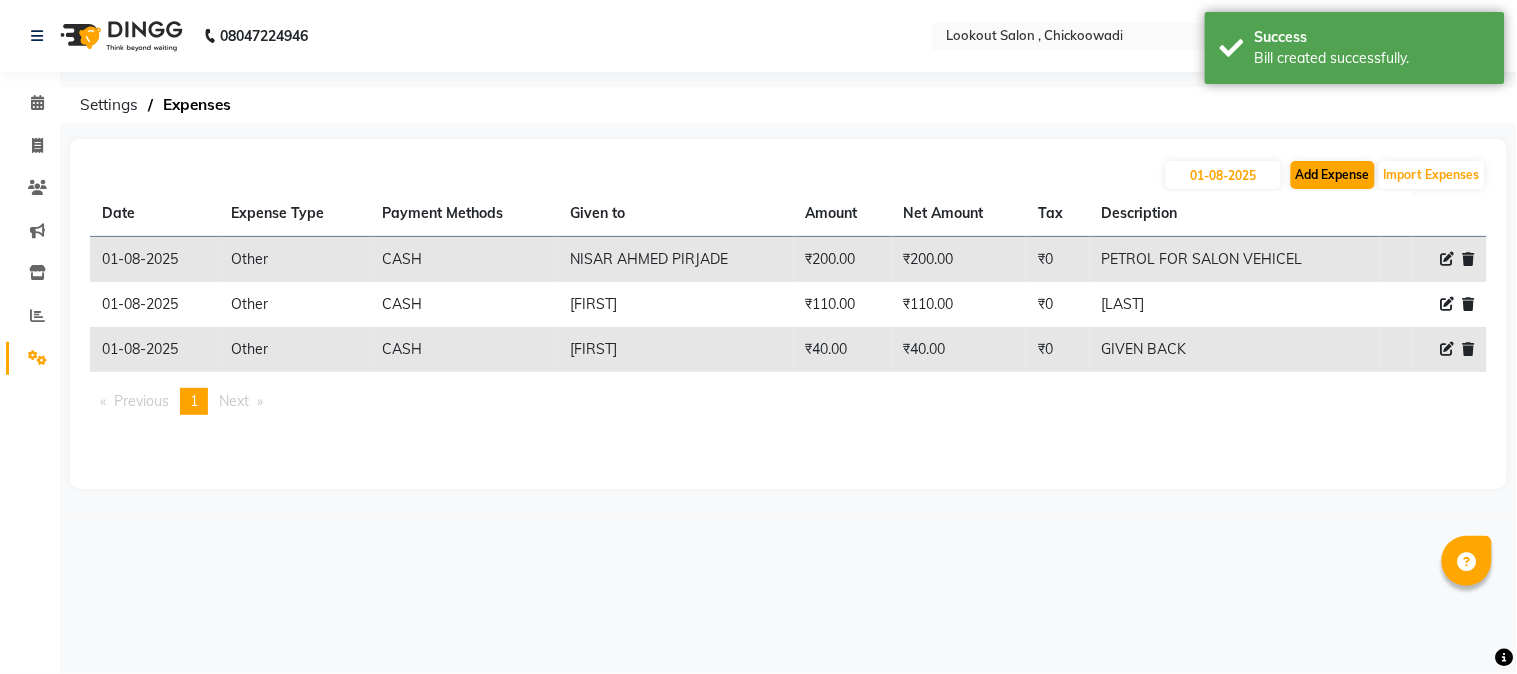 select on "1" 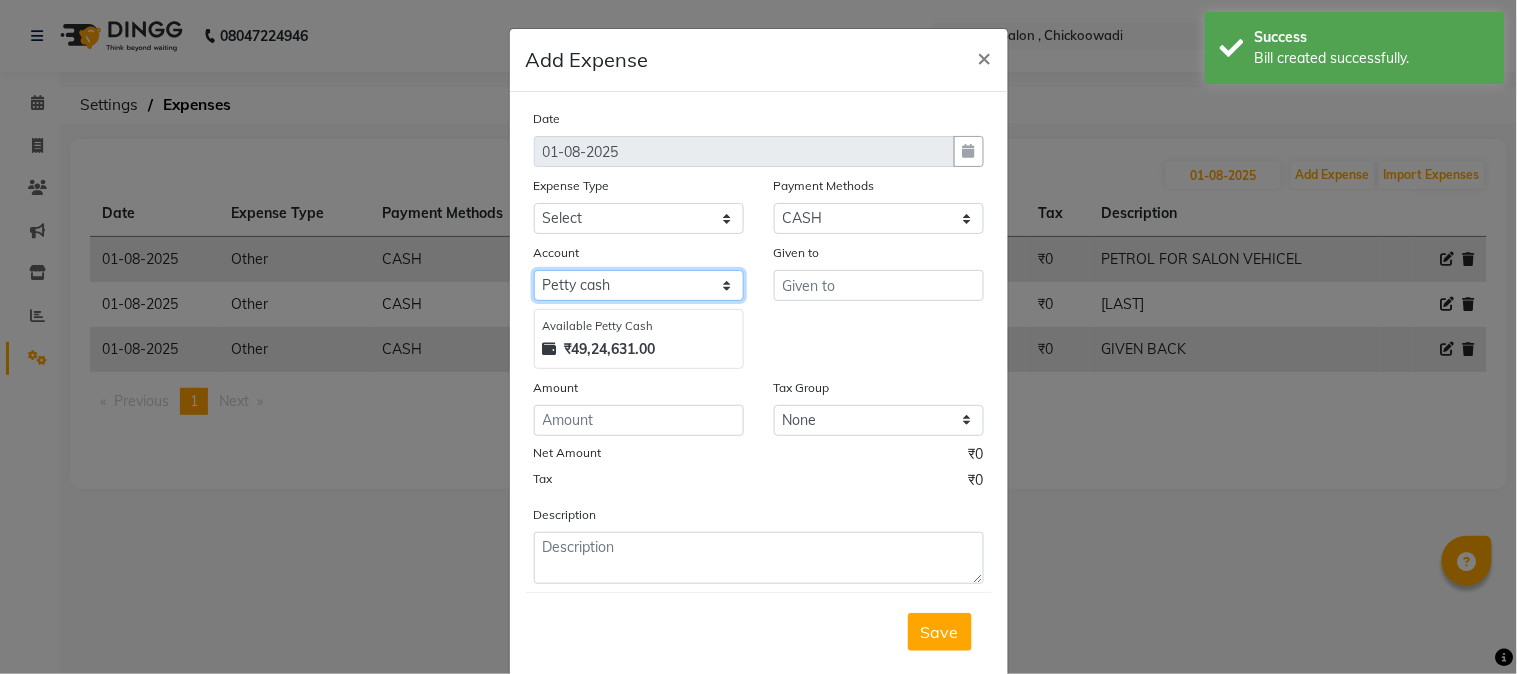 click on "Select Default account Petty cash" 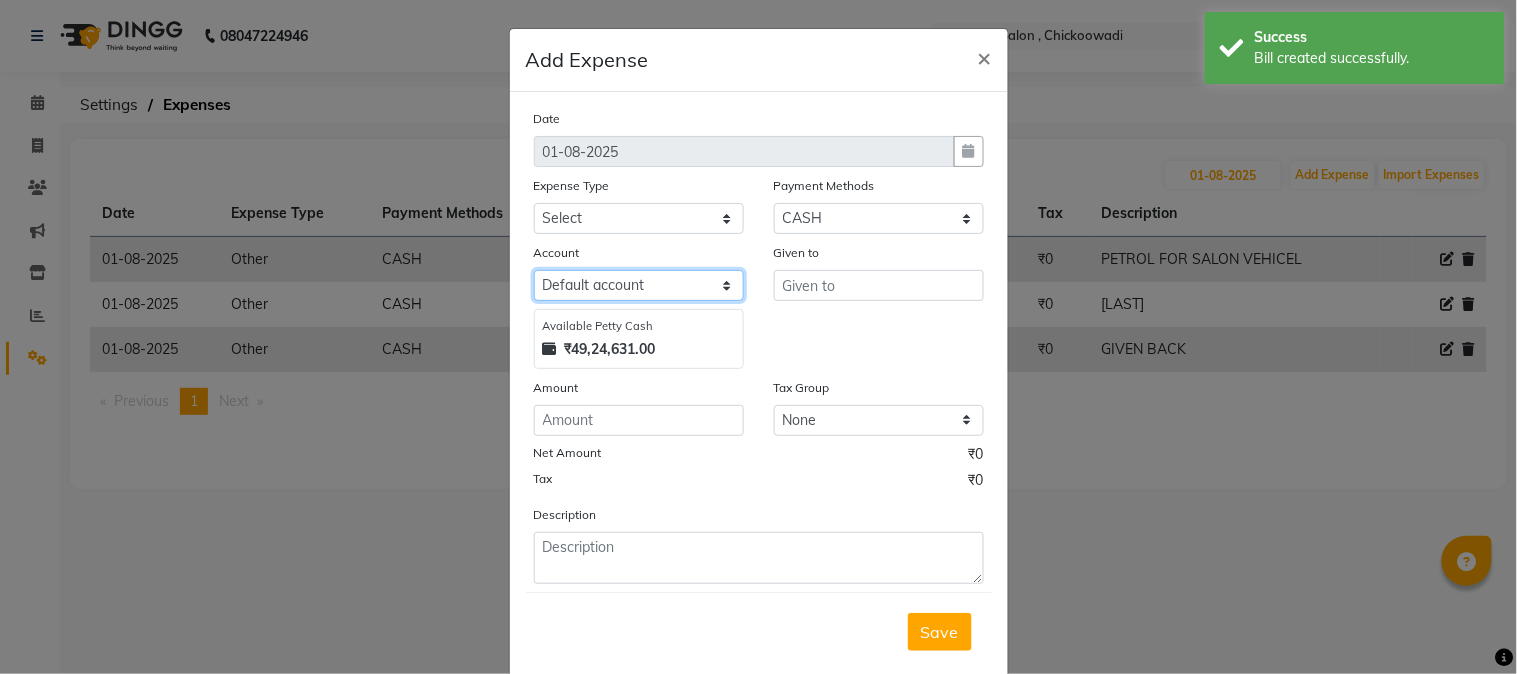 click on "Select Default account Petty cash" 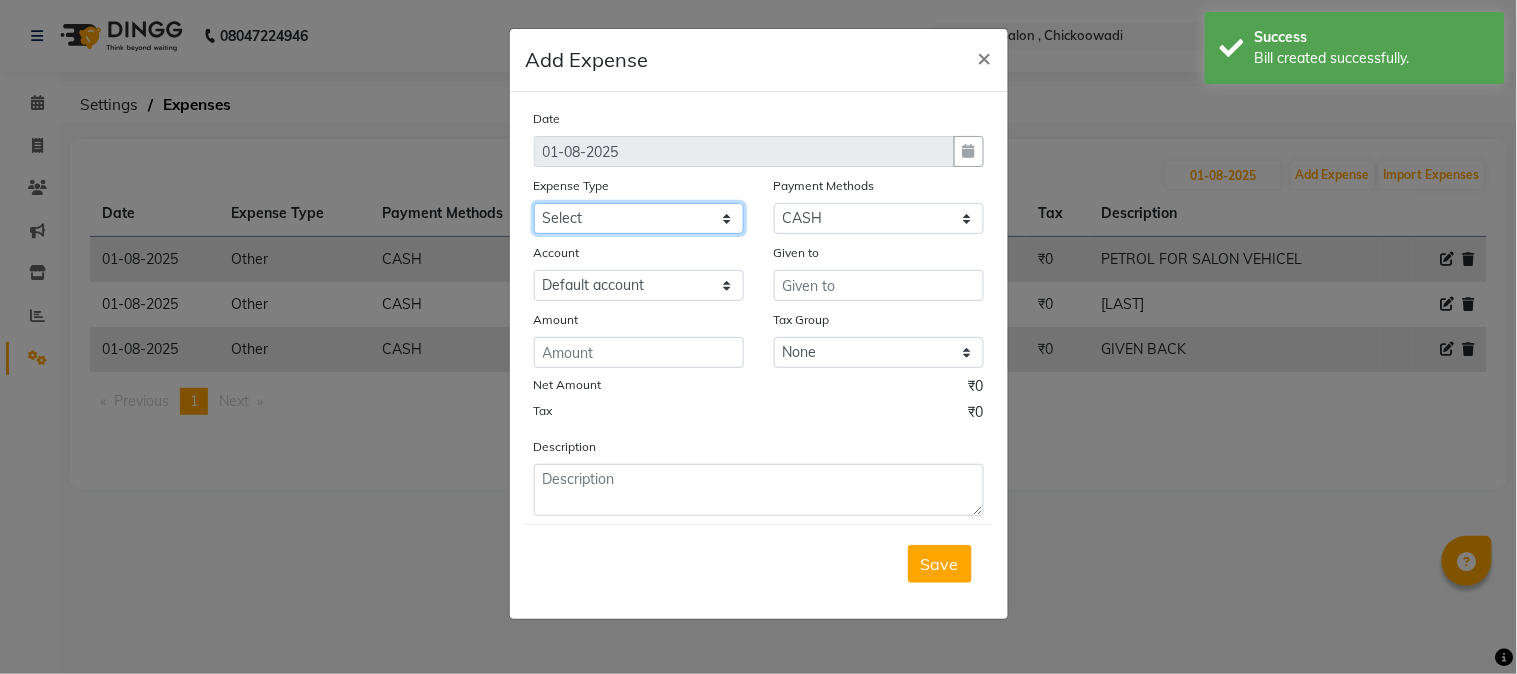 click on "Select Advance Salary Bank charges Car maintenance  Cash transfer to bank Cash transfer to hub Client Snacks Clinical charges Equipment Fuel Govt fee Incentive Insurance International purchase Loan Repayment Maintenance Marketing Miscellaneous MRA Other Pantry Product Rent Salary Staff Snacks Tax Tea & Refreshment Utilities" 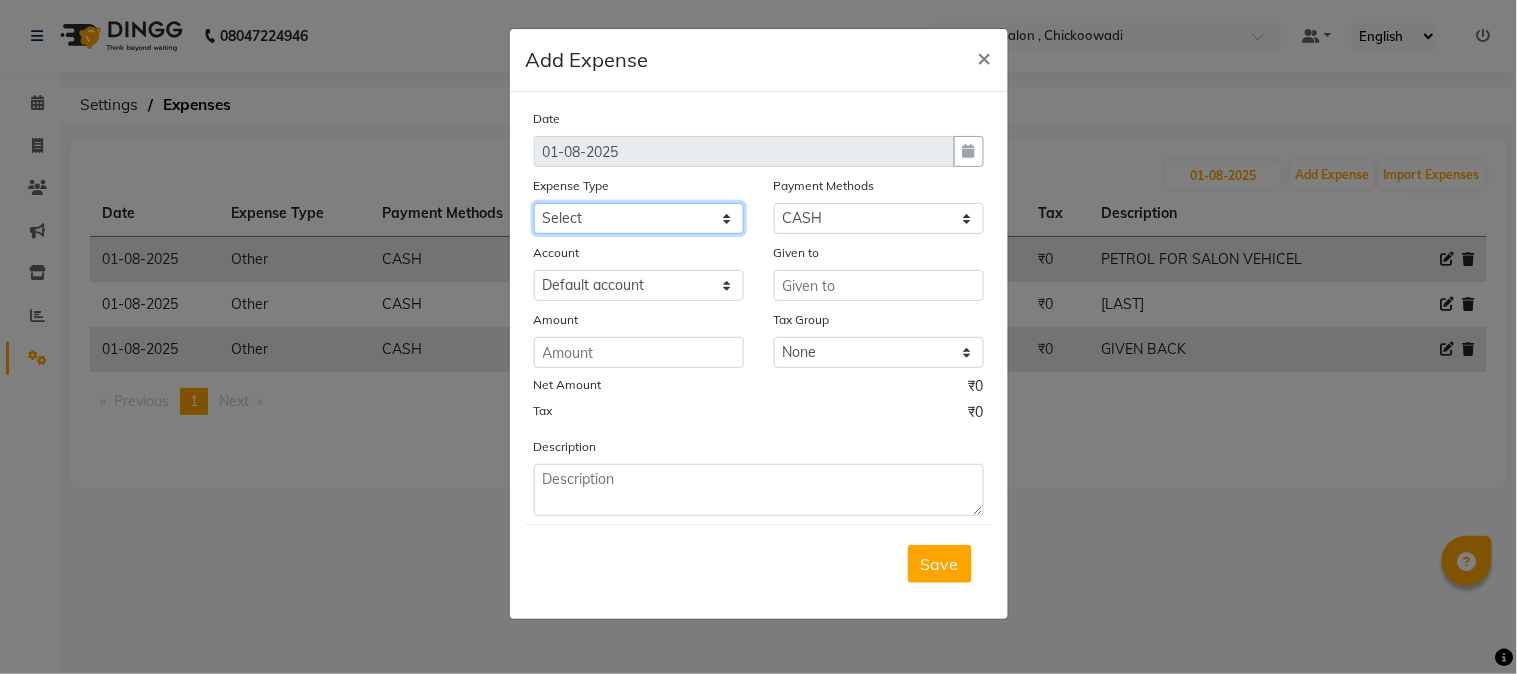 select on "10" 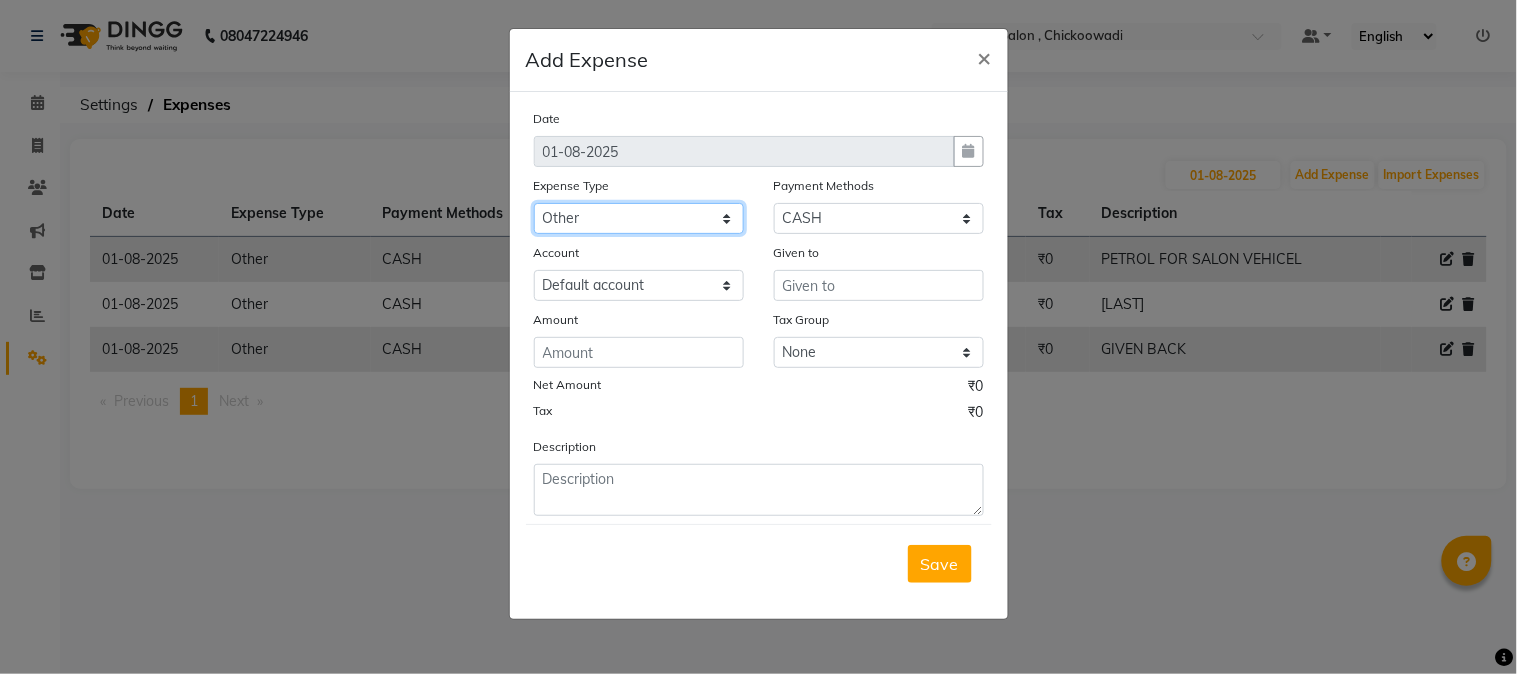 click on "Select Advance Salary Bank charges Car maintenance  Cash transfer to bank Cash transfer to hub Client Snacks Clinical charges Equipment Fuel Govt fee Incentive Insurance International purchase Loan Repayment Maintenance Marketing Miscellaneous MRA Other Pantry Product Rent Salary Staff Snacks Tax Tea & Refreshment Utilities" 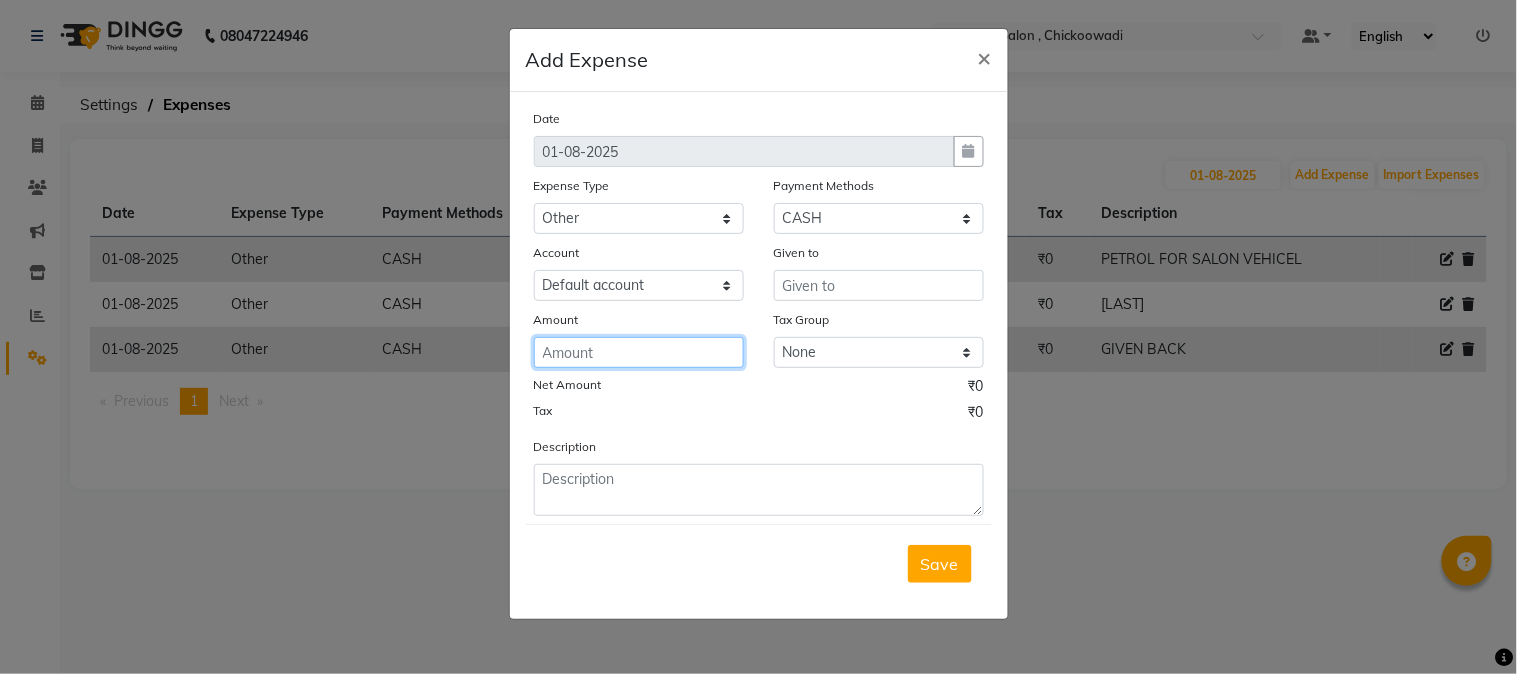 click 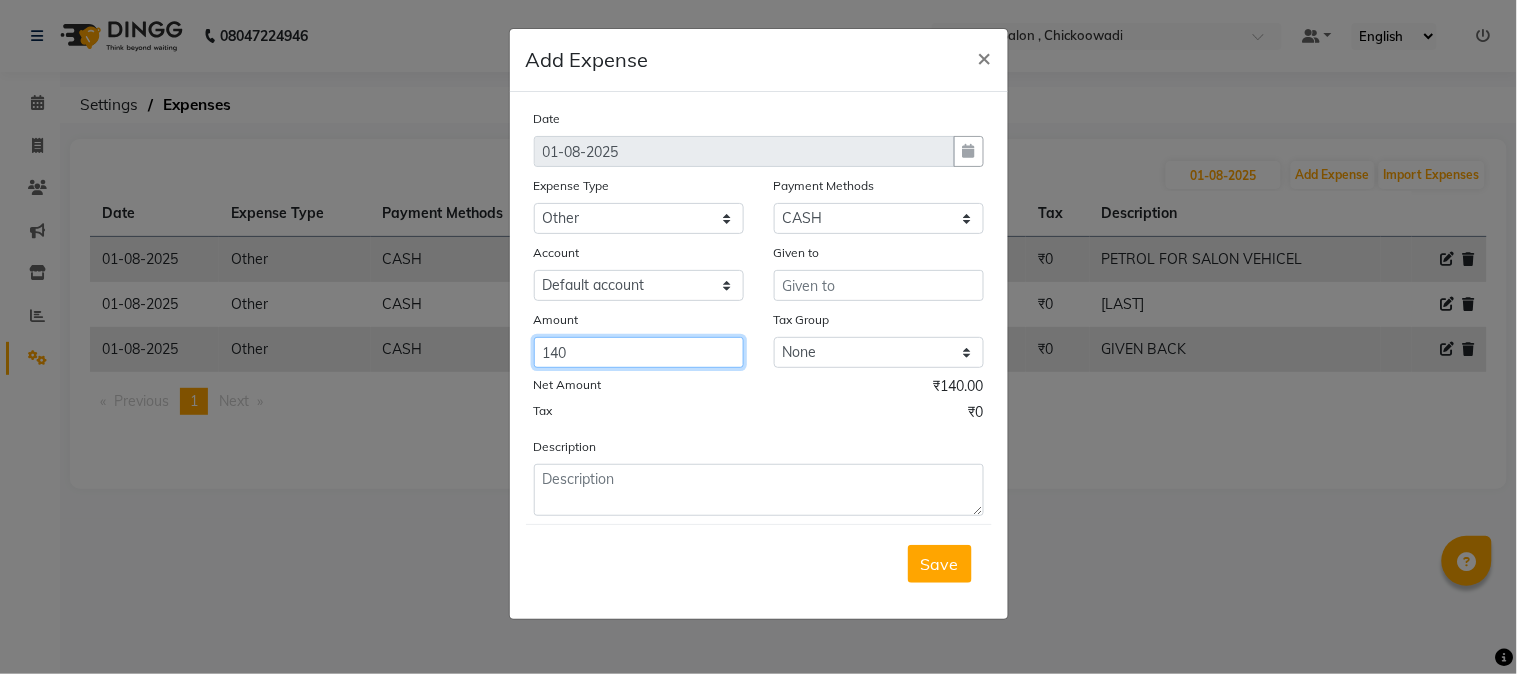type on "140" 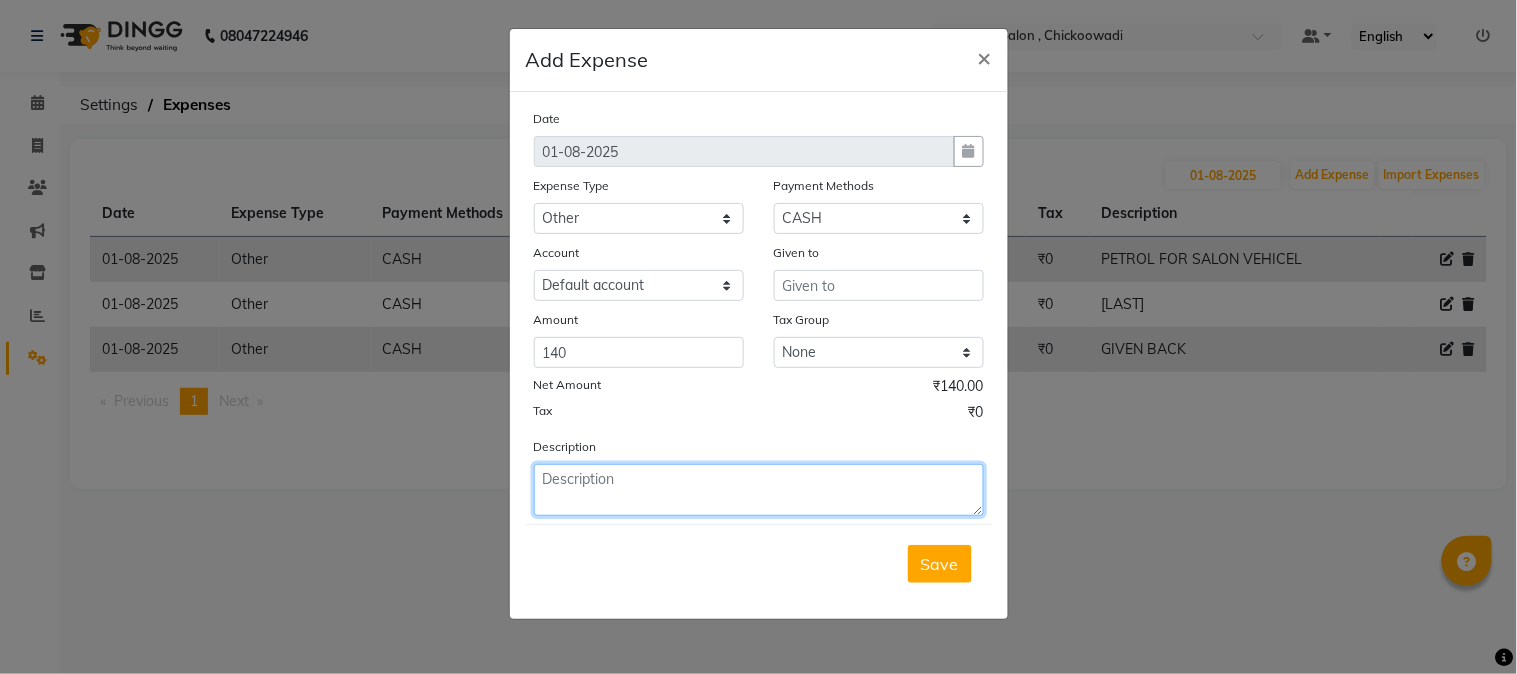 click 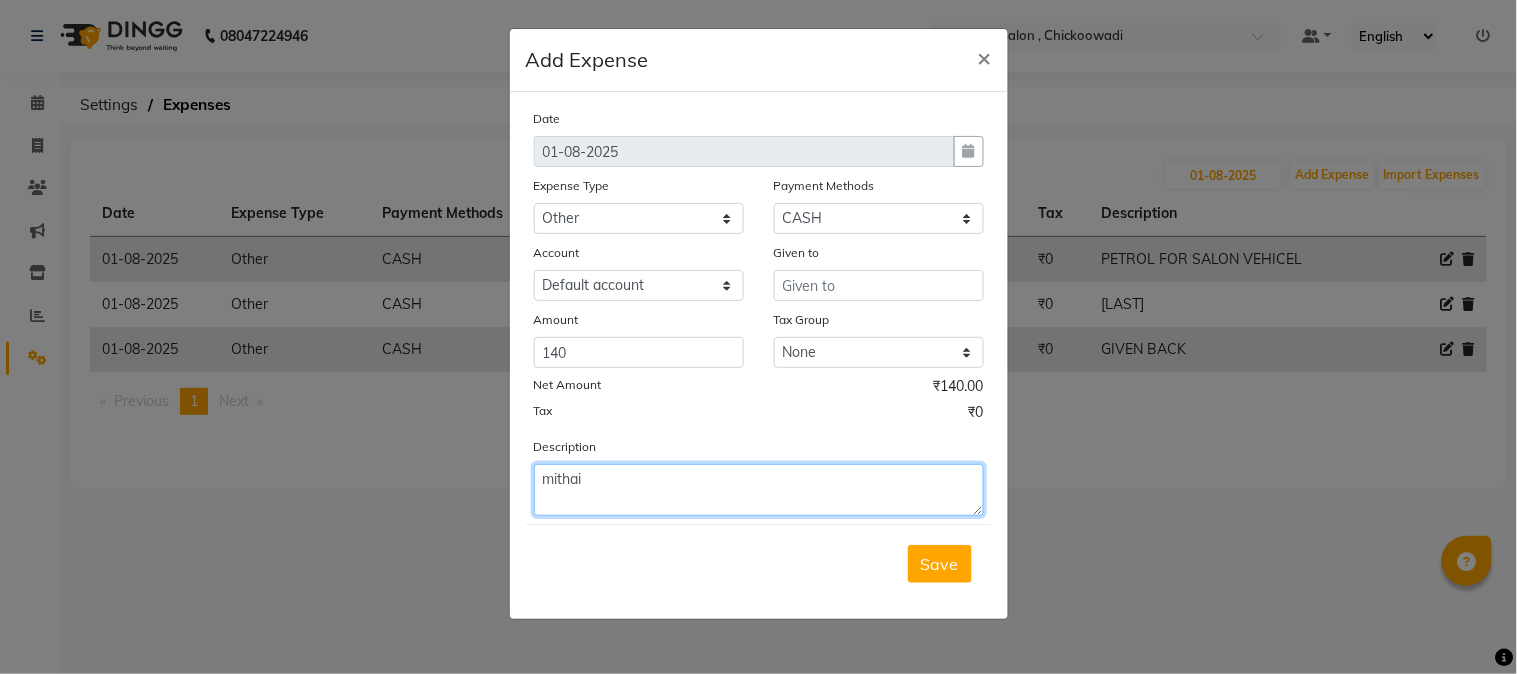 type on "mithai" 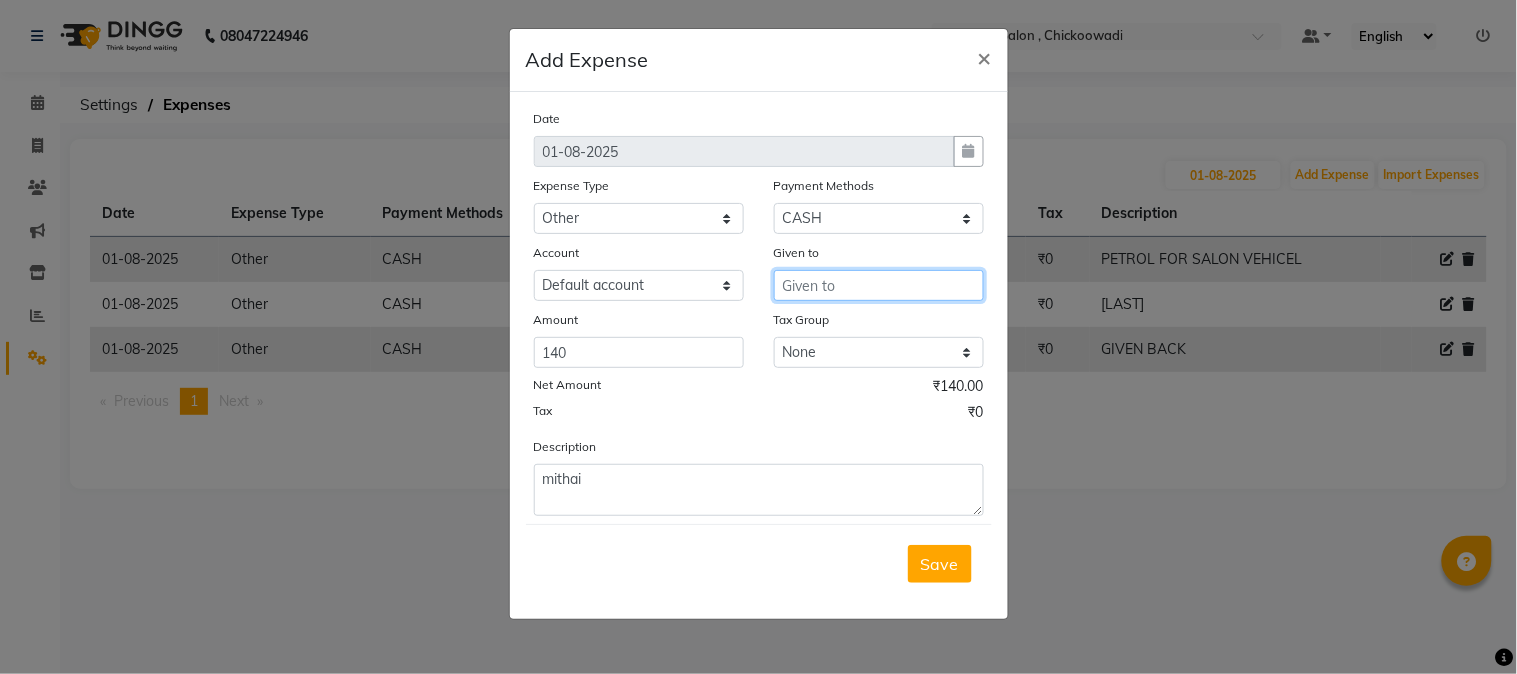 click at bounding box center [879, 285] 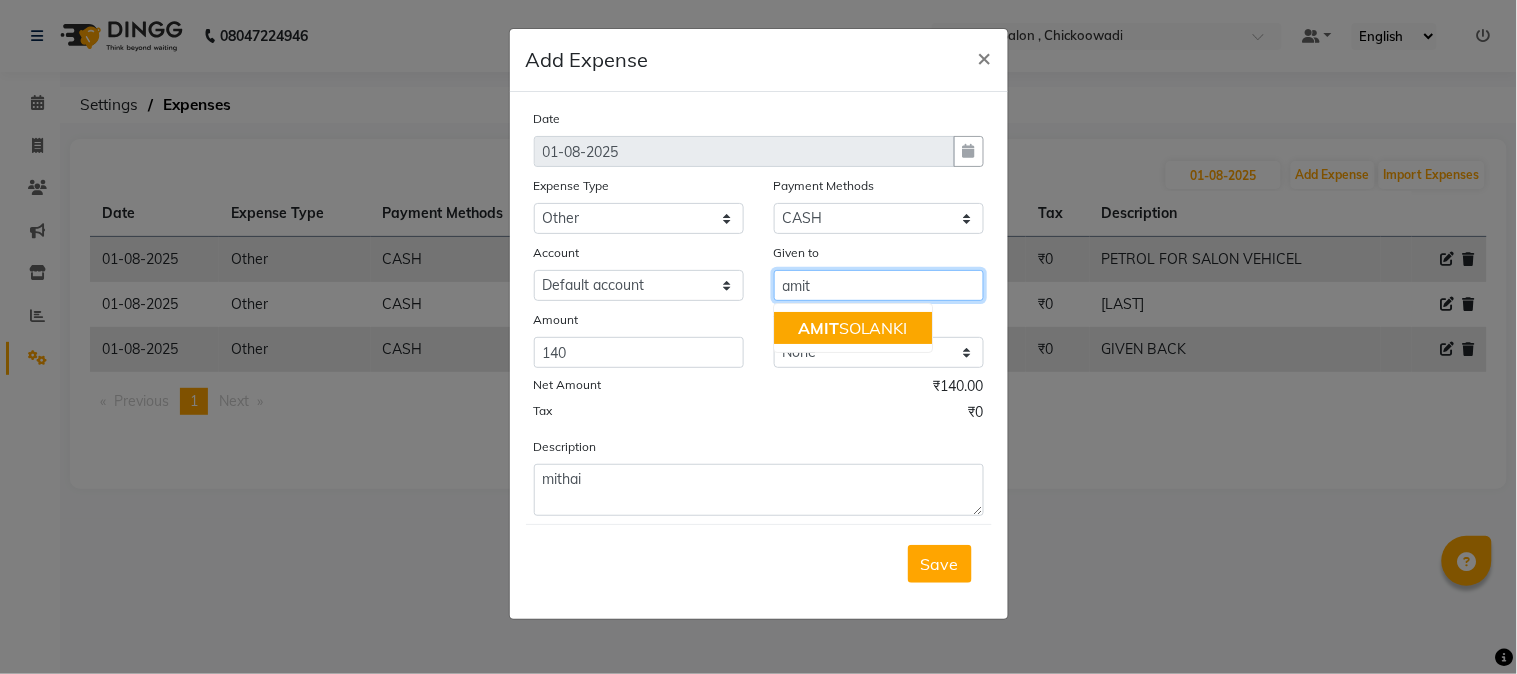 click on "AMIT SOLANKI" at bounding box center (853, 328) 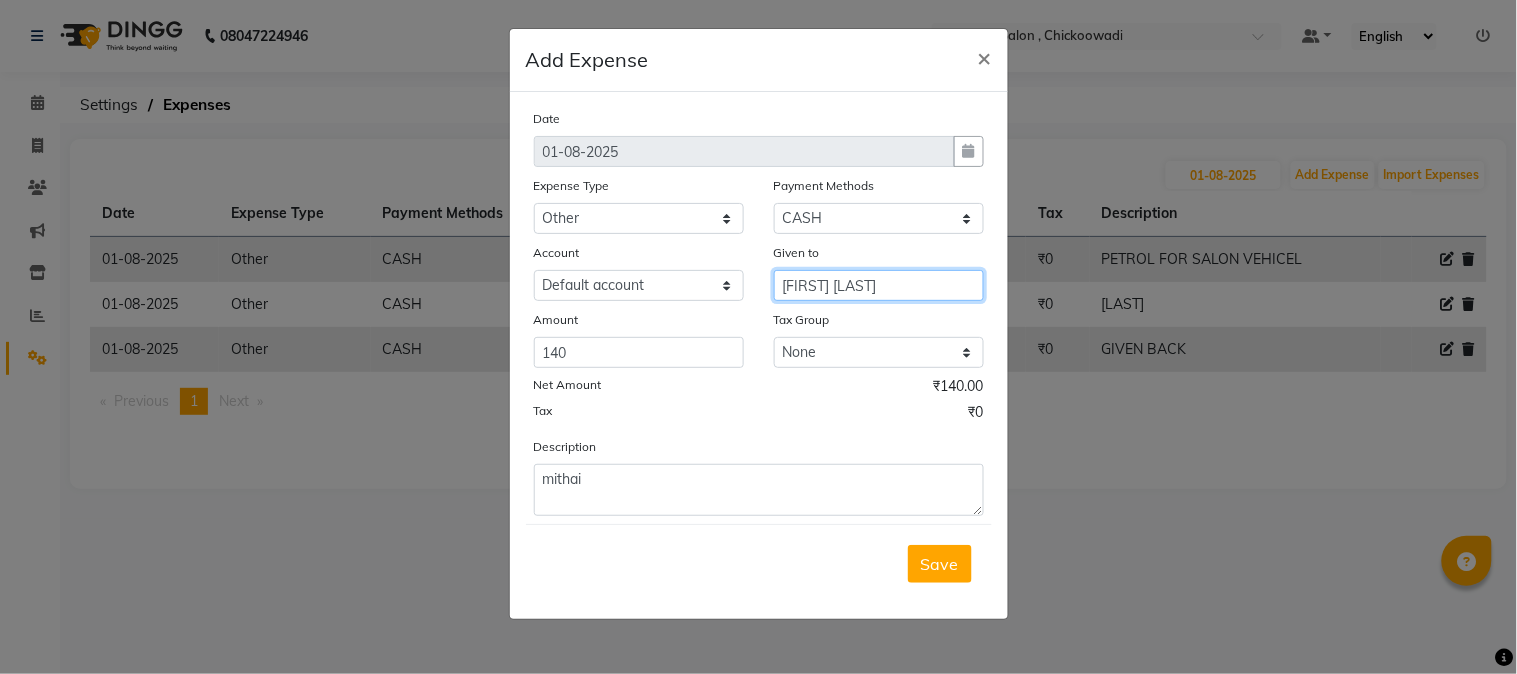 type on "[FIRST] [LAST]" 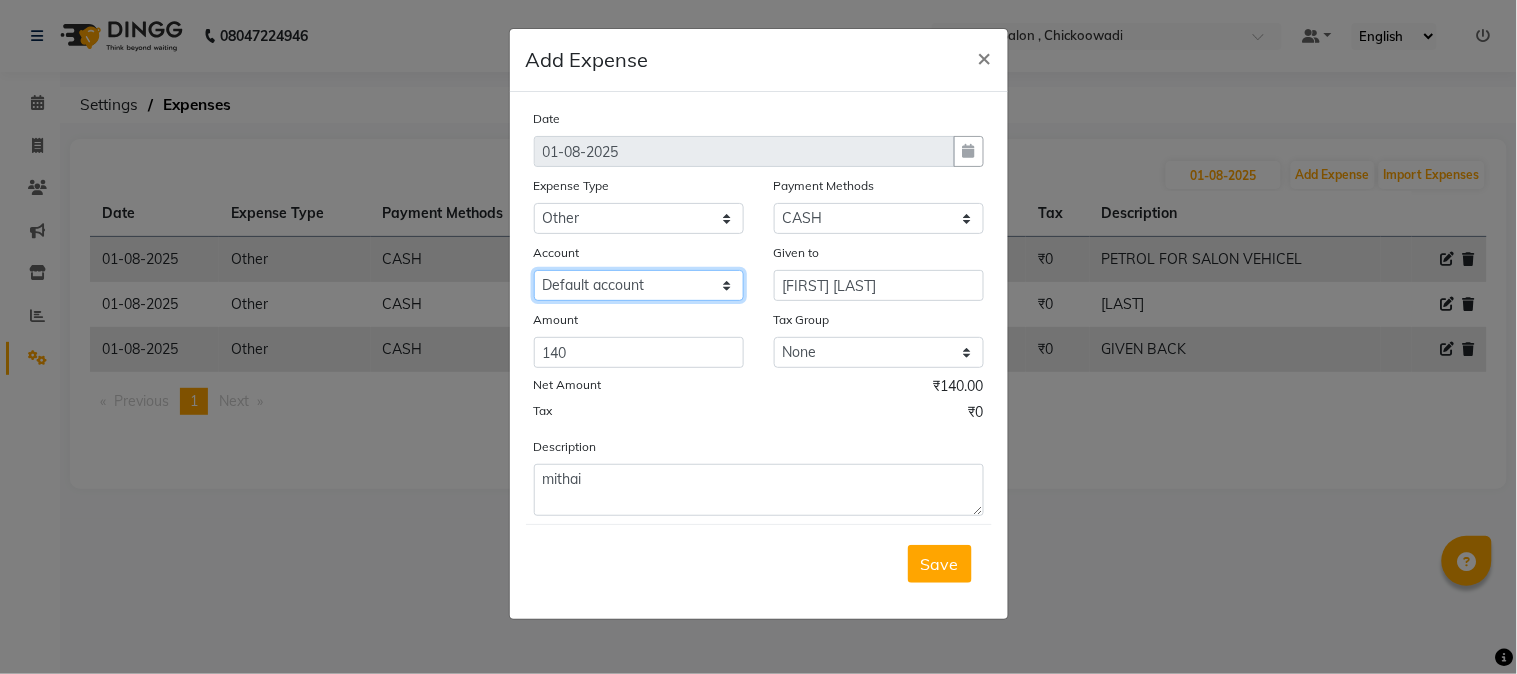 click on "Select Default account Petty cash" 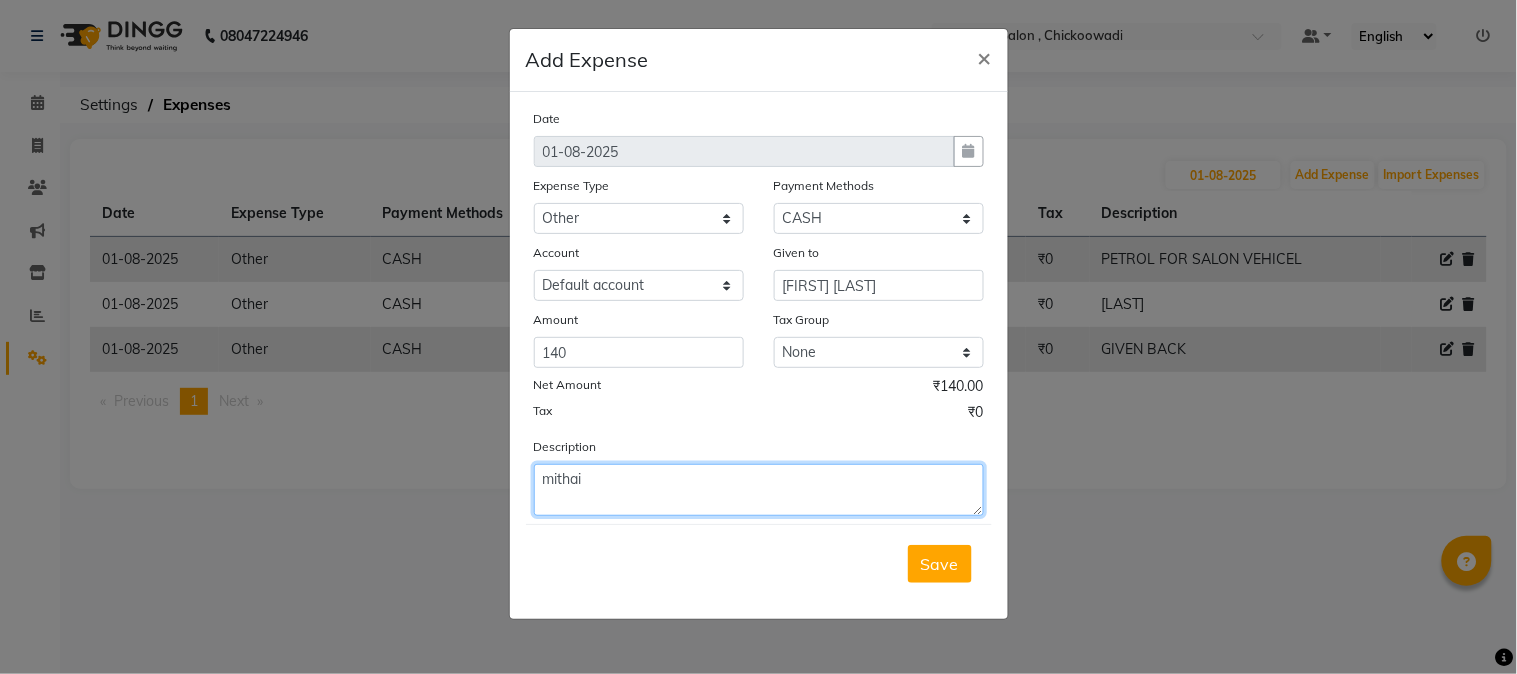 click on "mithai" 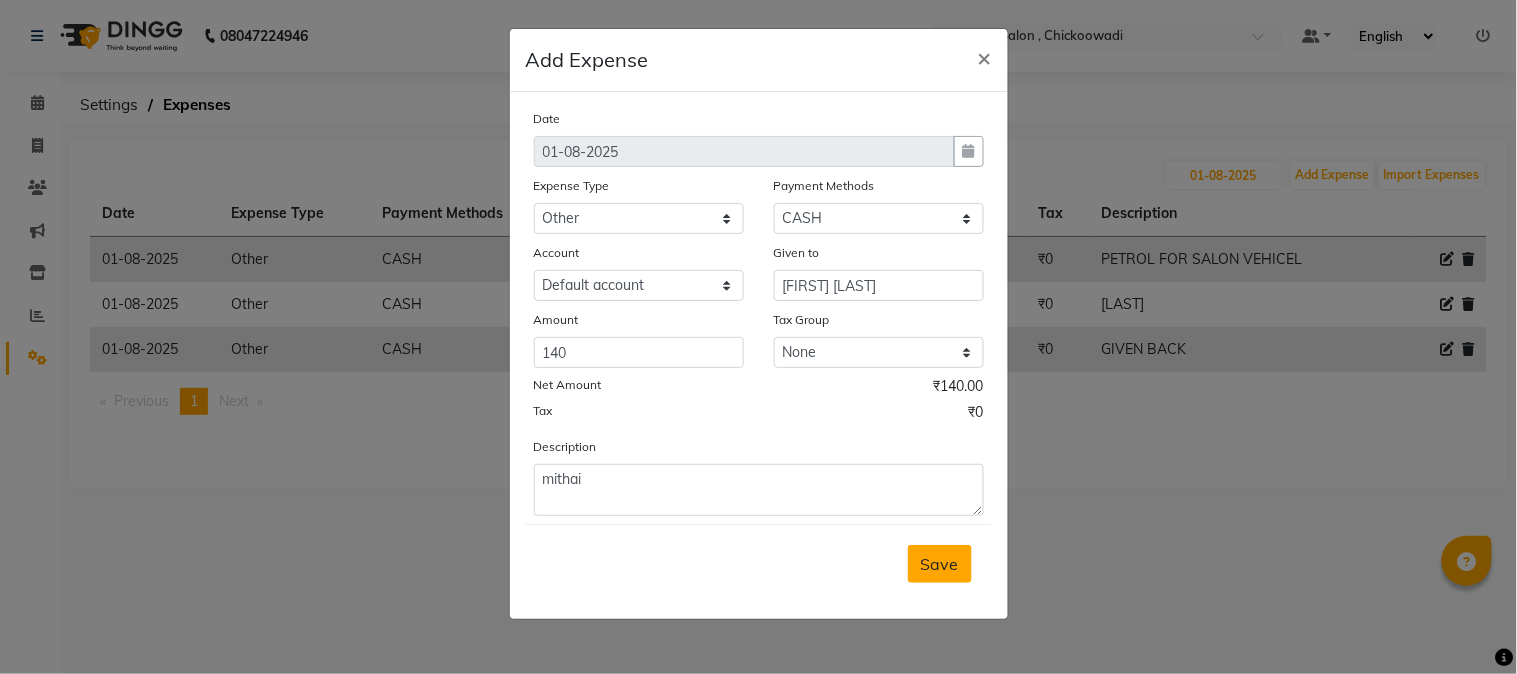 click on "Save" at bounding box center [940, 564] 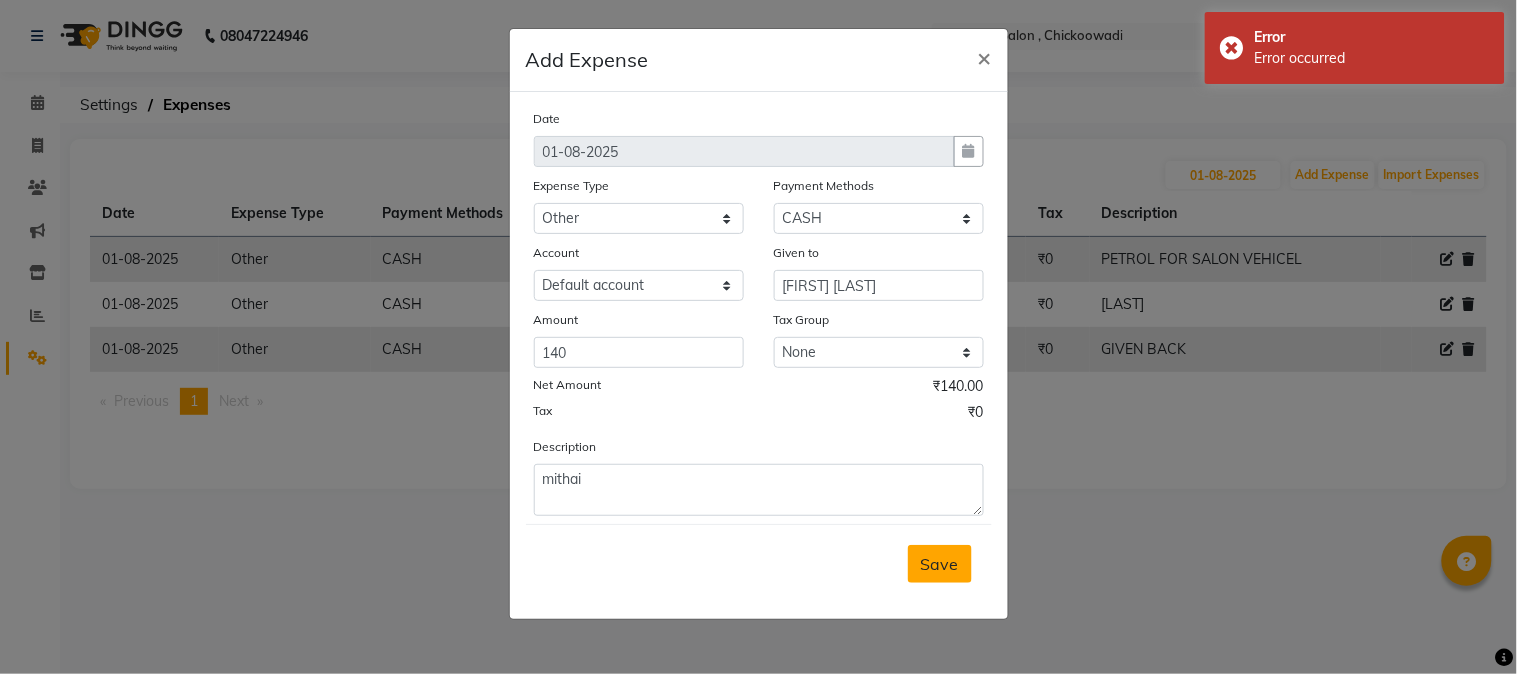 click on "Save" at bounding box center (940, 564) 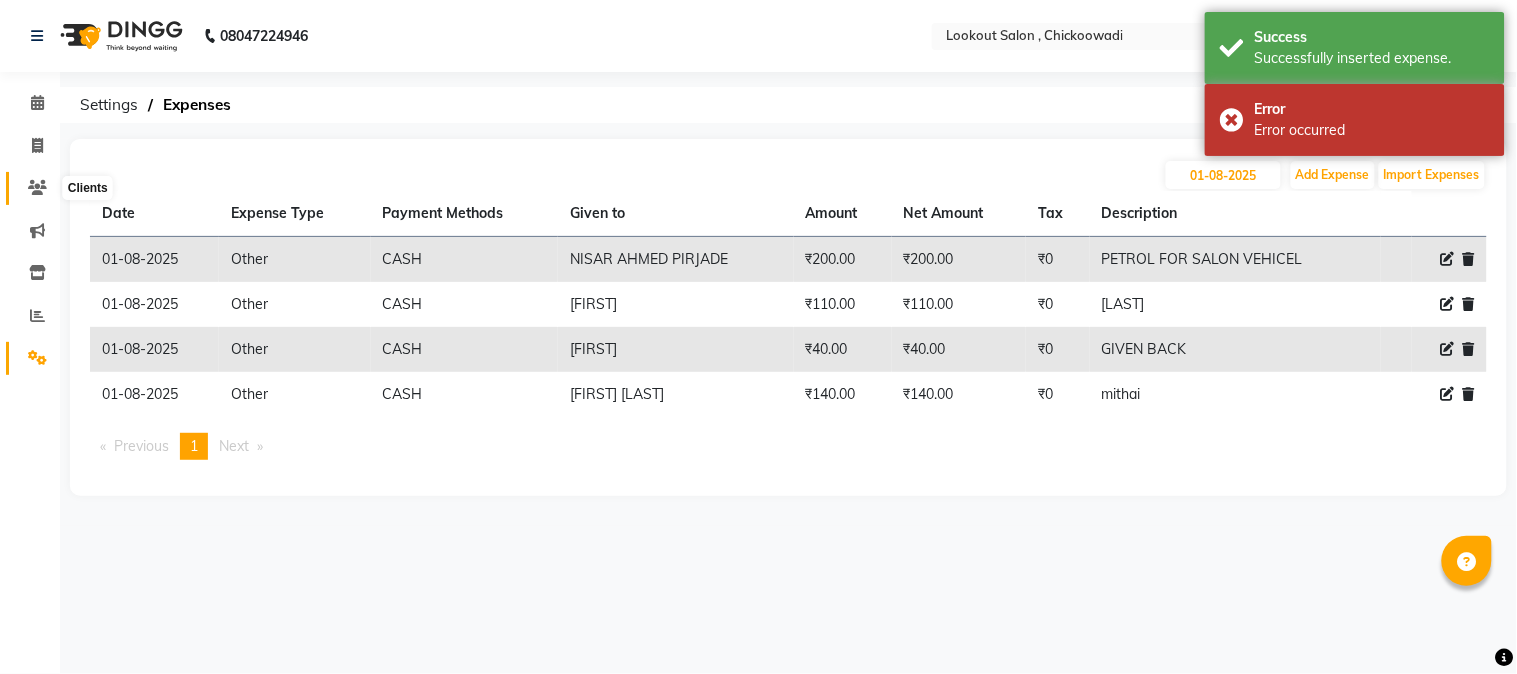 click 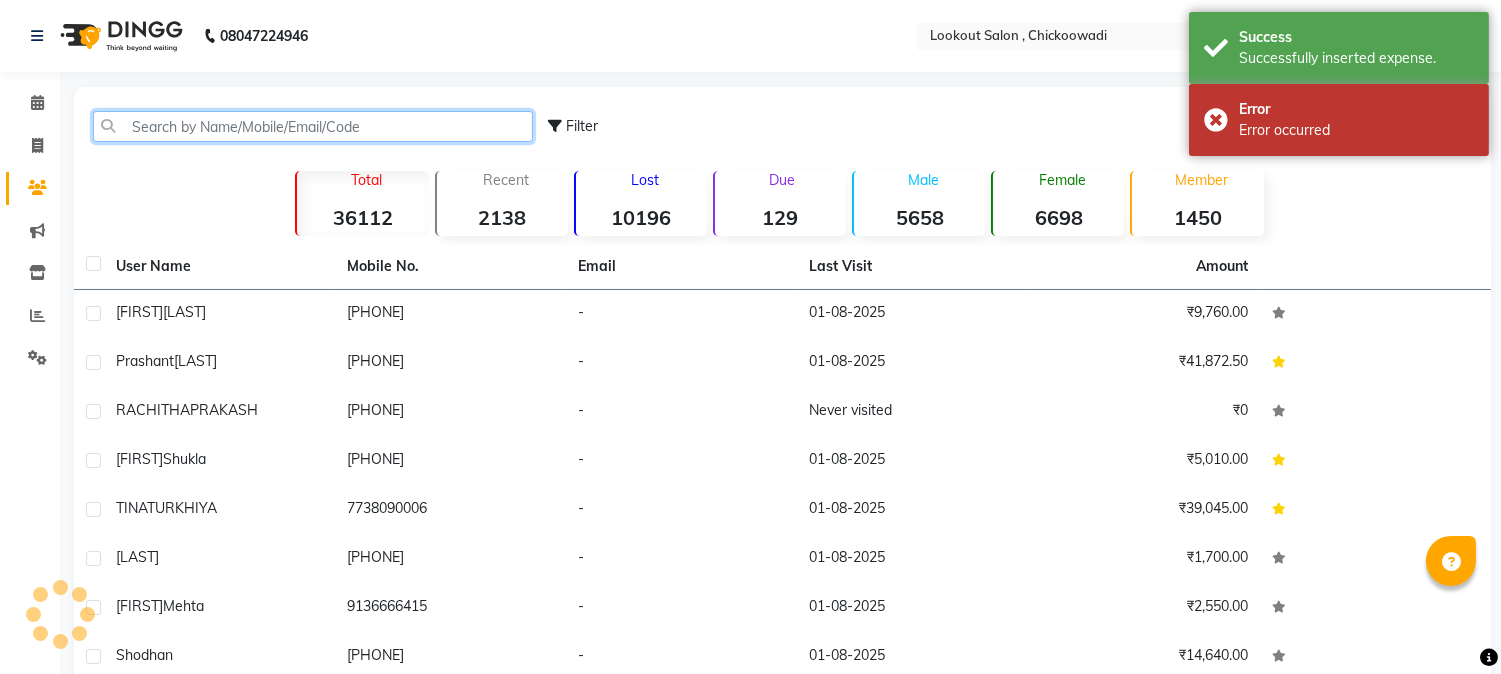 click 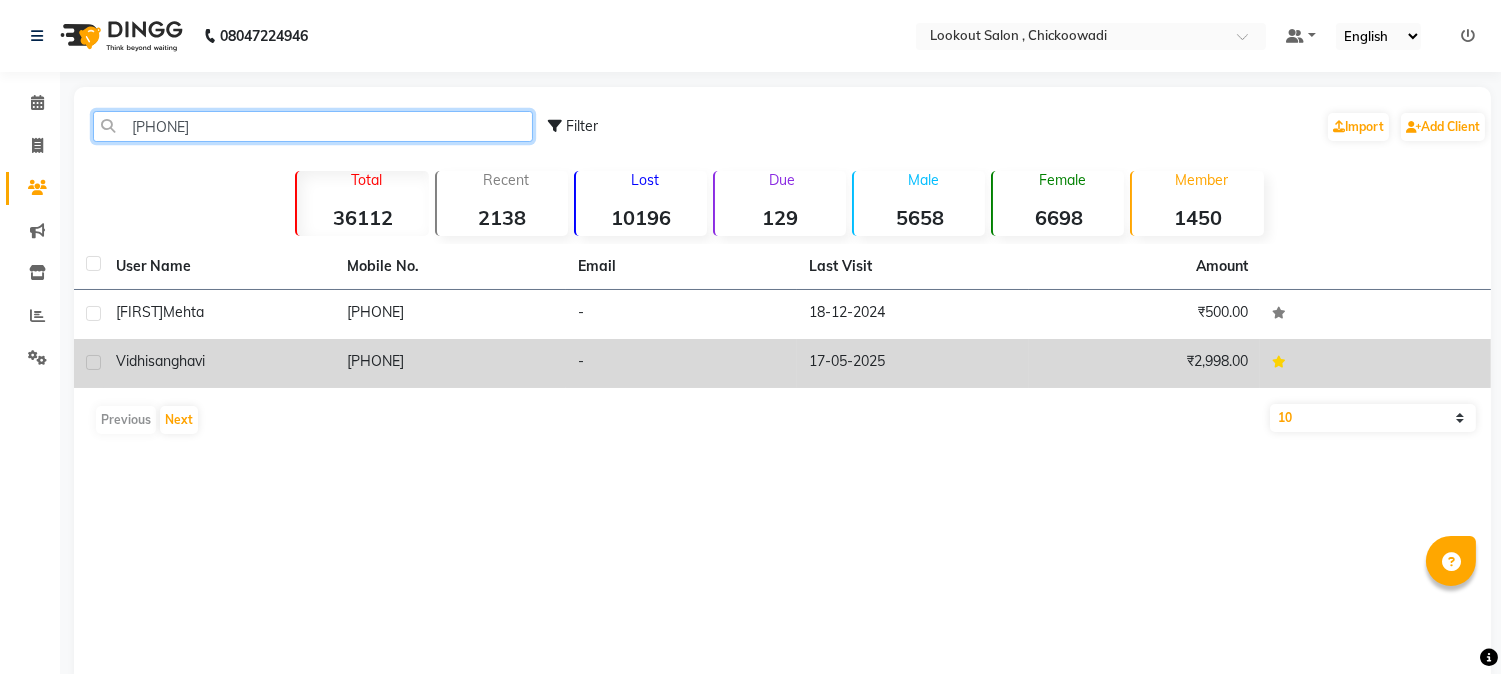 type on "[PHONE]" 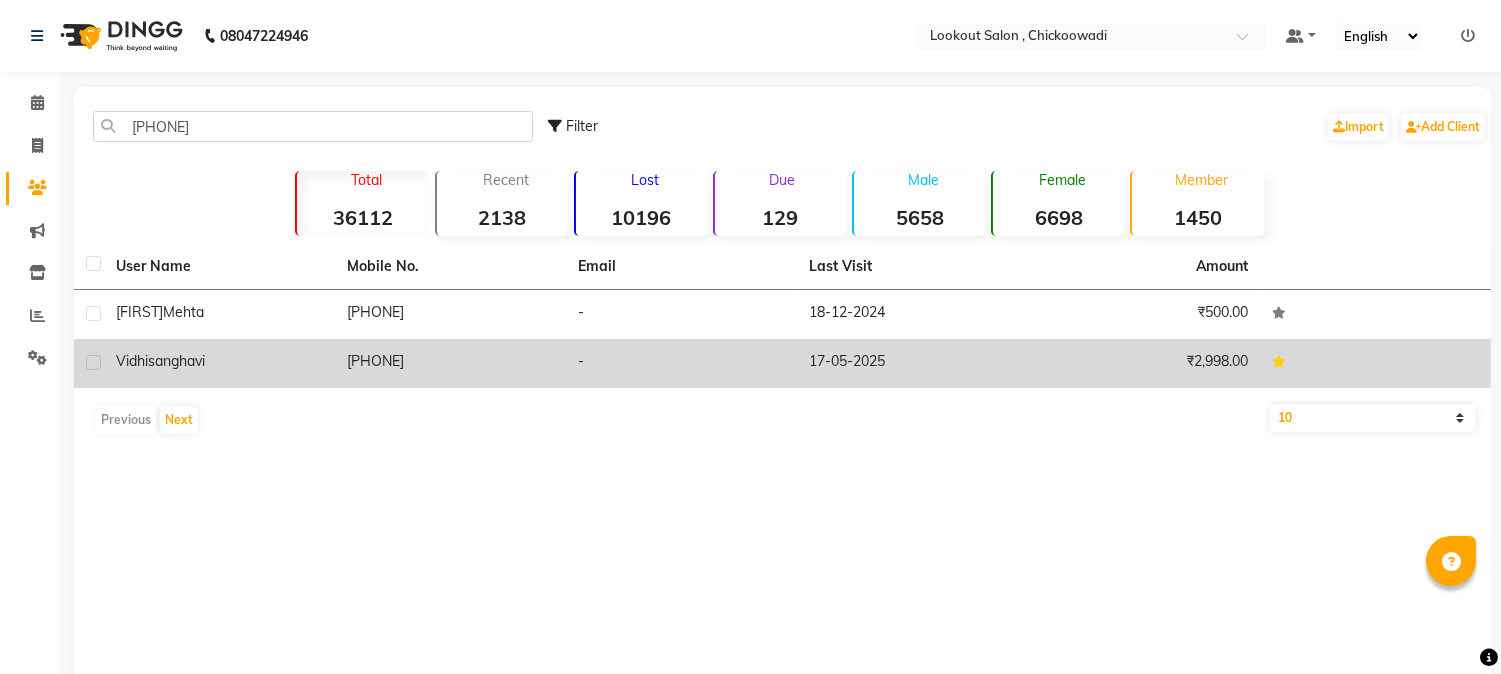 click on "[PHONE]" 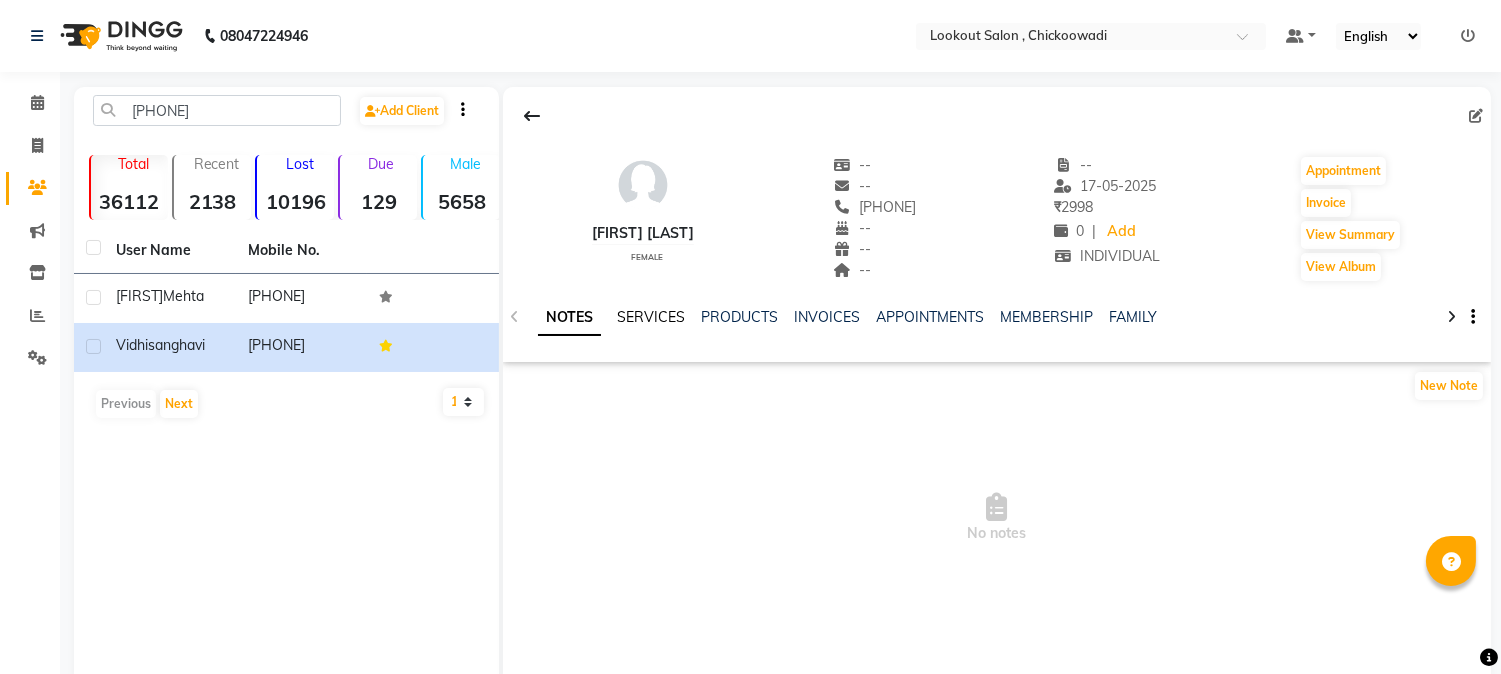 click on "SERVICES" 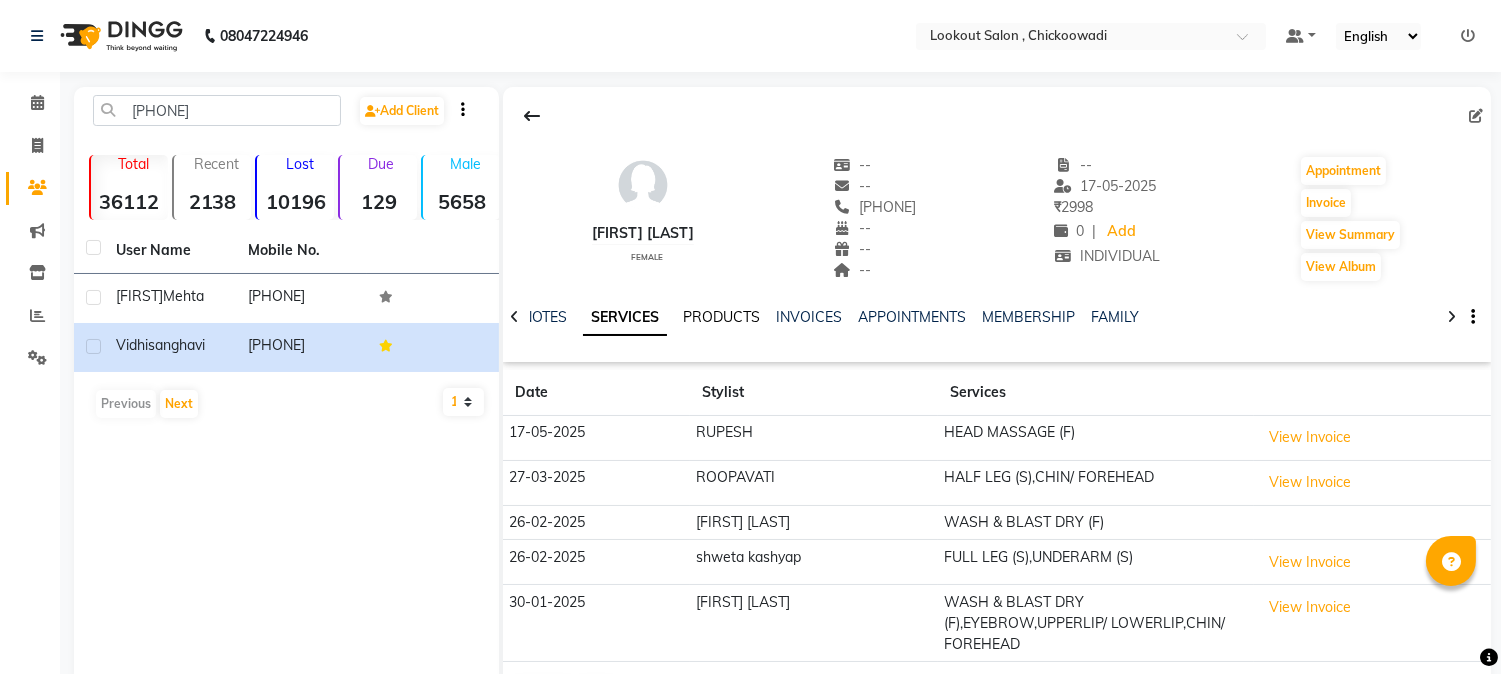 click on "PRODUCTS" 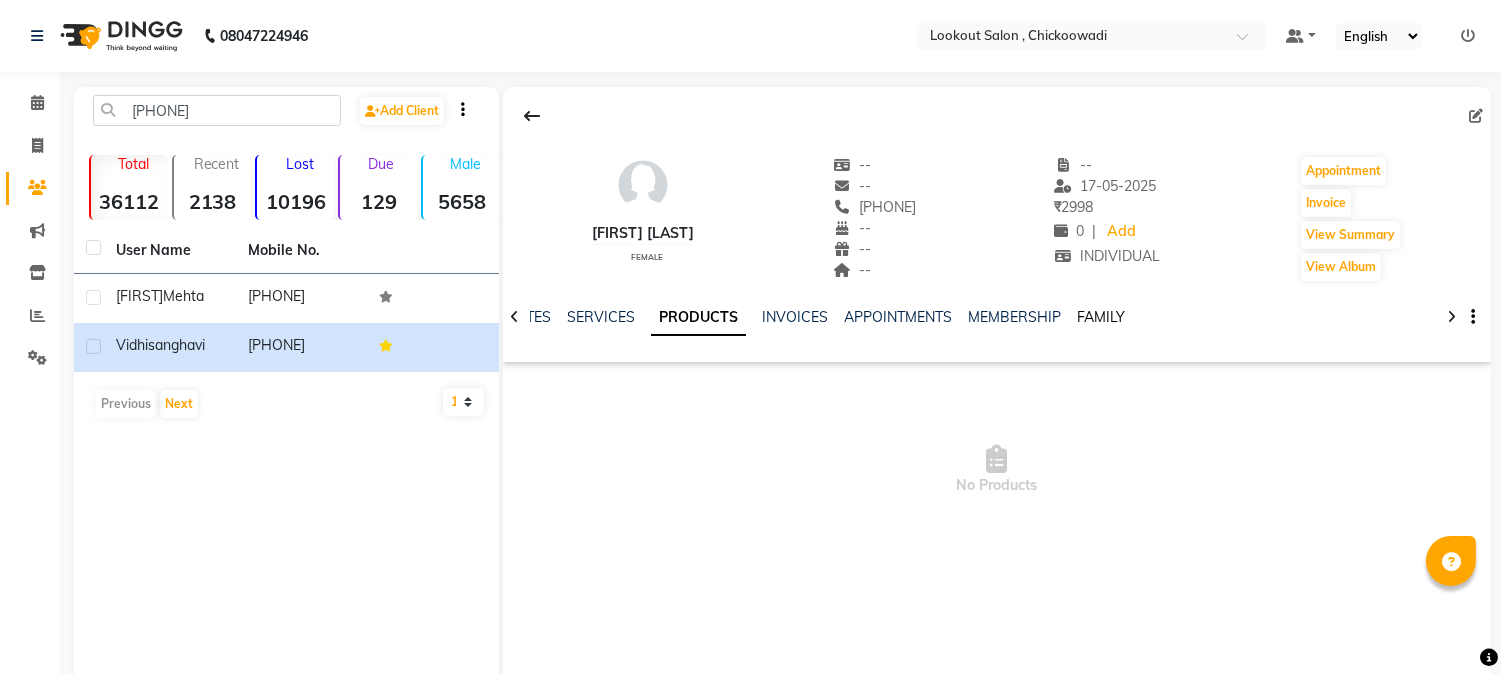 click on "FAMILY" 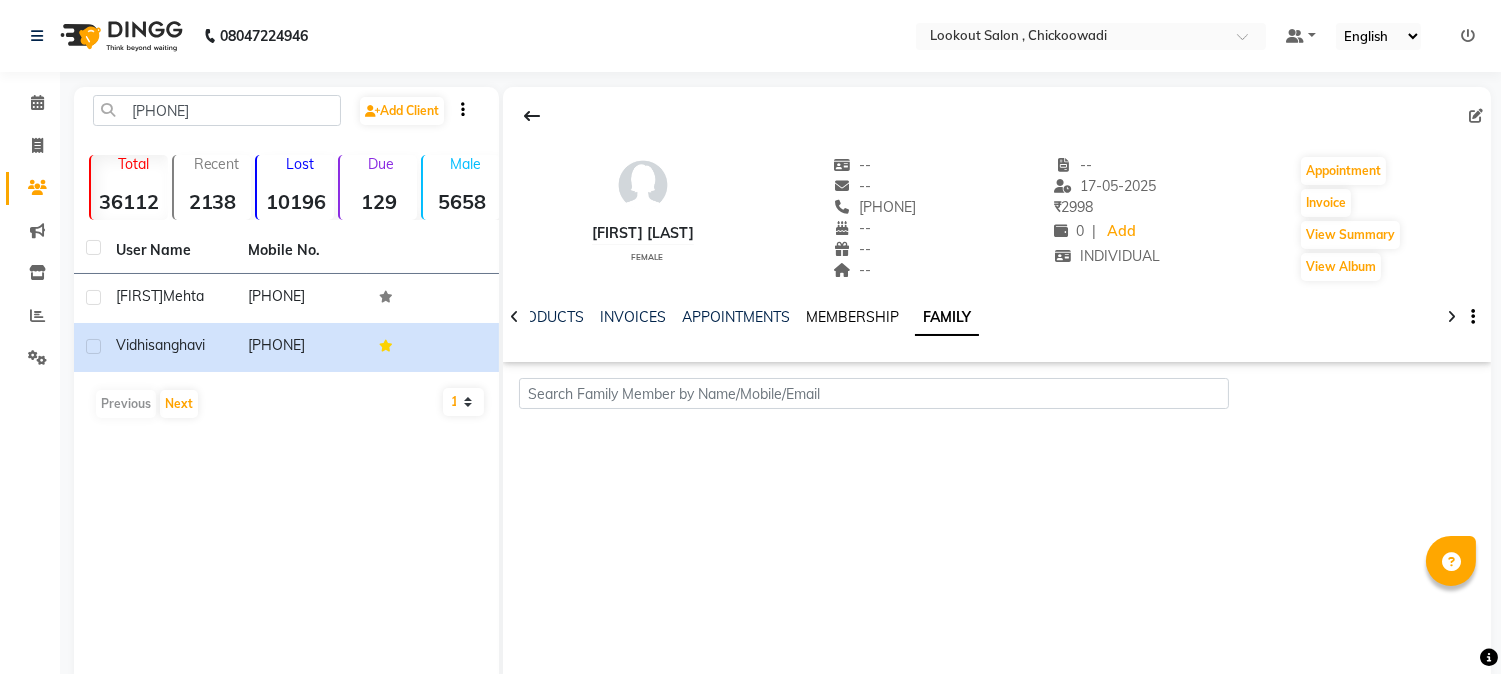 click on "MEMBERSHIP" 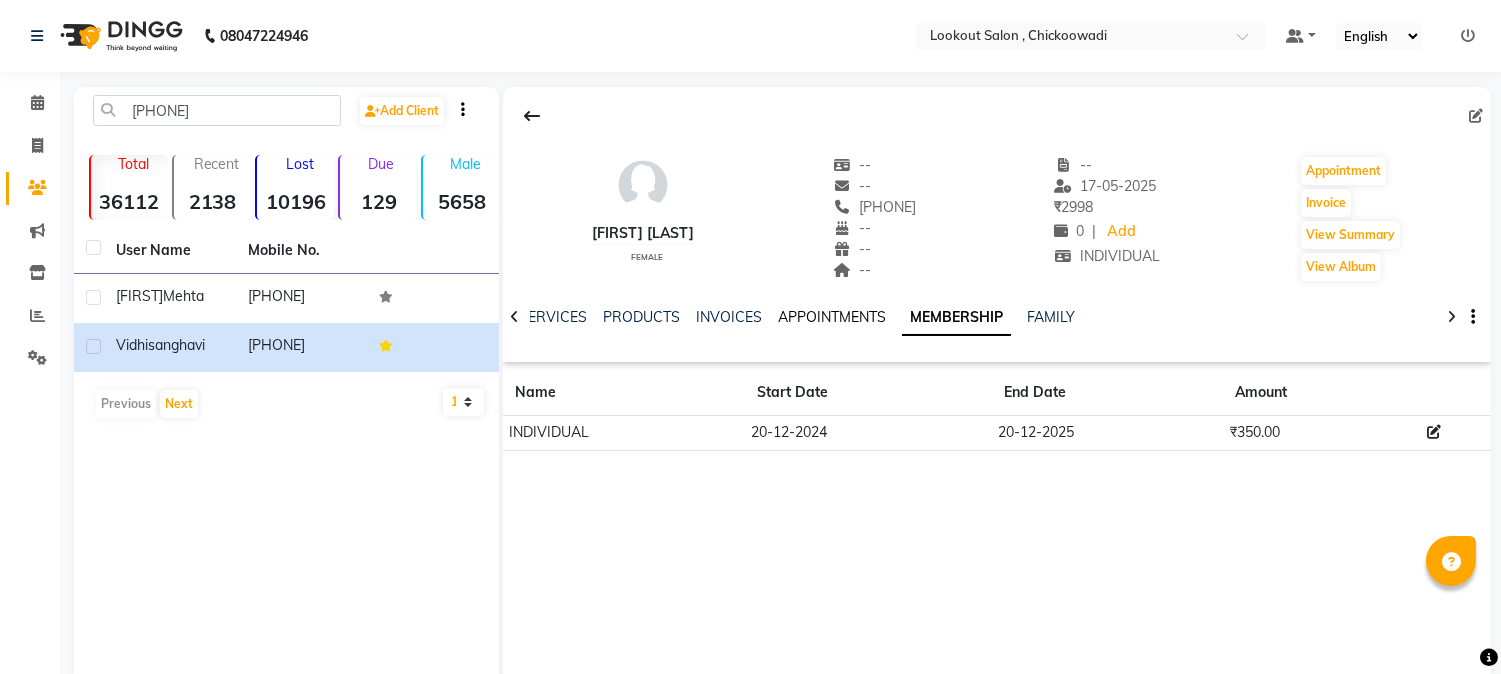 click on "APPOINTMENTS" 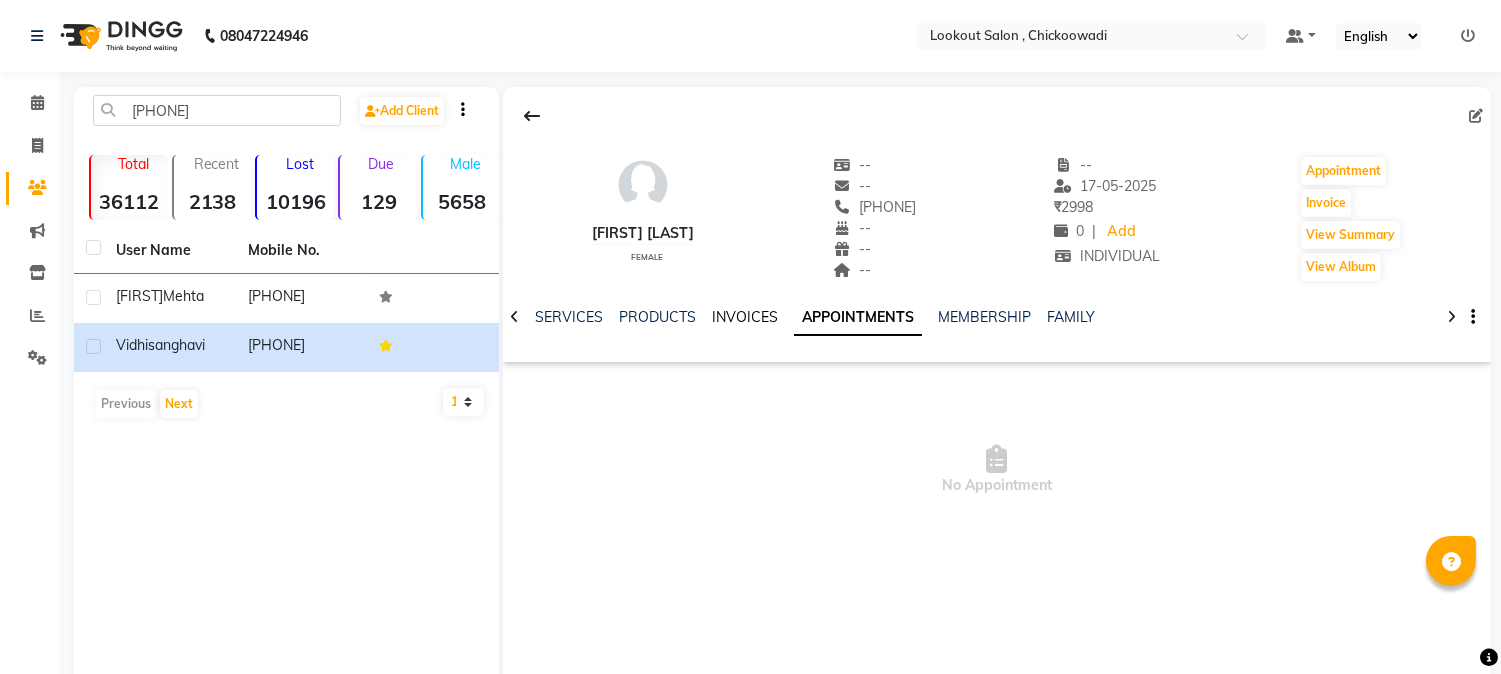 click on "INVOICES" 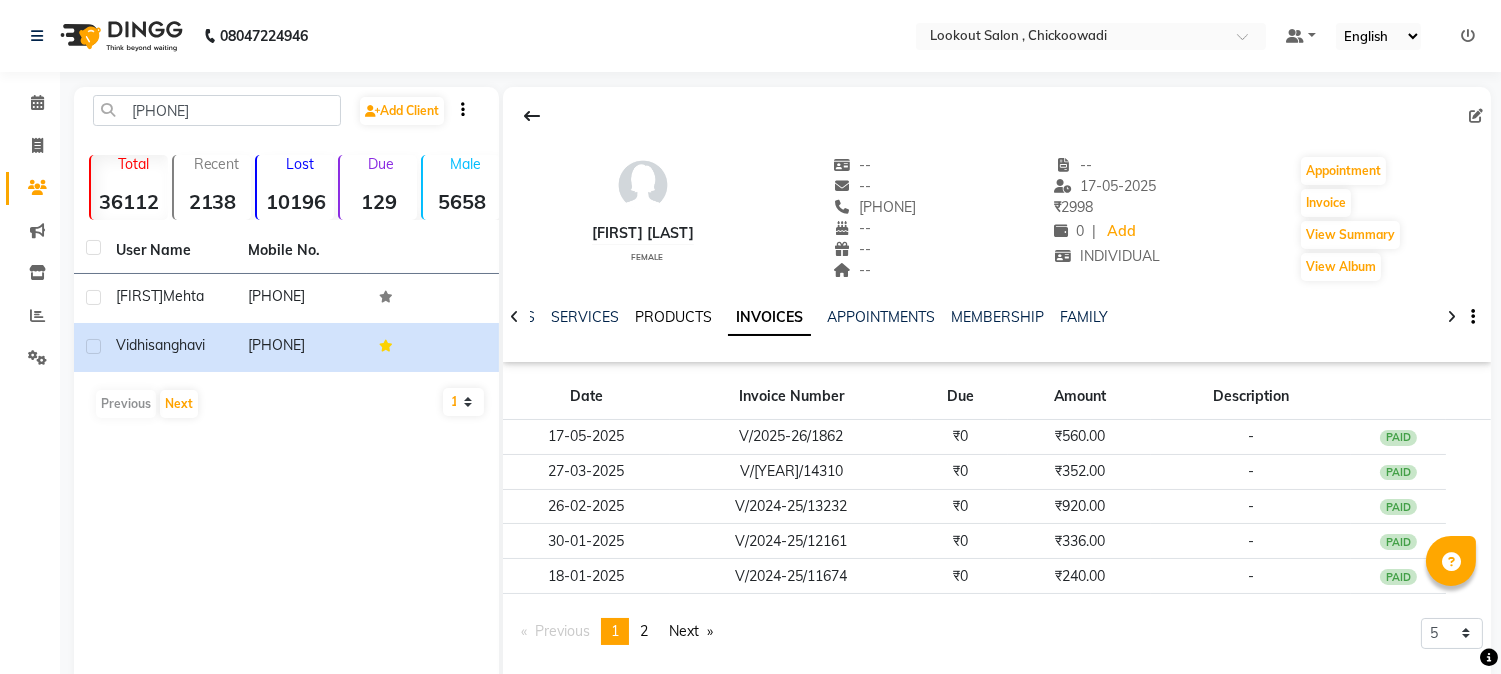 click on "PRODUCTS" 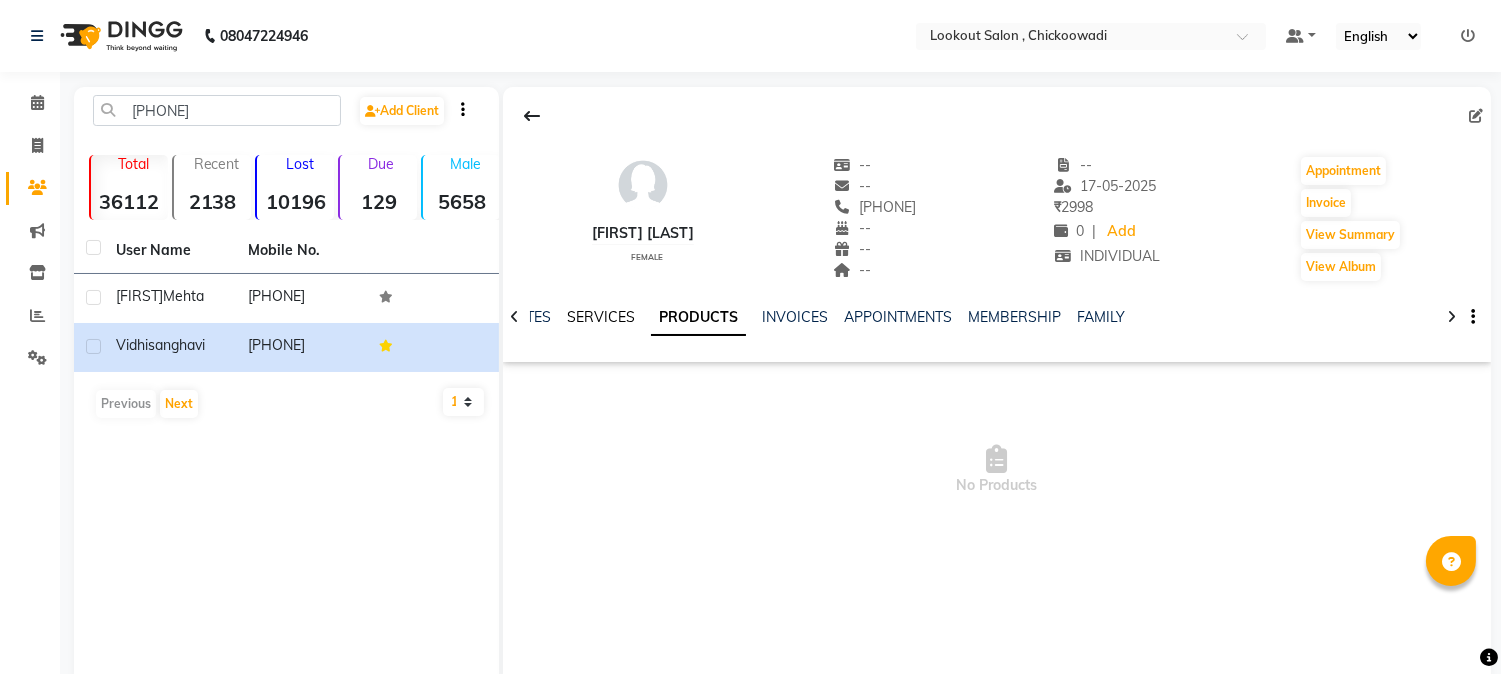 click on "SERVICES" 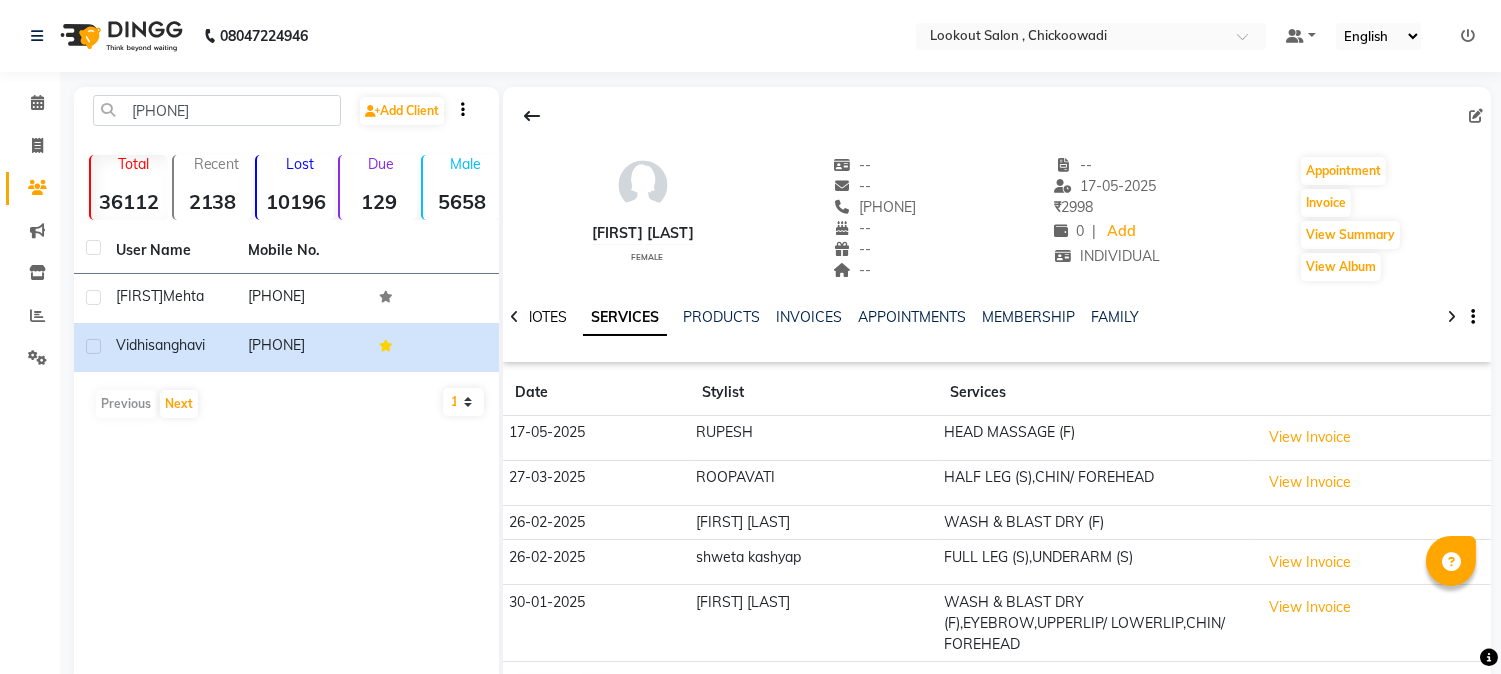 click on "NOTES" 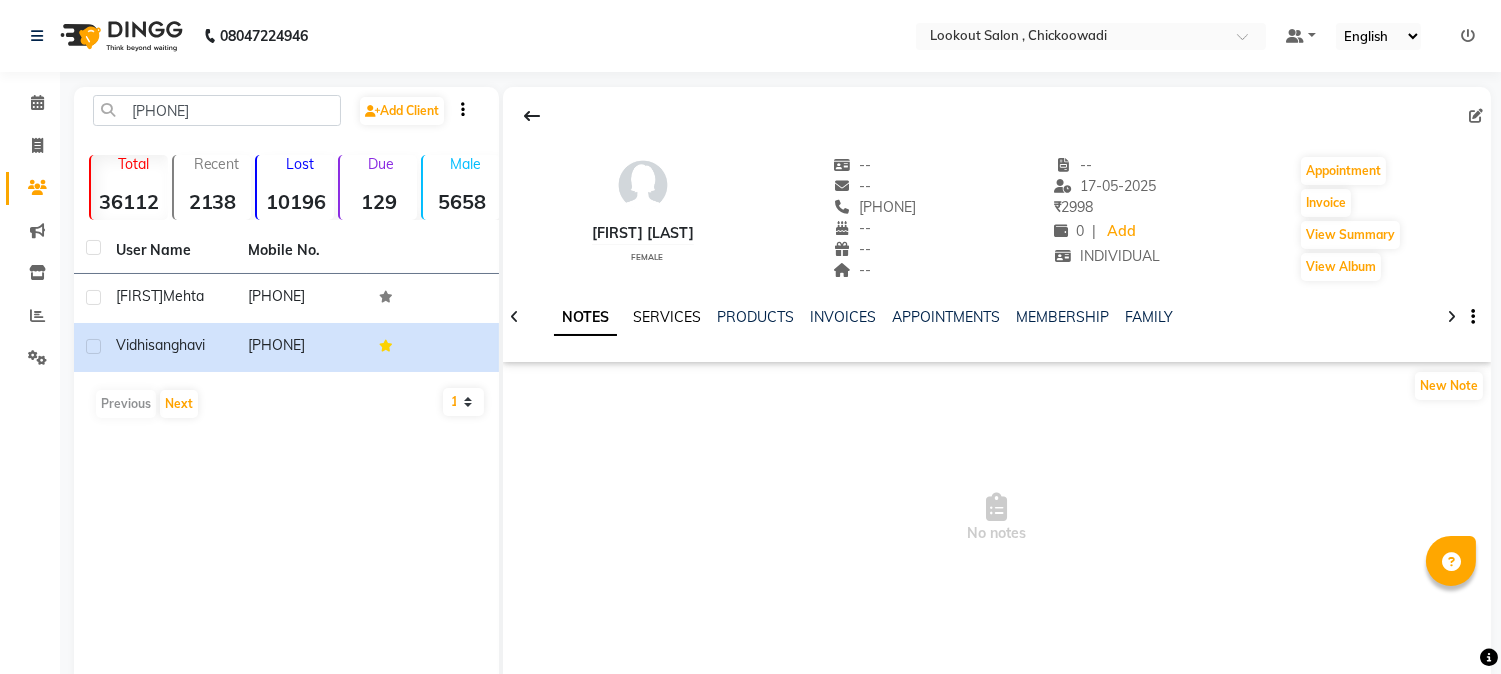 click on "SERVICES" 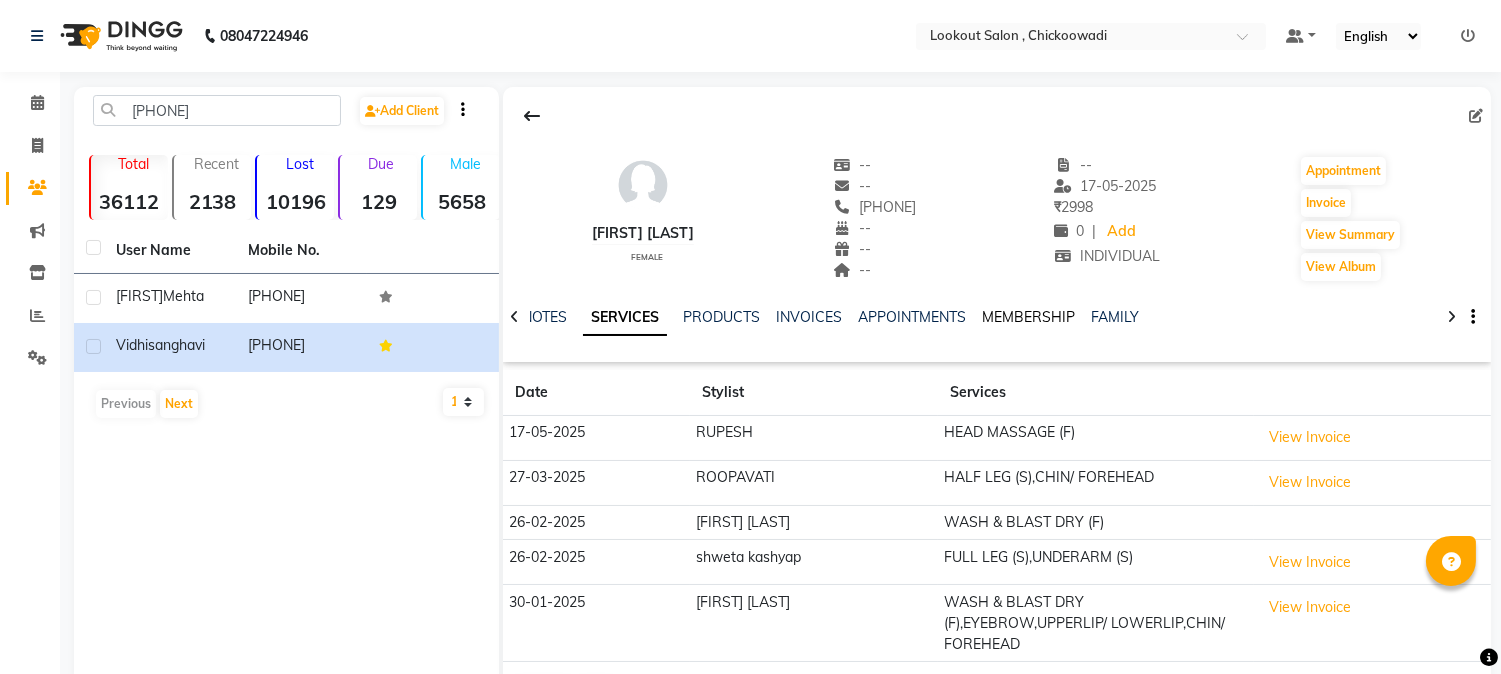 click on "MEMBERSHIP" 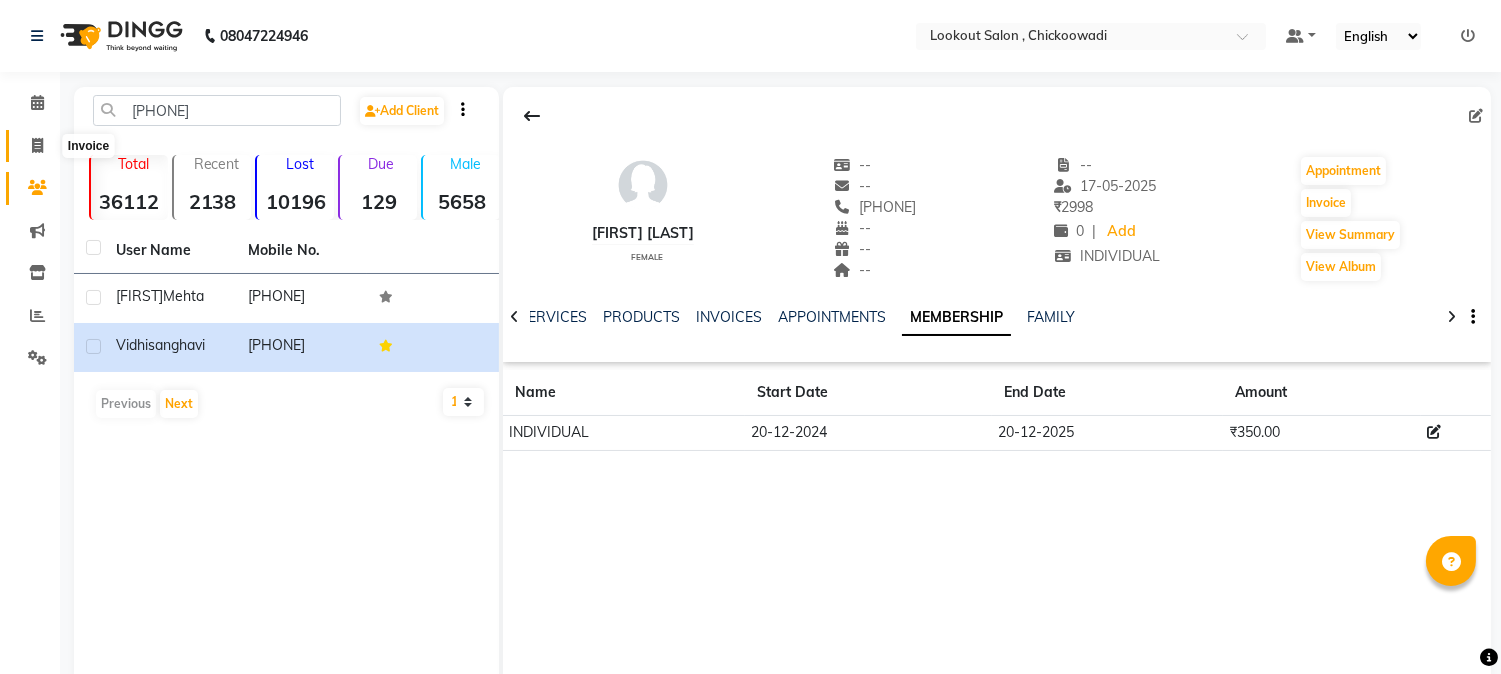 click 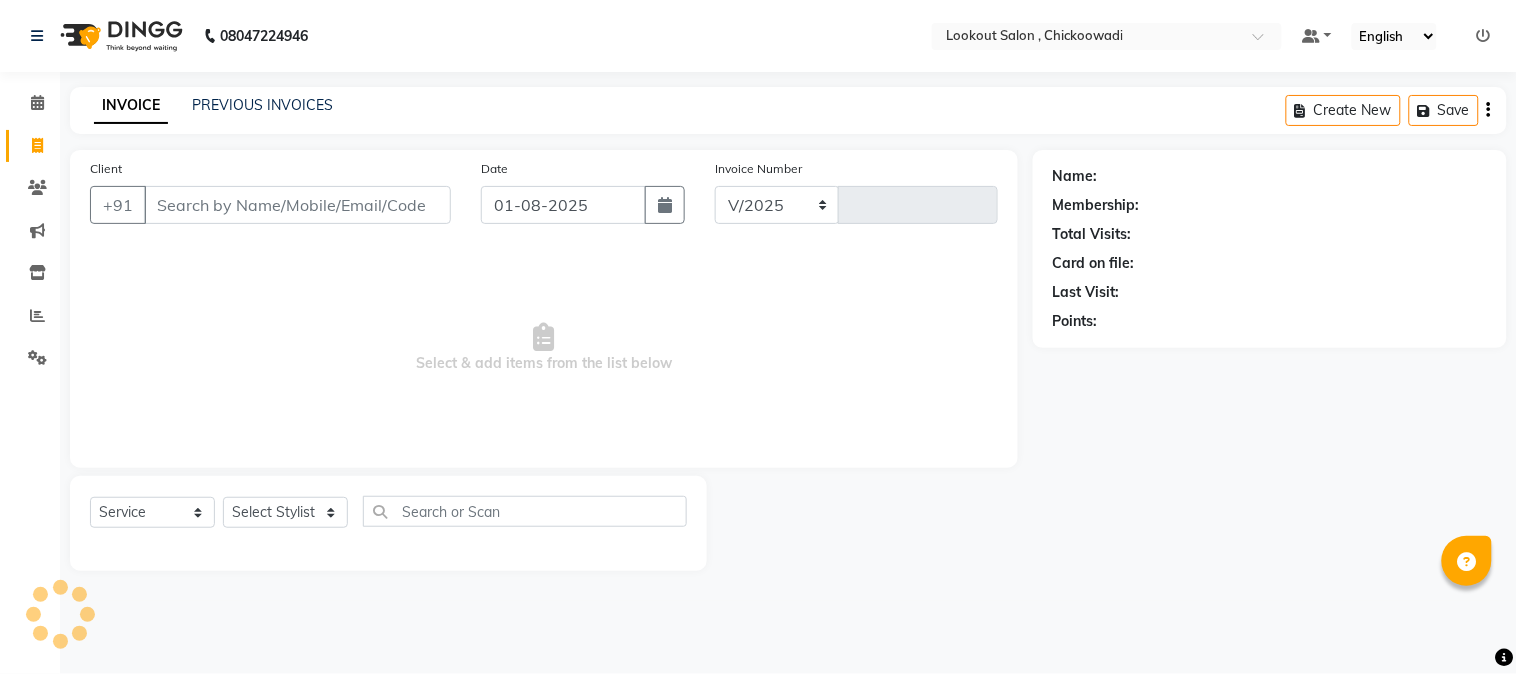 select on "151" 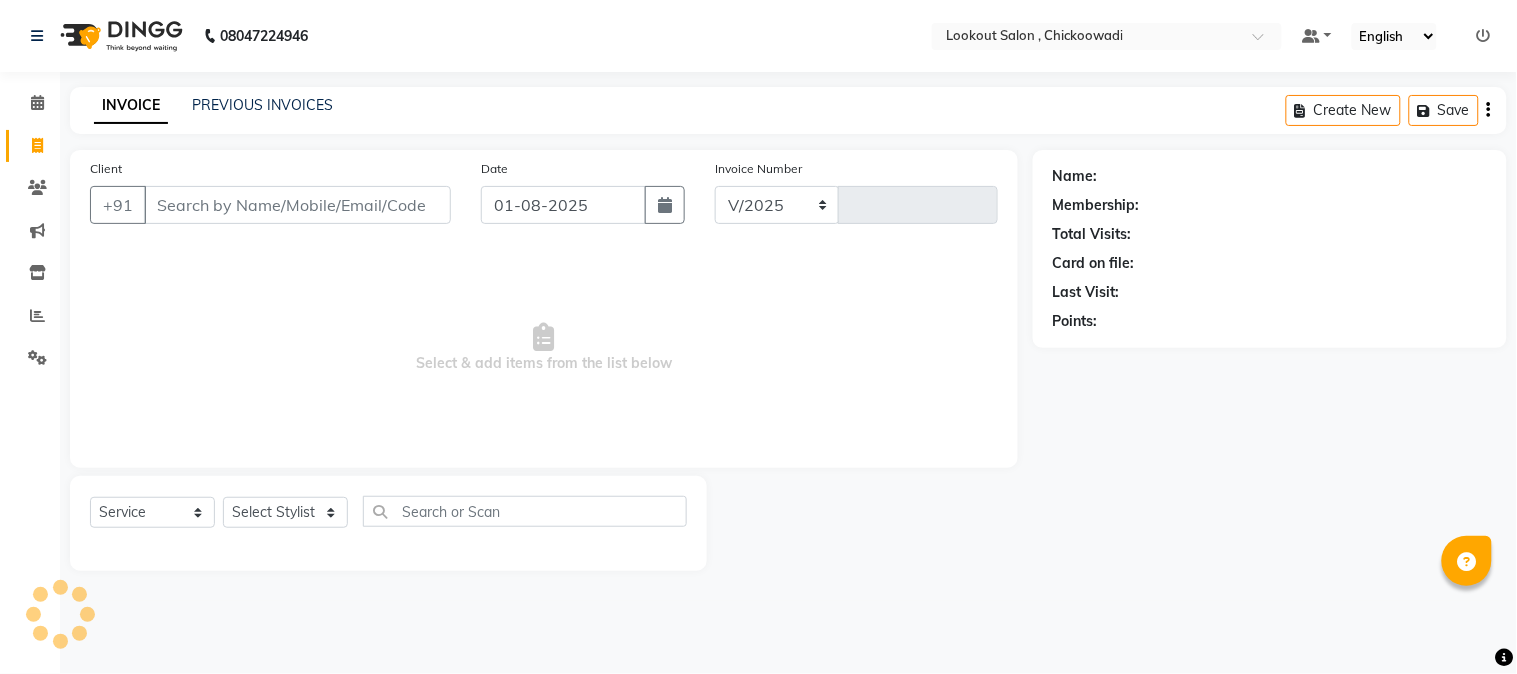 type on "4895" 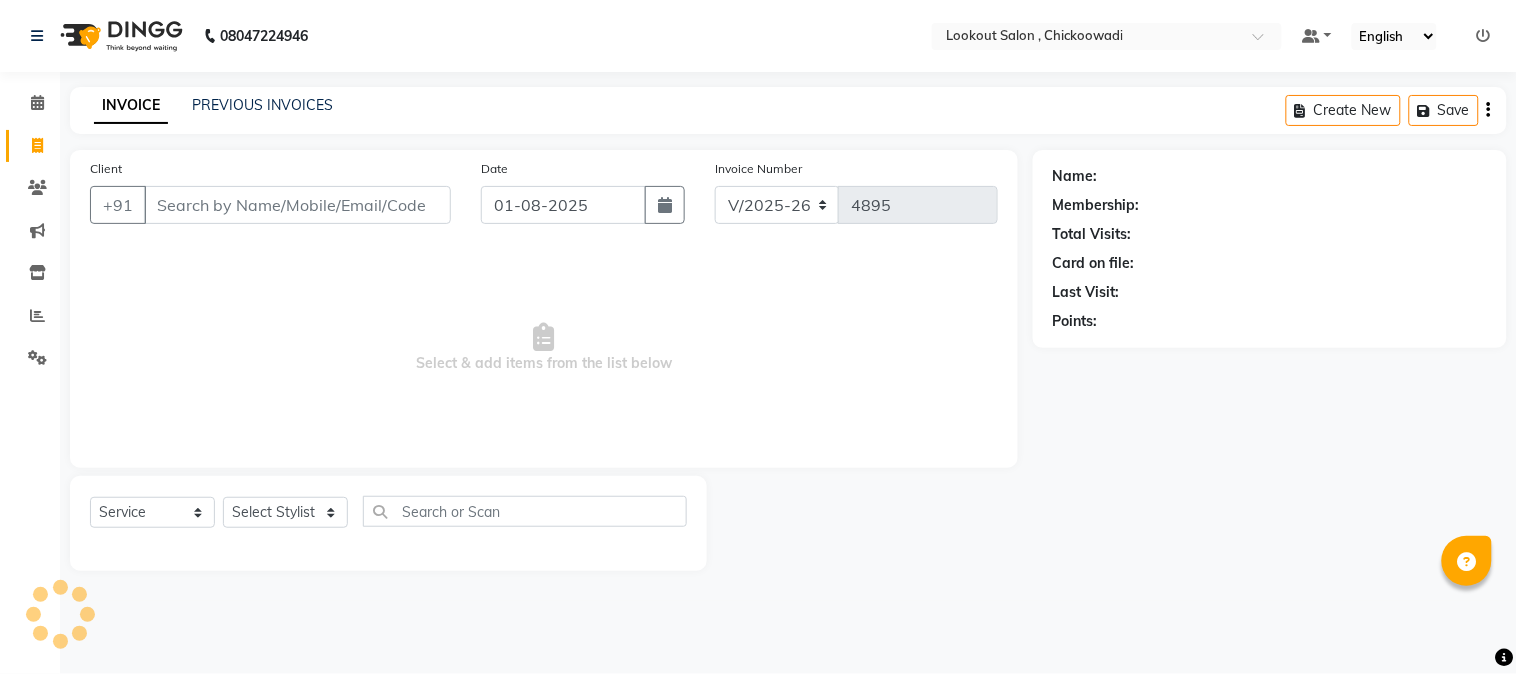 click on "Client" at bounding box center [297, 205] 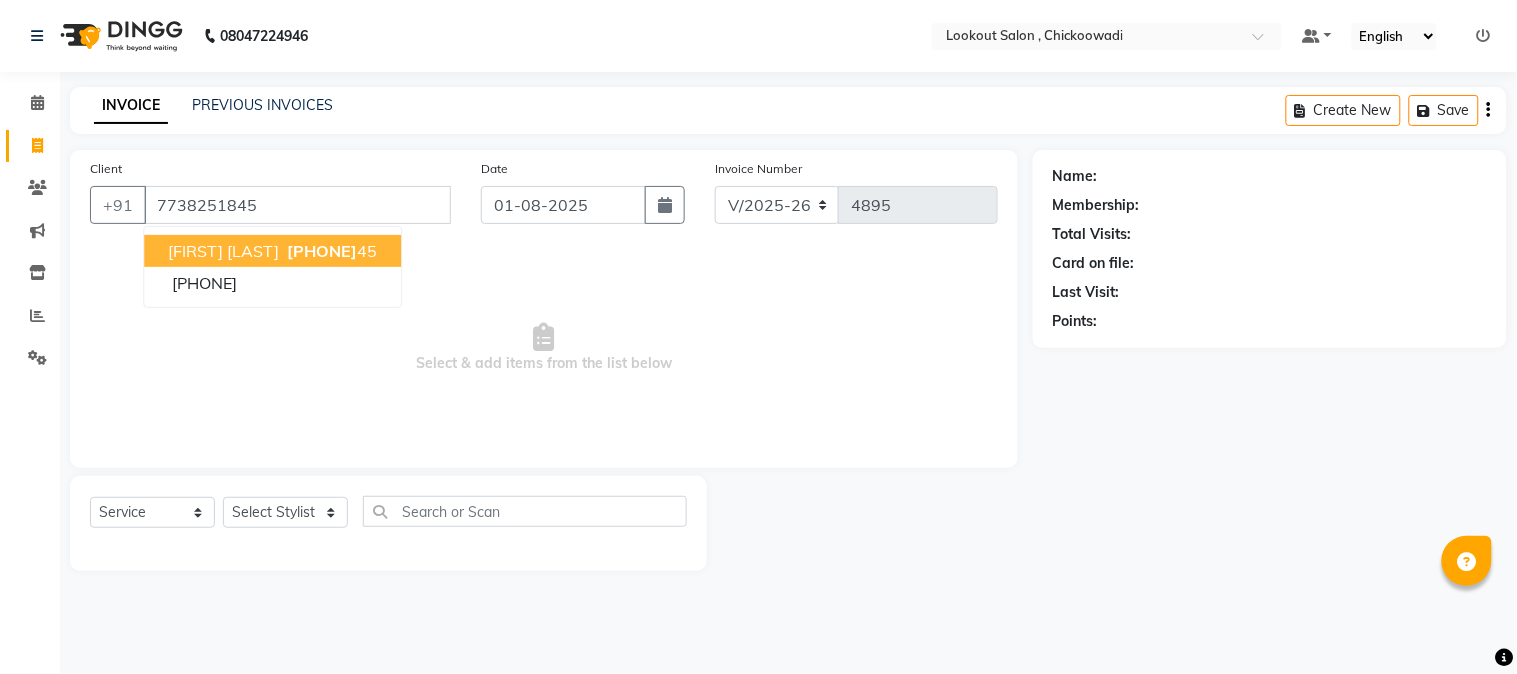 type on "7738251845" 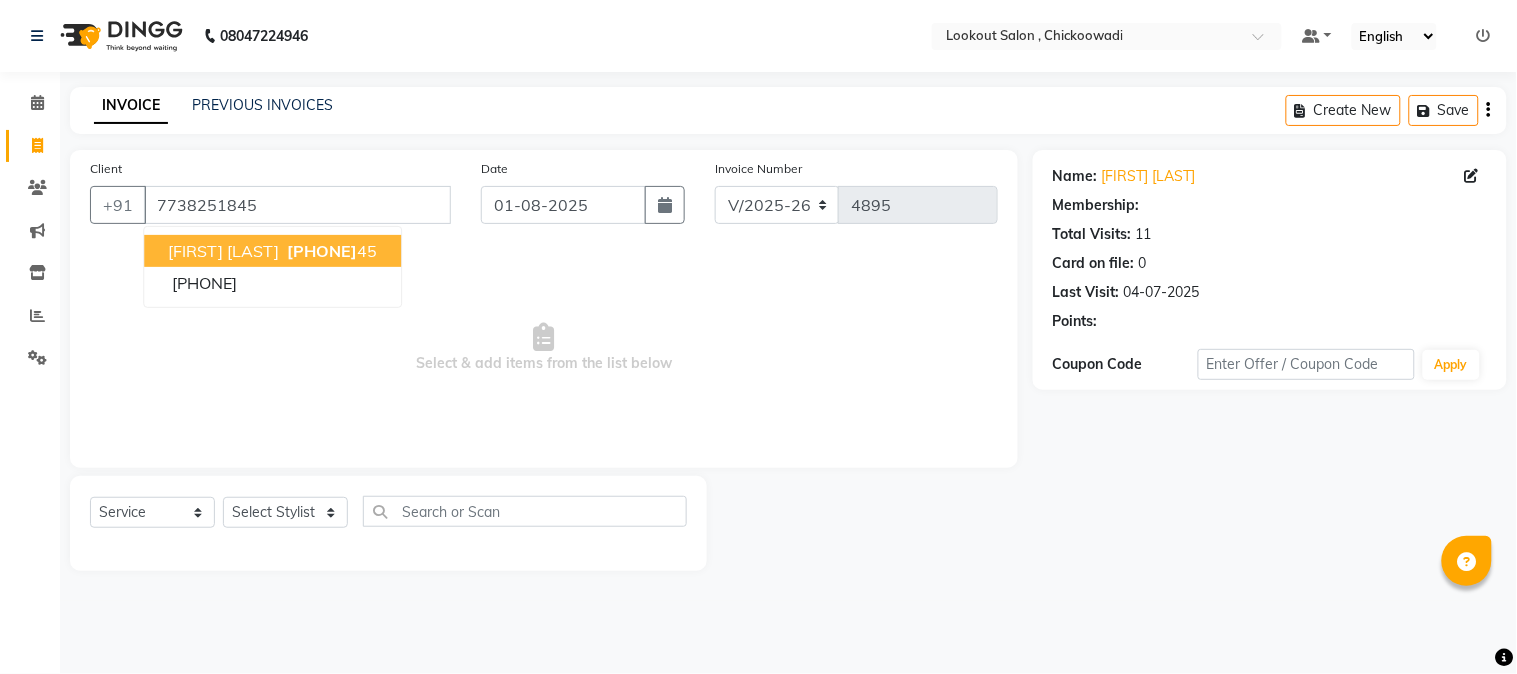 select on "1: Object" 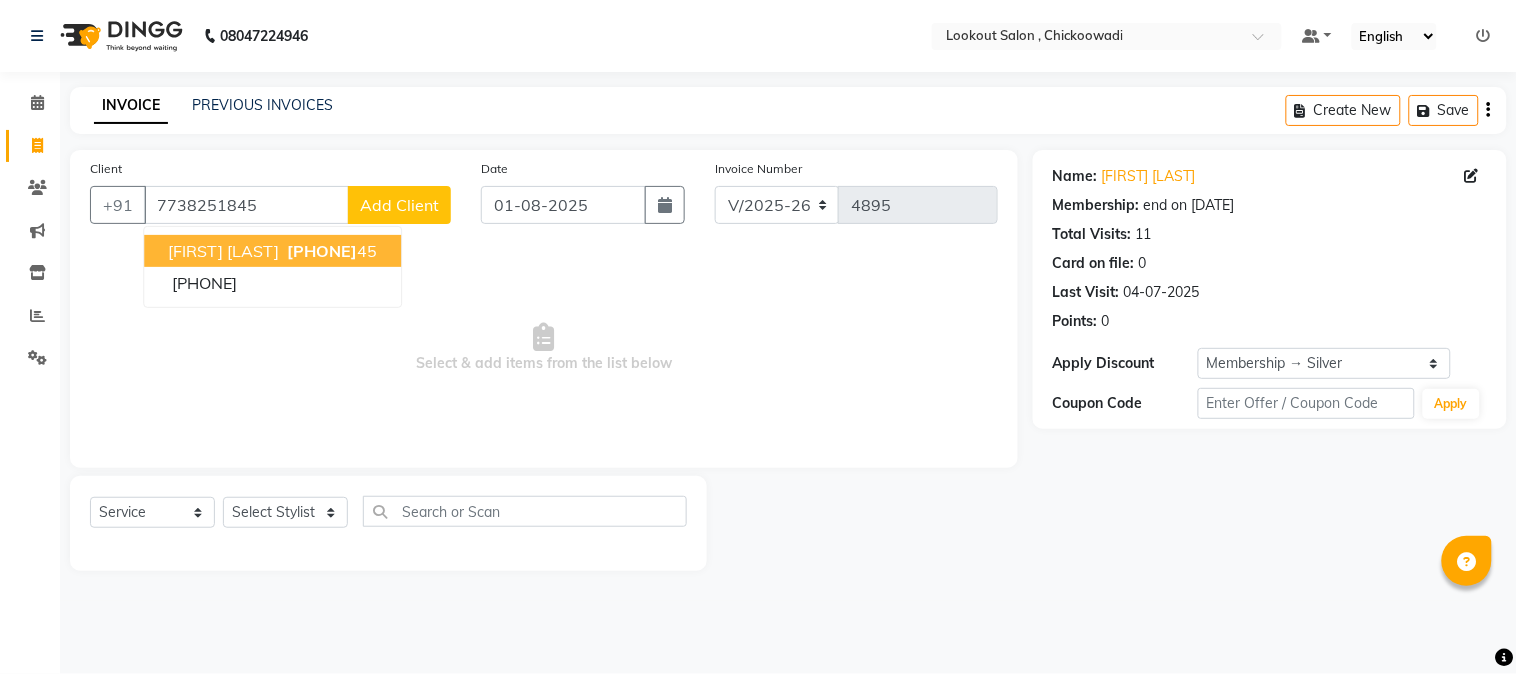 click on "[FIRST] [LAST]" at bounding box center [223, 251] 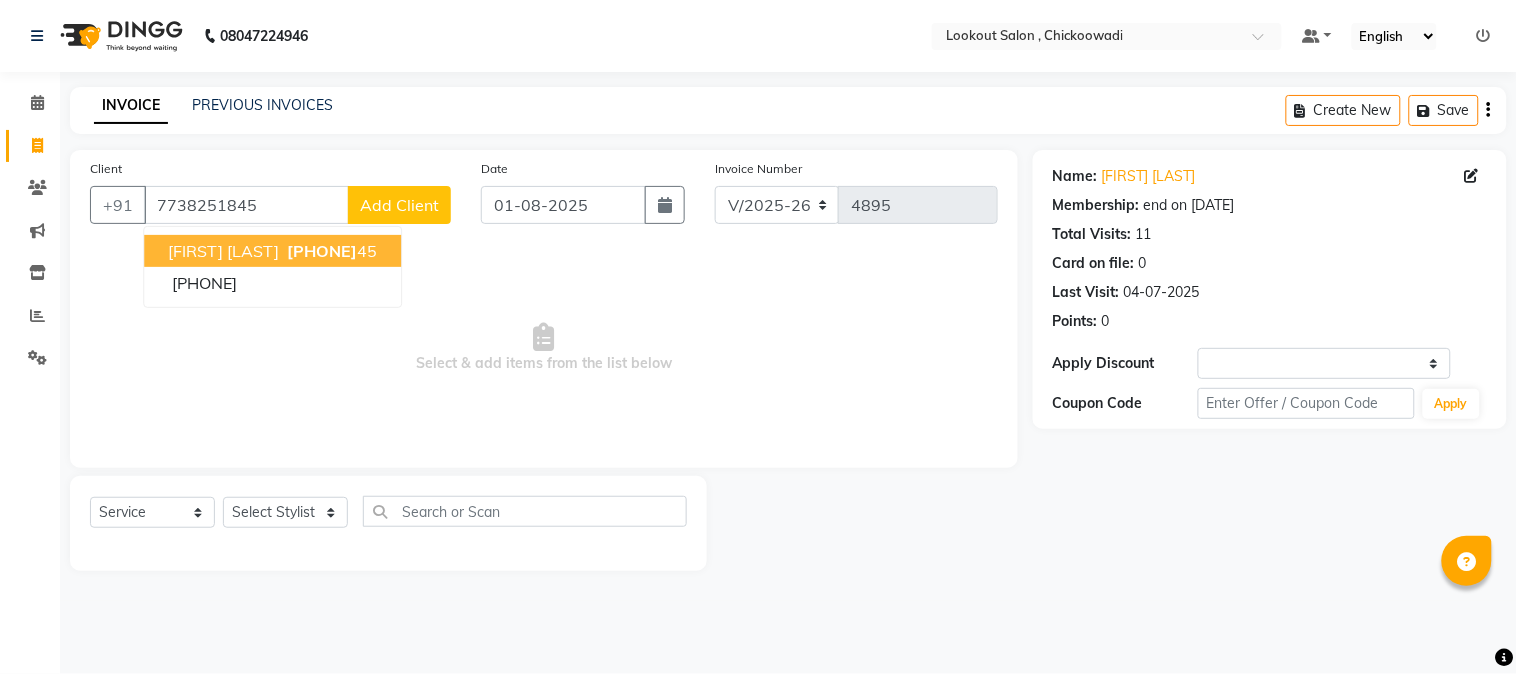 select on "1: Object" 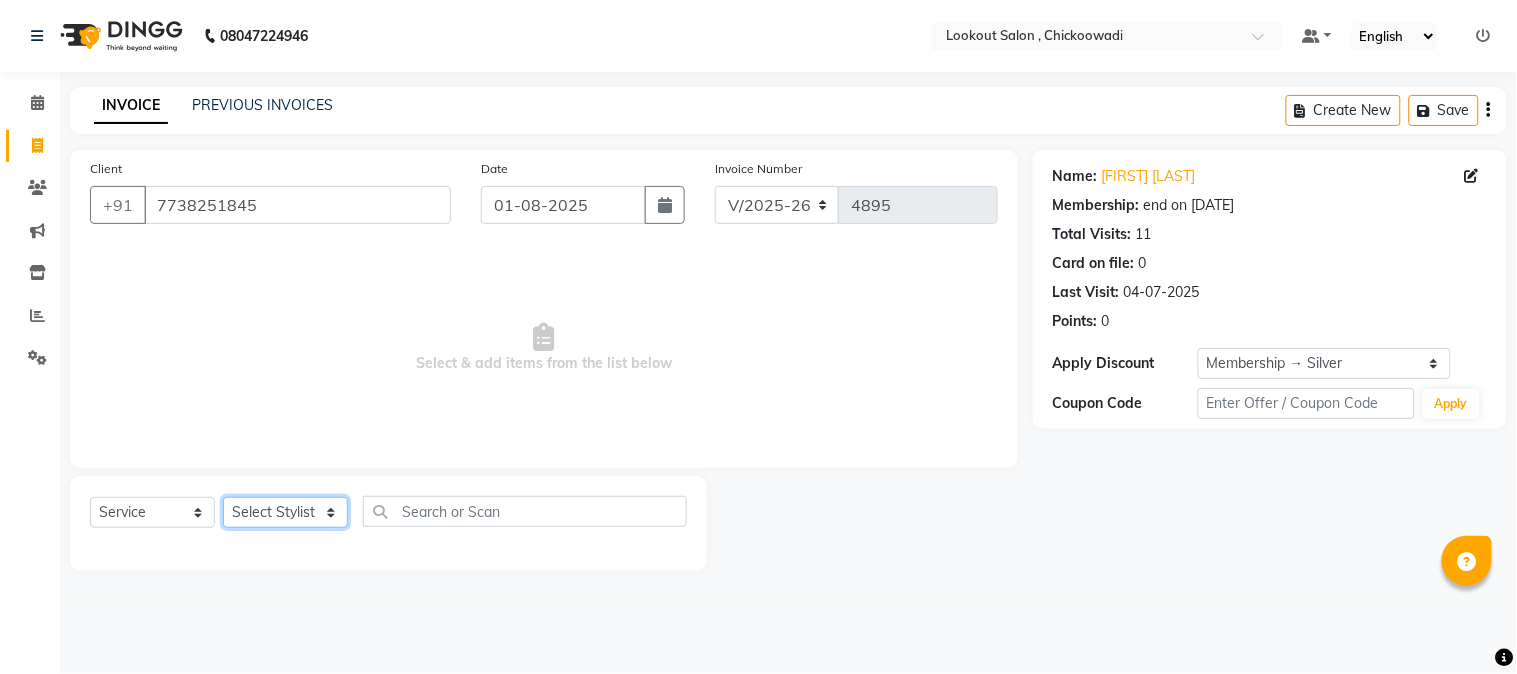 click on "Select Stylist Alizah Bangi AMIT SOLANKI jishan shekh kuldeep MANDAR GOSAVI NANDINI GUPTA NIPUL SIR NISAR AHMED PIRJADE PARVEEN SHAIKH Rizwan ROOPAVATI Rupali RUPESH SADAF SHAIKH SAHIL TAK SAMREEN DHOLKIYA shweta kashyap" 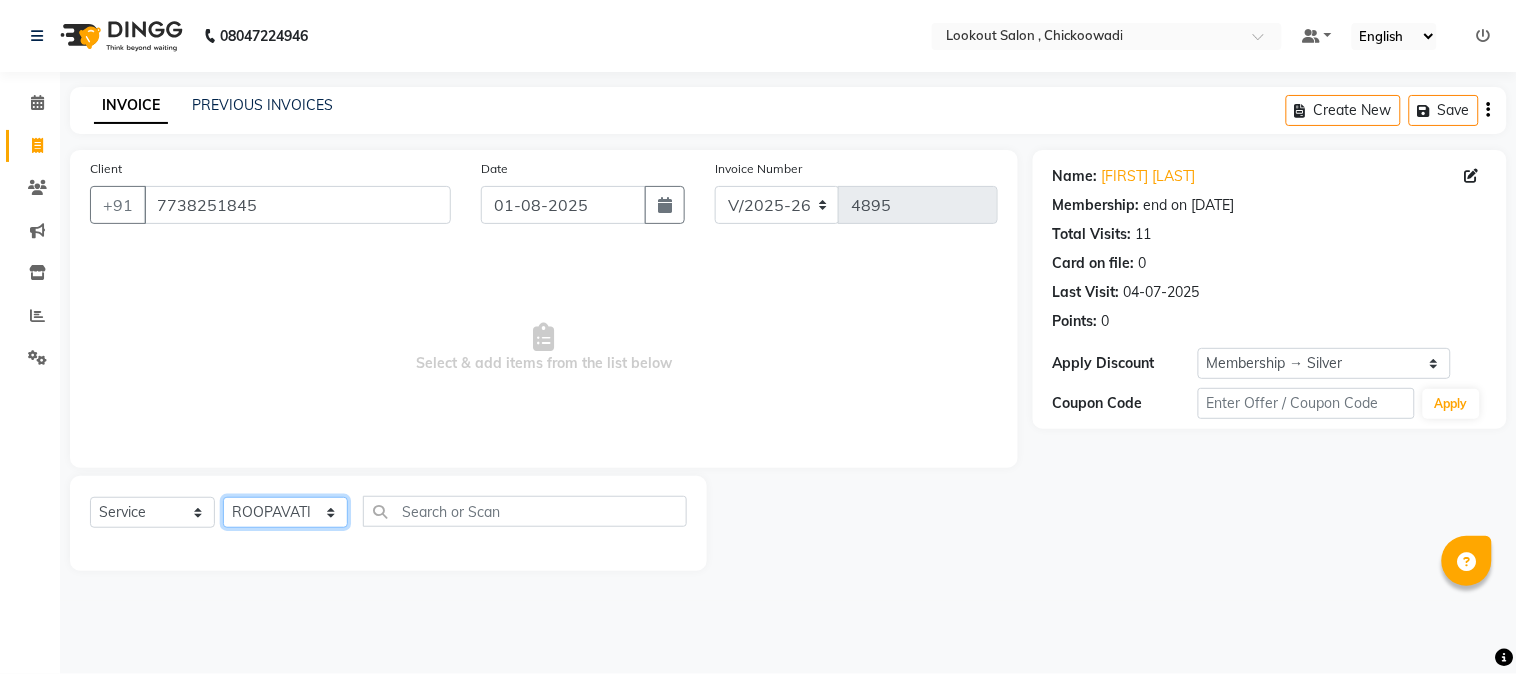 click on "Select Stylist Alizah Bangi AMIT SOLANKI jishan shekh kuldeep MANDAR GOSAVI NANDINI GUPTA NIPUL SIR NISAR AHMED PIRJADE PARVEEN SHAIKH Rizwan ROOPAVATI Rupali RUPESH SADAF SHAIKH SAHIL TAK SAMREEN DHOLKIYA shweta kashyap" 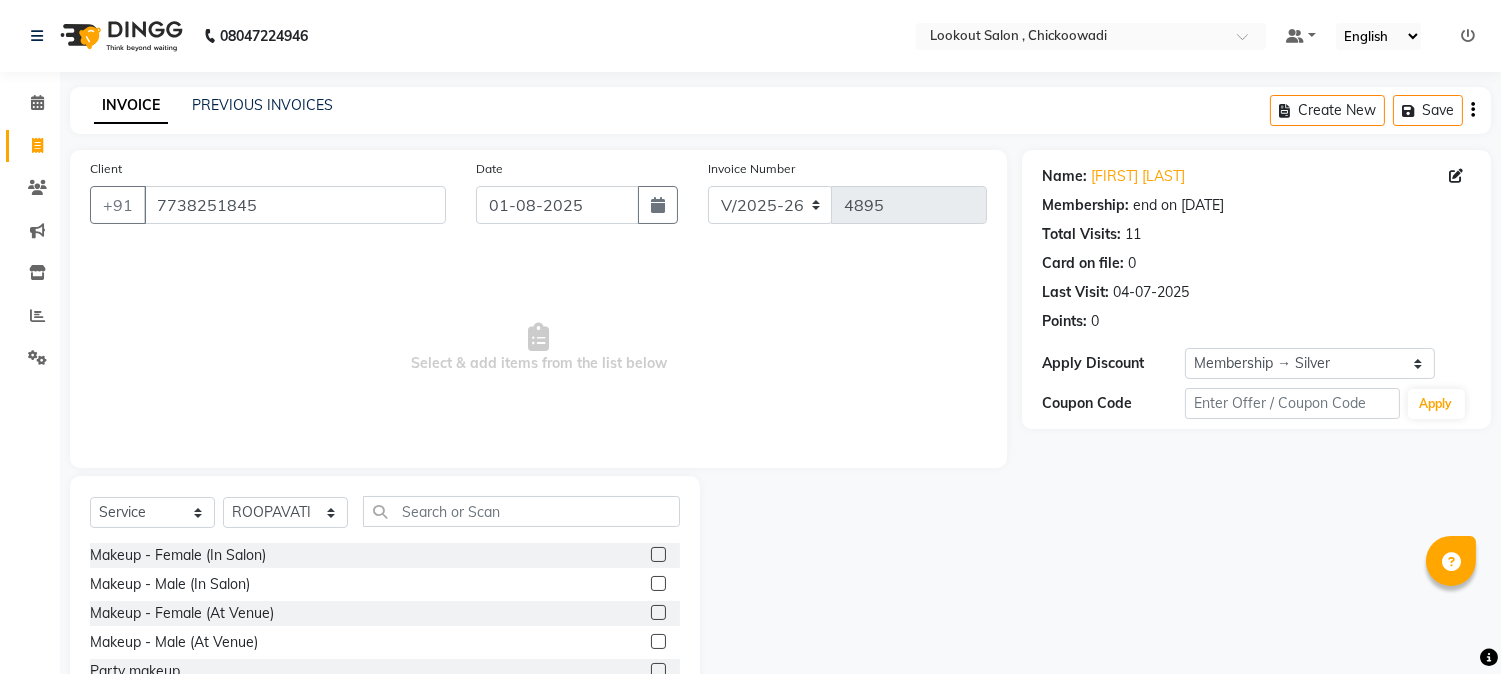drag, startPoint x: 312, startPoint y: 323, endPoint x: 303, endPoint y: 433, distance: 110.36757 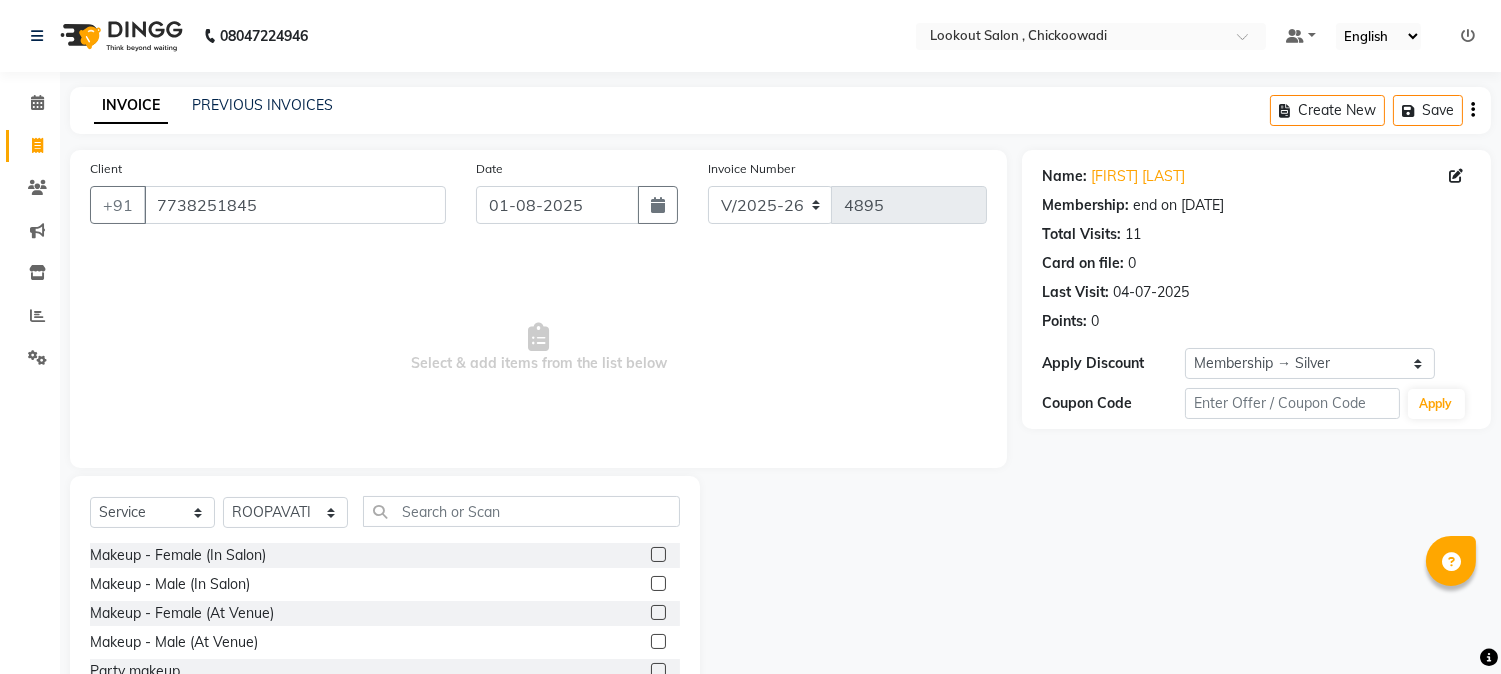 drag, startPoint x: 294, startPoint y: 550, endPoint x: 294, endPoint y: 503, distance: 47 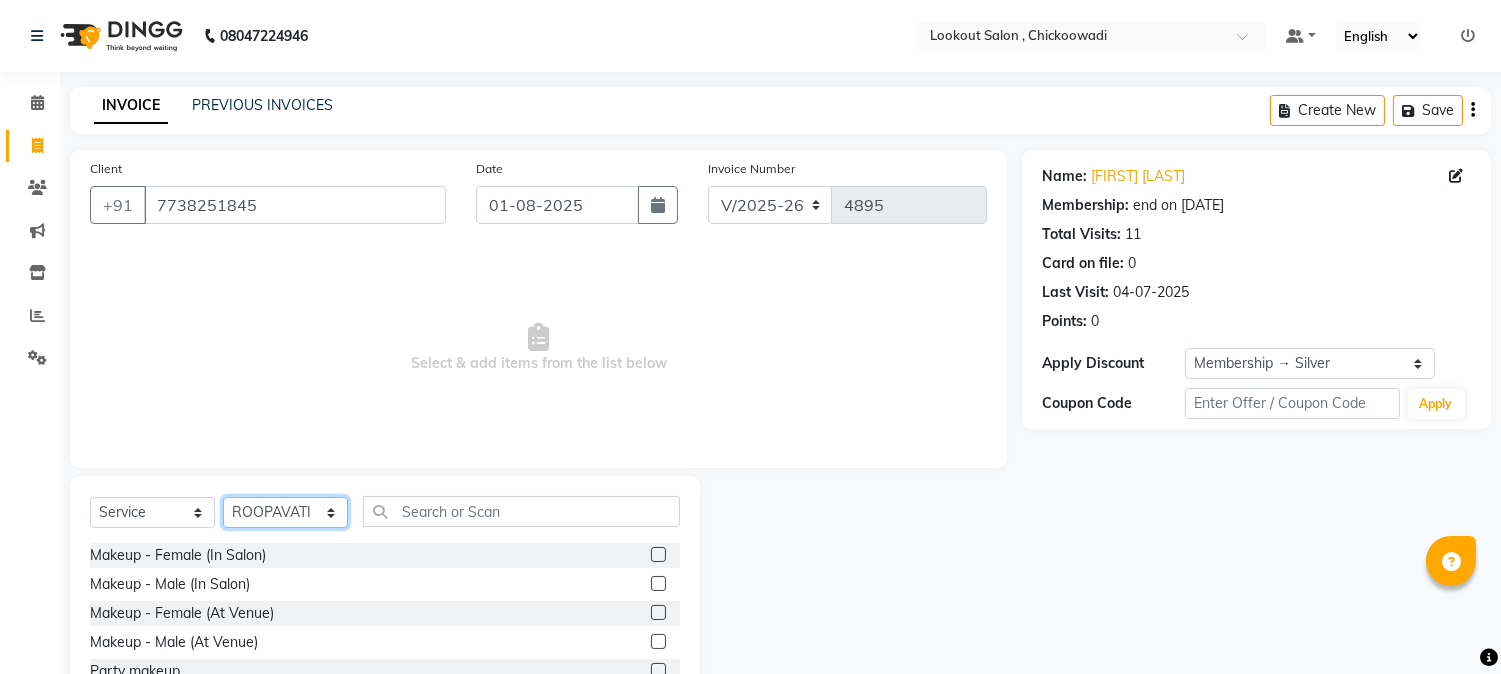 click on "Select Stylist Alizah Bangi AMIT SOLANKI jishan shekh kuldeep MANDAR GOSAVI NANDINI GUPTA NIPUL SIR NISAR AHMED PIRJADE PARVEEN SHAIKH Rizwan ROOPAVATI Rupali RUPESH SADAF SHAIKH SAHIL TAK SAMREEN DHOLKIYA shweta kashyap" 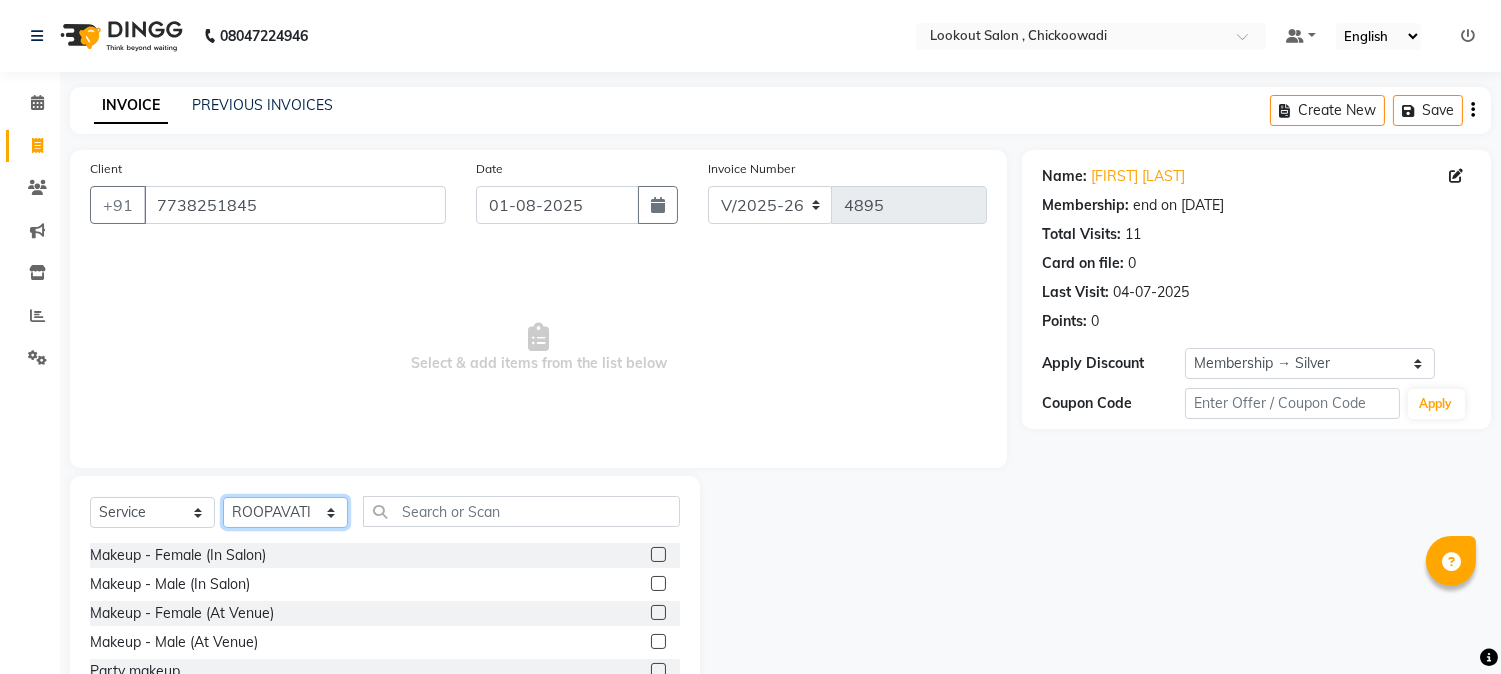 select on "4400" 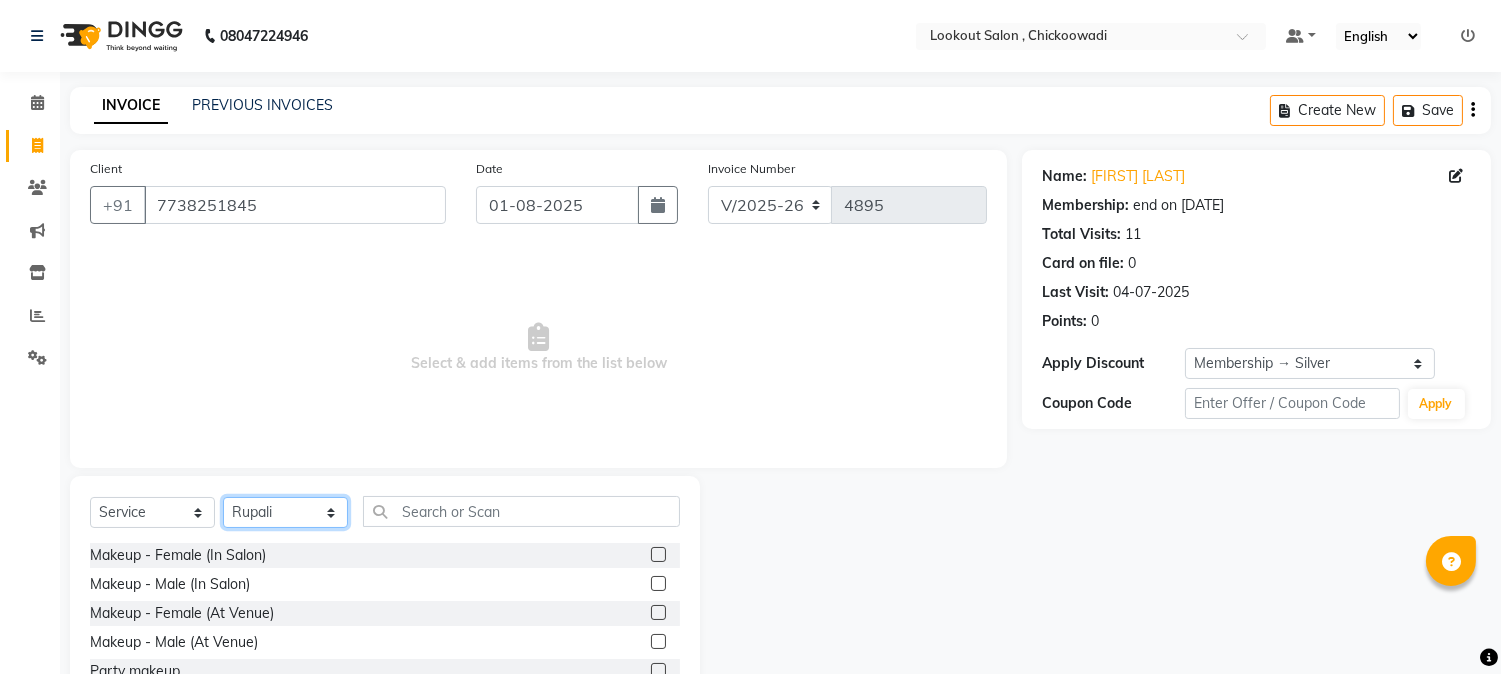 click on "Select Stylist Alizah Bangi AMIT SOLANKI jishan shekh kuldeep MANDAR GOSAVI NANDINI GUPTA NIPUL SIR NISAR AHMED PIRJADE PARVEEN SHAIKH Rizwan ROOPAVATI Rupali RUPESH SADAF SHAIKH SAHIL TAK SAMREEN DHOLKIYA shweta kashyap" 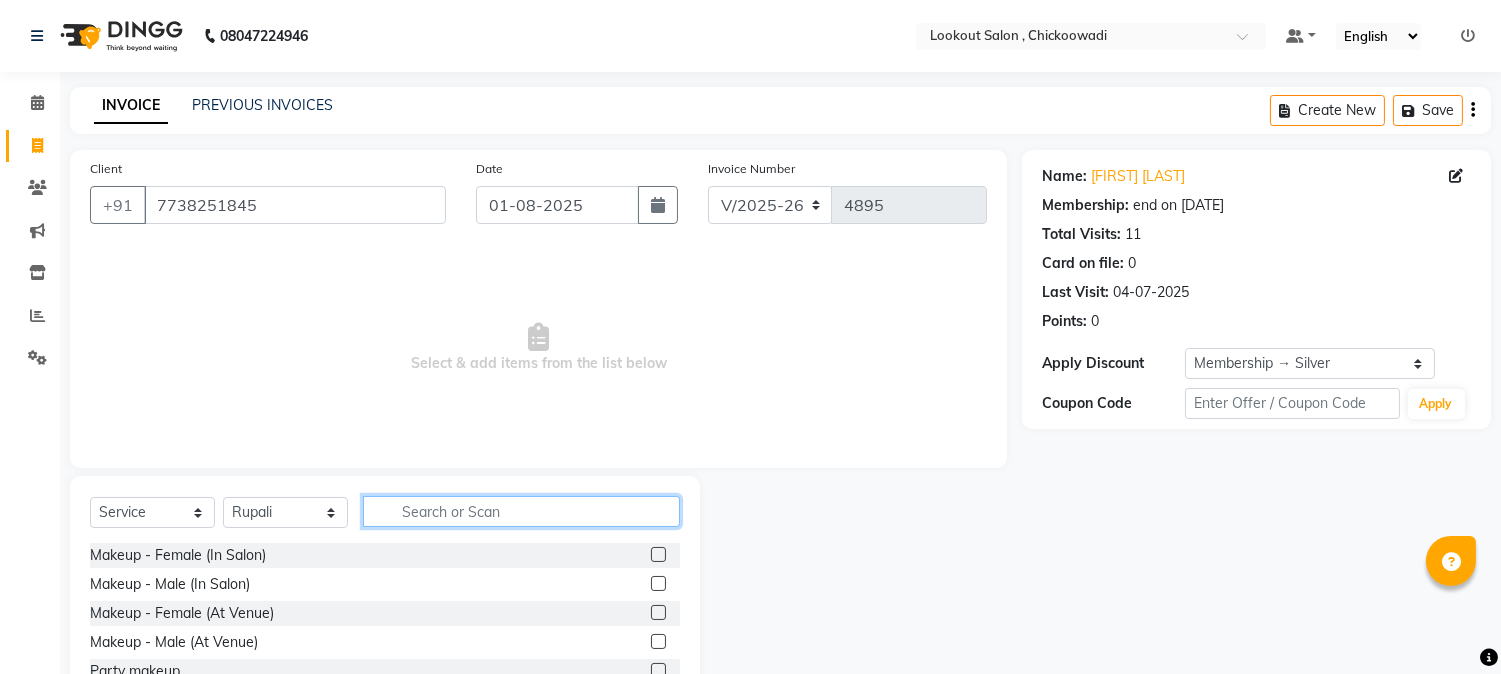 click 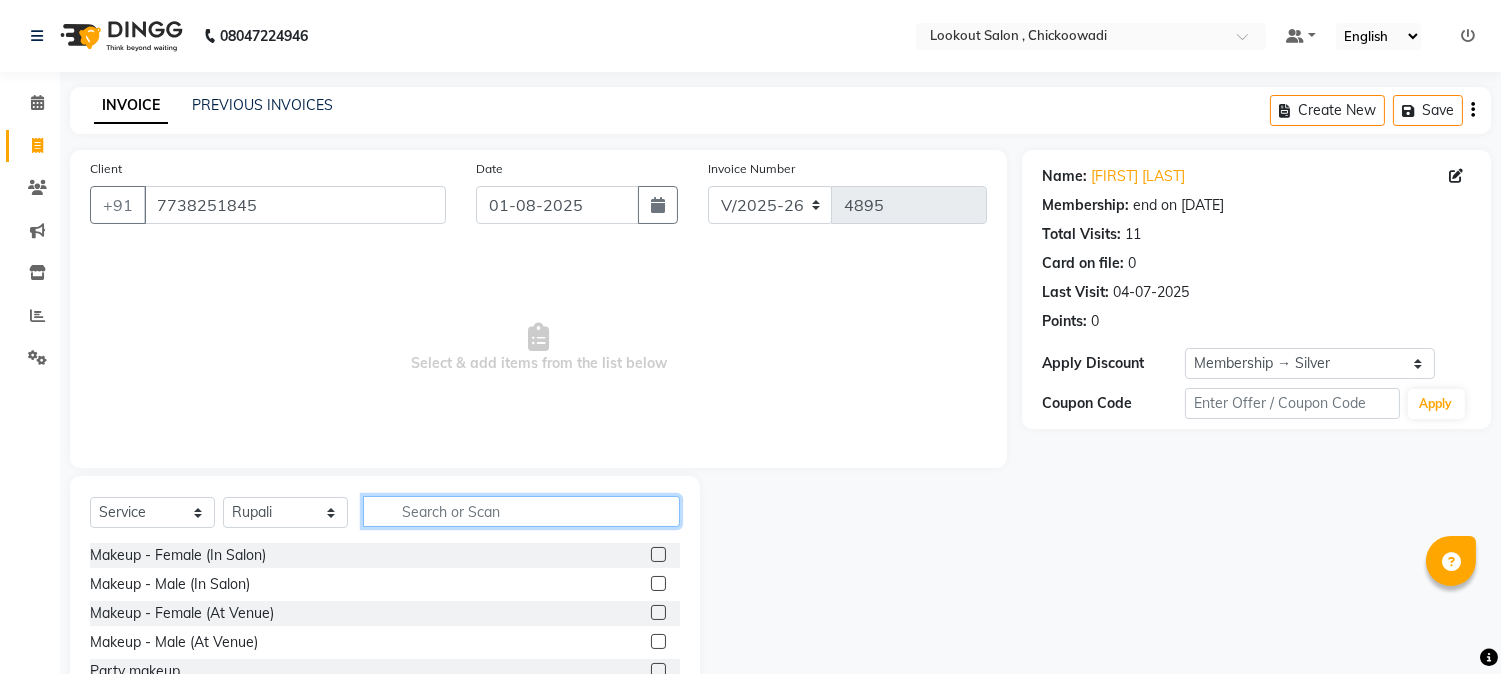 click 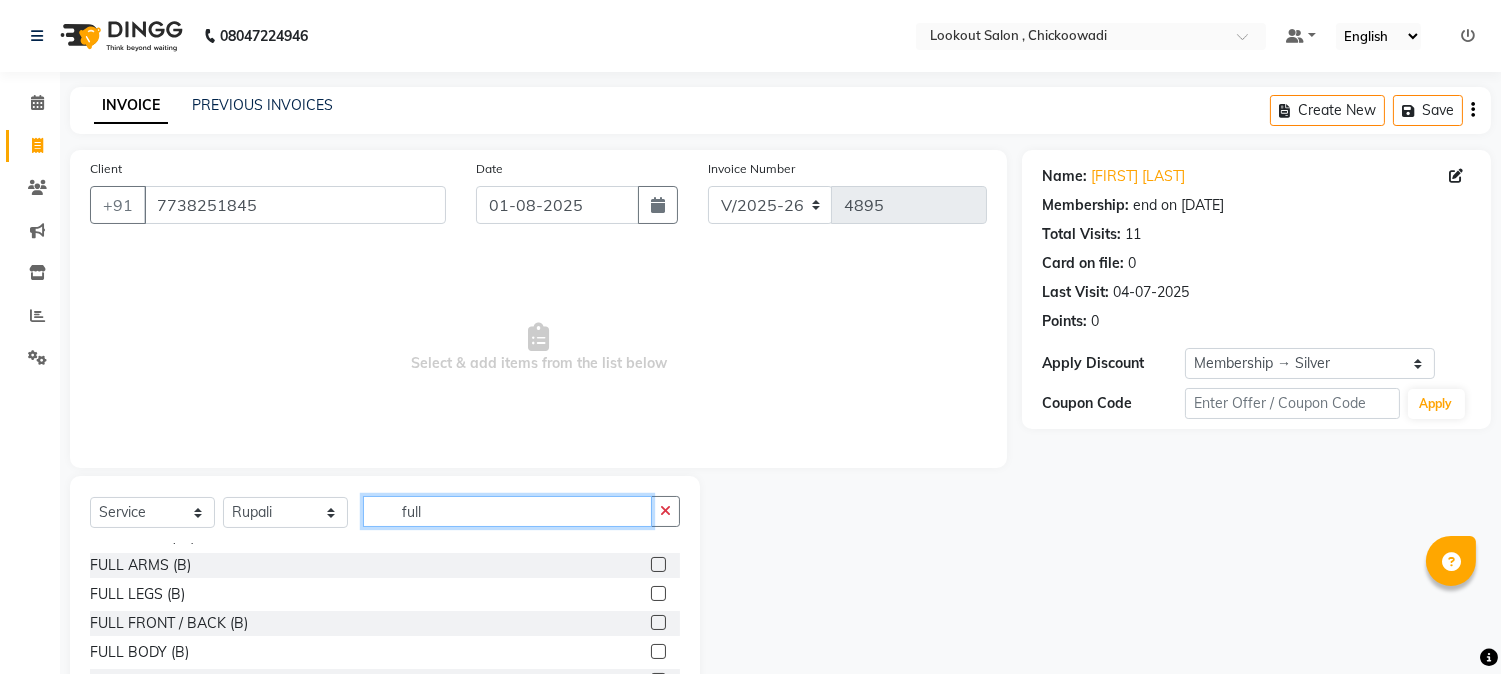 scroll, scrollTop: 0, scrollLeft: 0, axis: both 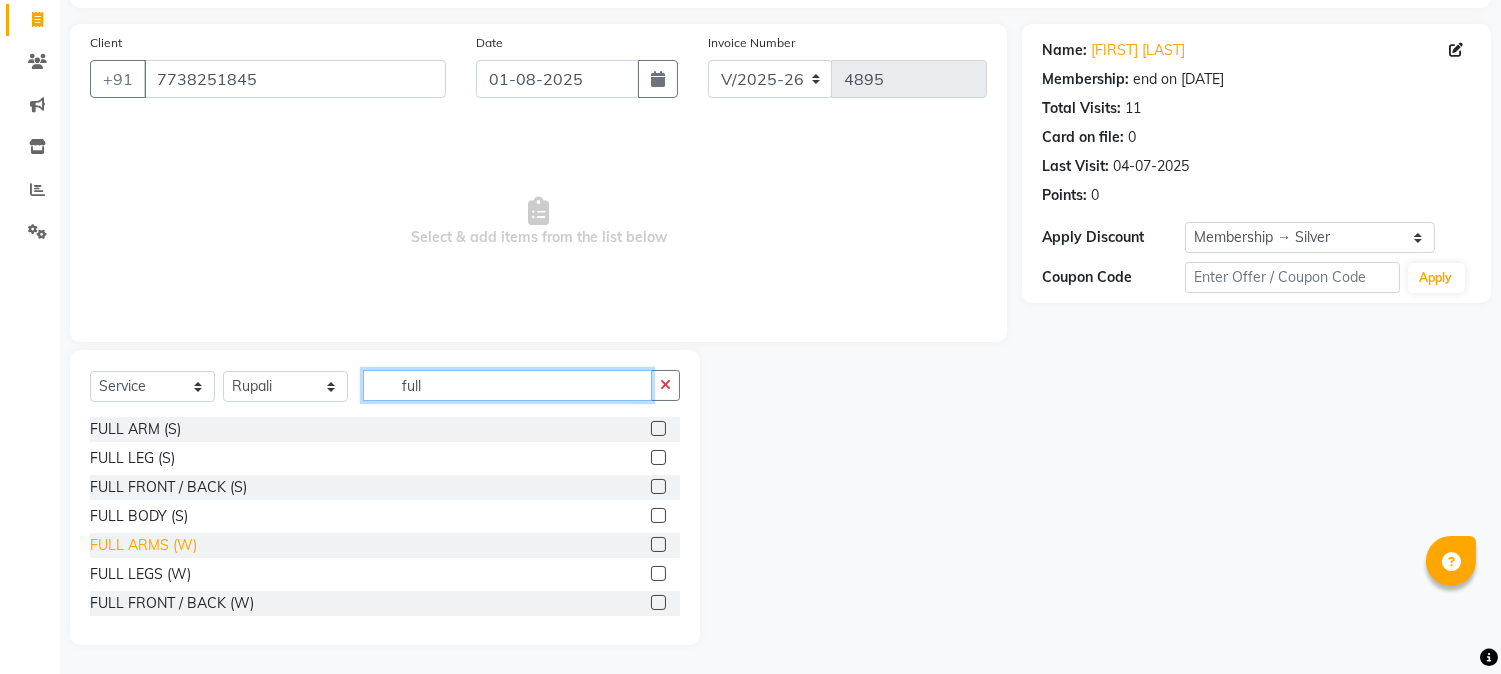 type on "full" 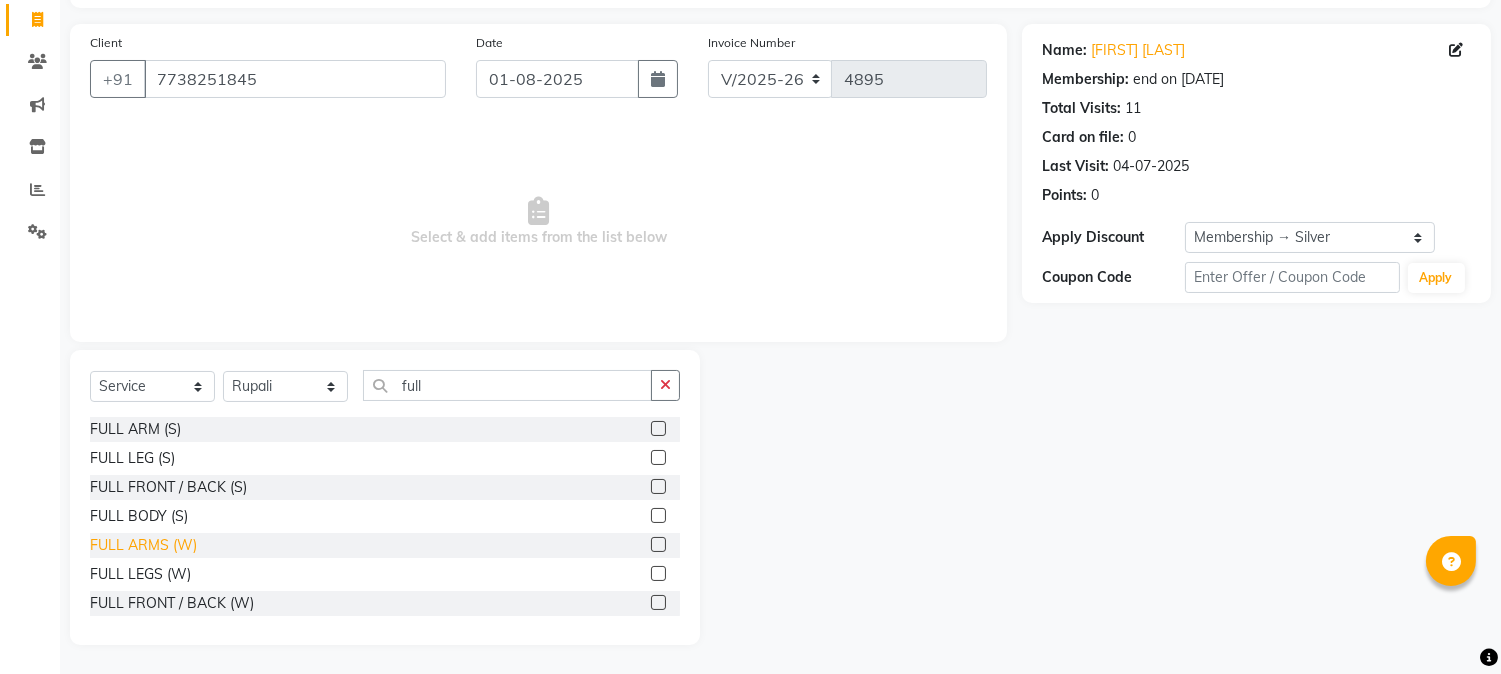 click on "FULL ARMS (W)" 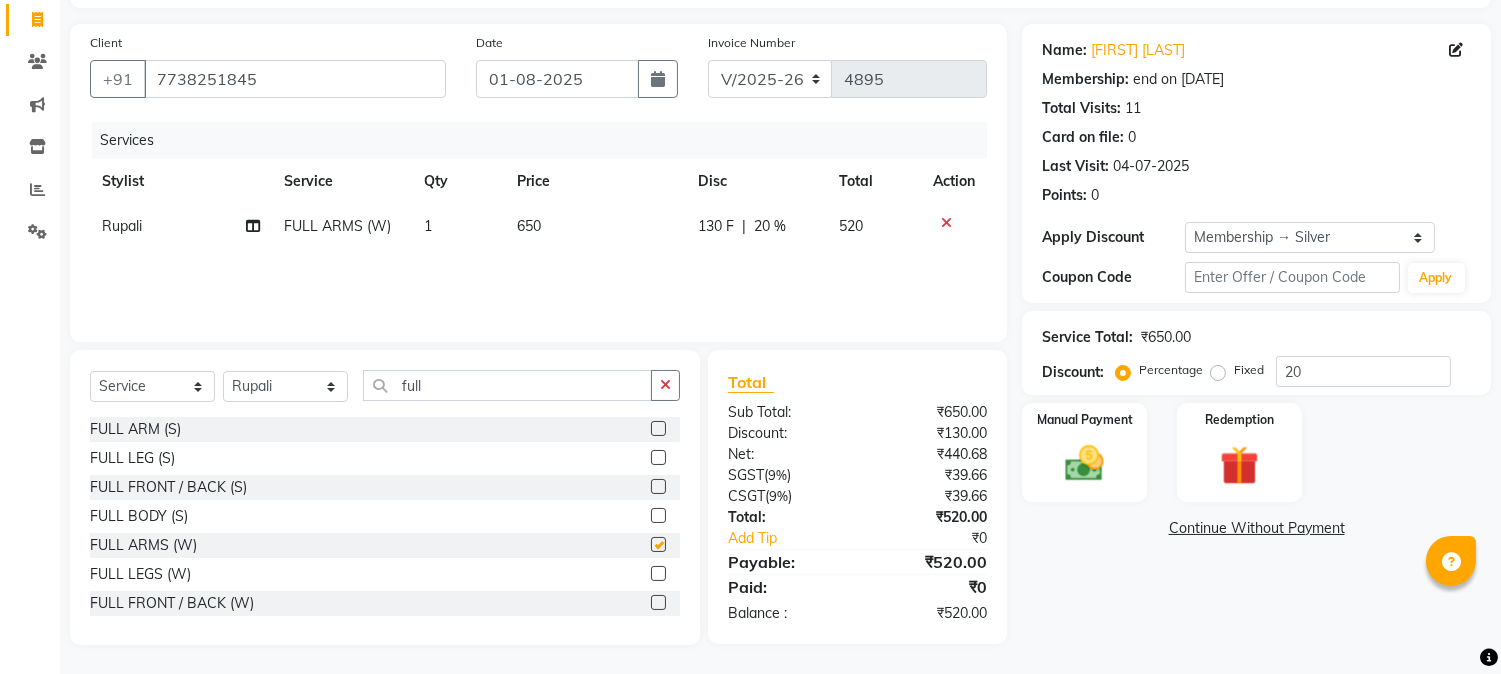 checkbox on "false" 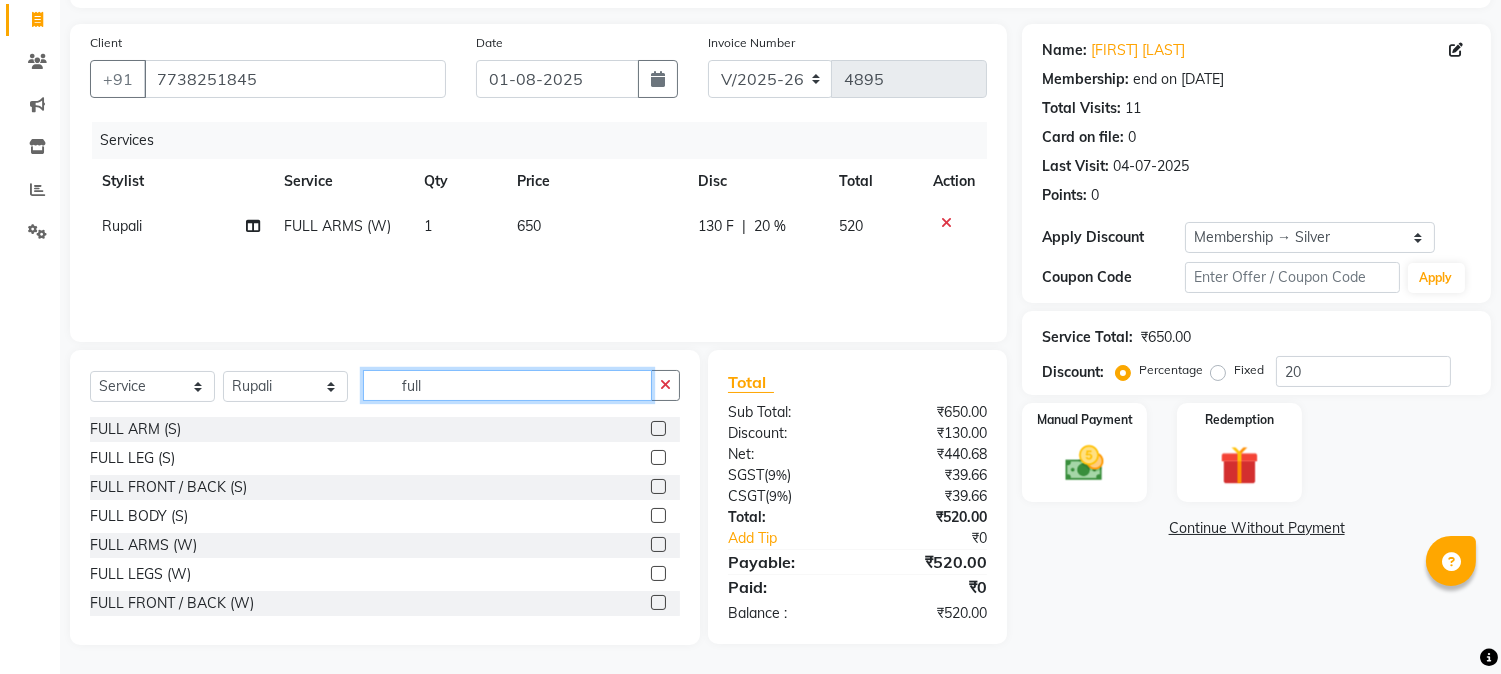 click on "full" 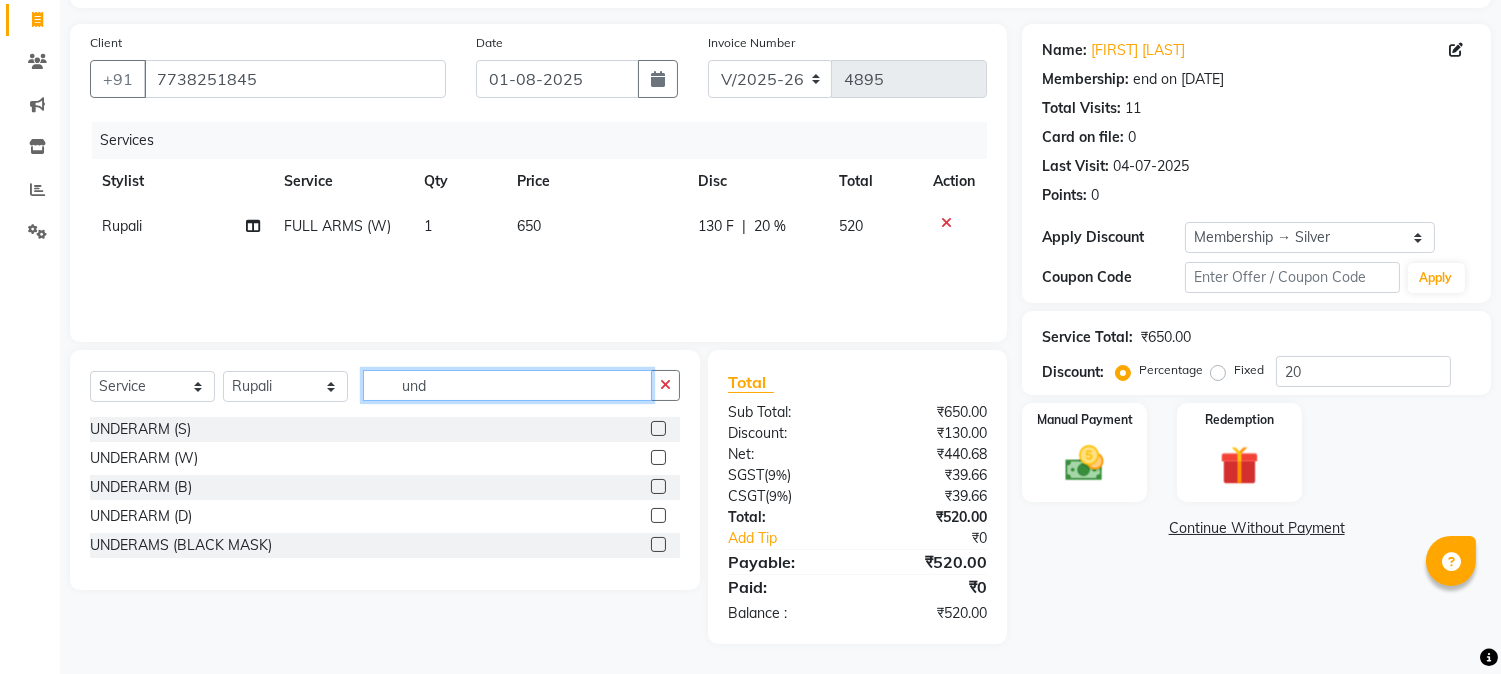 scroll, scrollTop: 125, scrollLeft: 0, axis: vertical 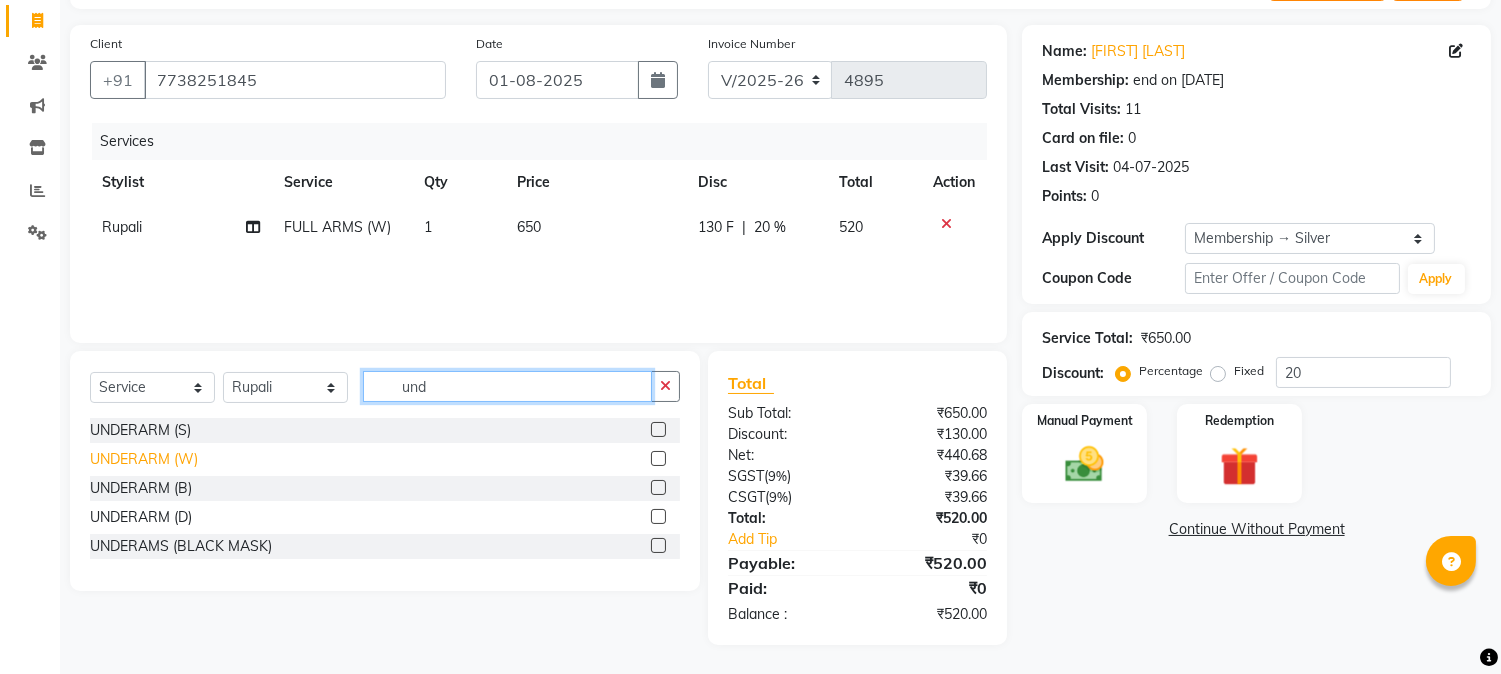 type on "und" 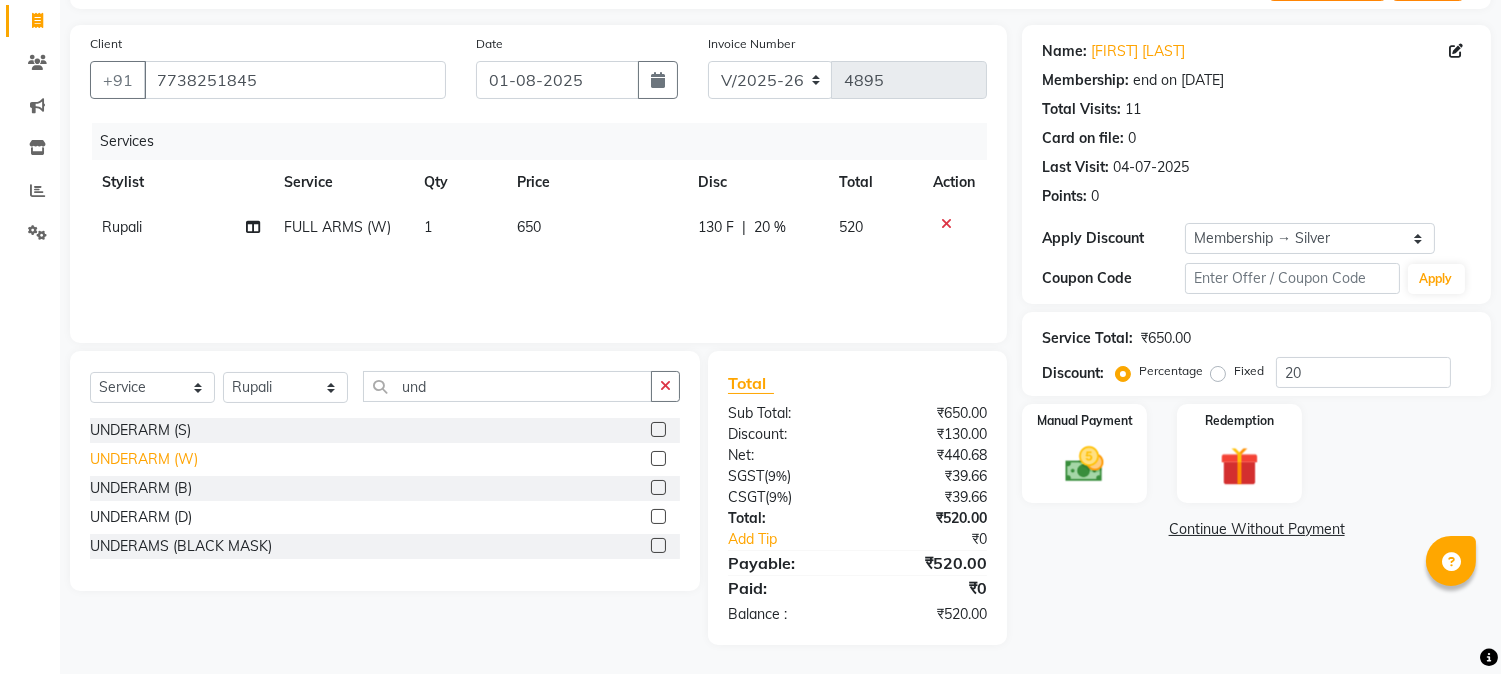 click on "UNDERARM (W)" 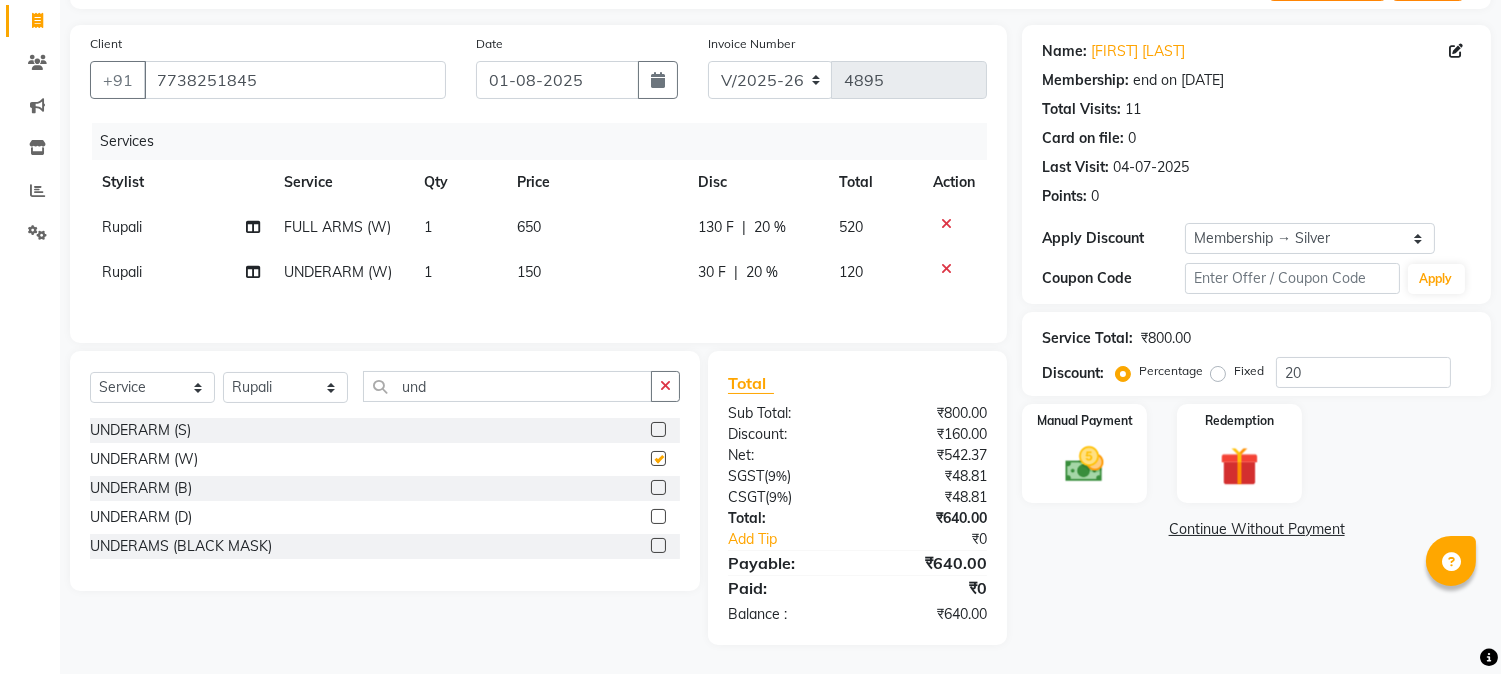 checkbox on "false" 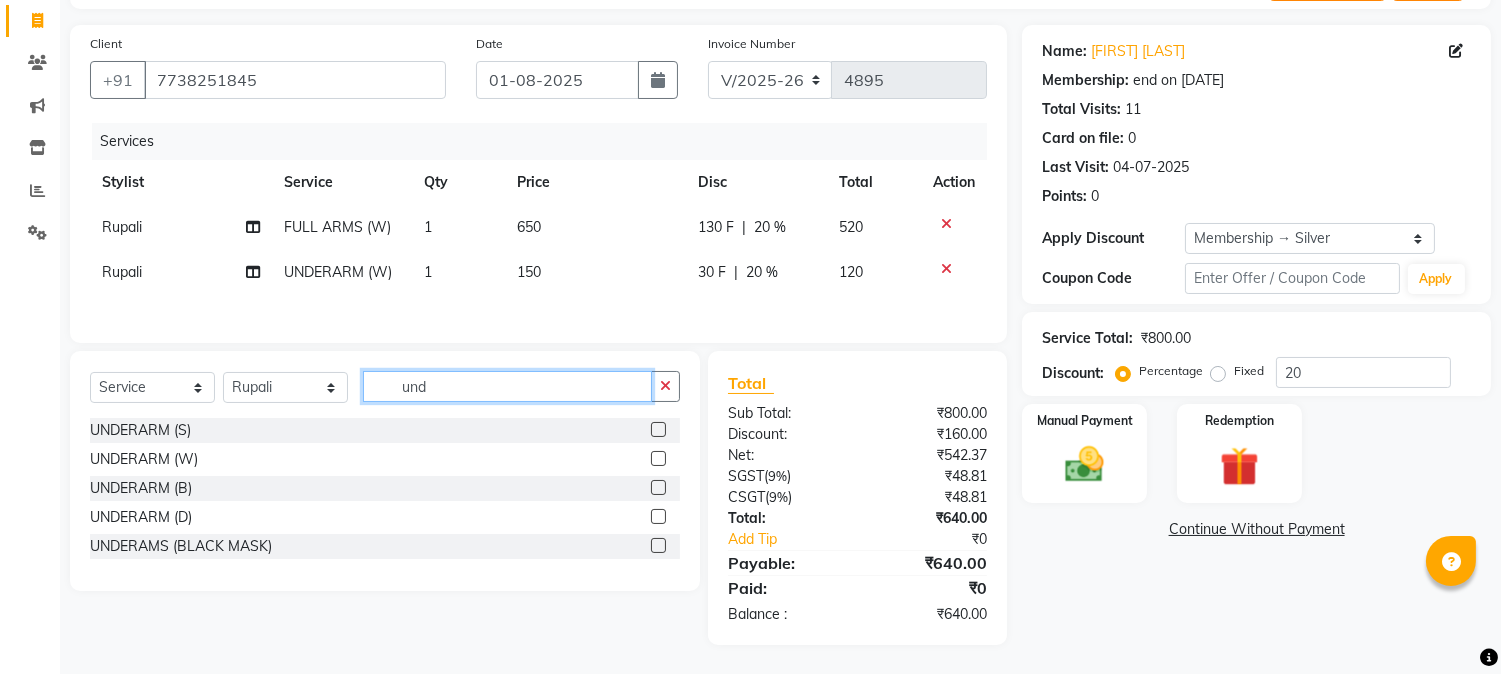 click on "und" 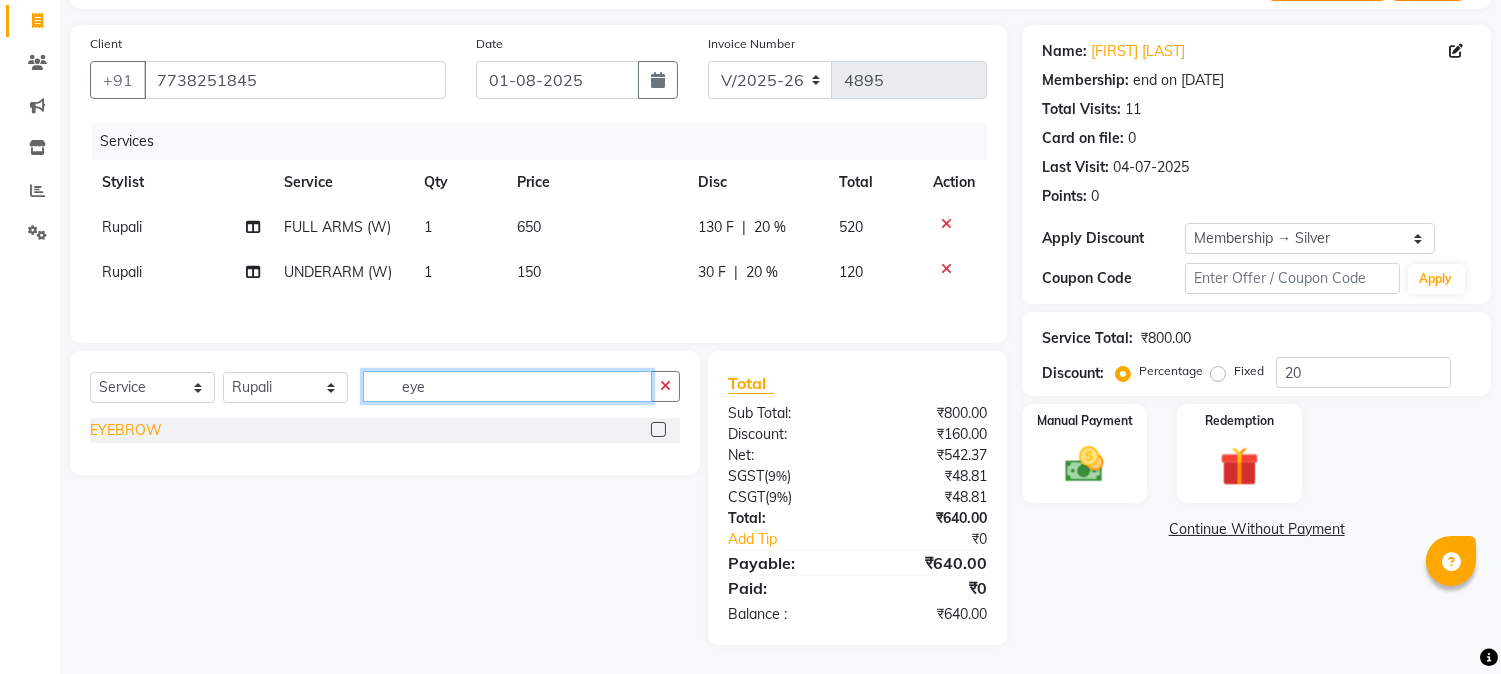 type on "eye" 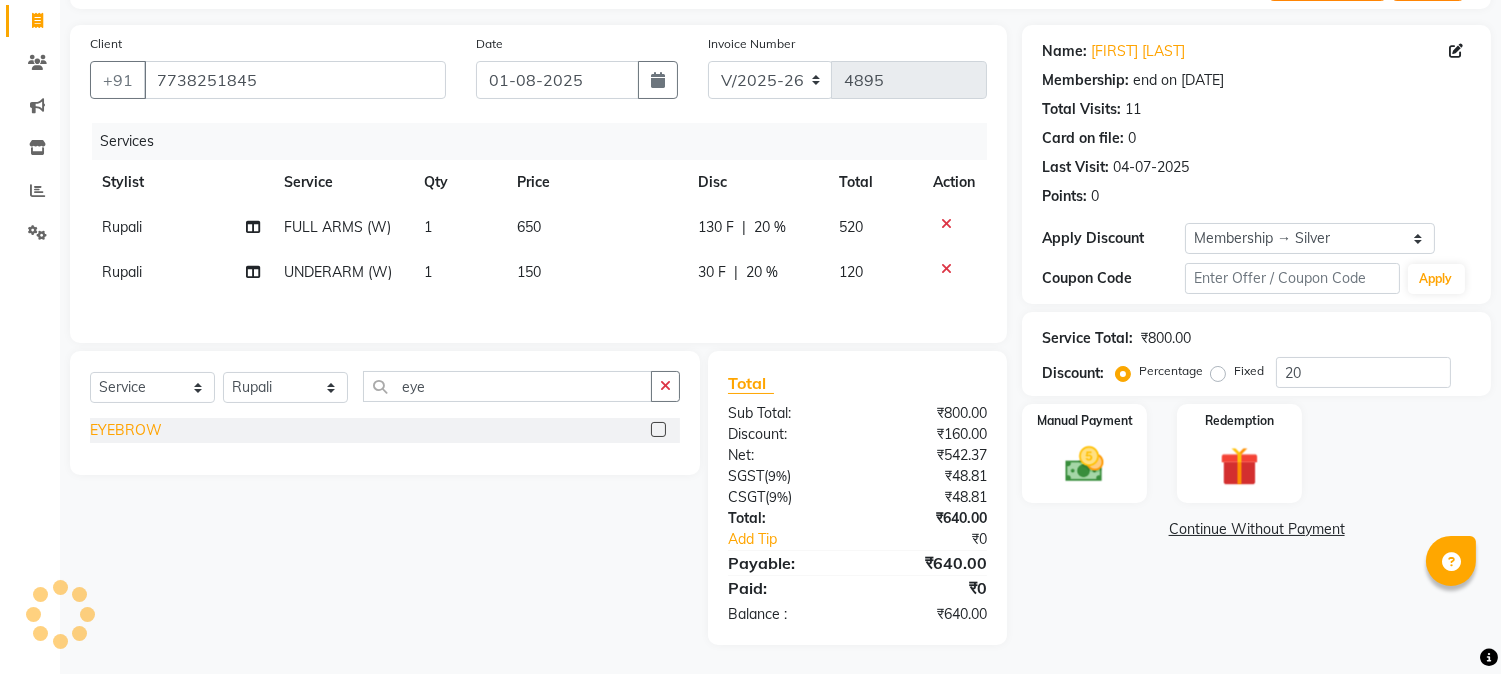 click on "EYEBROW" 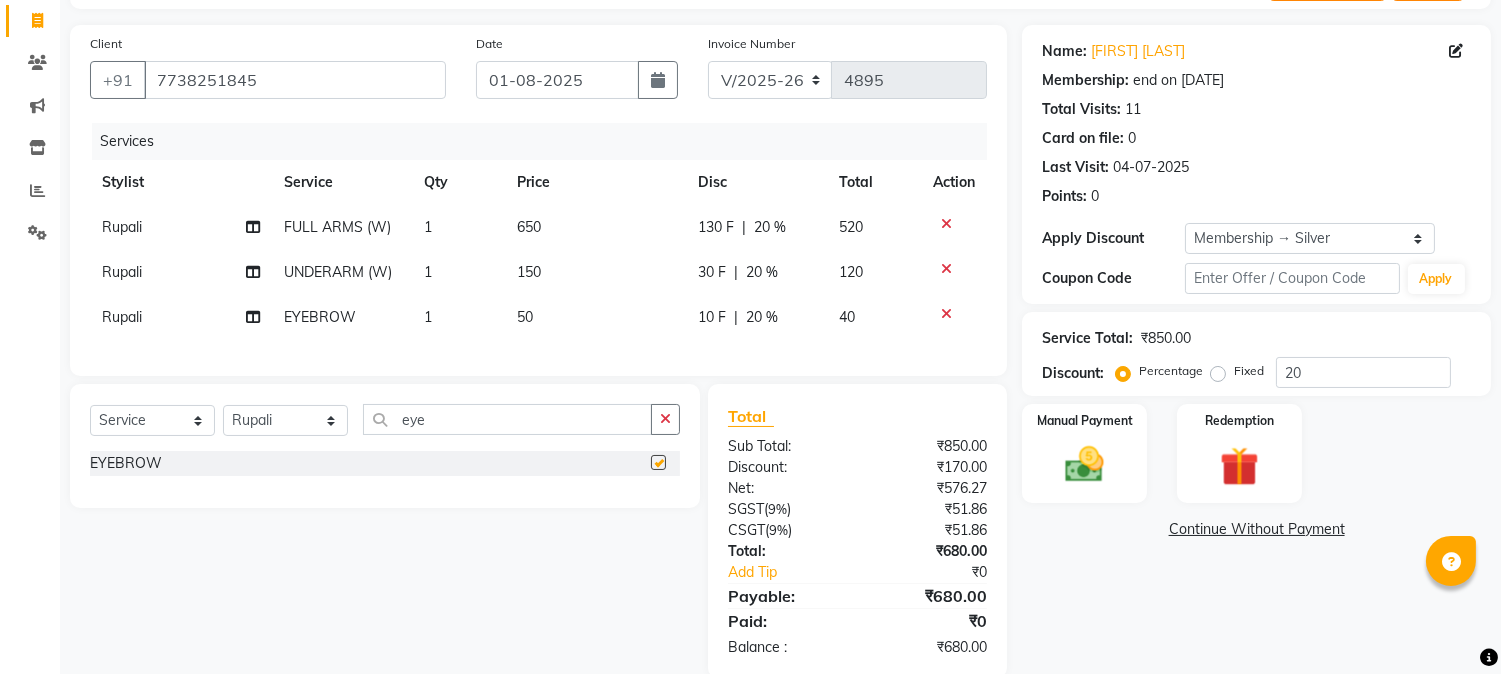 checkbox on "false" 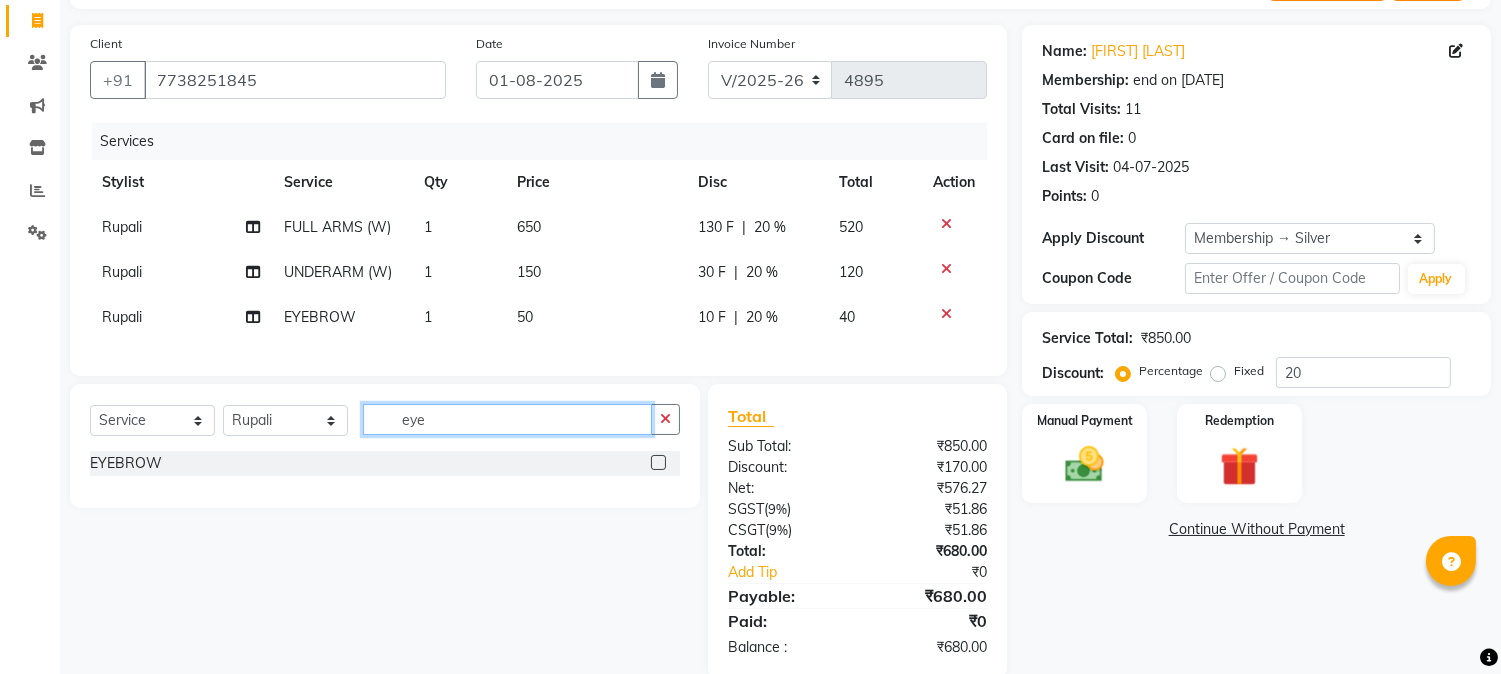 click on "eye" 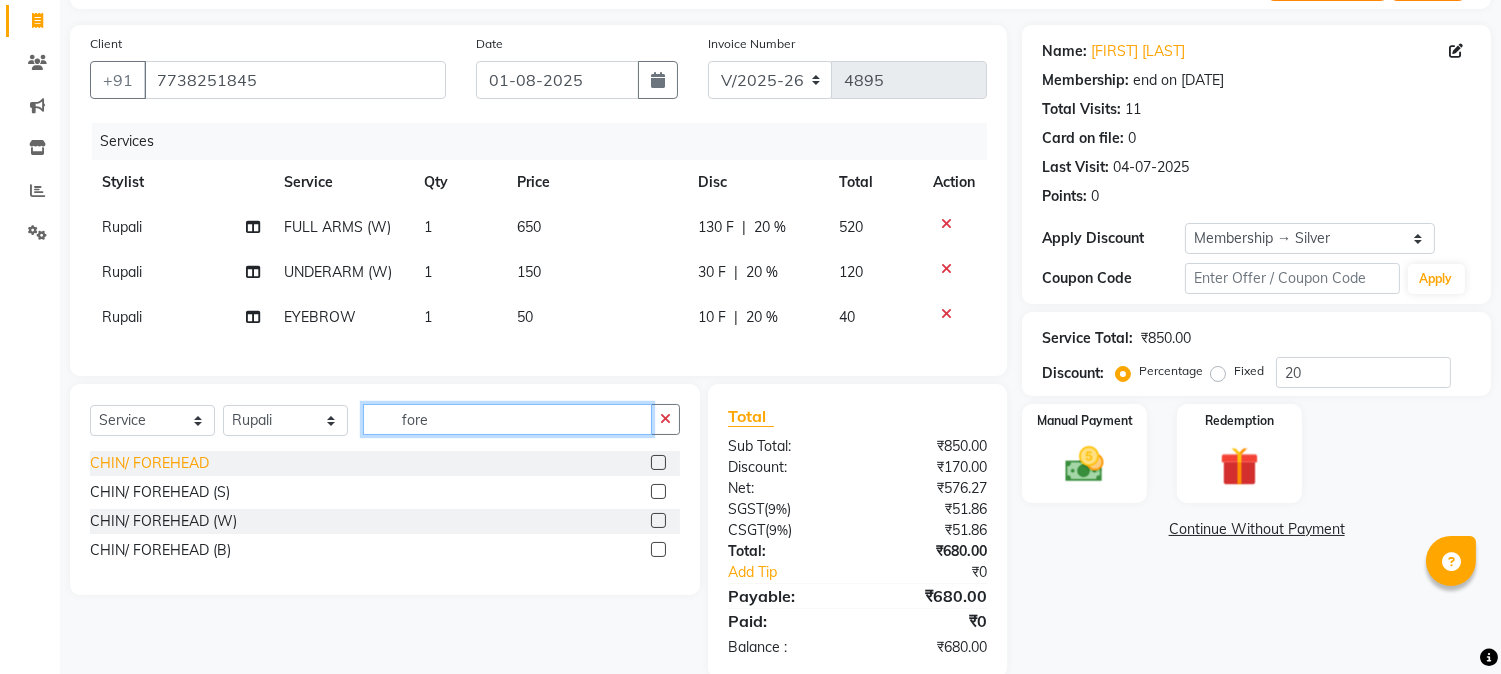 type on "fore" 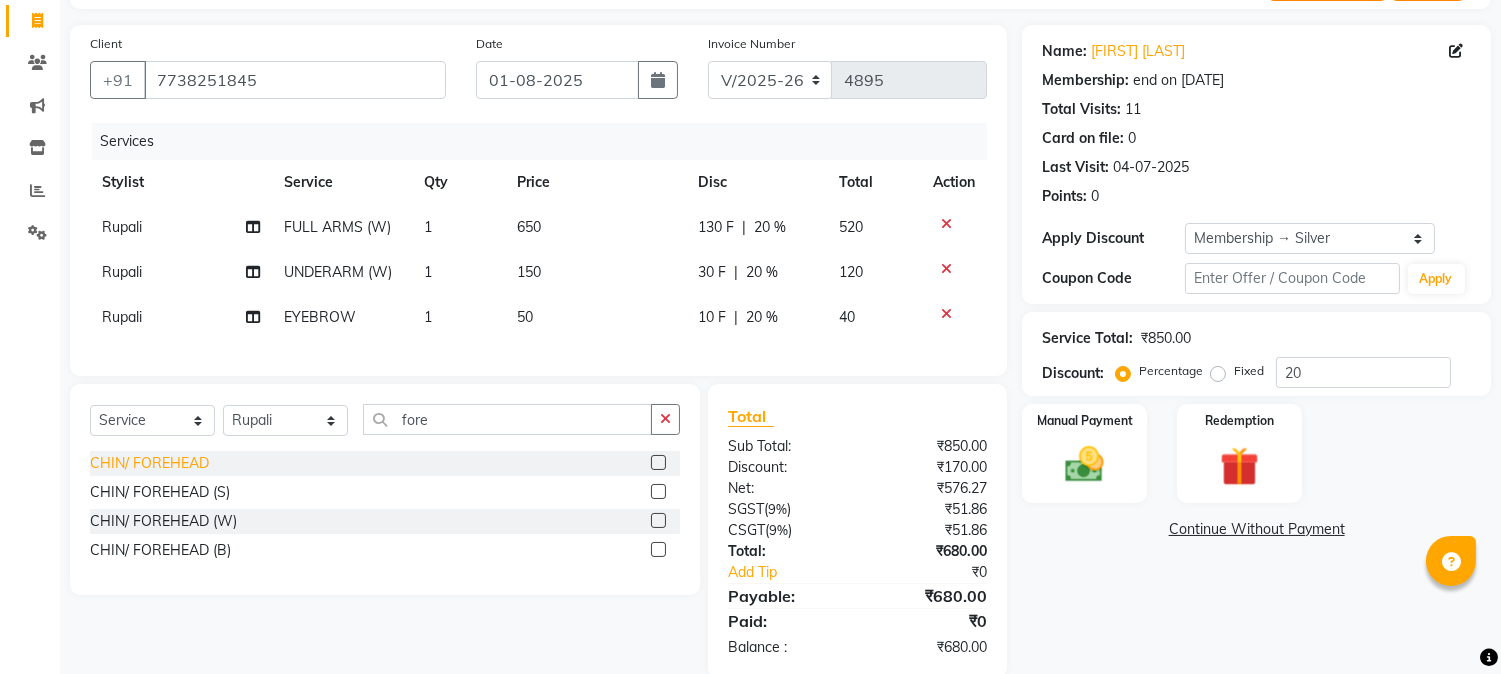 click on "CHIN/ FOREHEAD" 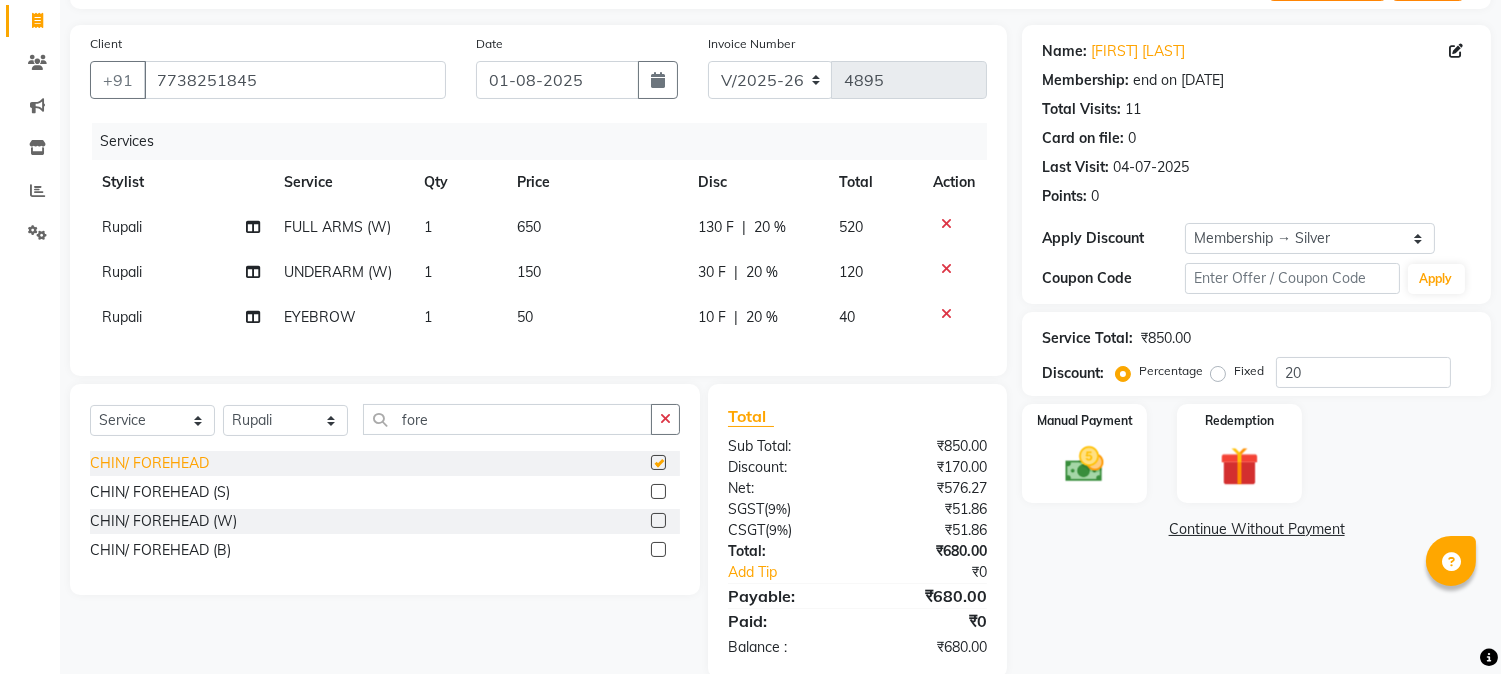 checkbox on "false" 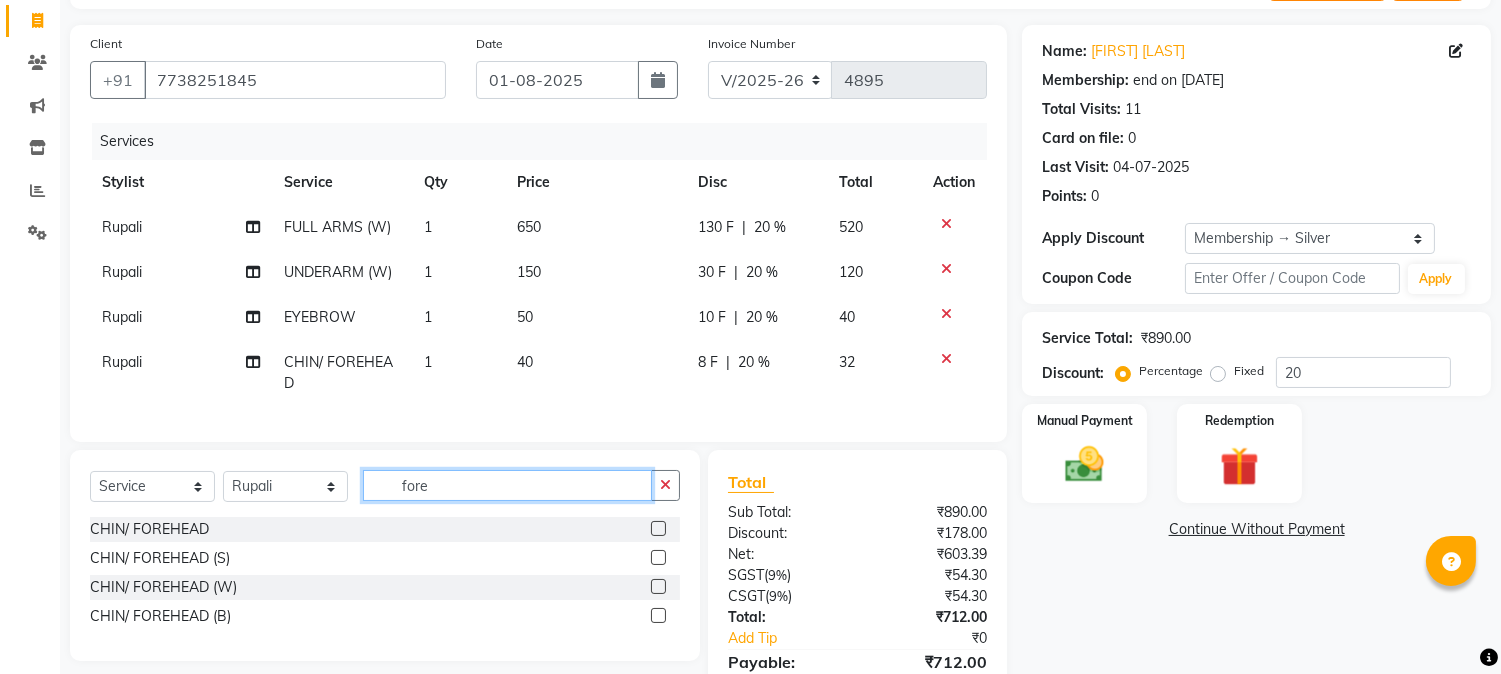 click on "fore" 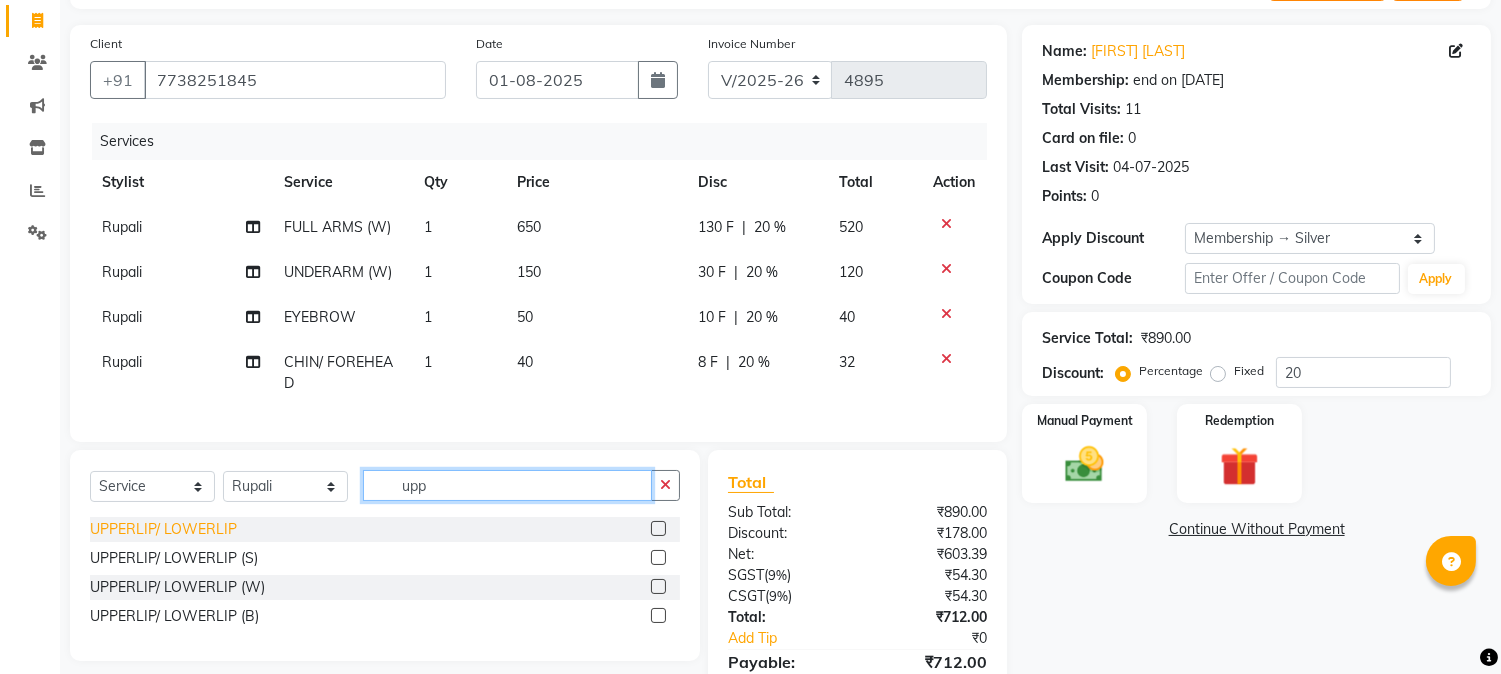 type on "upp" 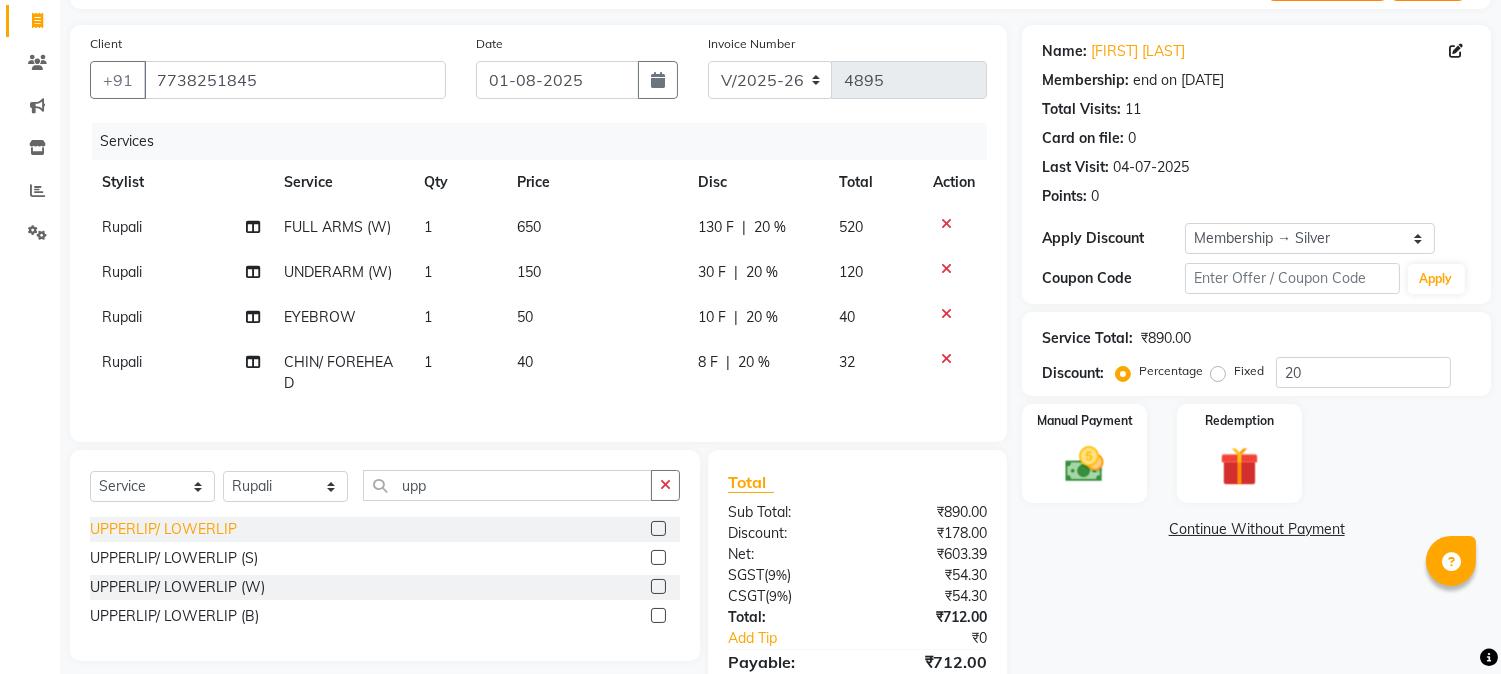 click on "UPPERLIP/ LOWERLIP" 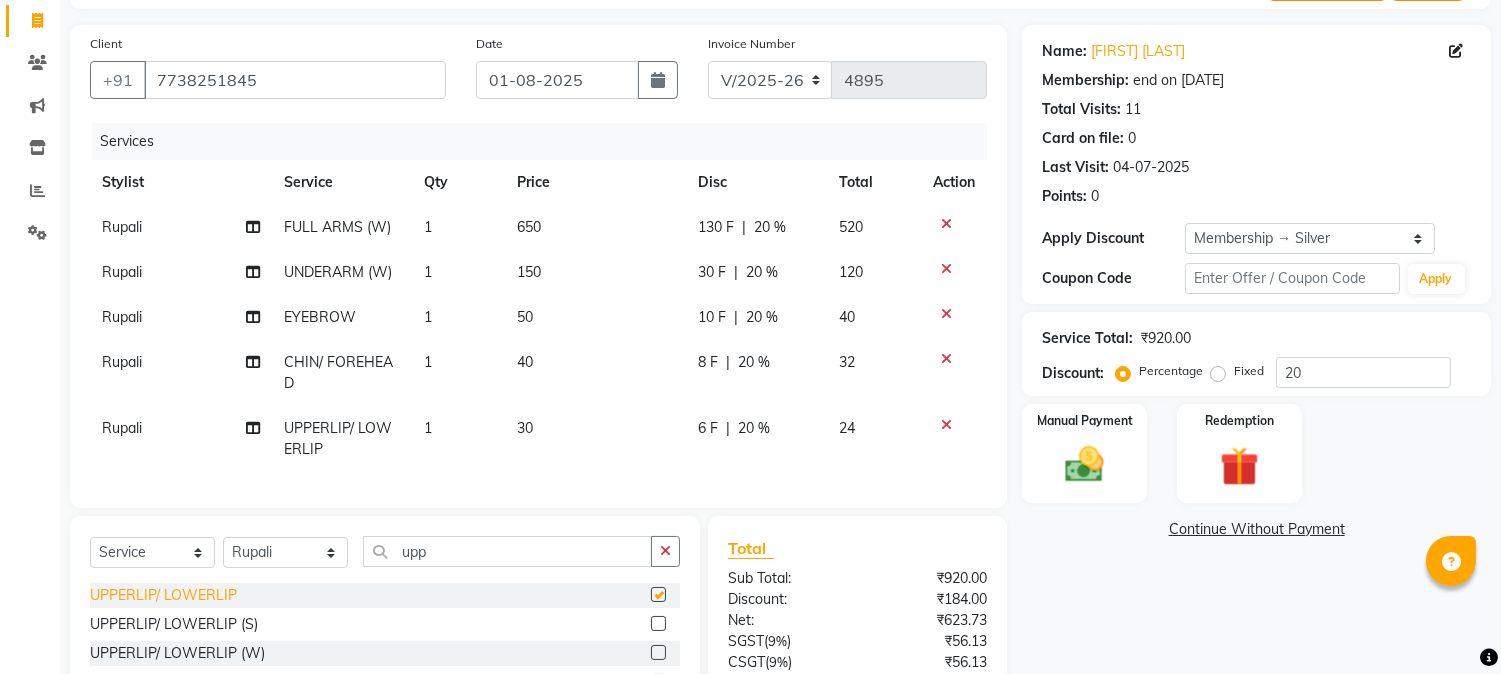 checkbox on "false" 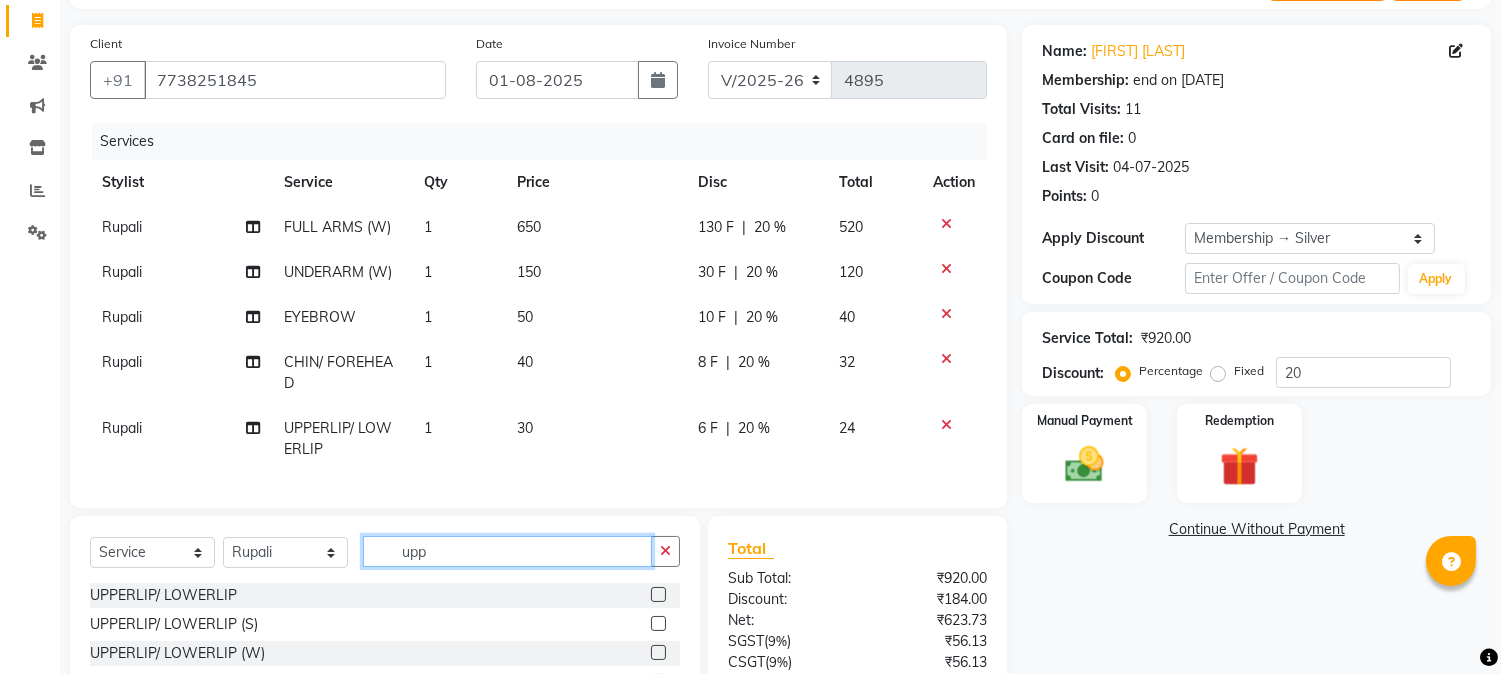 click on "upp" 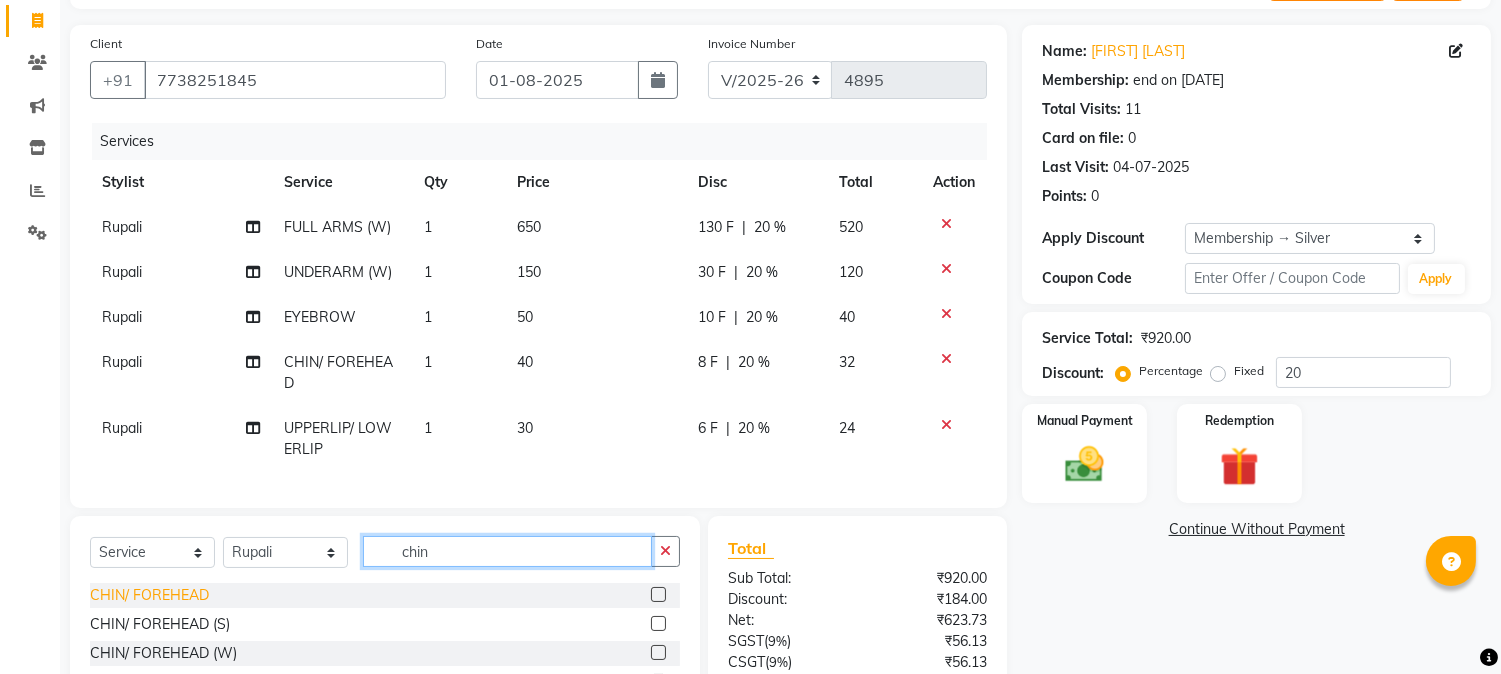 type on "chin" 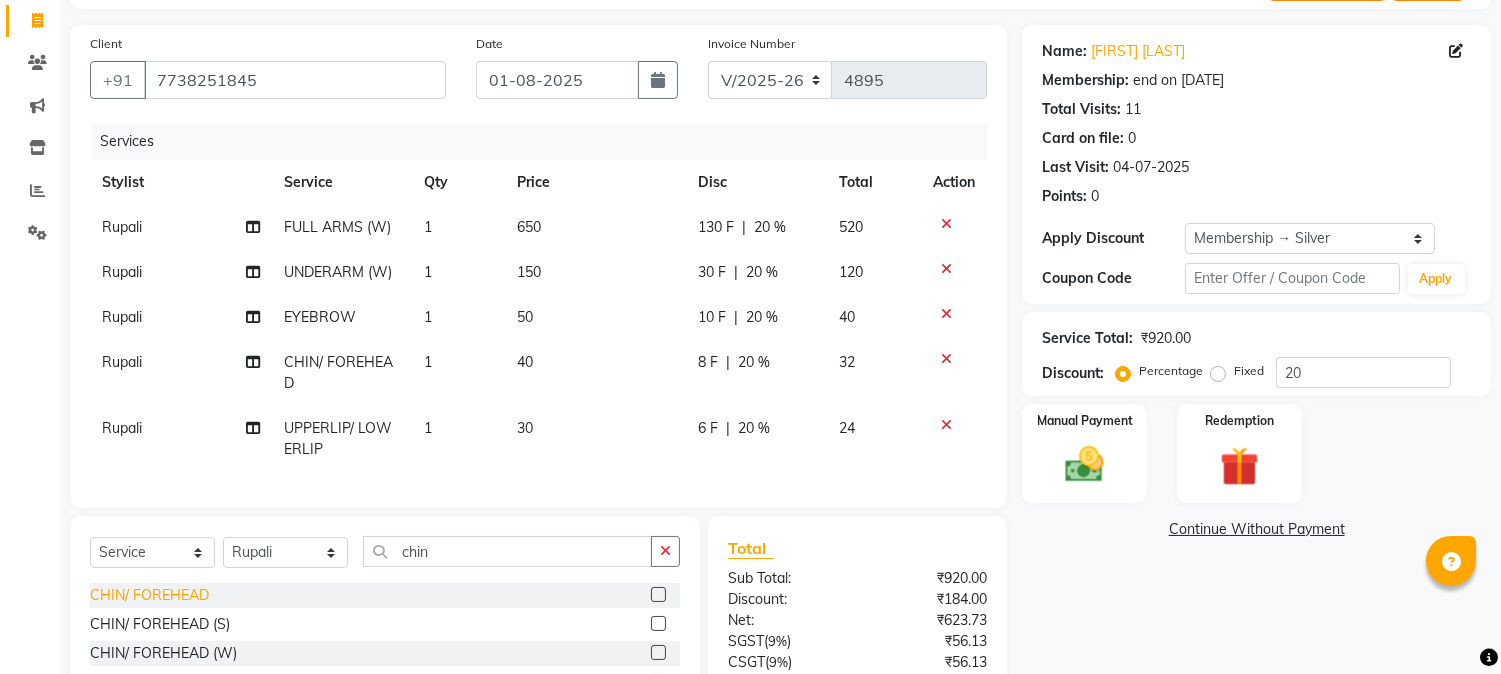 click on "CHIN/ FOREHEAD" 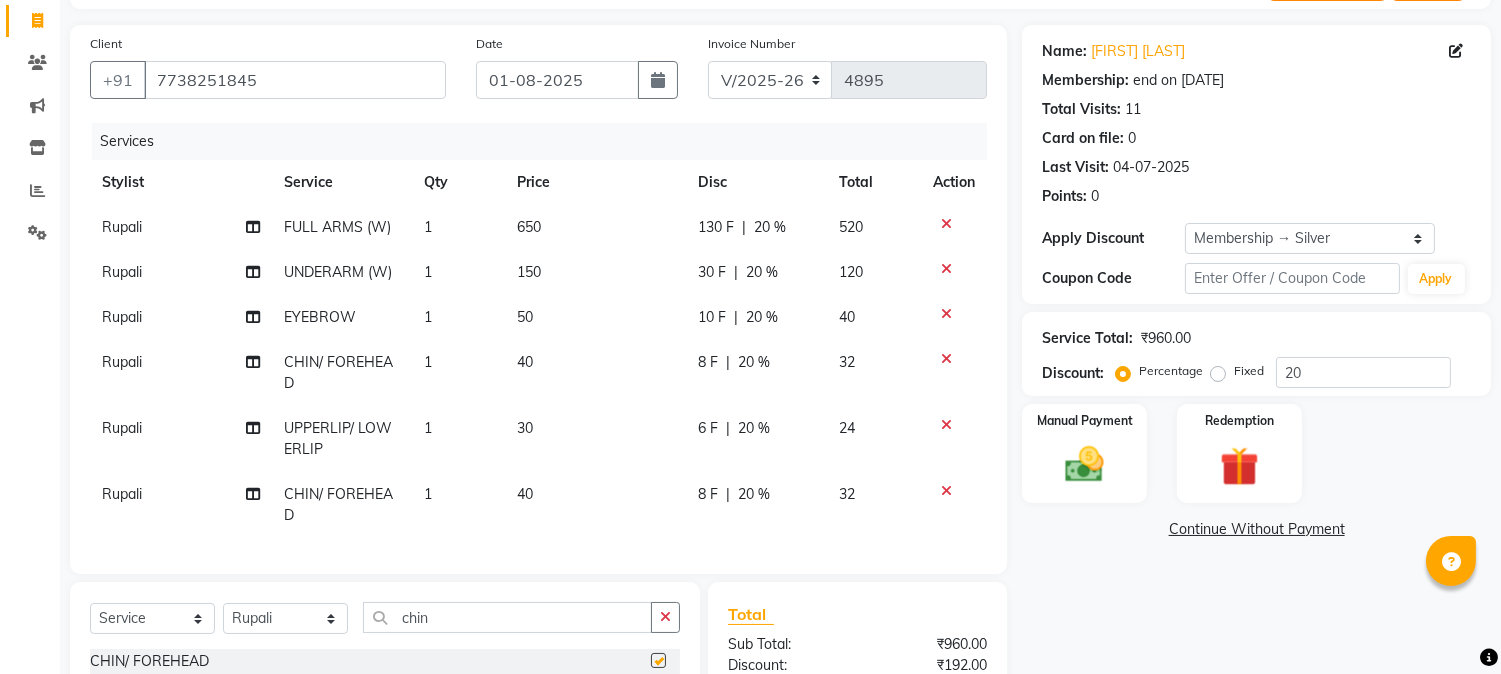 checkbox on "false" 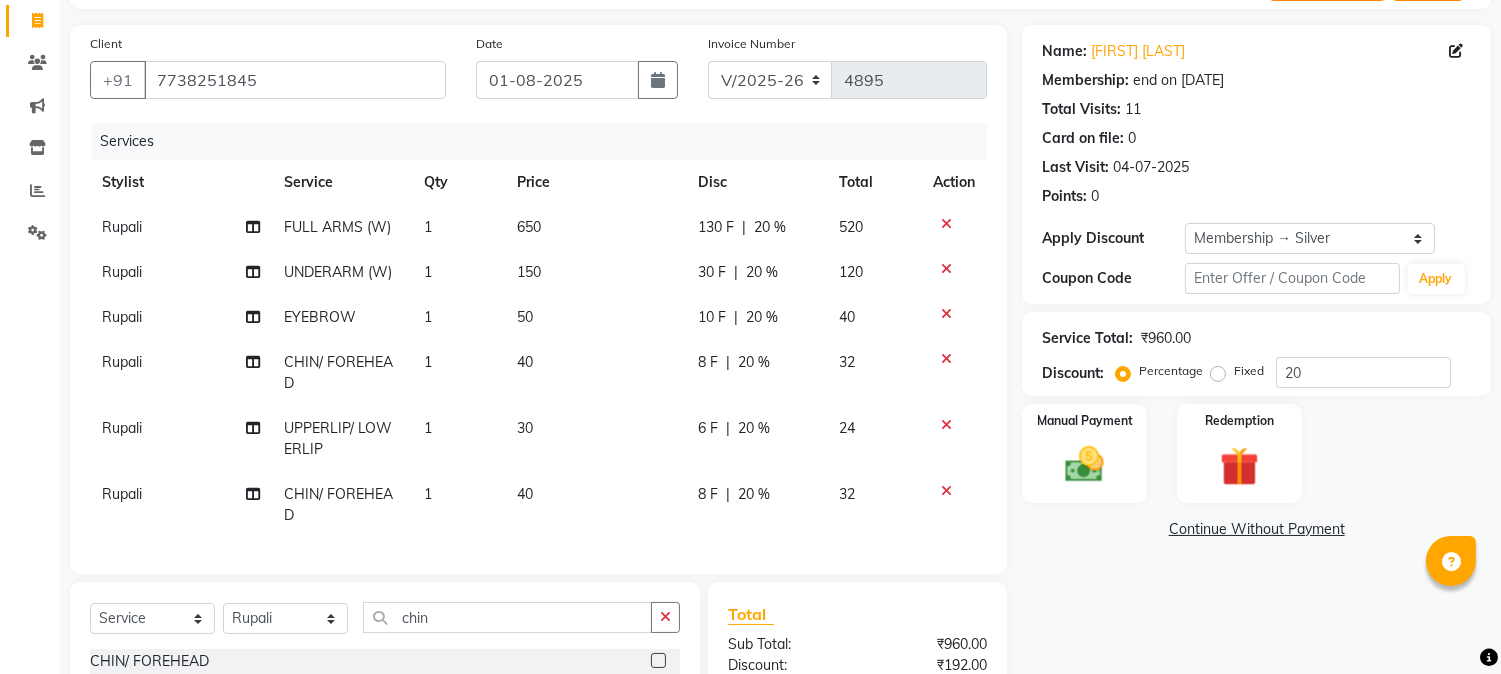 scroll, scrollTop: 373, scrollLeft: 0, axis: vertical 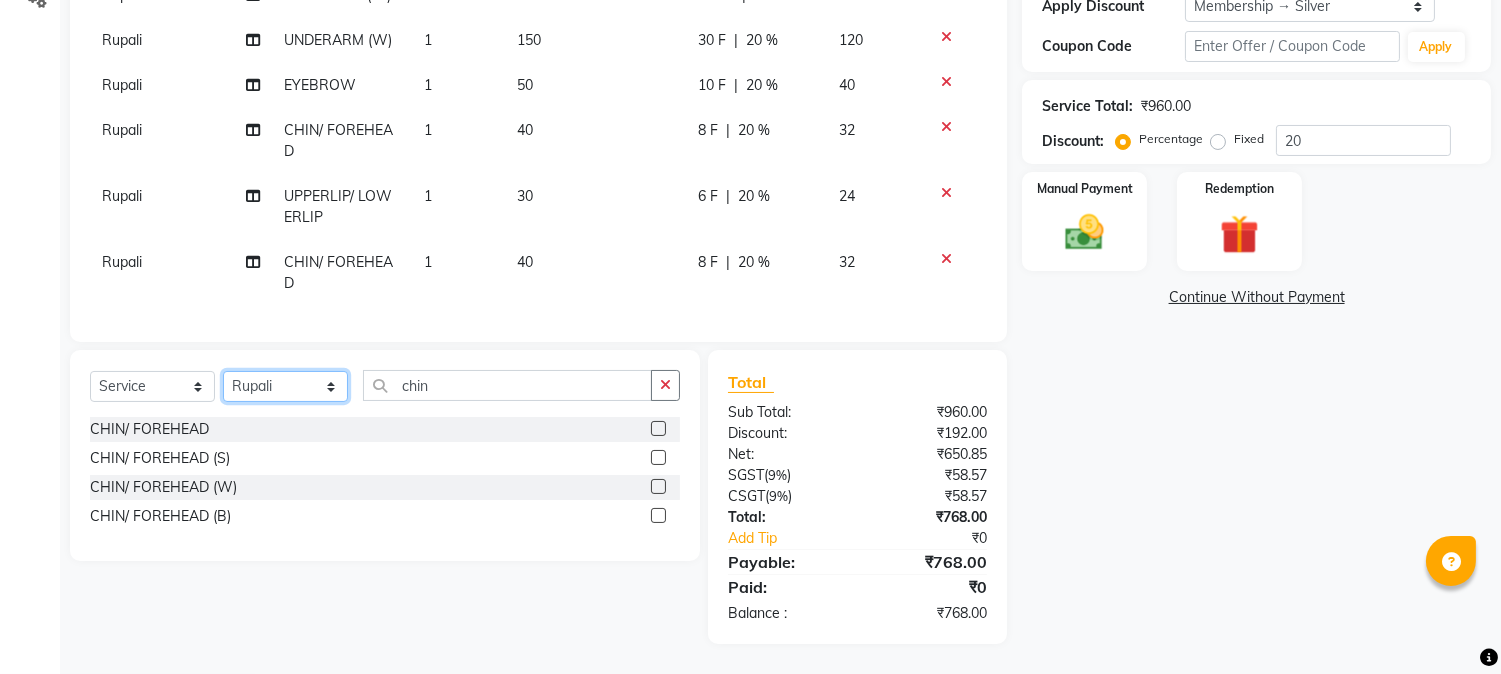 click on "Select Stylist Alizah Bangi AMIT SOLANKI jishan shekh kuldeep MANDAR GOSAVI NANDINI GUPTA NIPUL SIR NISAR AHMED PIRJADE PARVEEN SHAIKH Rizwan ROOPAVATI Rupali RUPESH SADAF SHAIKH SAHIL TAK SAMREEN DHOLKIYA shweta kashyap" 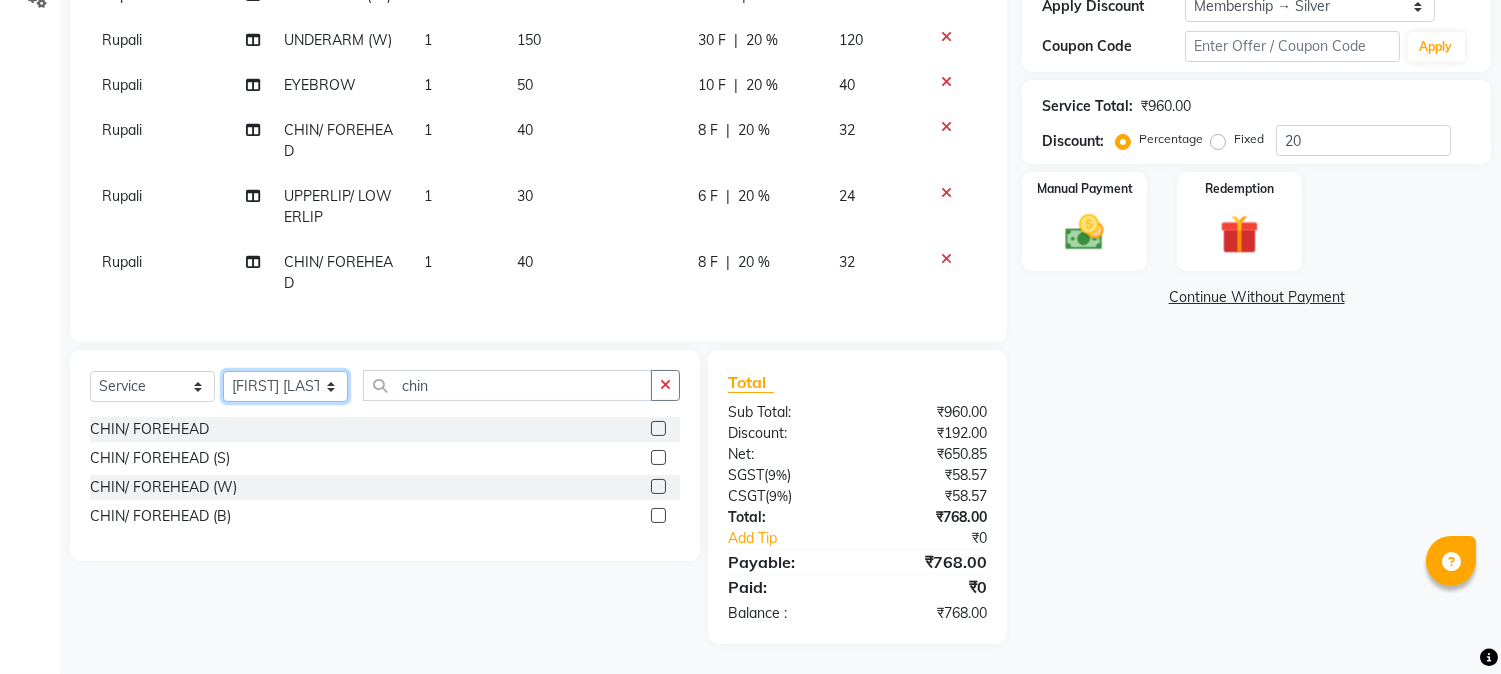 click on "Select Stylist Alizah Bangi AMIT SOLANKI jishan shekh kuldeep MANDAR GOSAVI NANDINI GUPTA NIPUL SIR NISAR AHMED PIRJADE PARVEEN SHAIKH Rizwan ROOPAVATI Rupali RUPESH SADAF SHAIKH SAHIL TAK SAMREEN DHOLKIYA shweta kashyap" 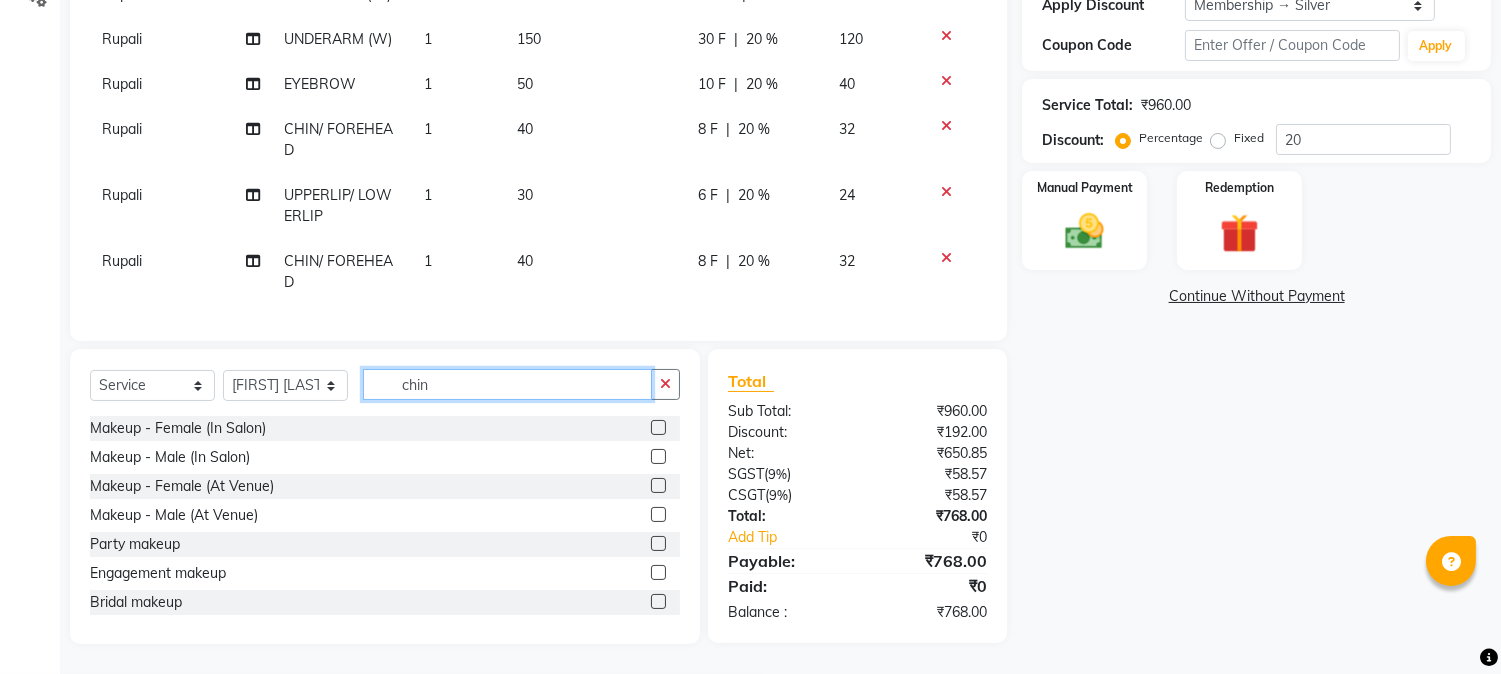 click on "chin" 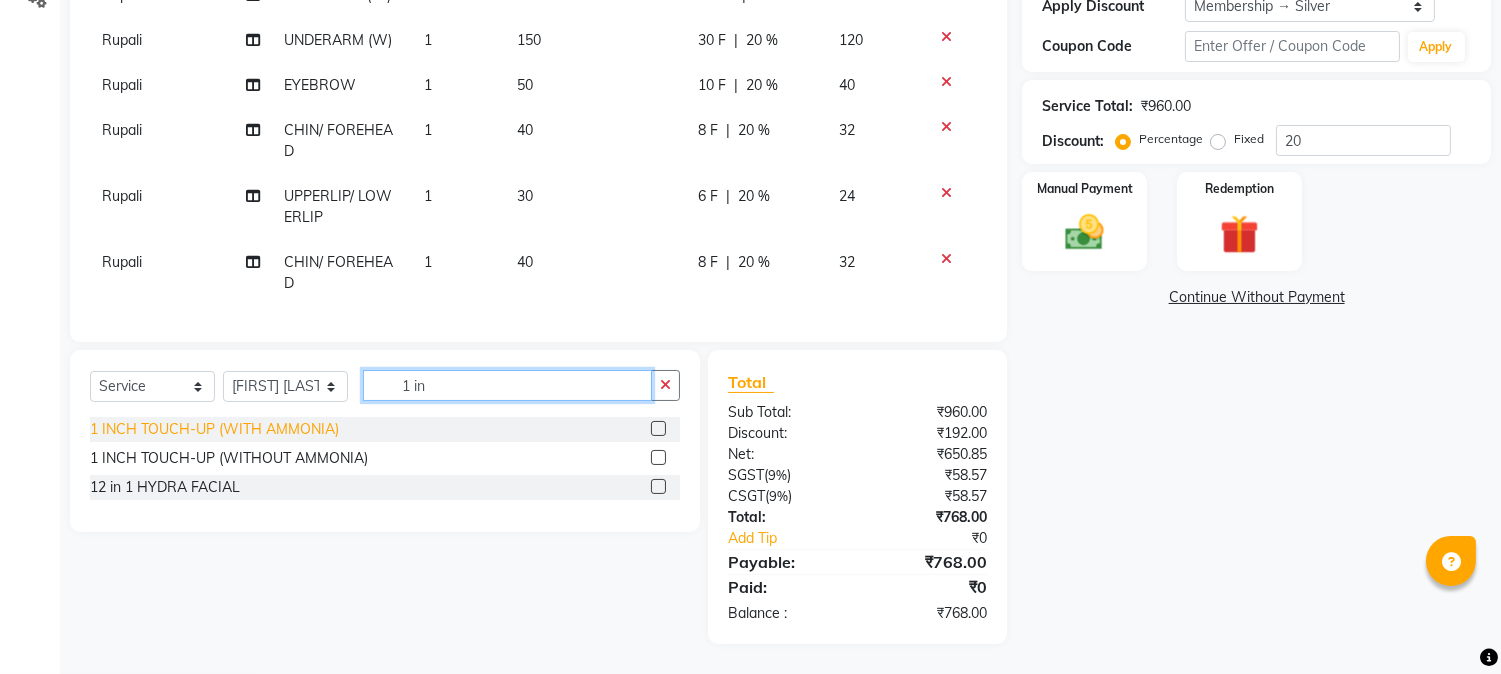 type on "1 in" 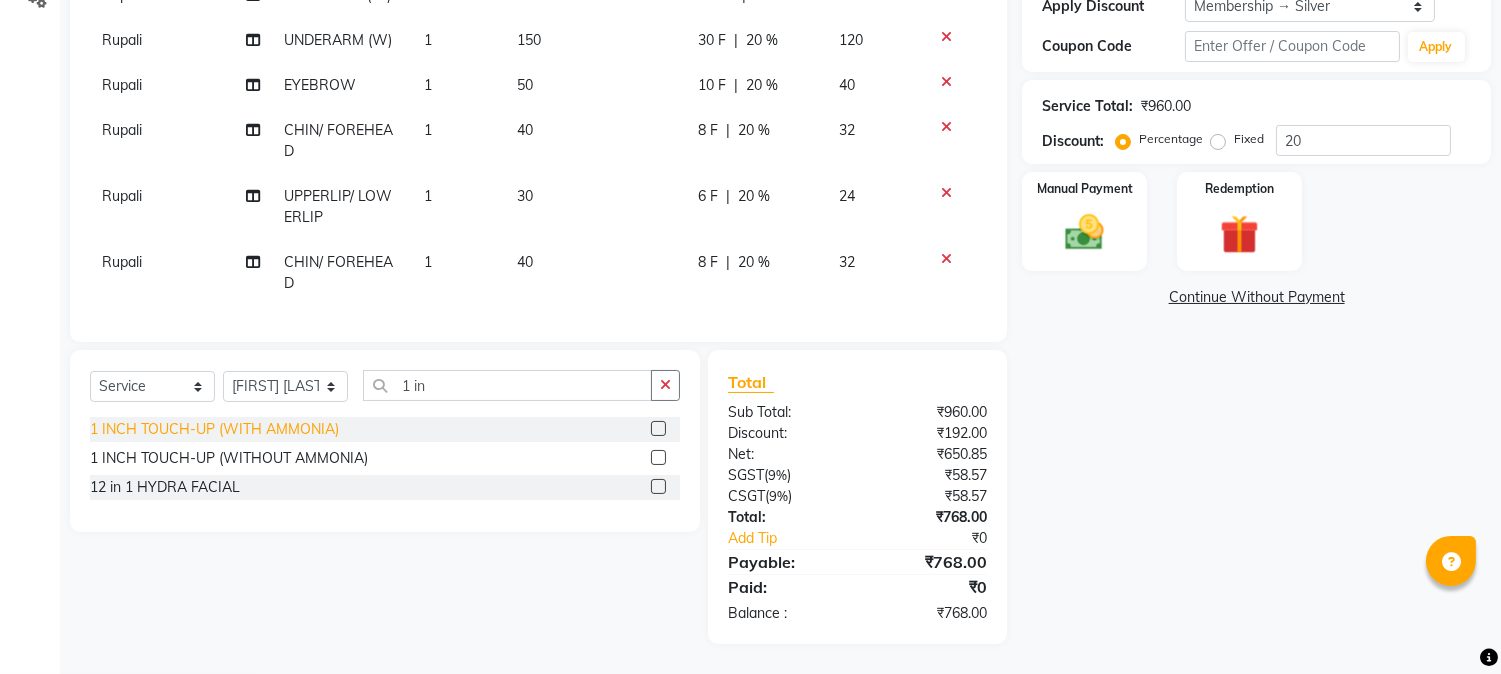 click on "1 INCH TOUCH-UP (WITH AMMONIA)" 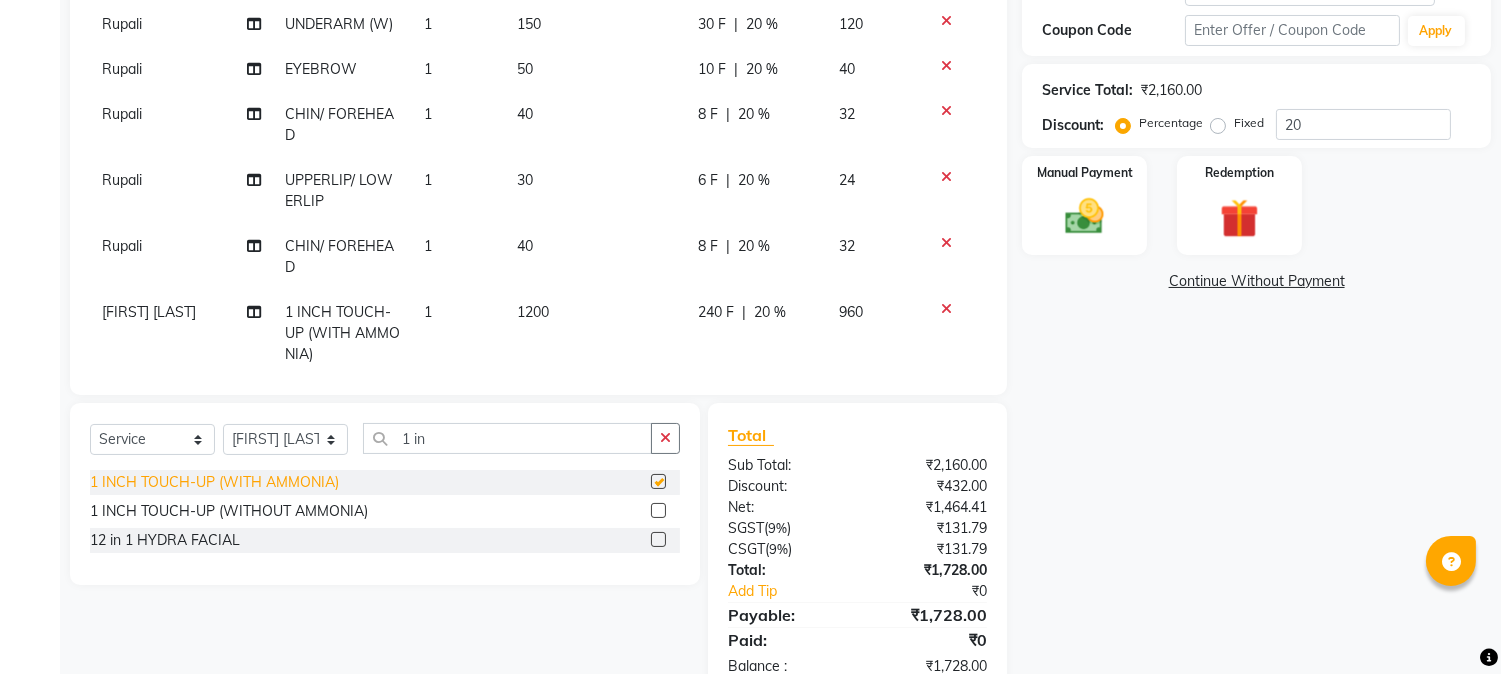checkbox on "false" 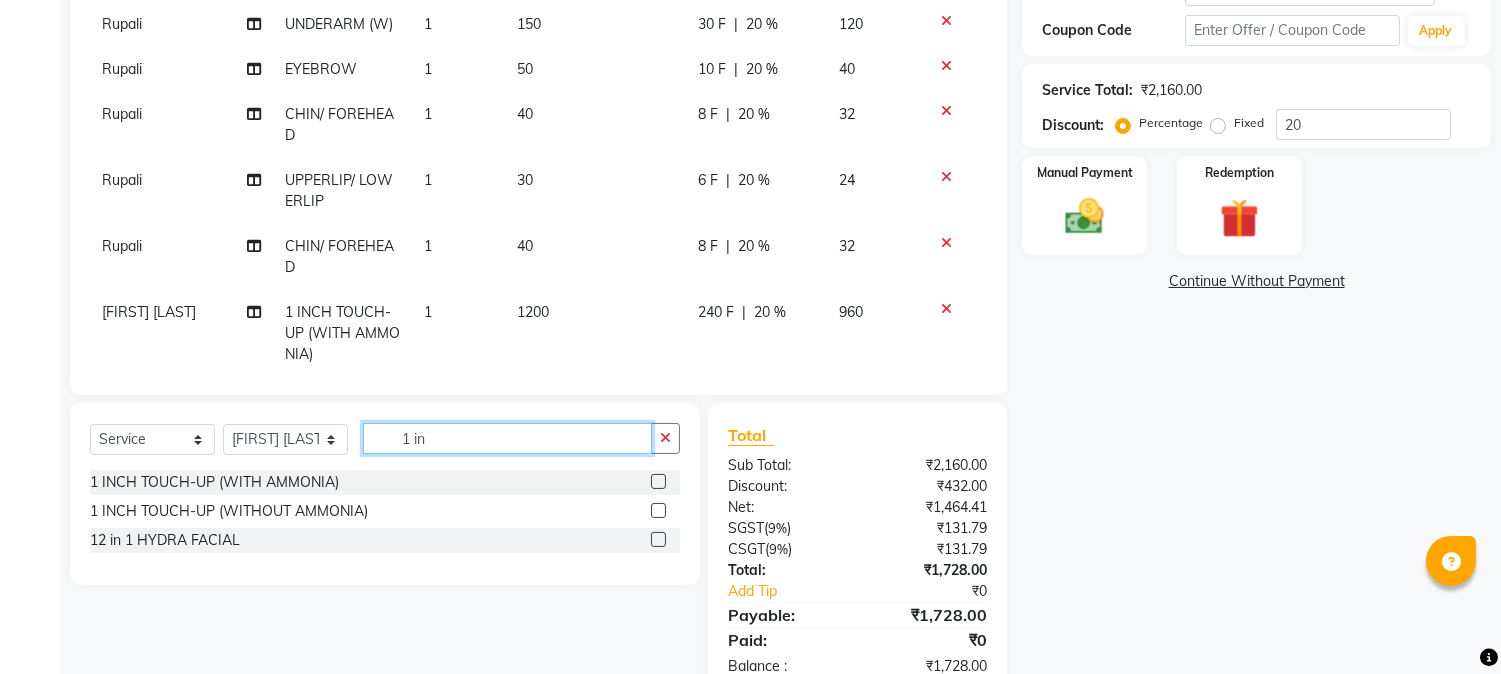 click on "1 in" 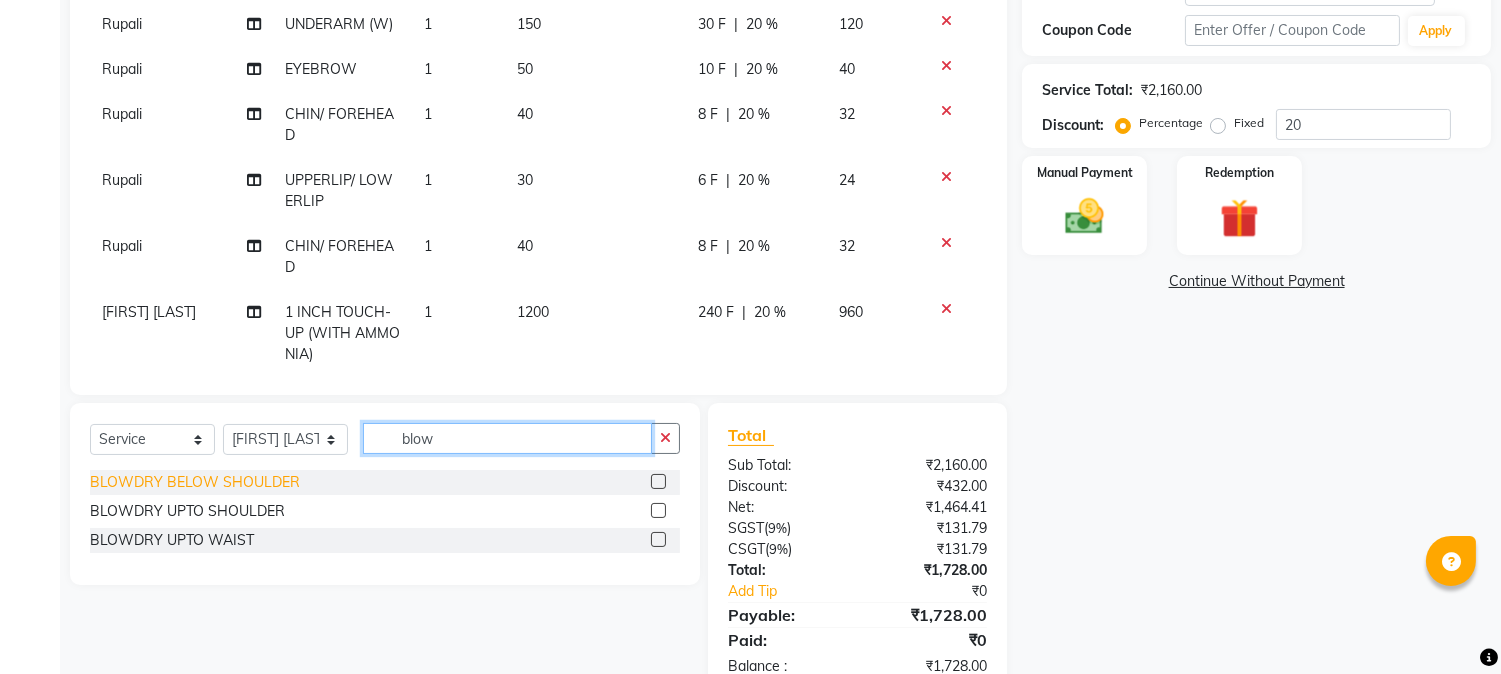 type on "blow" 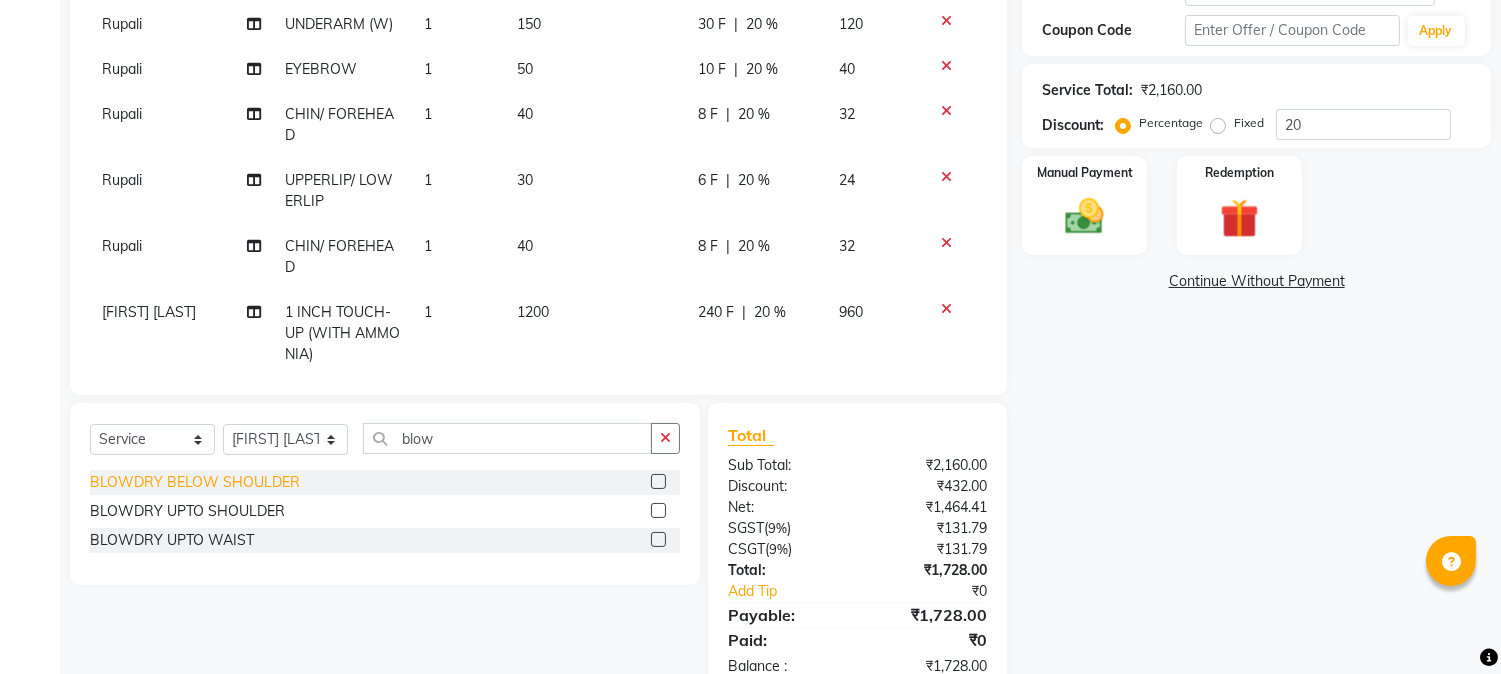 click on "BLOWDRY  BELOW SHOULDER" 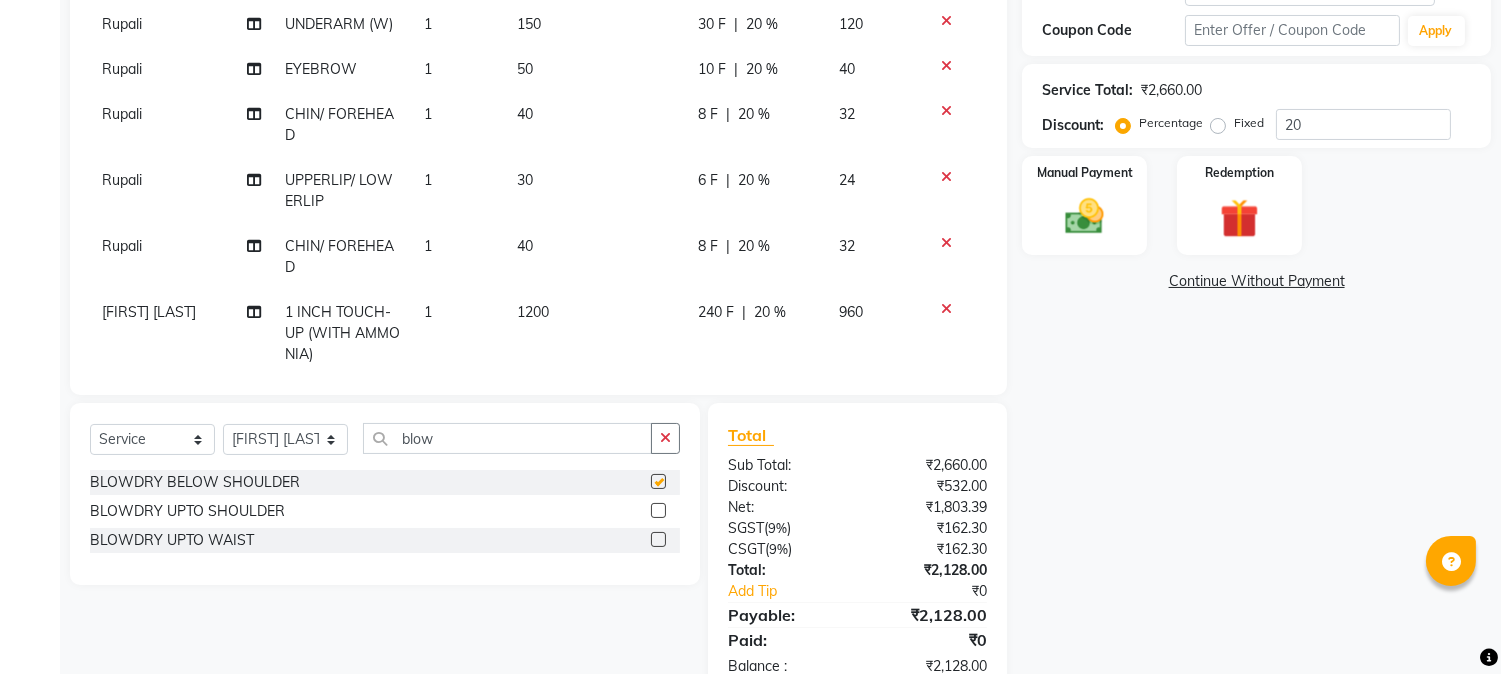 checkbox on "false" 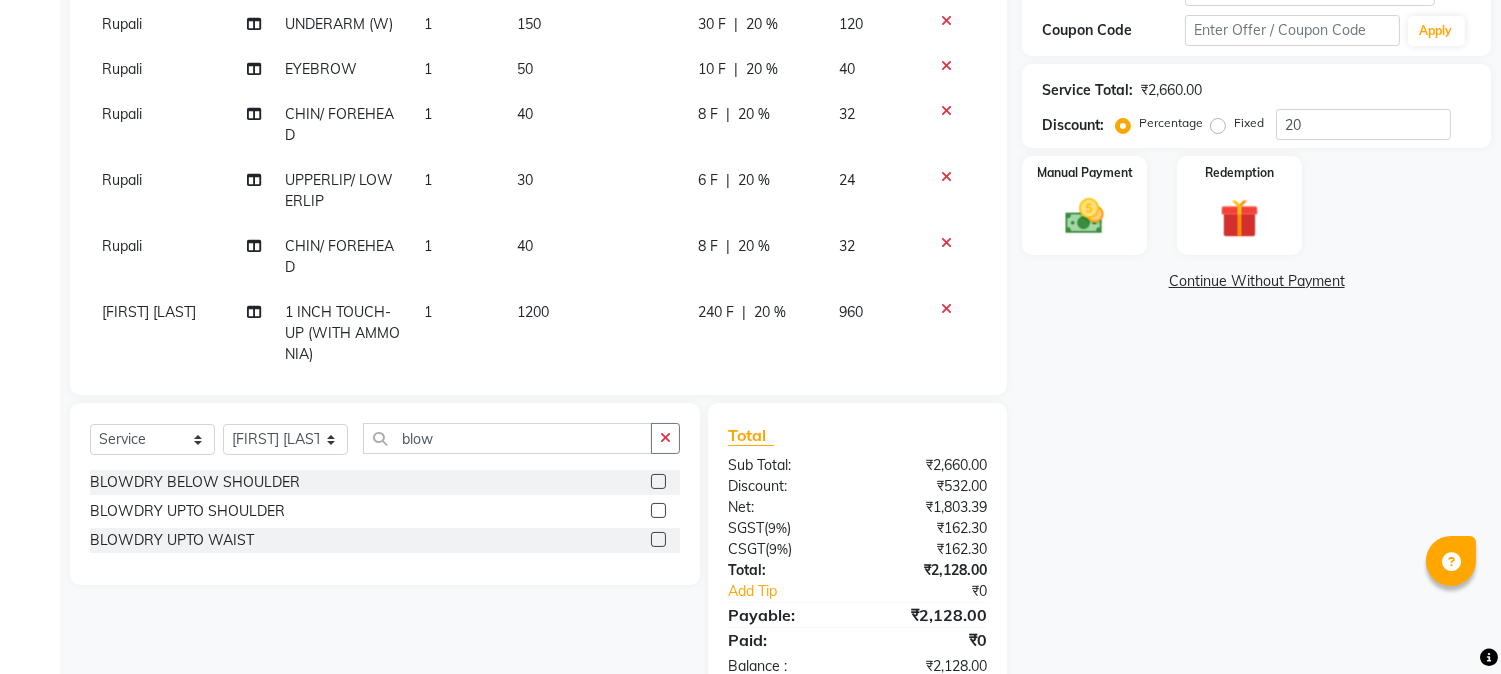 scroll, scrollTop: 100, scrollLeft: 0, axis: vertical 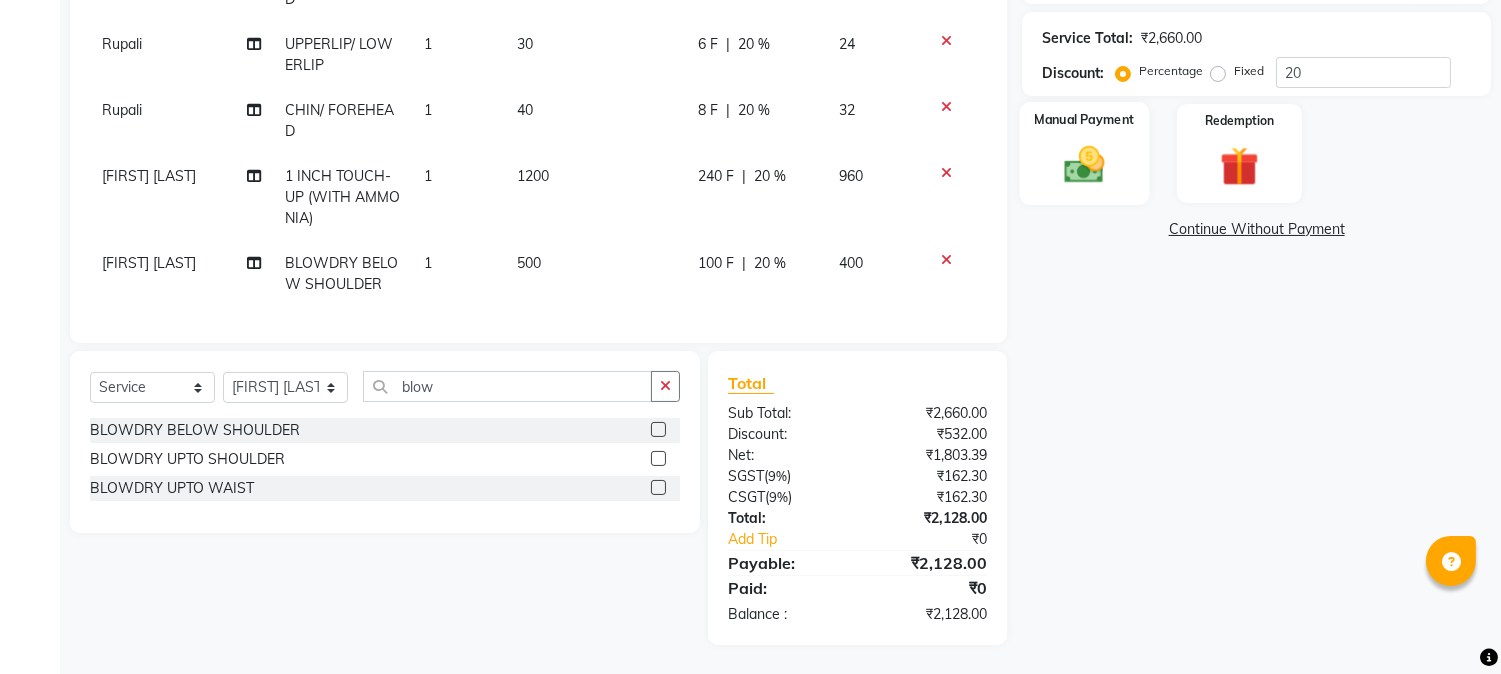 click on "Manual Payment" 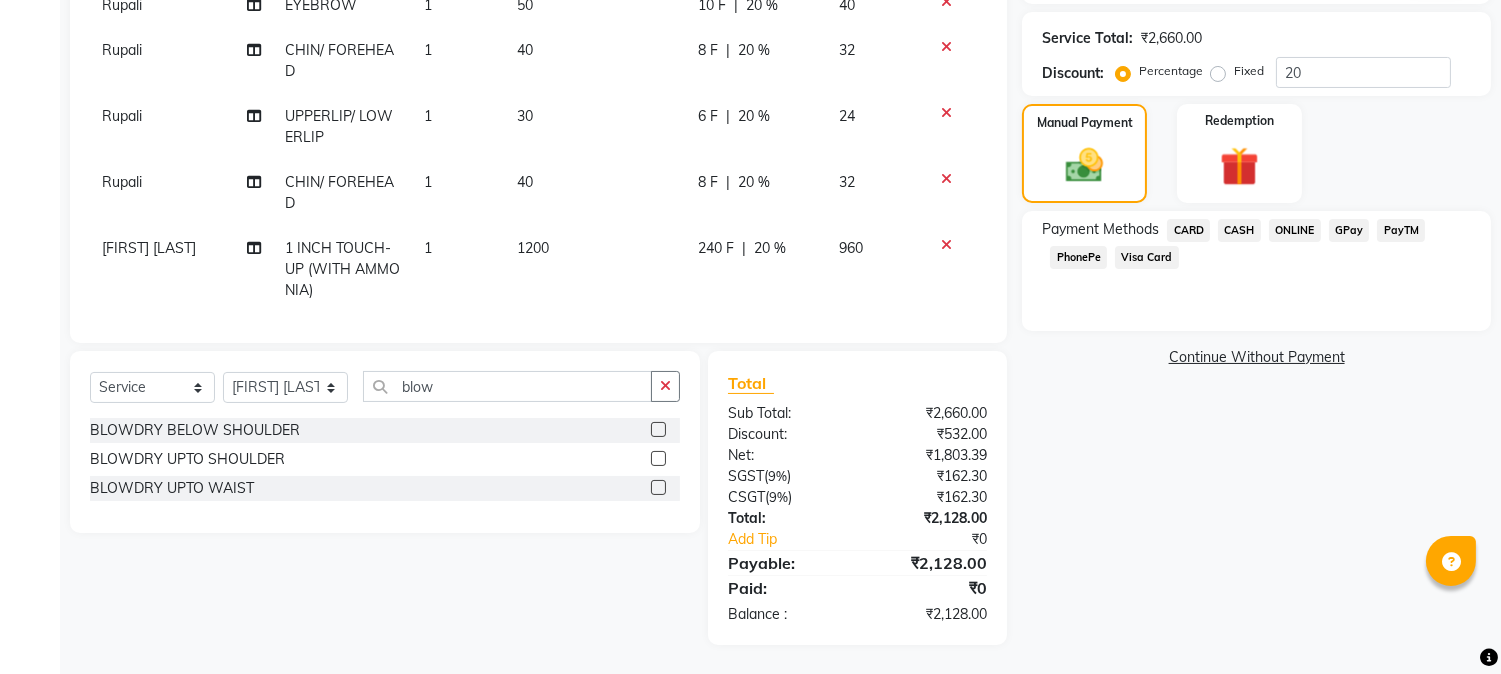 scroll, scrollTop: 0, scrollLeft: 0, axis: both 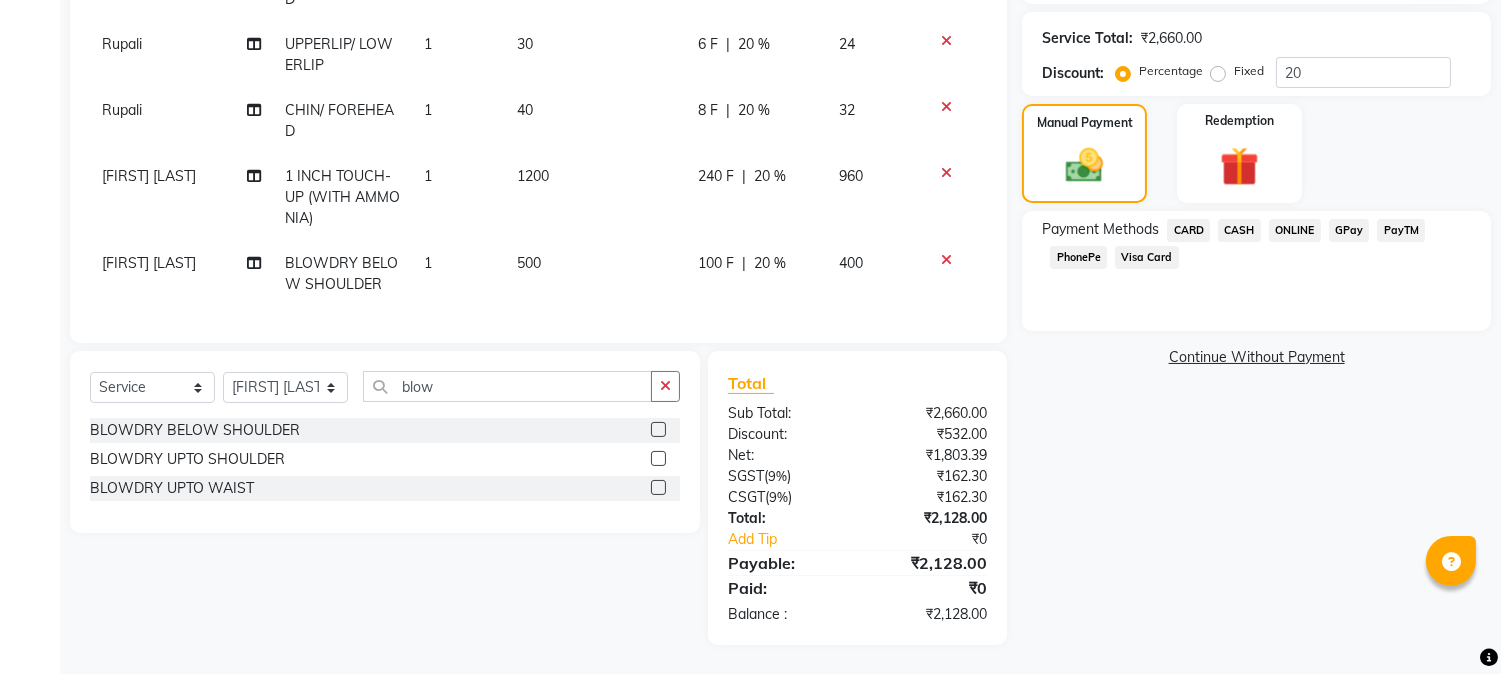 click on "PhonePe" 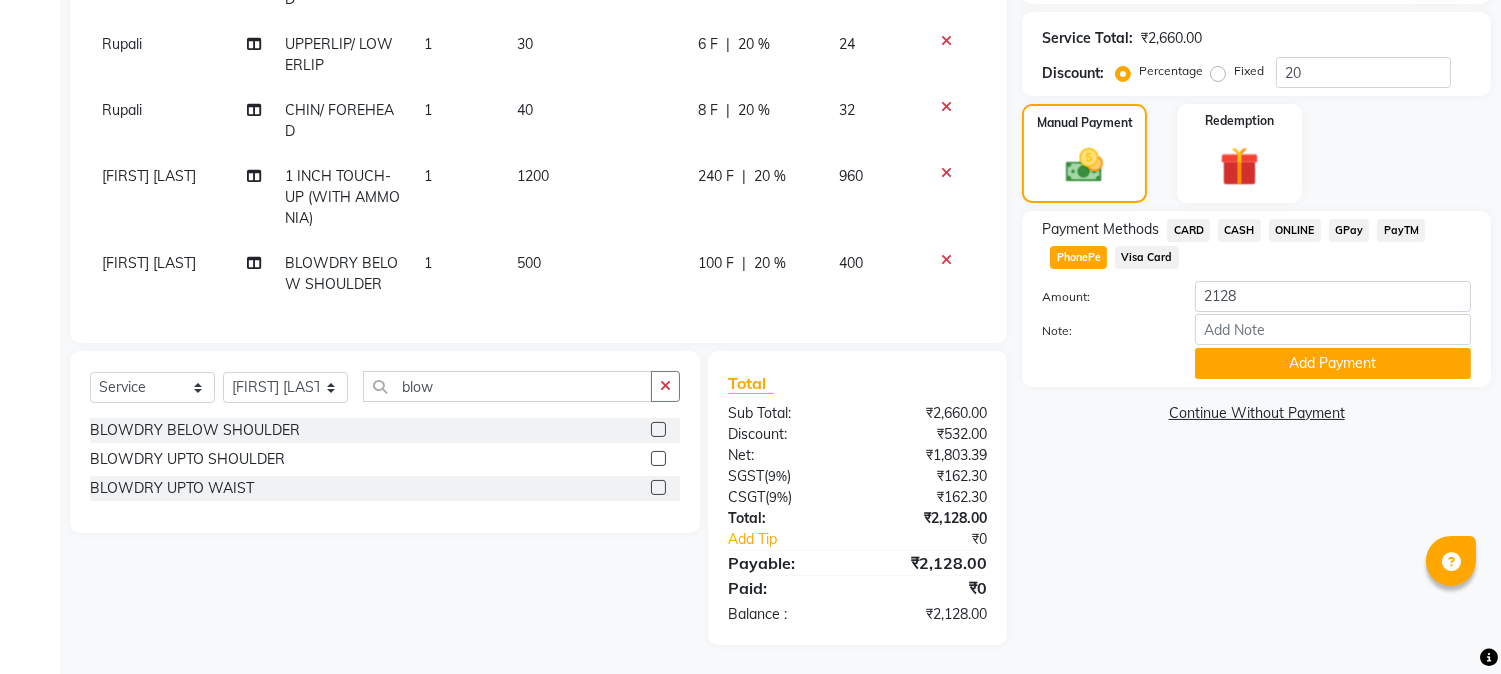 click on "ONLINE" 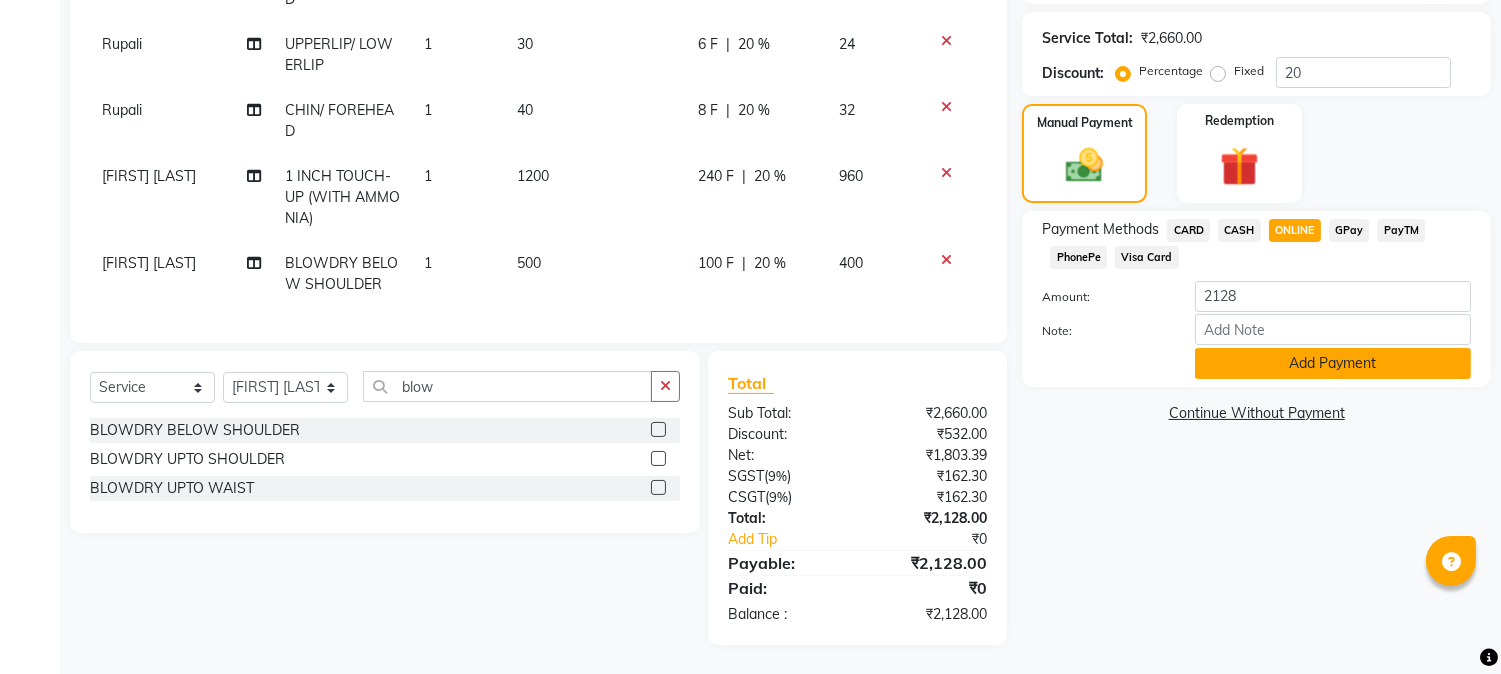 click on "Add Payment" 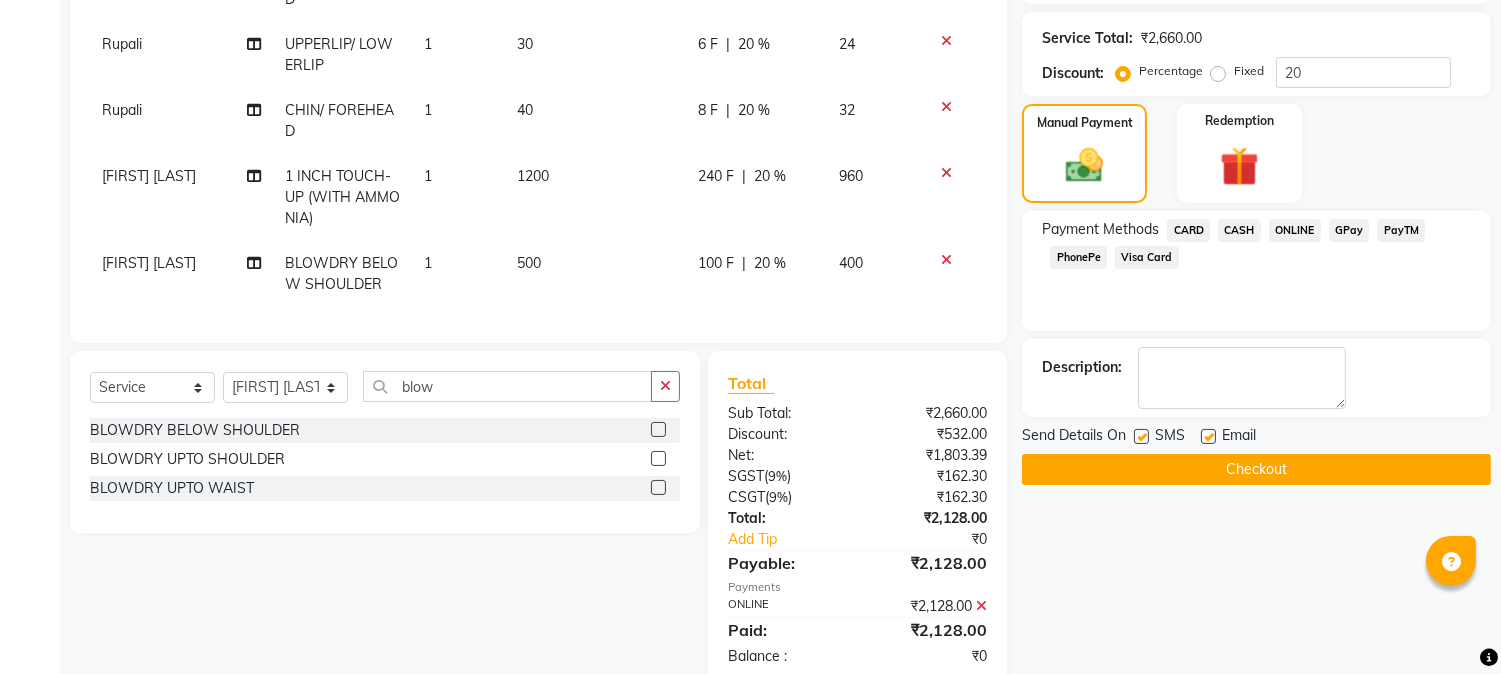 scroll, scrollTop: 467, scrollLeft: 0, axis: vertical 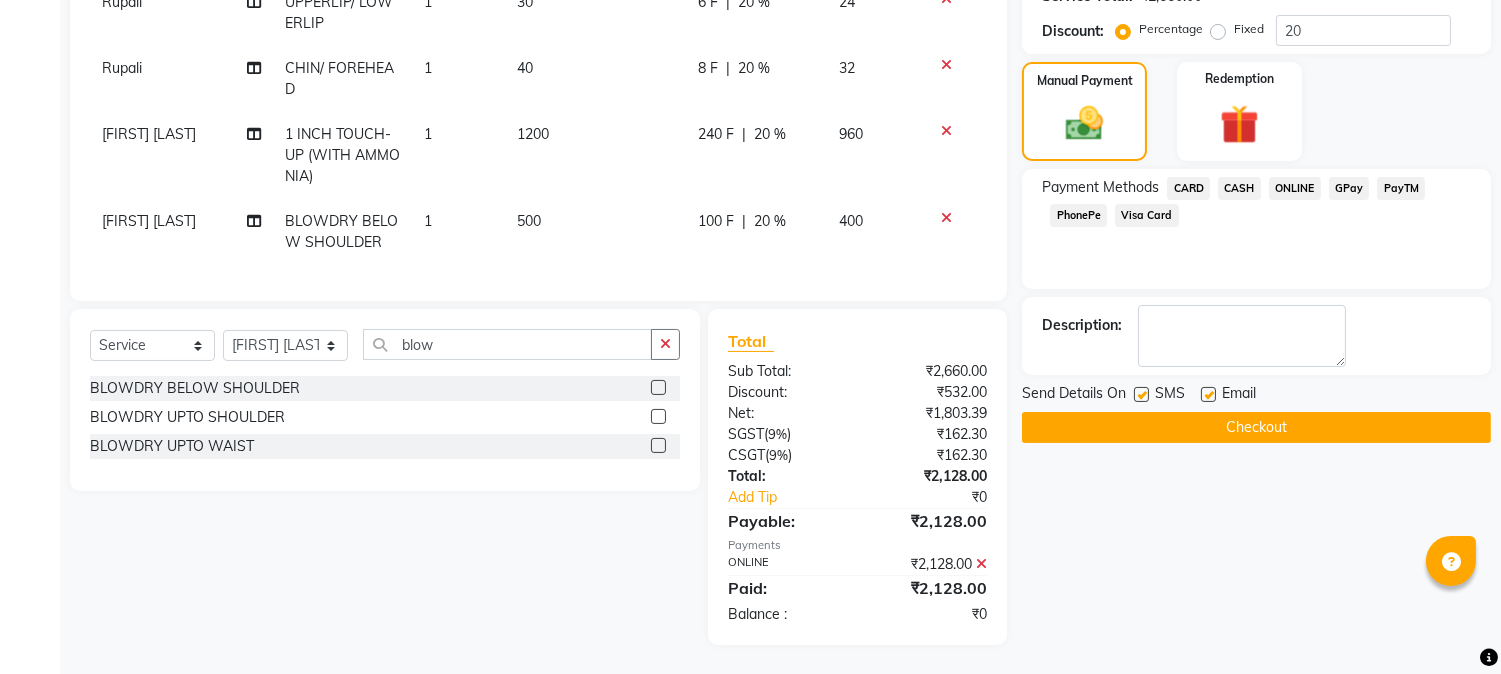 click on "Checkout" 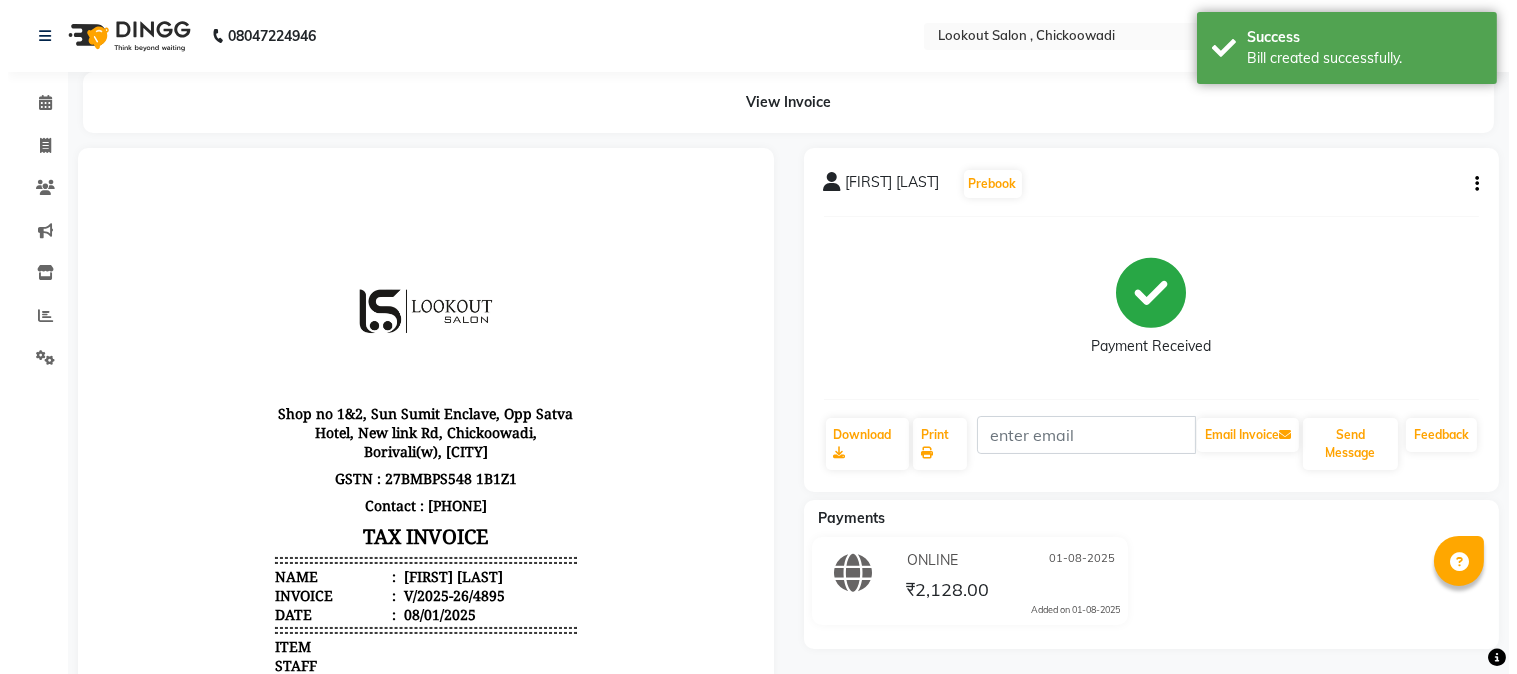 scroll, scrollTop: 0, scrollLeft: 0, axis: both 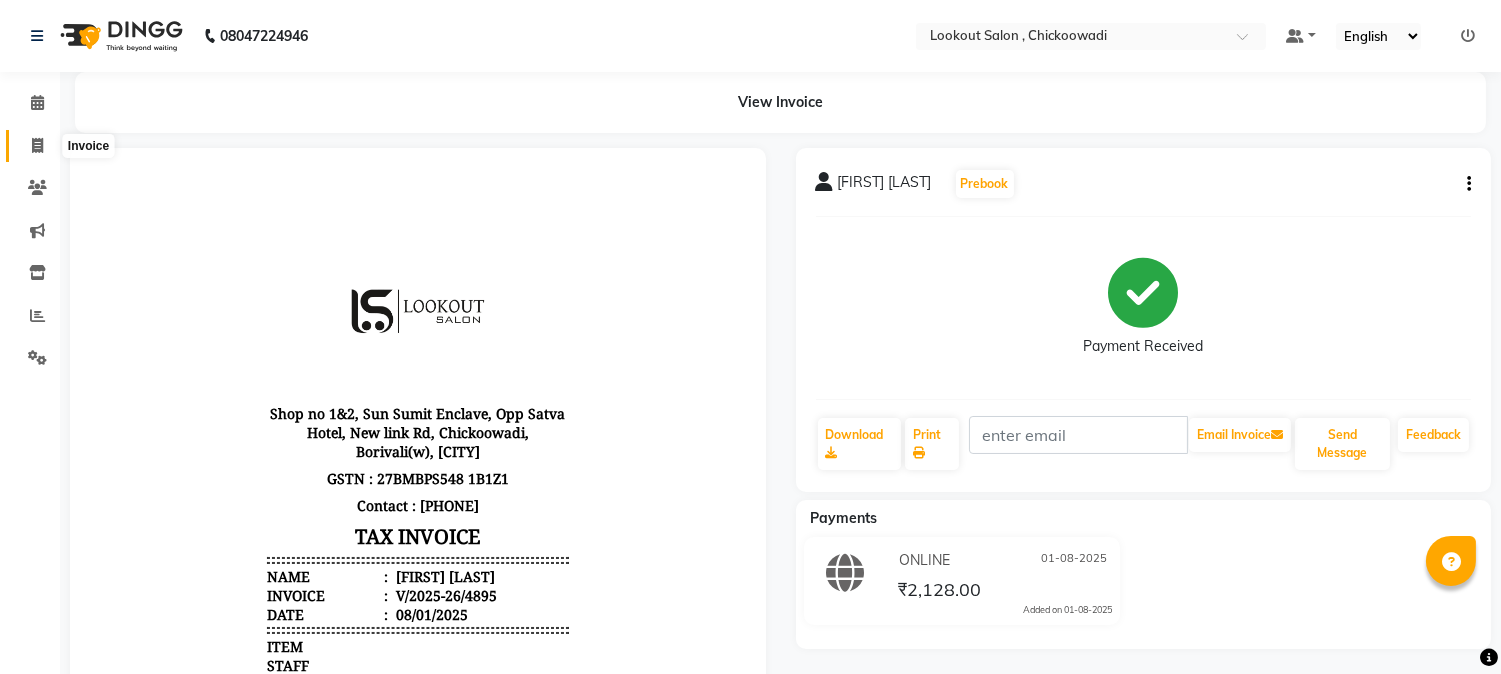click 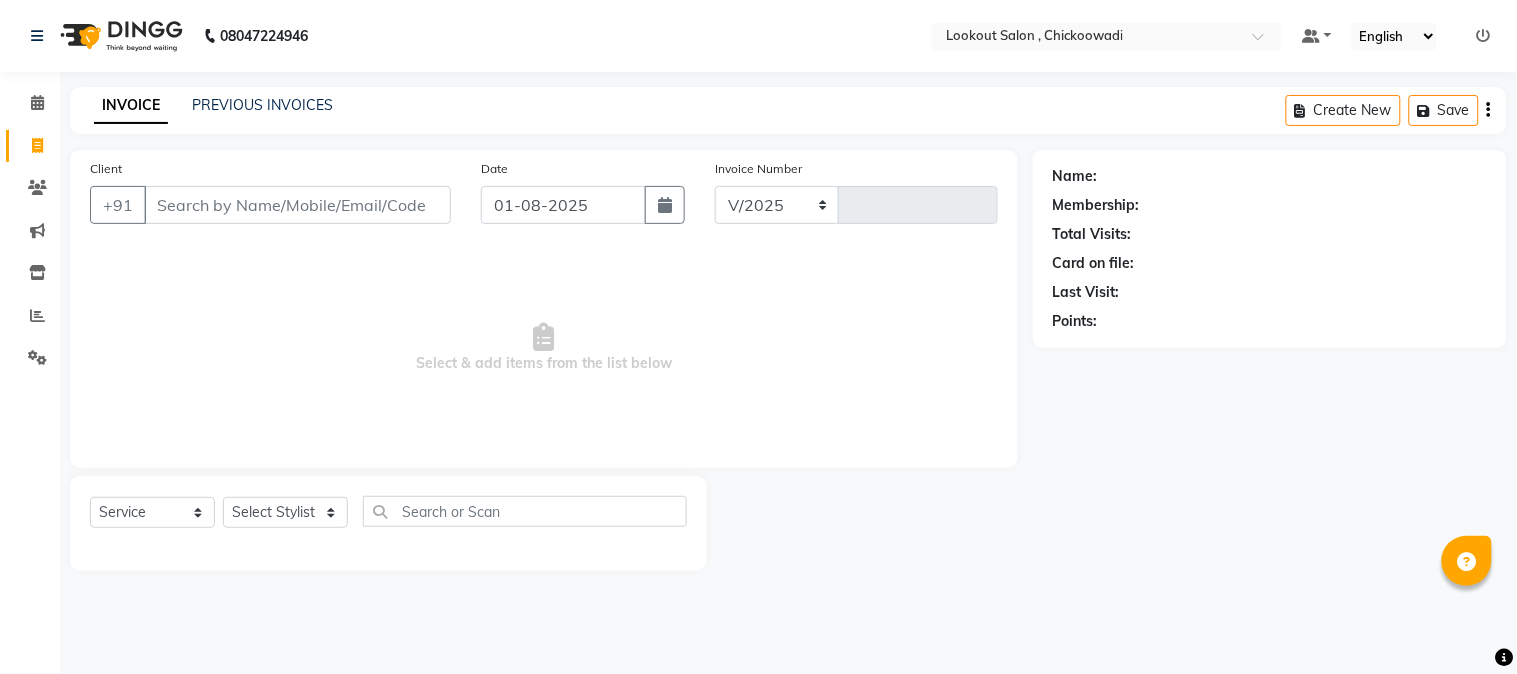 select on "151" 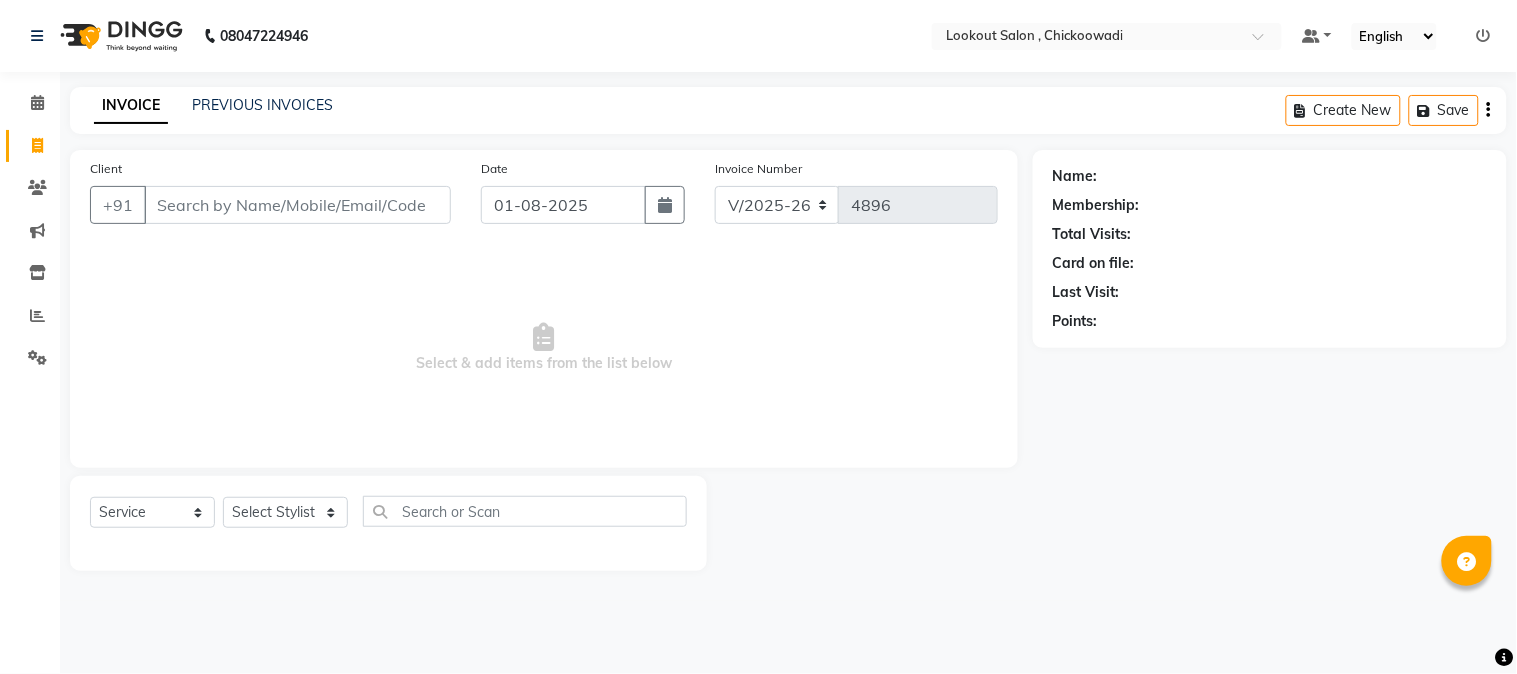 click on "Client" at bounding box center (297, 205) 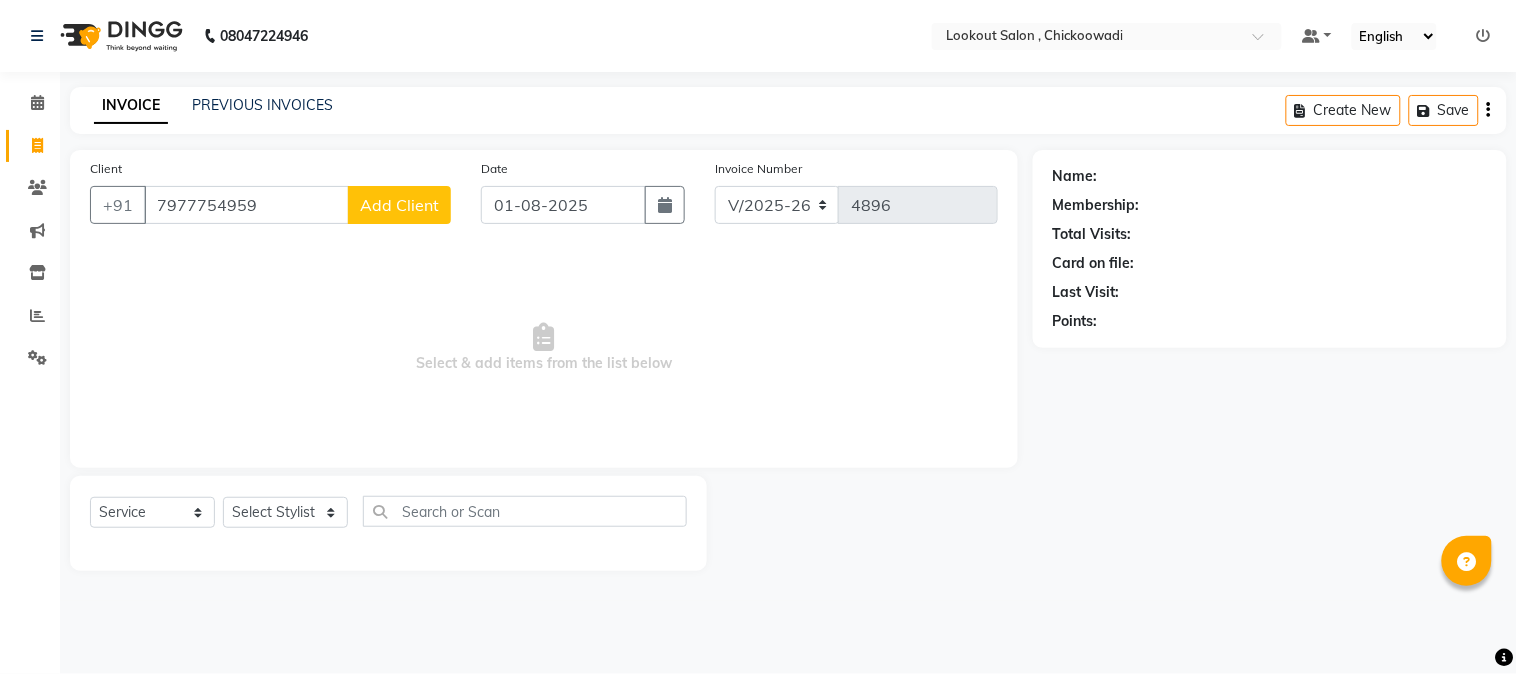 type on "7977754959" 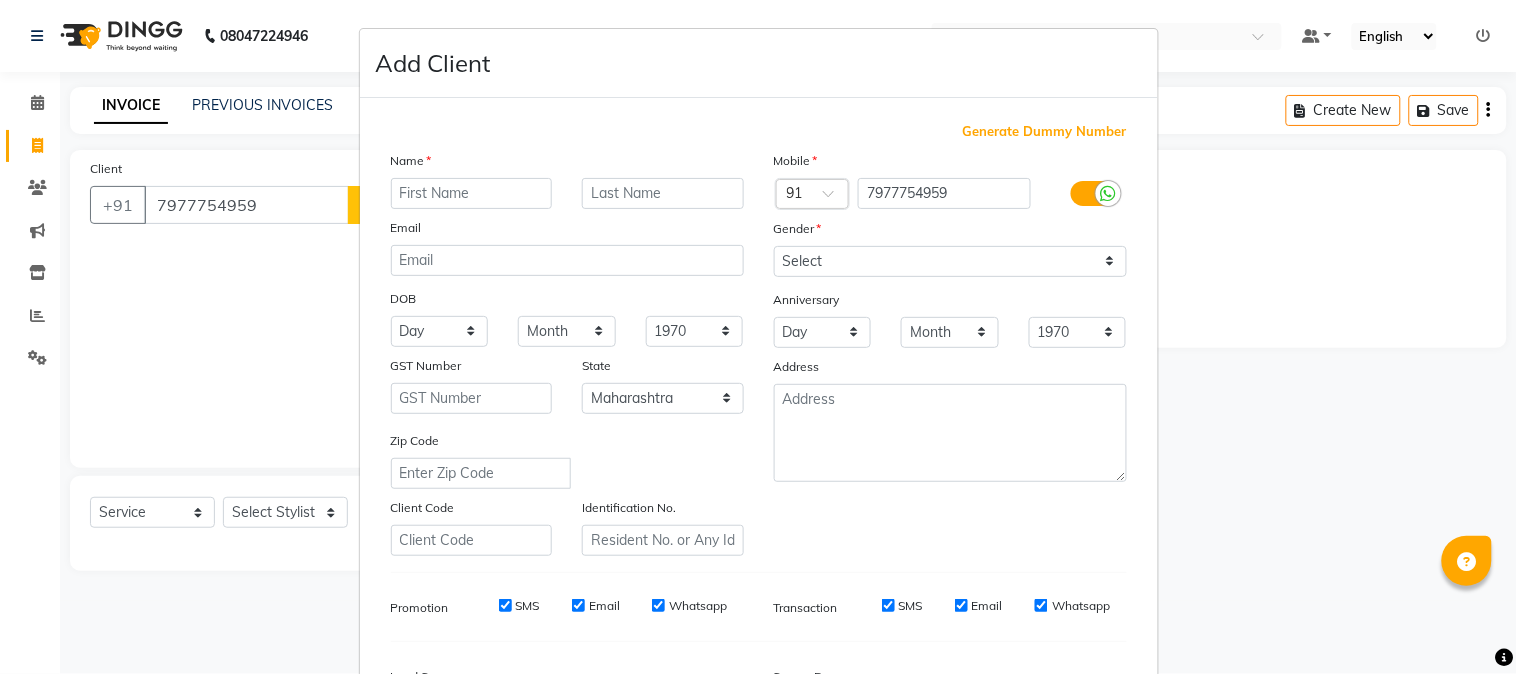 click at bounding box center [472, 193] 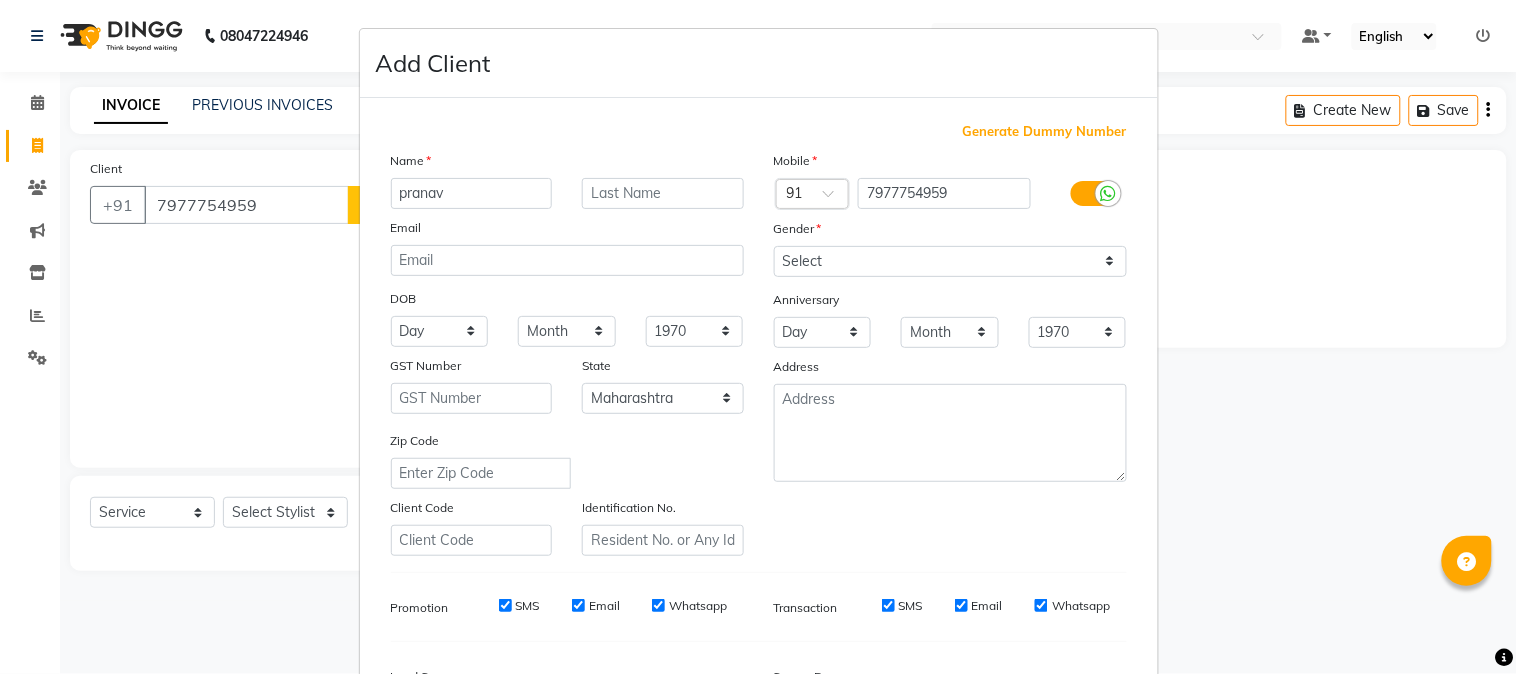 type on "pranav" 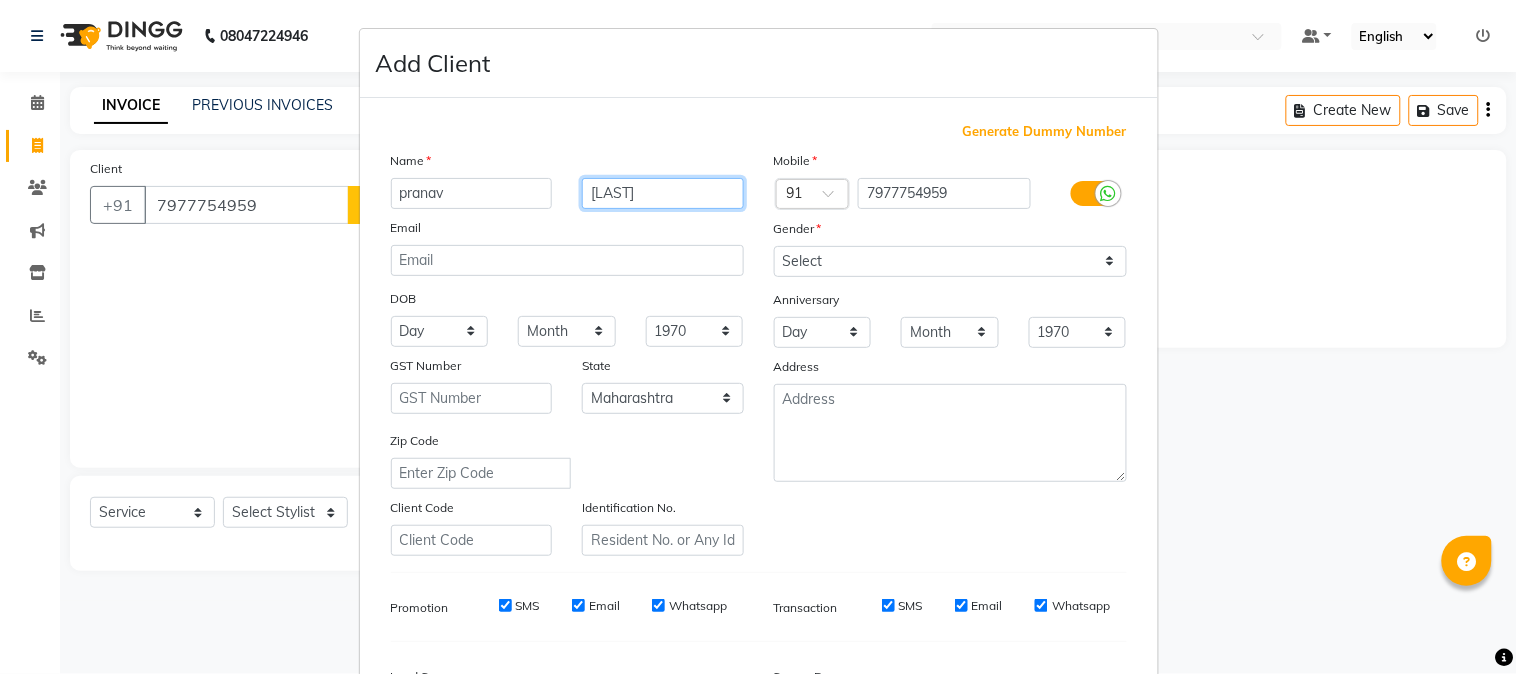 type on "[LAST]" 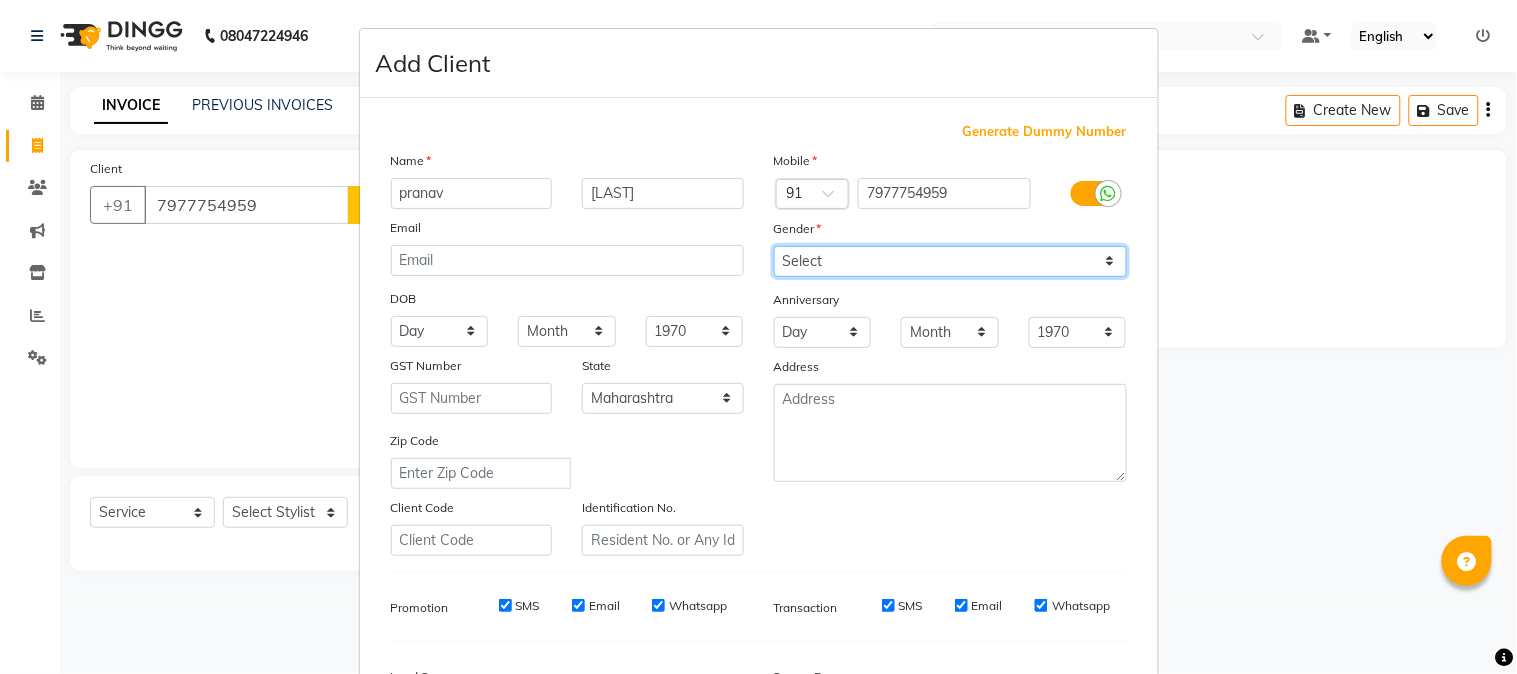 click on "Select Male Female Other Prefer Not To Say" at bounding box center [950, 261] 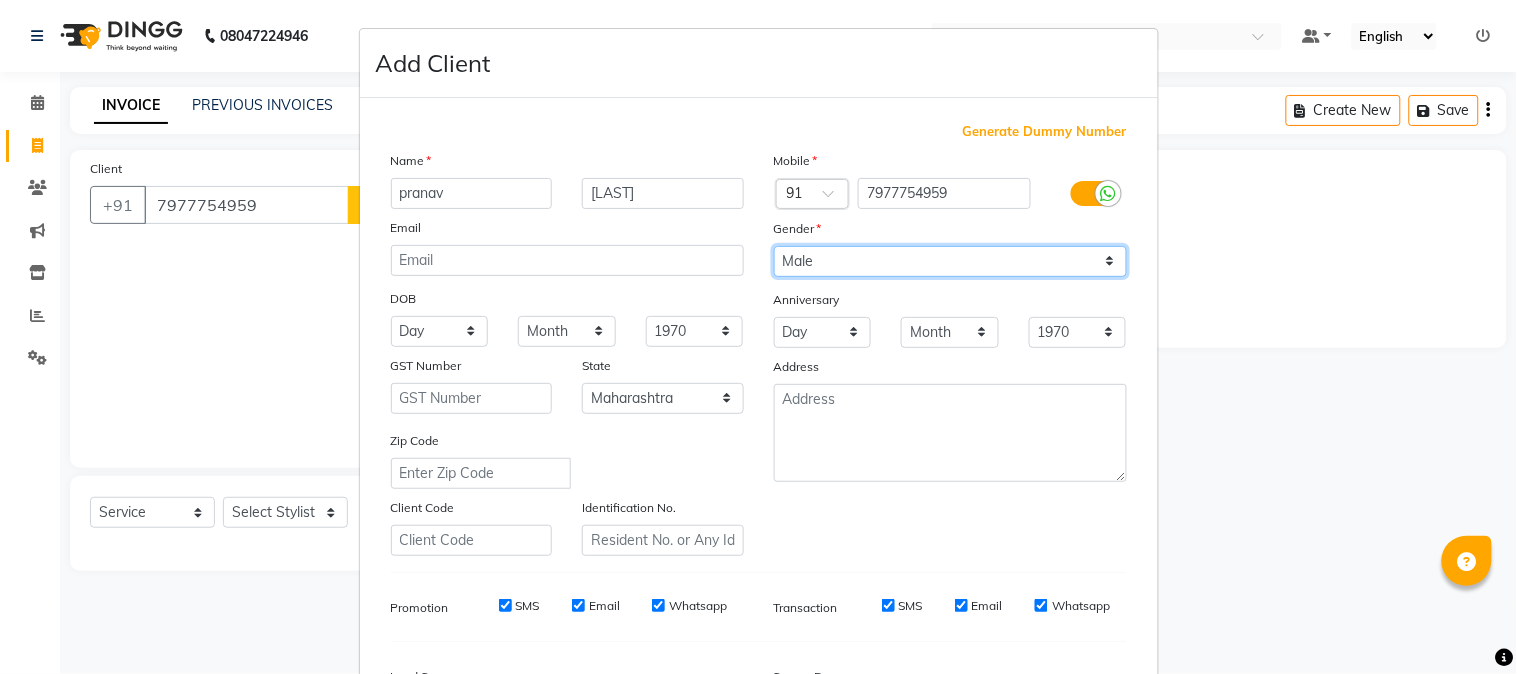 click on "Select Male Female Other Prefer Not To Say" at bounding box center (950, 261) 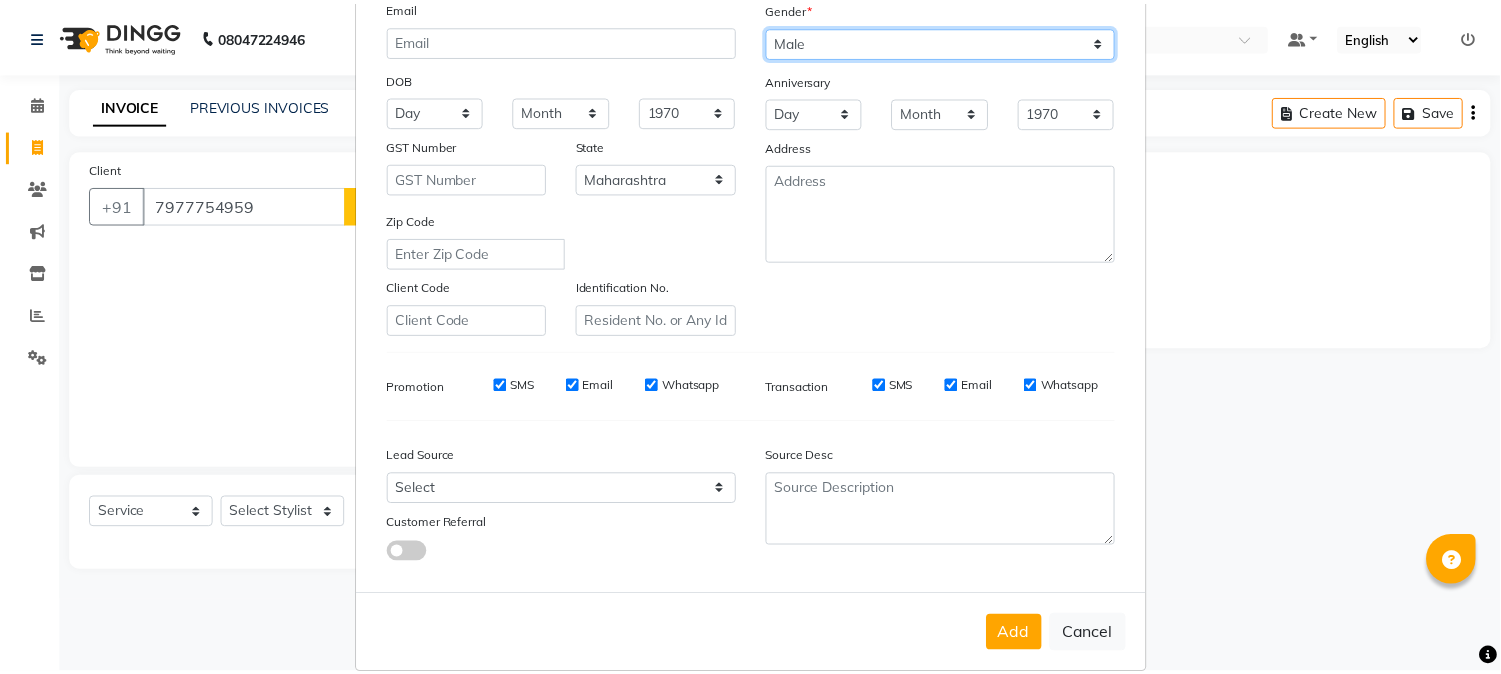 scroll, scrollTop: 250, scrollLeft: 0, axis: vertical 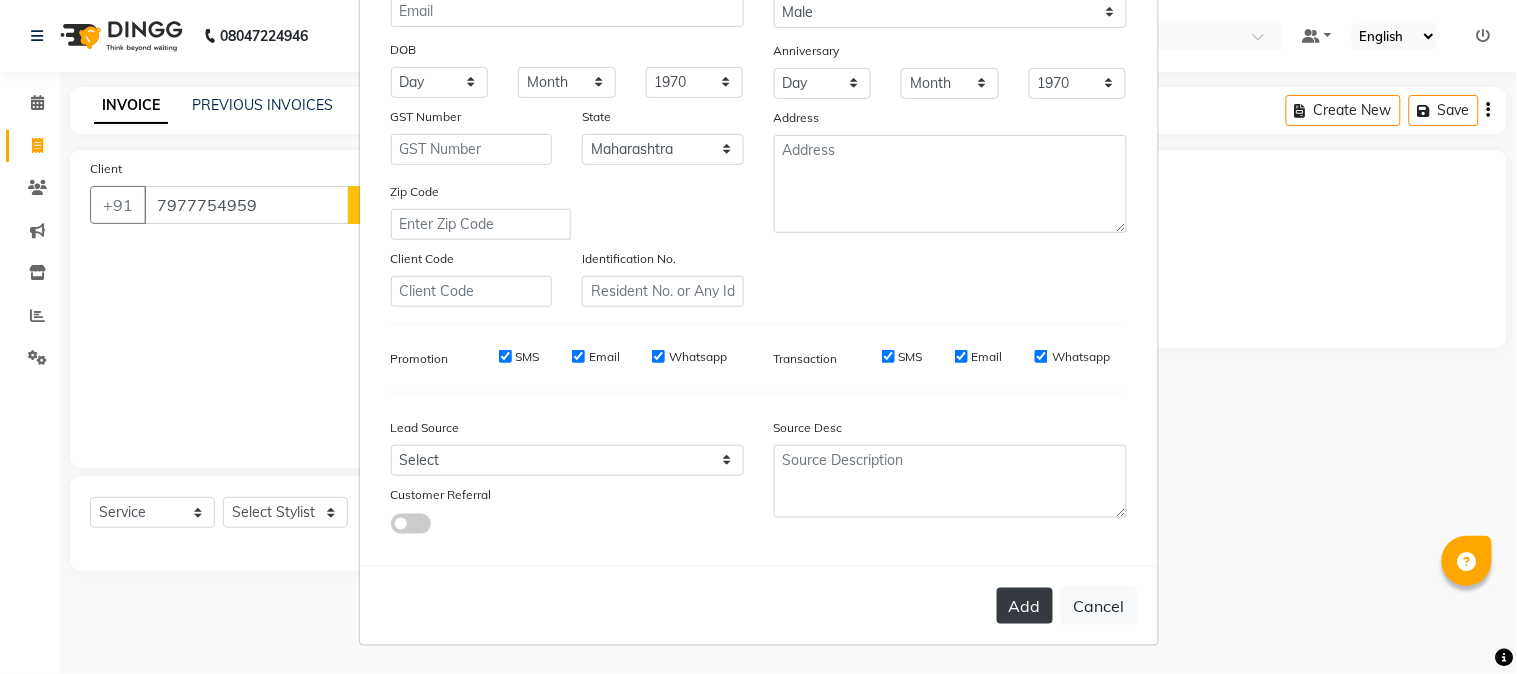 click on "Add" at bounding box center [1025, 606] 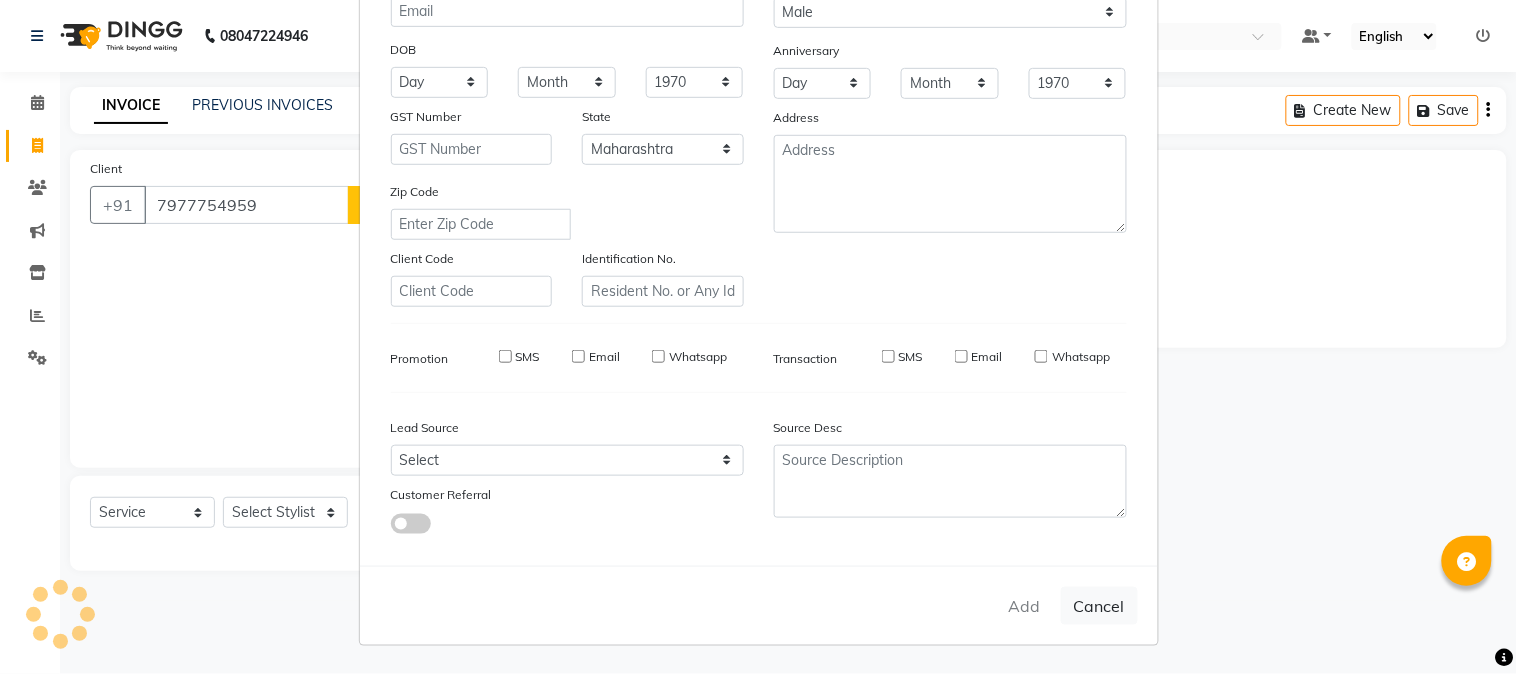 type 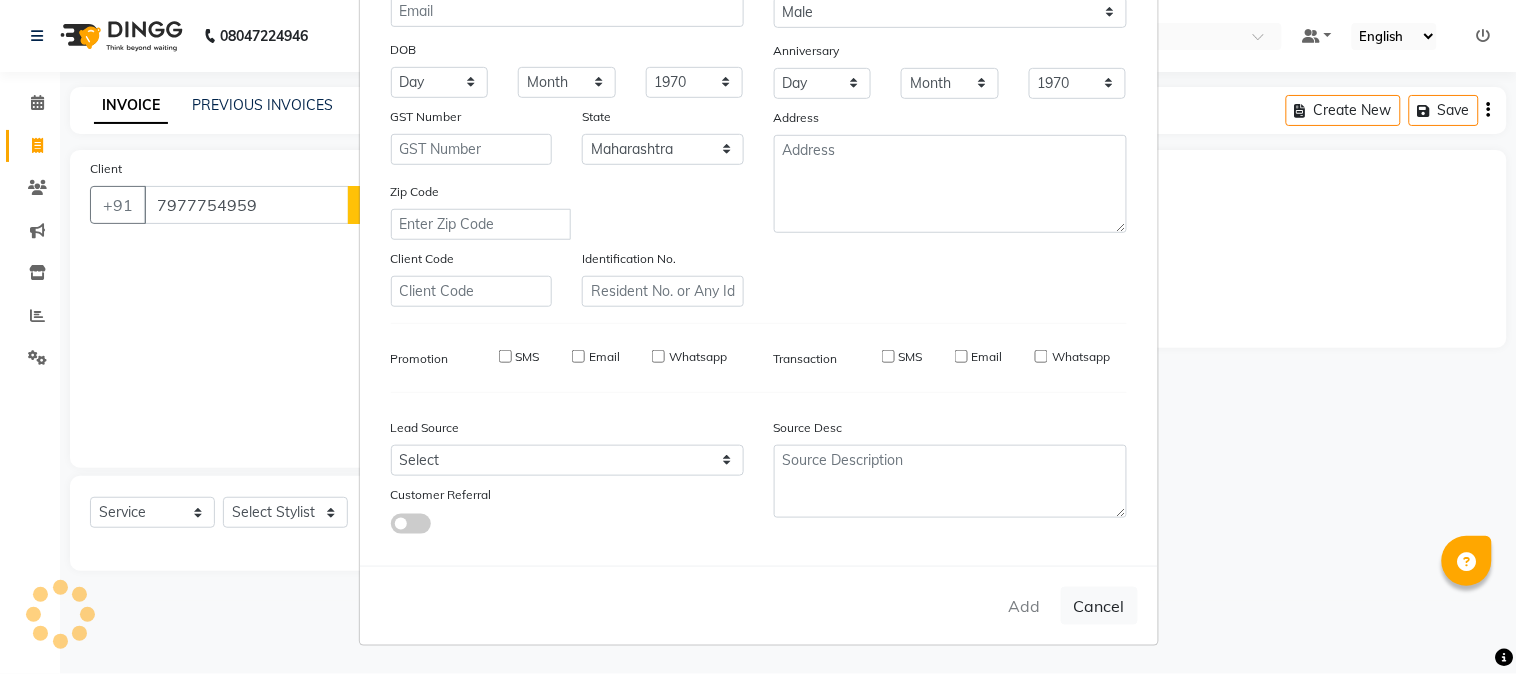 type 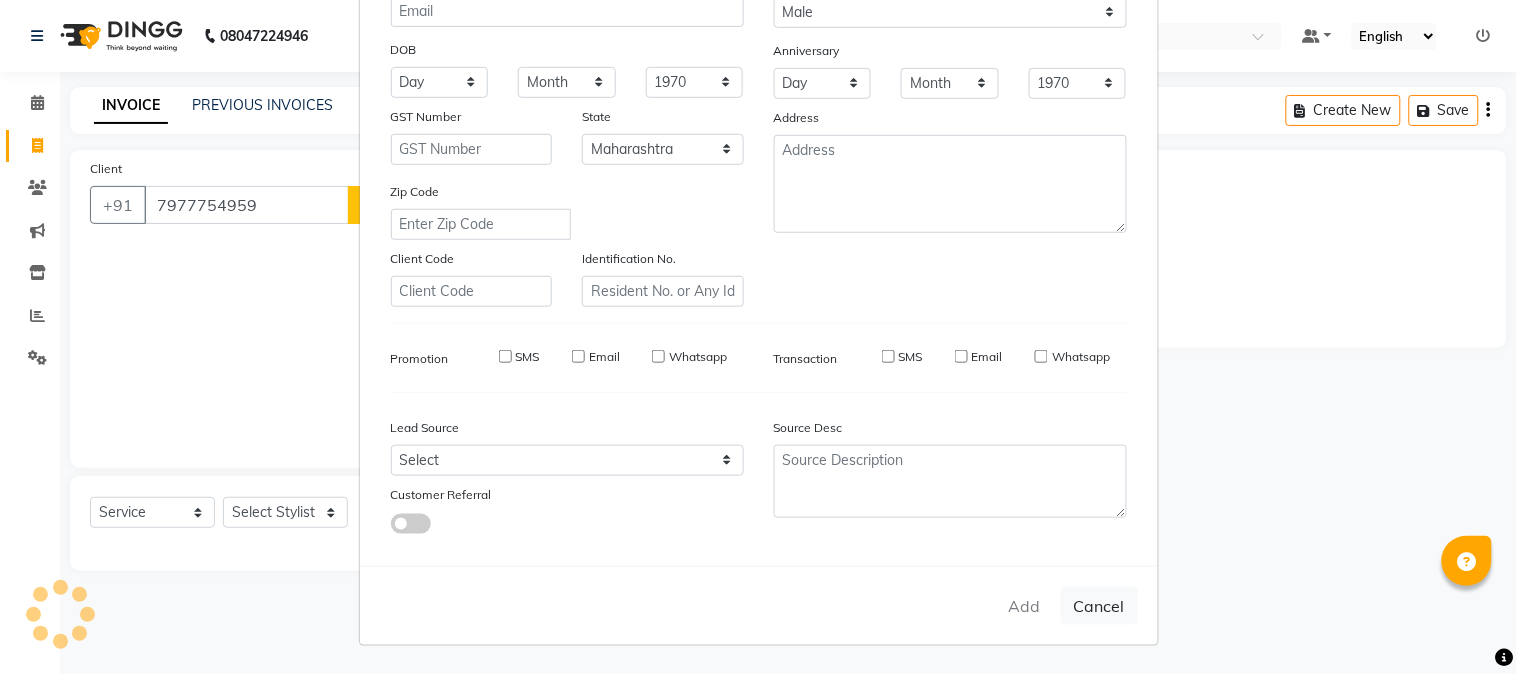 select 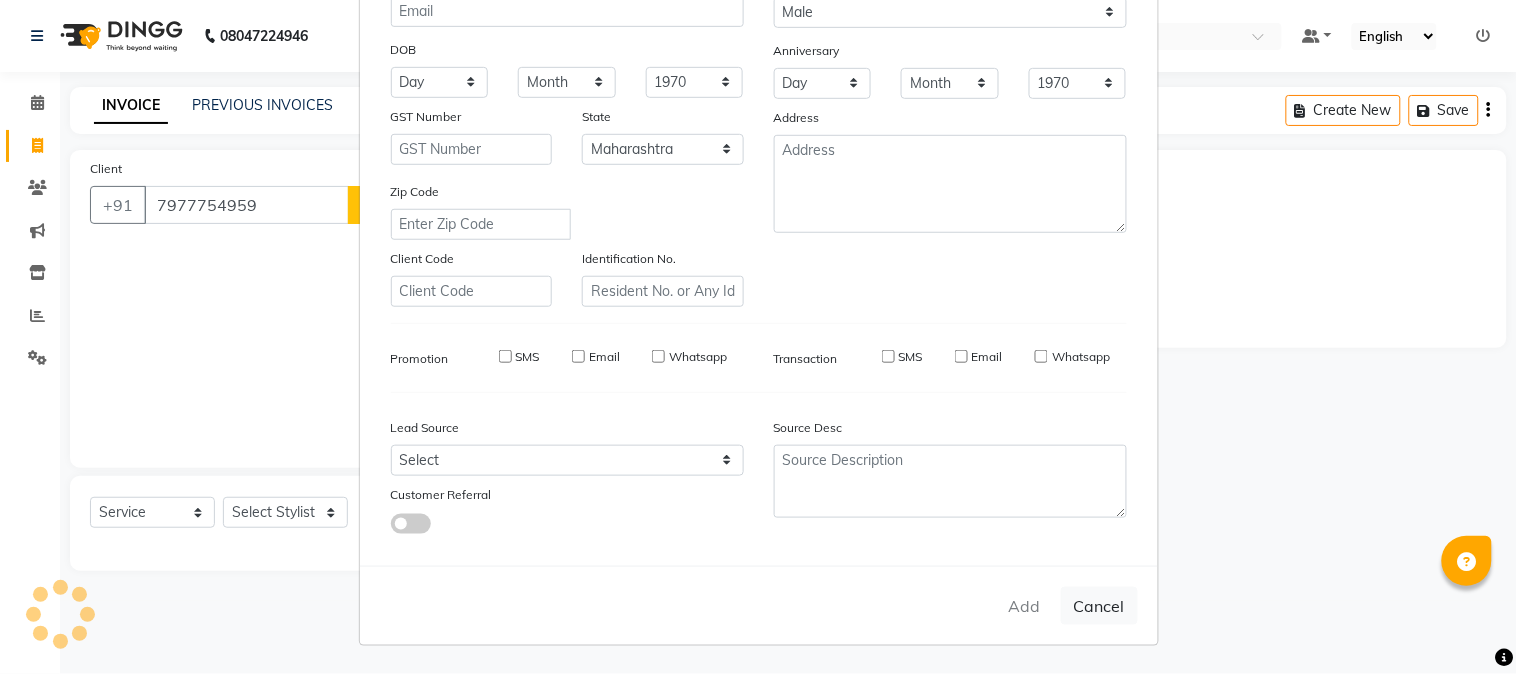 select 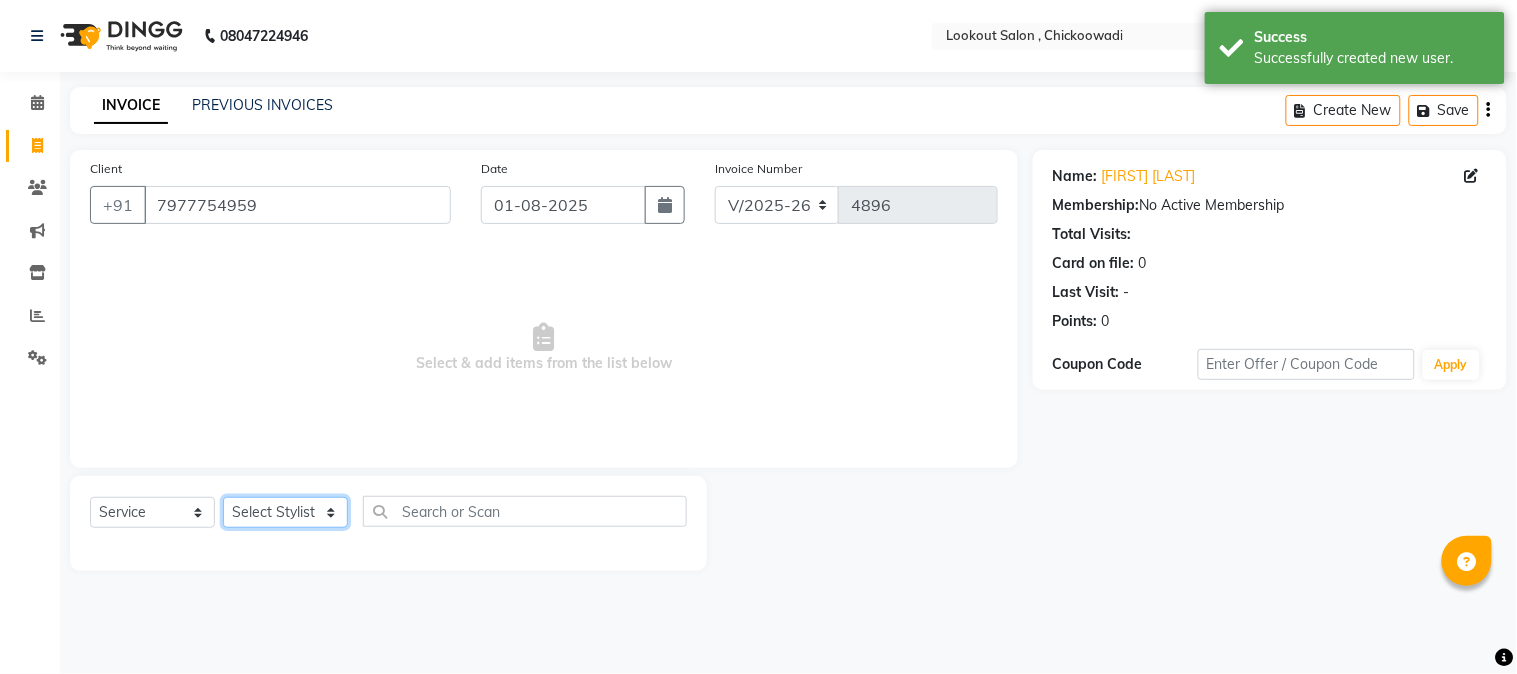 click on "Select Stylist Alizah Bangi AMIT SOLANKI jishan shekh kuldeep MANDAR GOSAVI NANDINI GUPTA NIPUL SIR NISAR AHMED PIRJADE PARVEEN SHAIKH Rizwan ROOPAVATI Rupali RUPESH SADAF SHAIKH SAHIL TAK SAMREEN DHOLKIYA shweta kashyap" 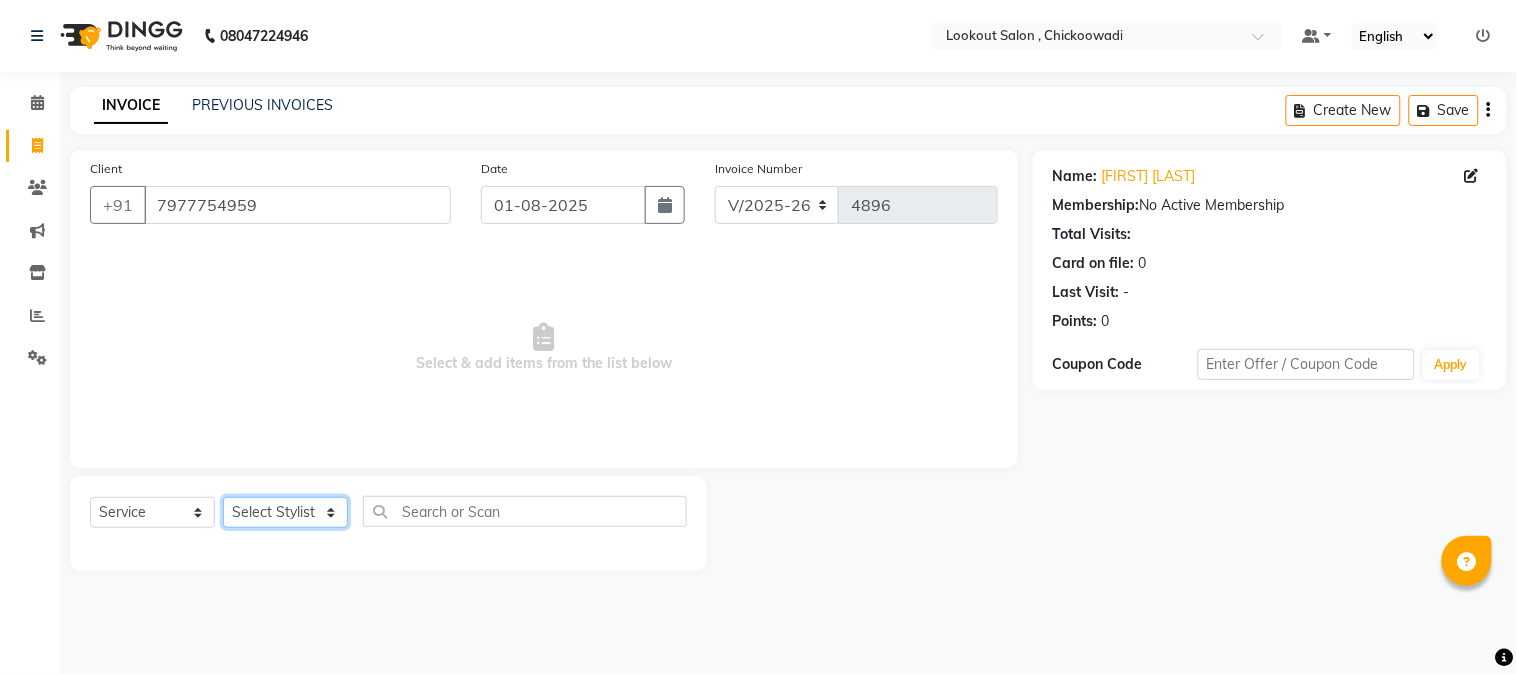 select on "24828" 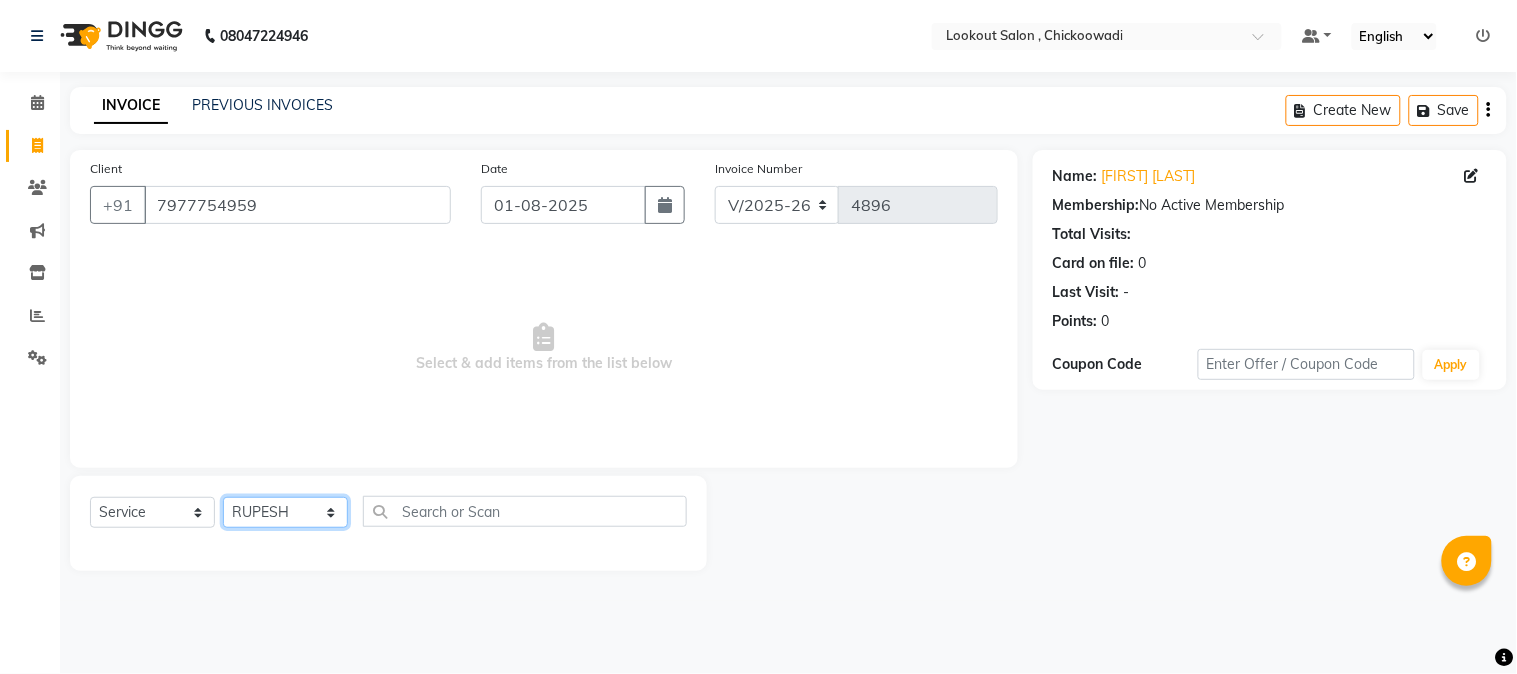 click on "Select Stylist Alizah Bangi AMIT SOLANKI jishan shekh kuldeep MANDAR GOSAVI NANDINI GUPTA NIPUL SIR NISAR AHMED PIRJADE PARVEEN SHAIKH Rizwan ROOPAVATI Rupali RUPESH SADAF SHAIKH SAHIL TAK SAMREEN DHOLKIYA shweta kashyap" 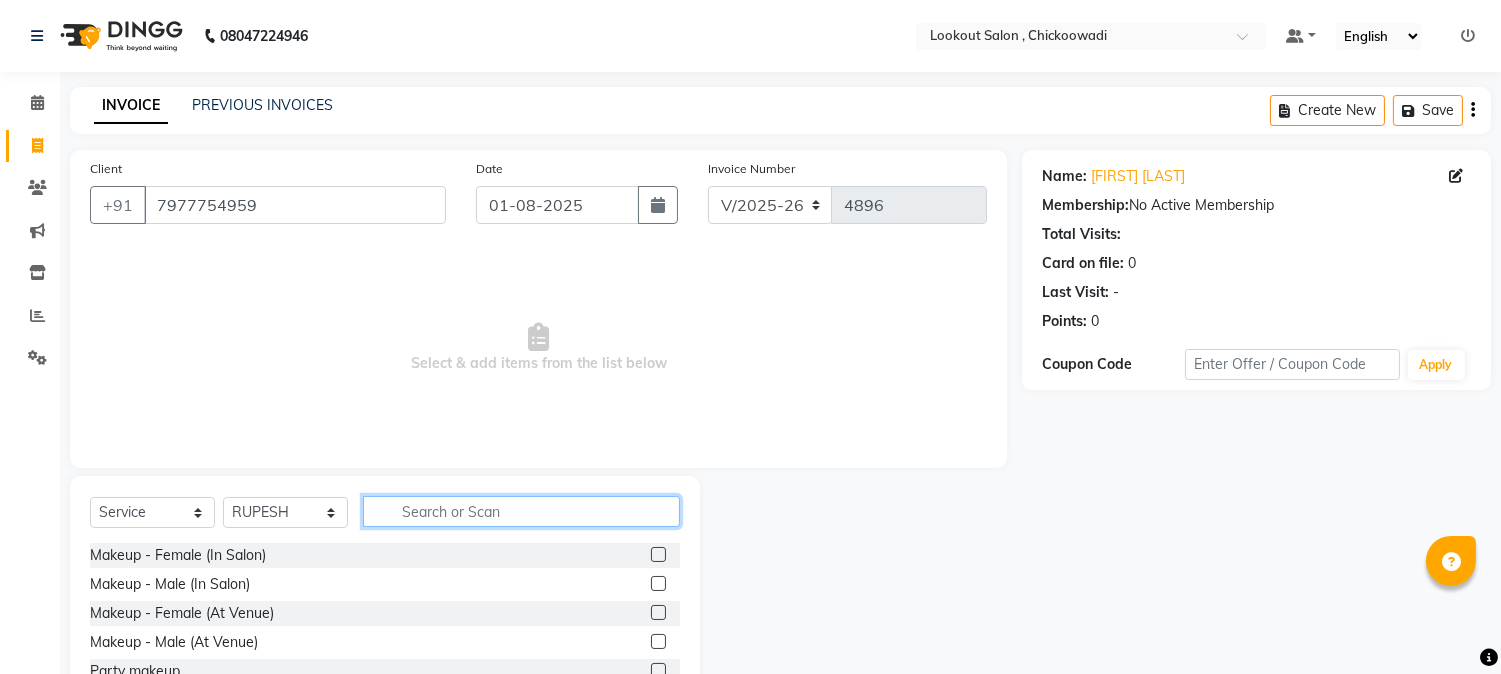 click 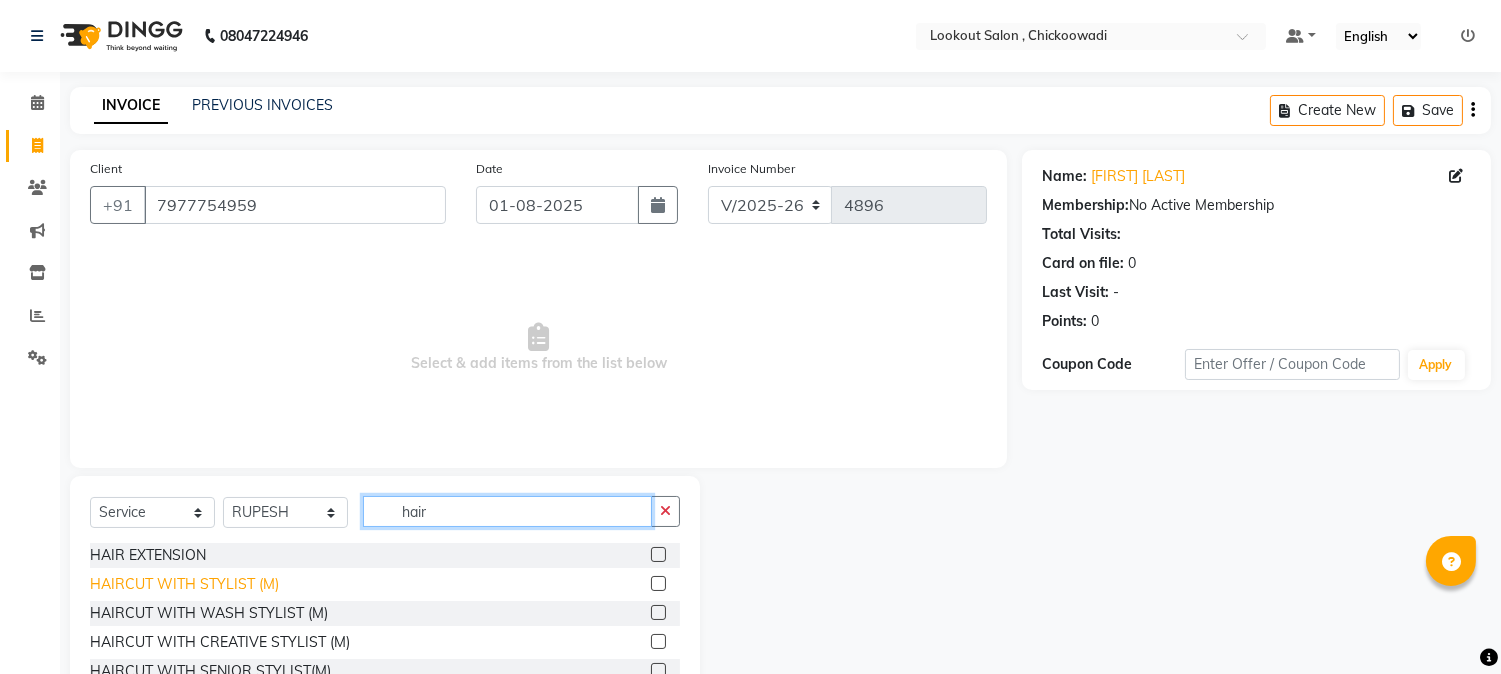 type on "hair" 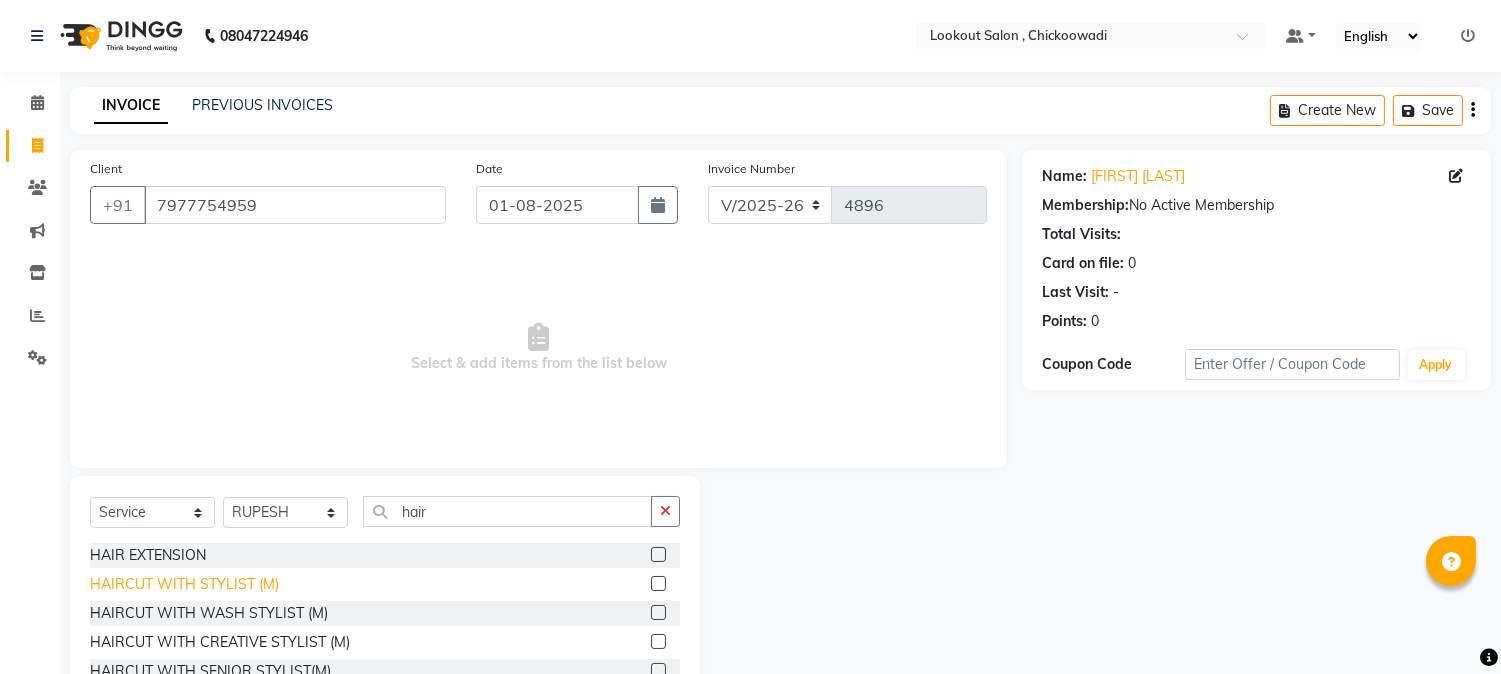 click on "HAIRCUT WITH STYLIST (M)" 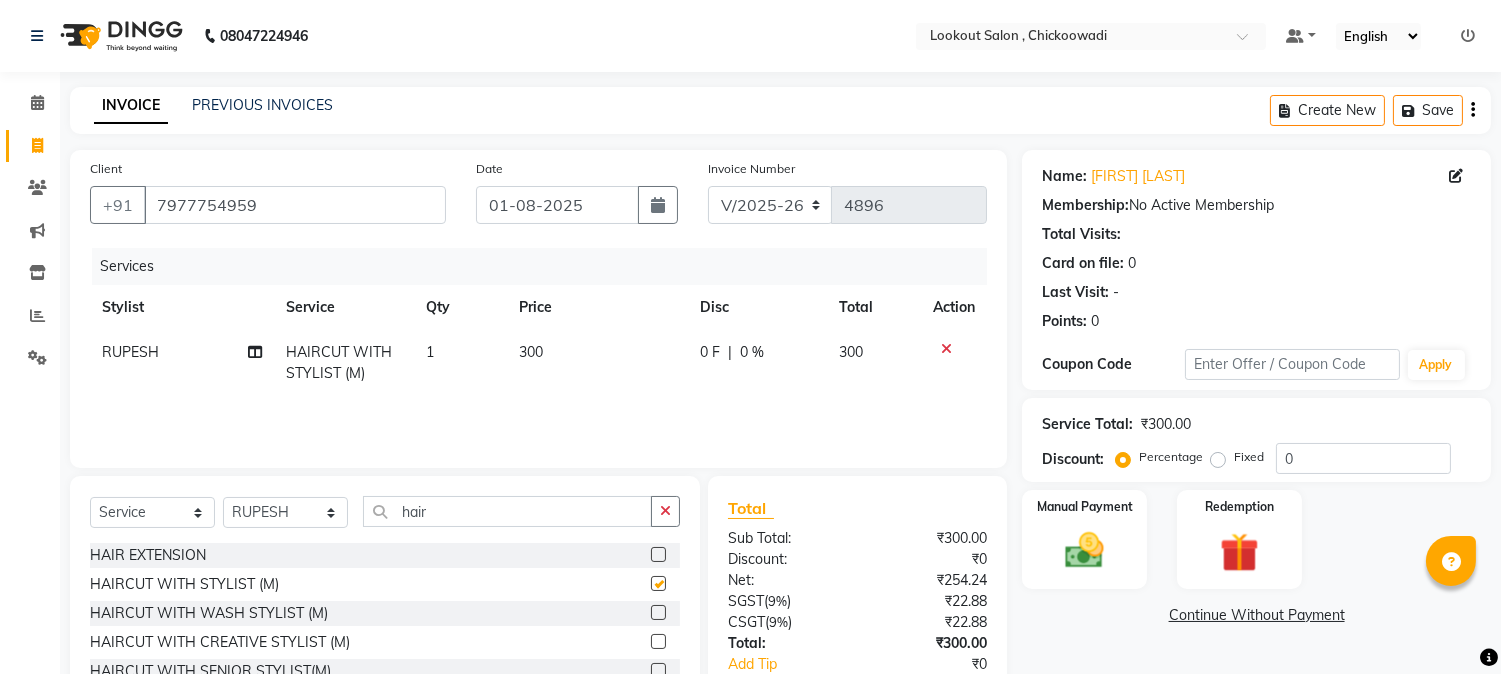checkbox on "false" 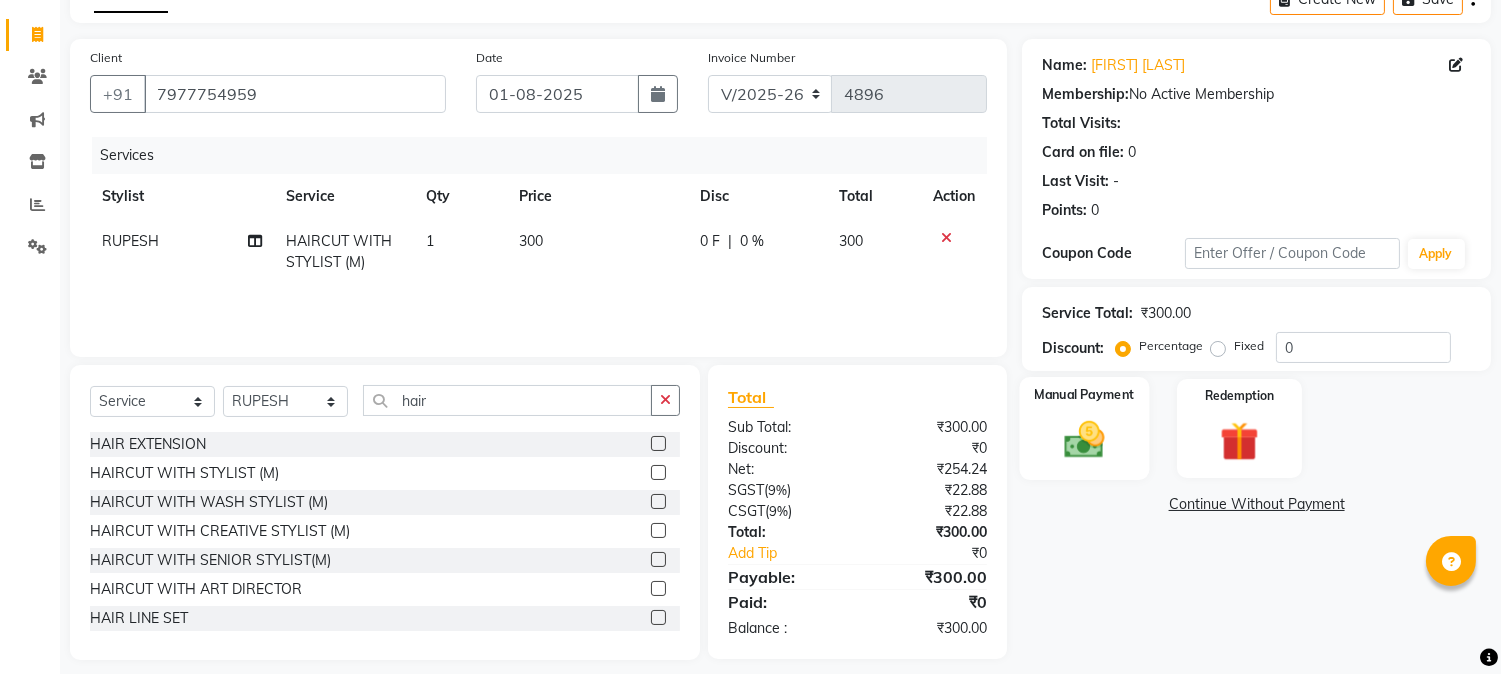click 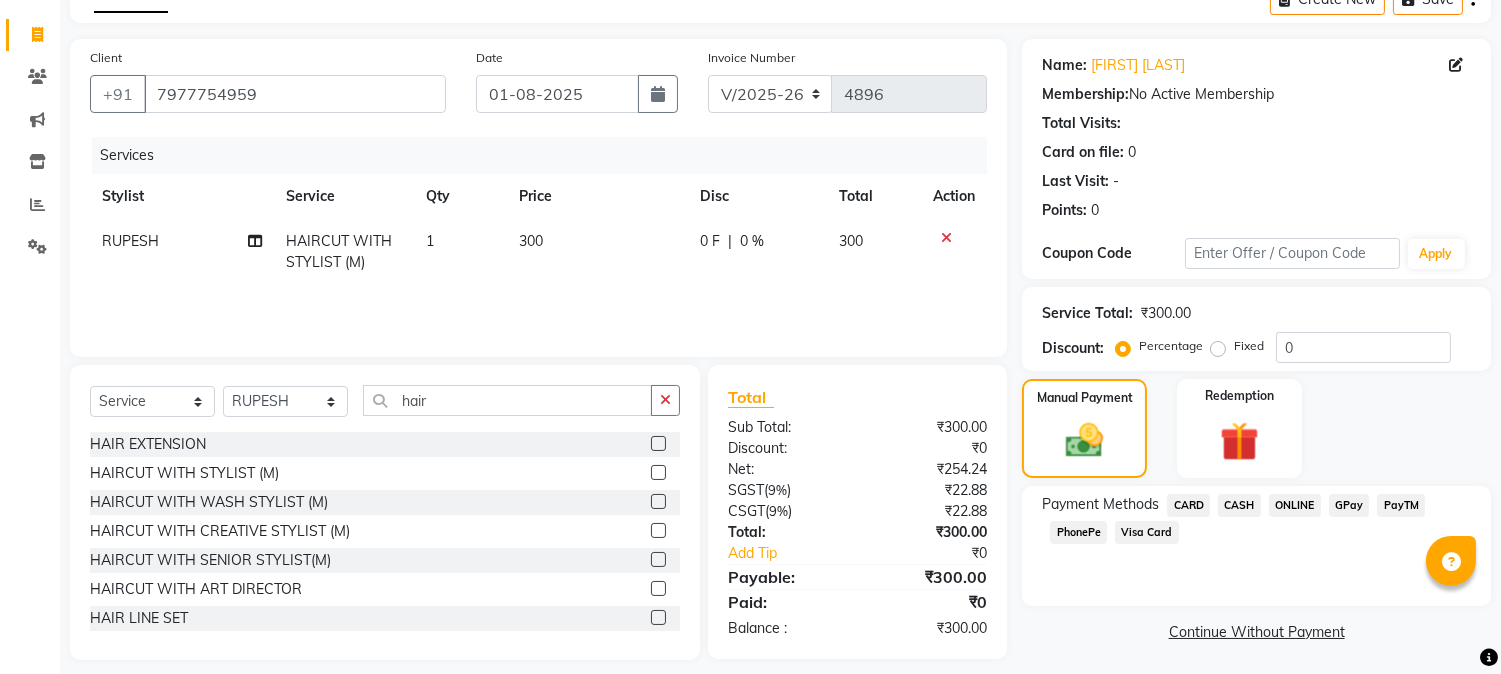 scroll, scrollTop: 126, scrollLeft: 0, axis: vertical 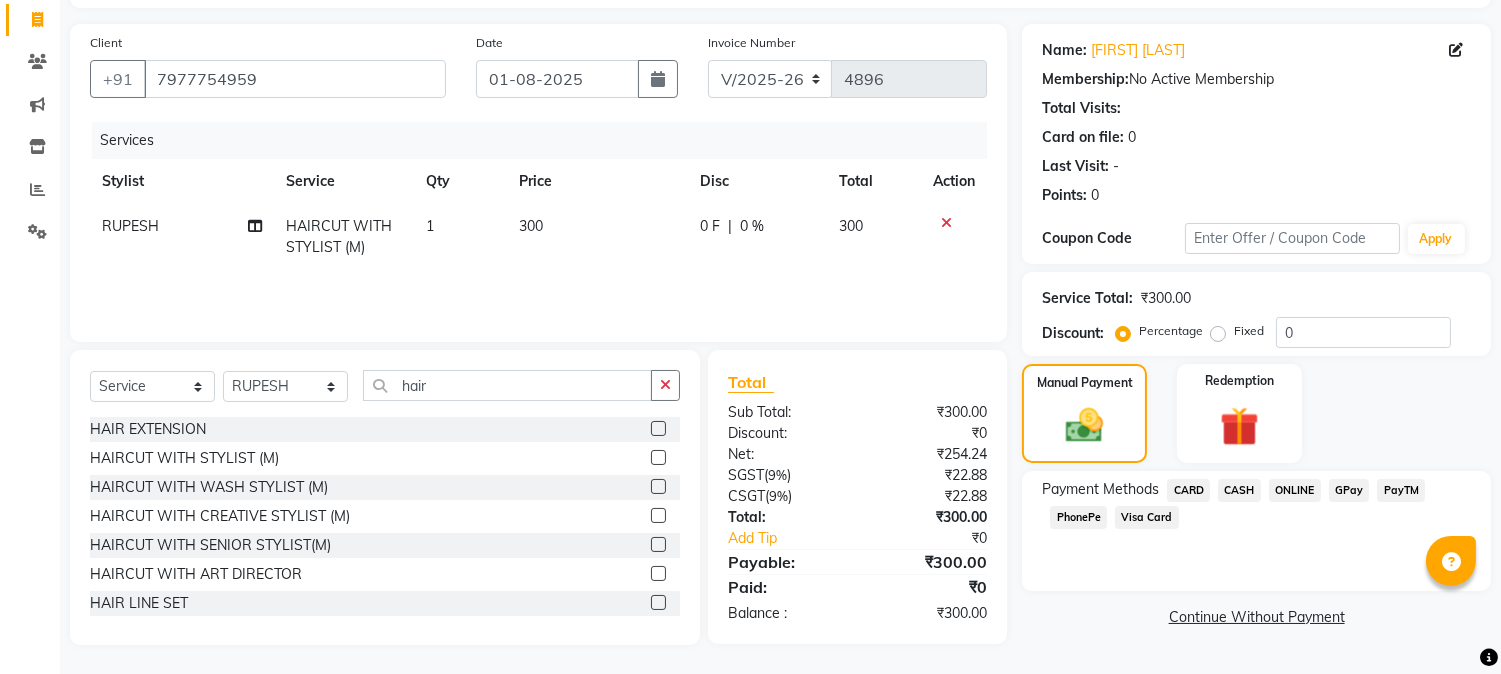 click on "CARD" 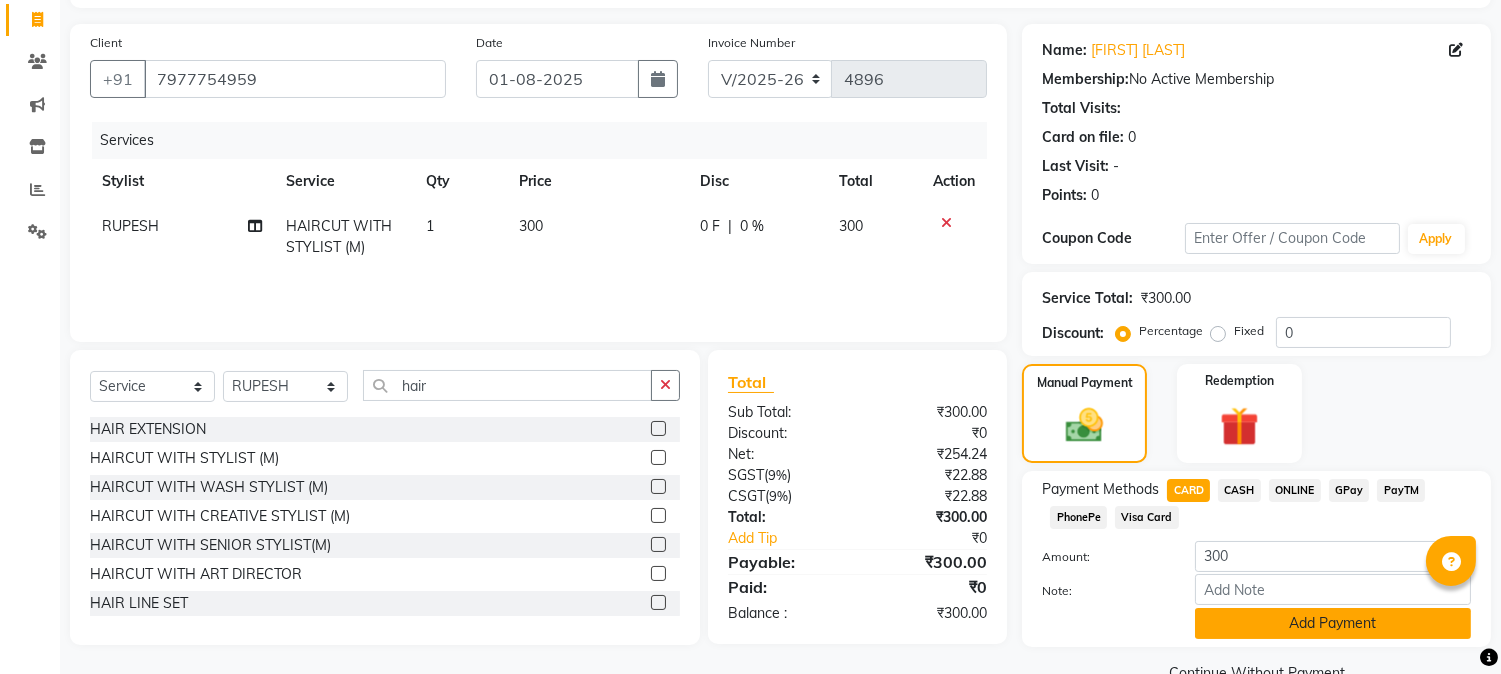 click on "Add Payment" 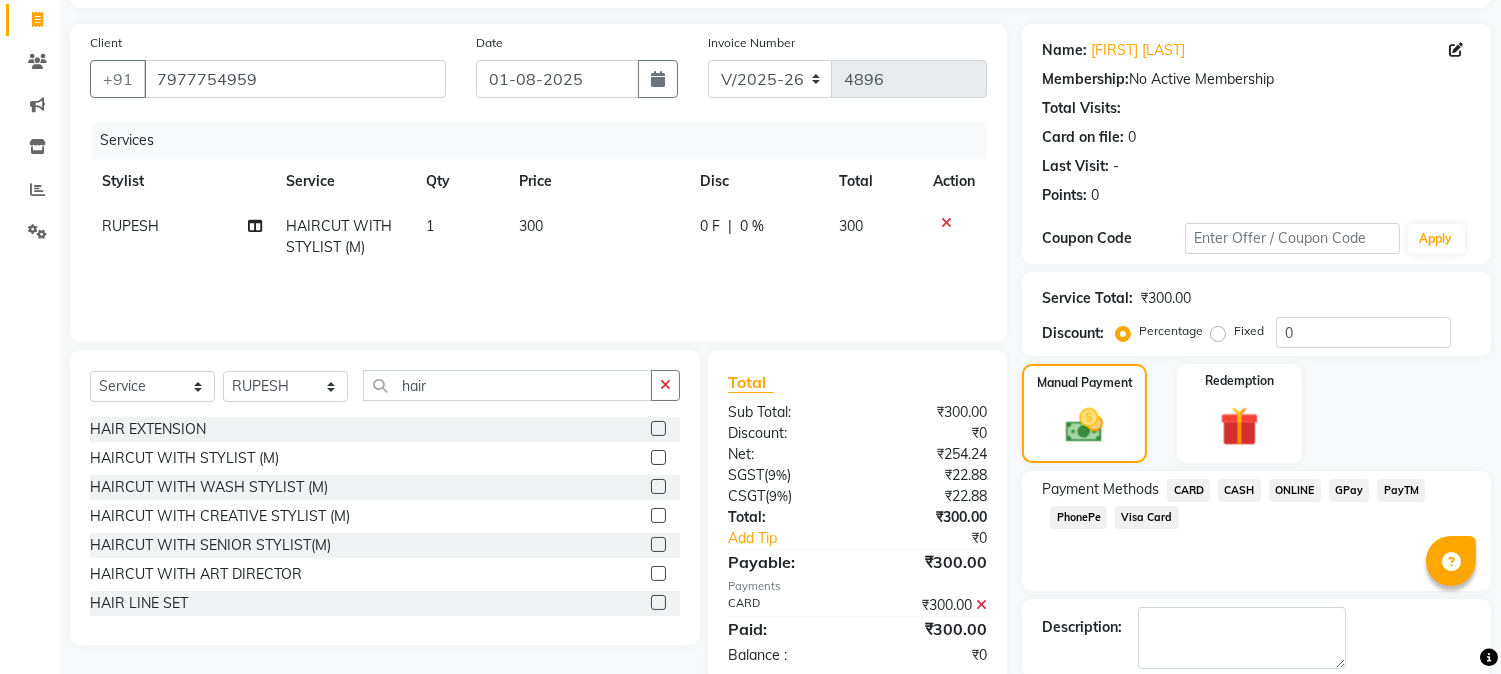 scroll, scrollTop: 225, scrollLeft: 0, axis: vertical 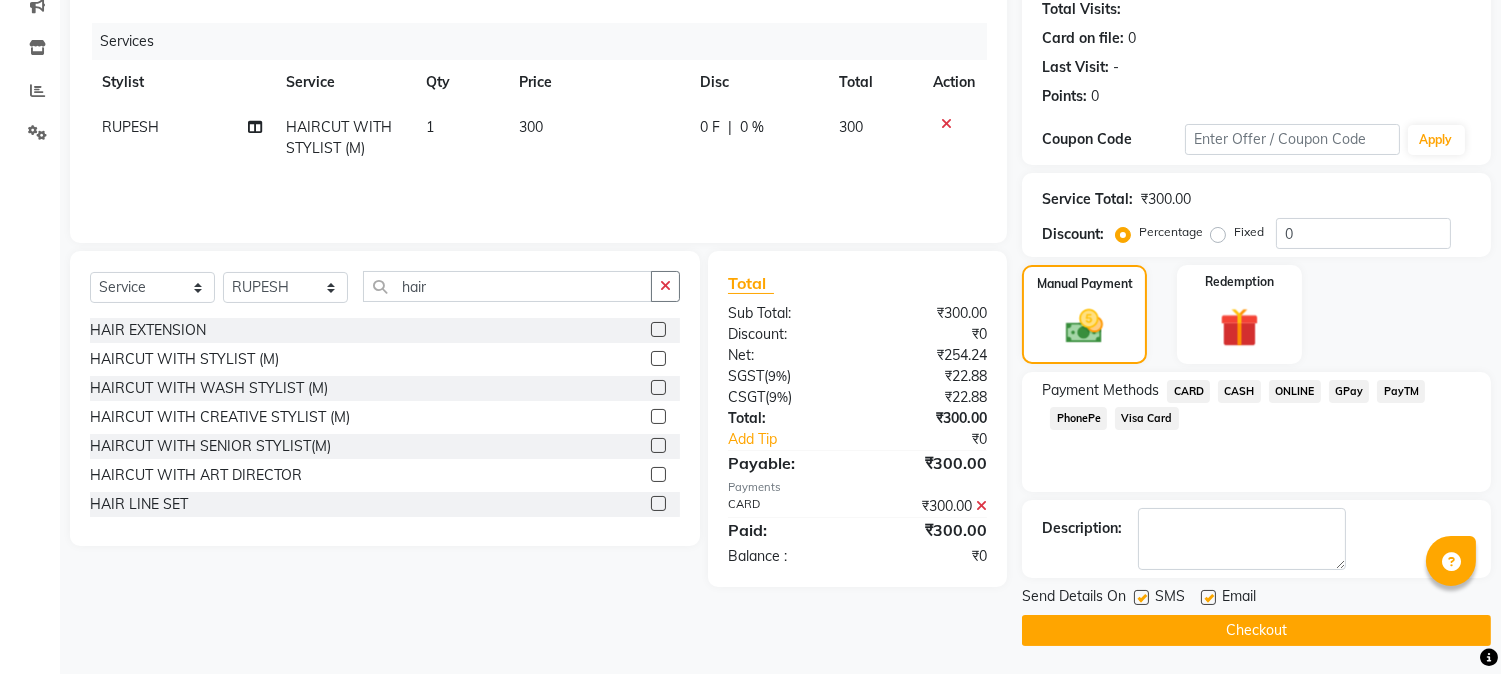 click on "Checkout" 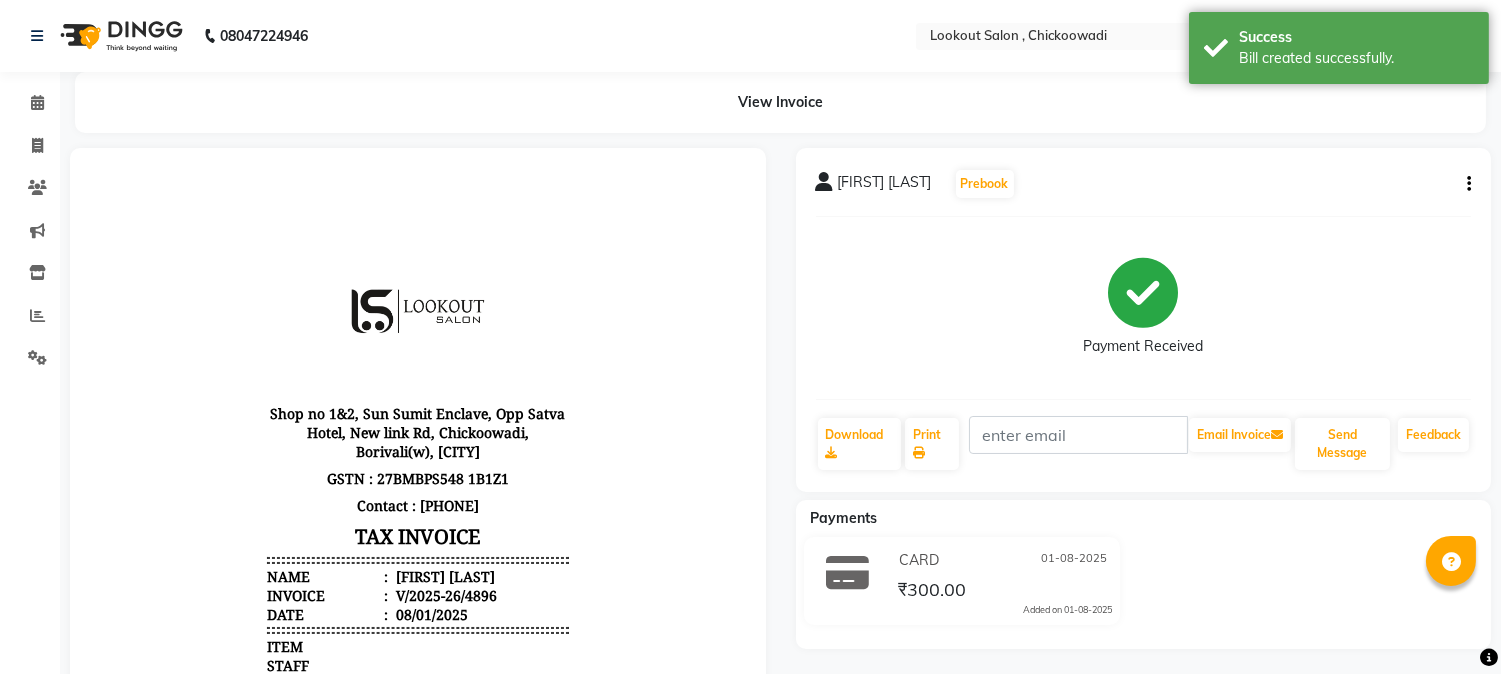 scroll, scrollTop: 0, scrollLeft: 0, axis: both 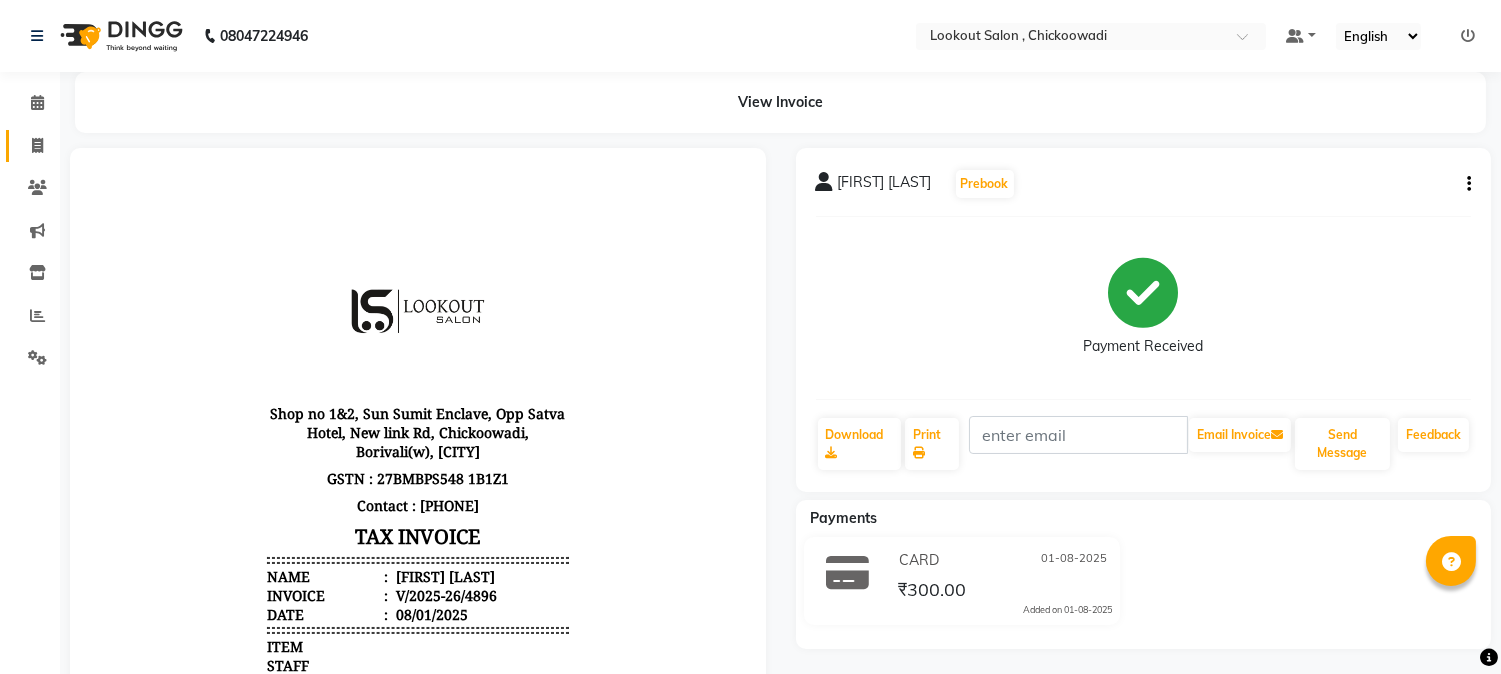 click on "Invoice" 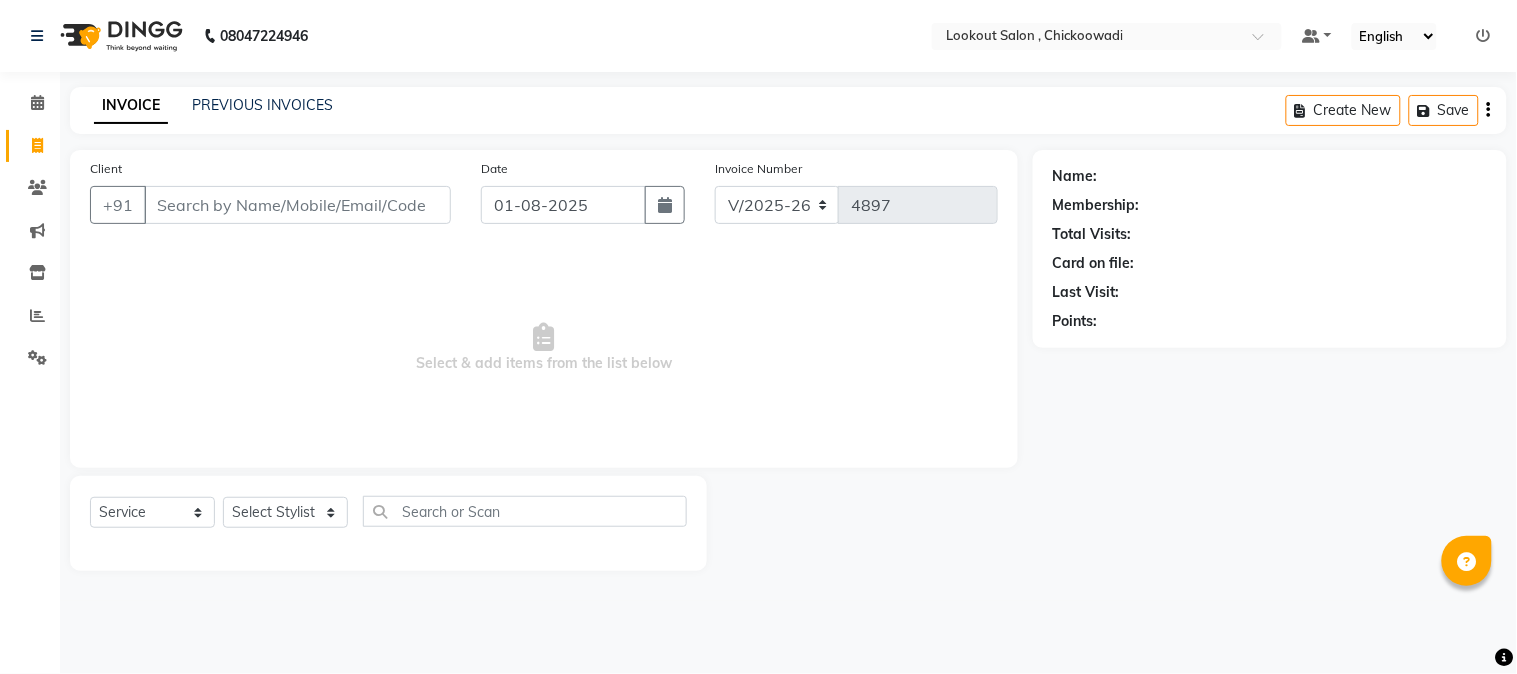 click on "Client" at bounding box center [297, 205] 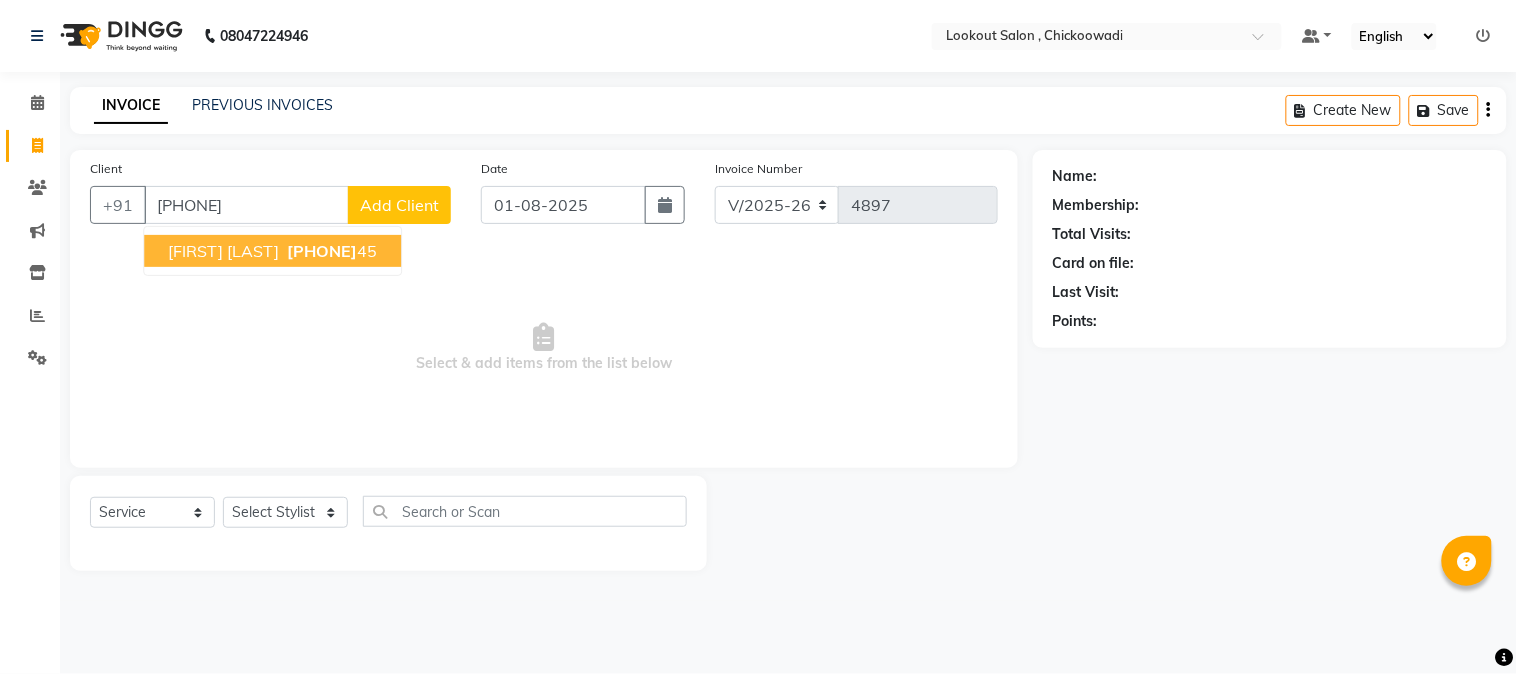 click on "[FIRST] [LAST] [PHONE]" at bounding box center [272, 251] 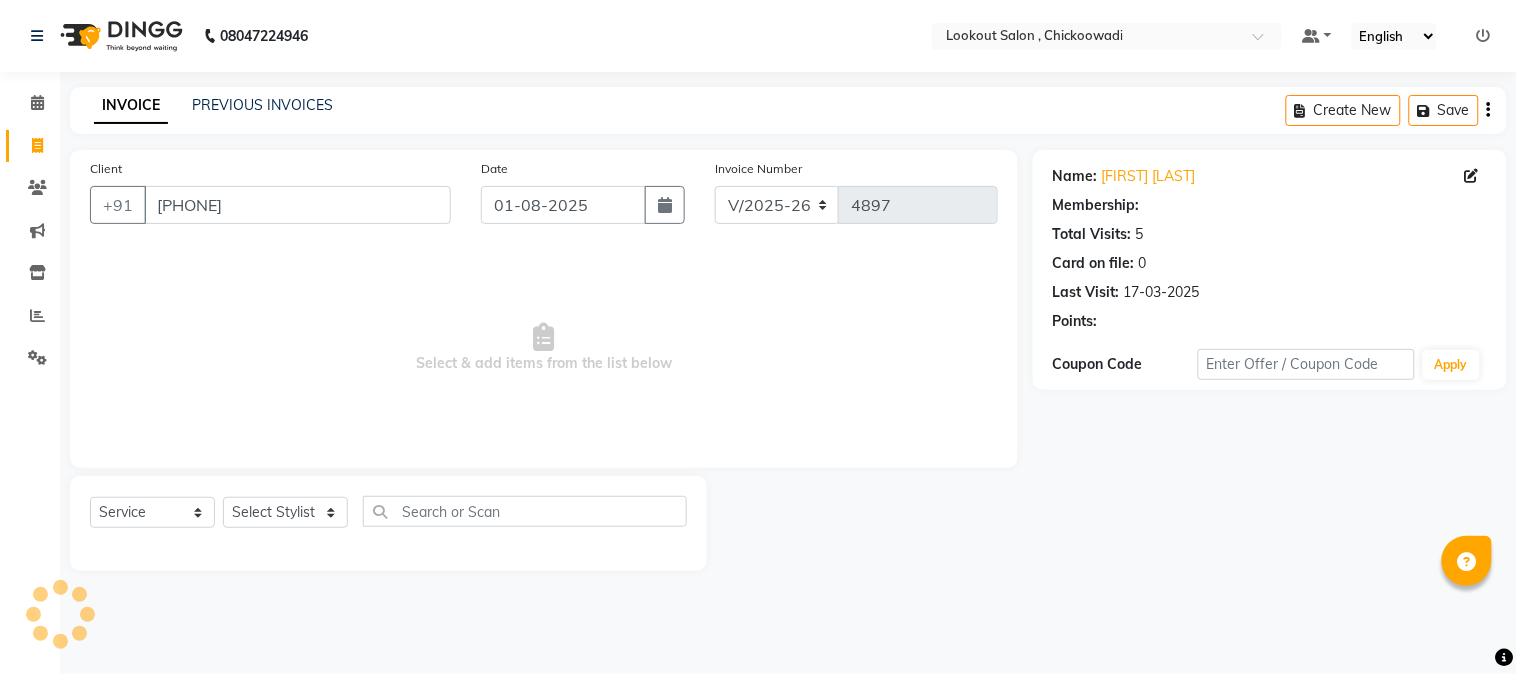 select on "1: Object" 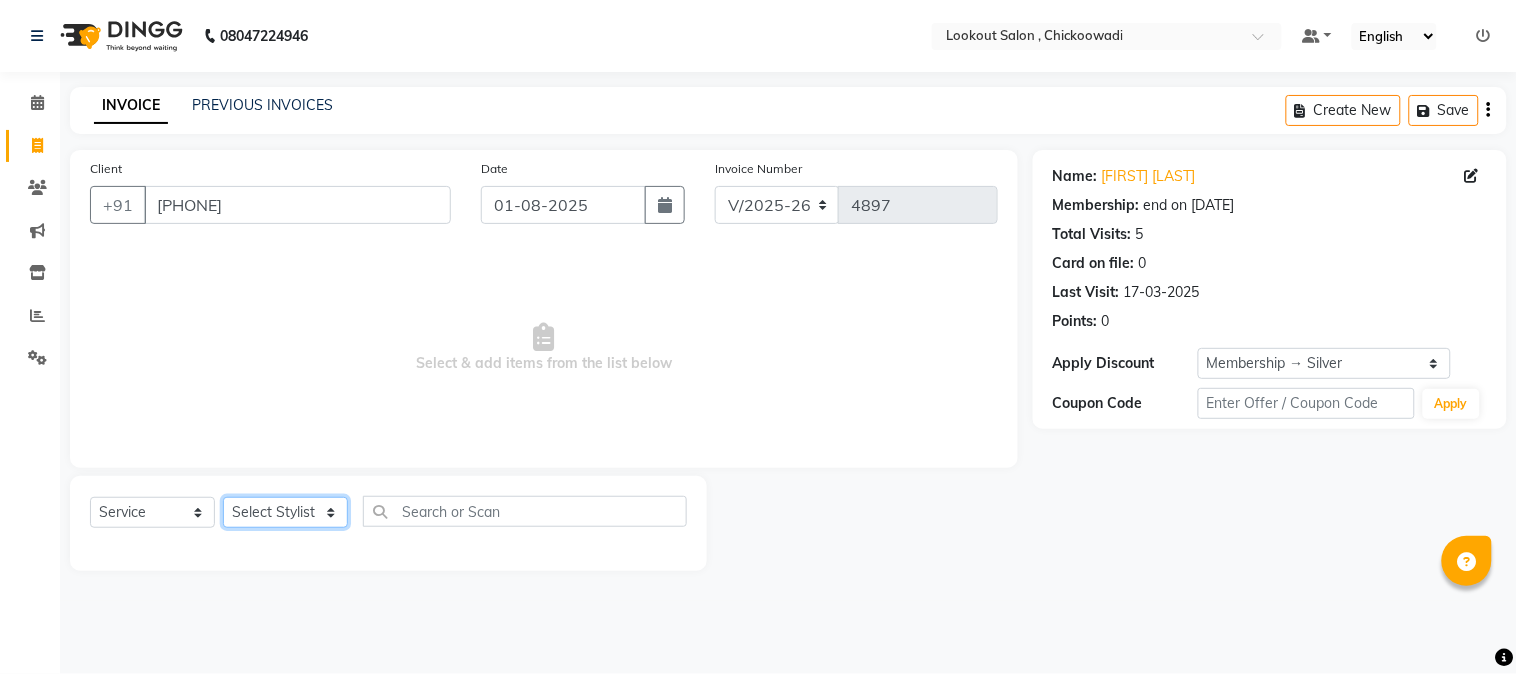 click on "Select Stylist Alizah Bangi AMIT SOLANKI jishan shekh kuldeep MANDAR GOSAVI NANDINI GUPTA NIPUL SIR NISAR AHMED PIRJADE PARVEEN SHAIKH Rizwan ROOPAVATI Rupali RUPESH SADAF SHAIKH SAHIL TAK SAMREEN DHOLKIYA shweta kashyap" 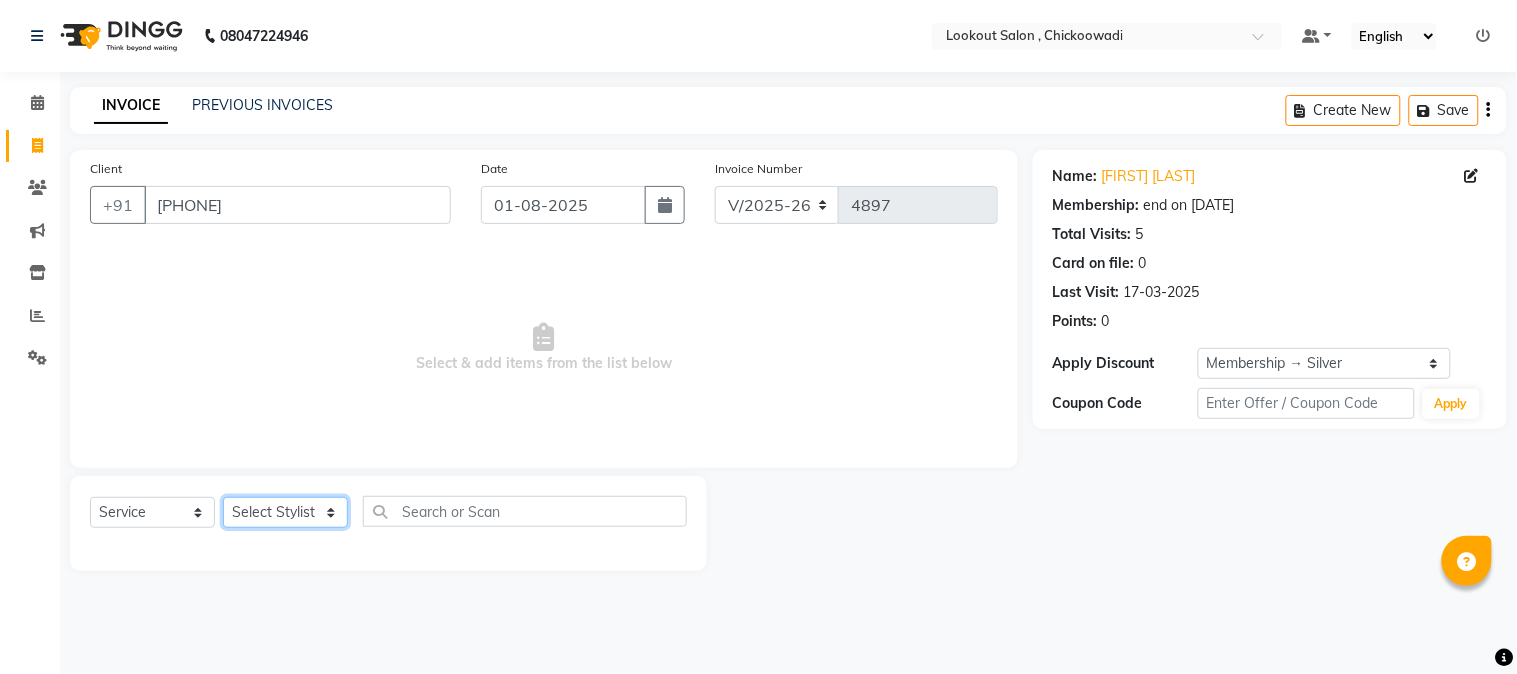 select on "87431" 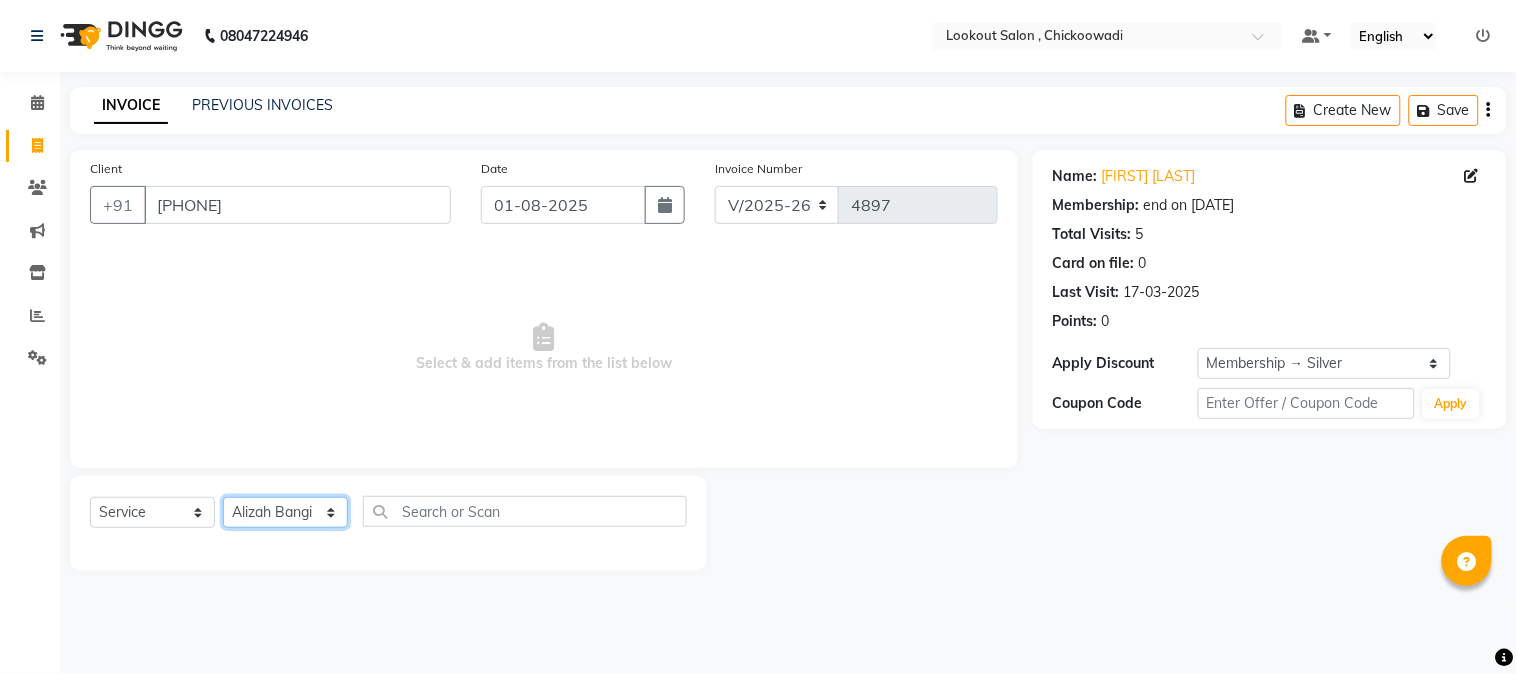 click on "Select Stylist Alizah Bangi AMIT SOLANKI jishan shekh kuldeep MANDAR GOSAVI NANDINI GUPTA NIPUL SIR NISAR AHMED PIRJADE PARVEEN SHAIKH Rizwan ROOPAVATI Rupali RUPESH SADAF SHAIKH SAHIL TAK SAMREEN DHOLKIYA shweta kashyap" 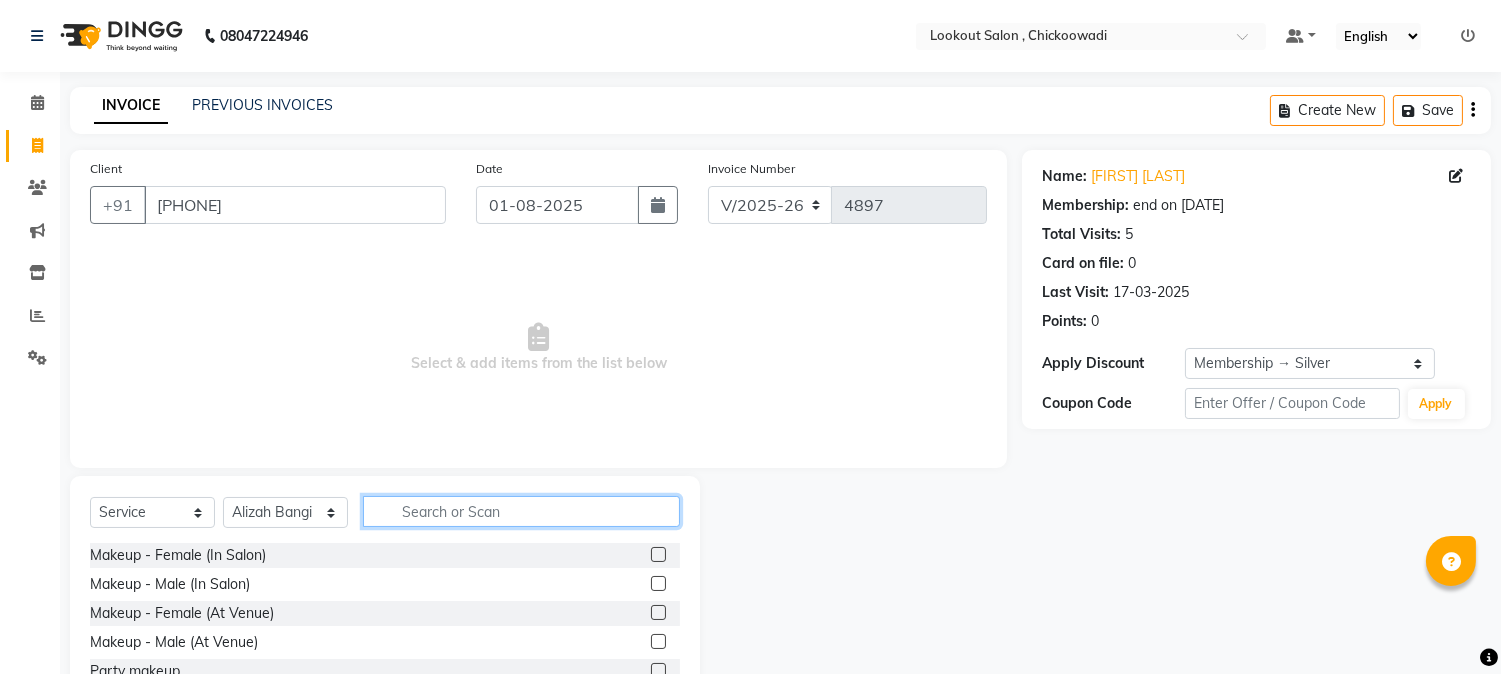 click 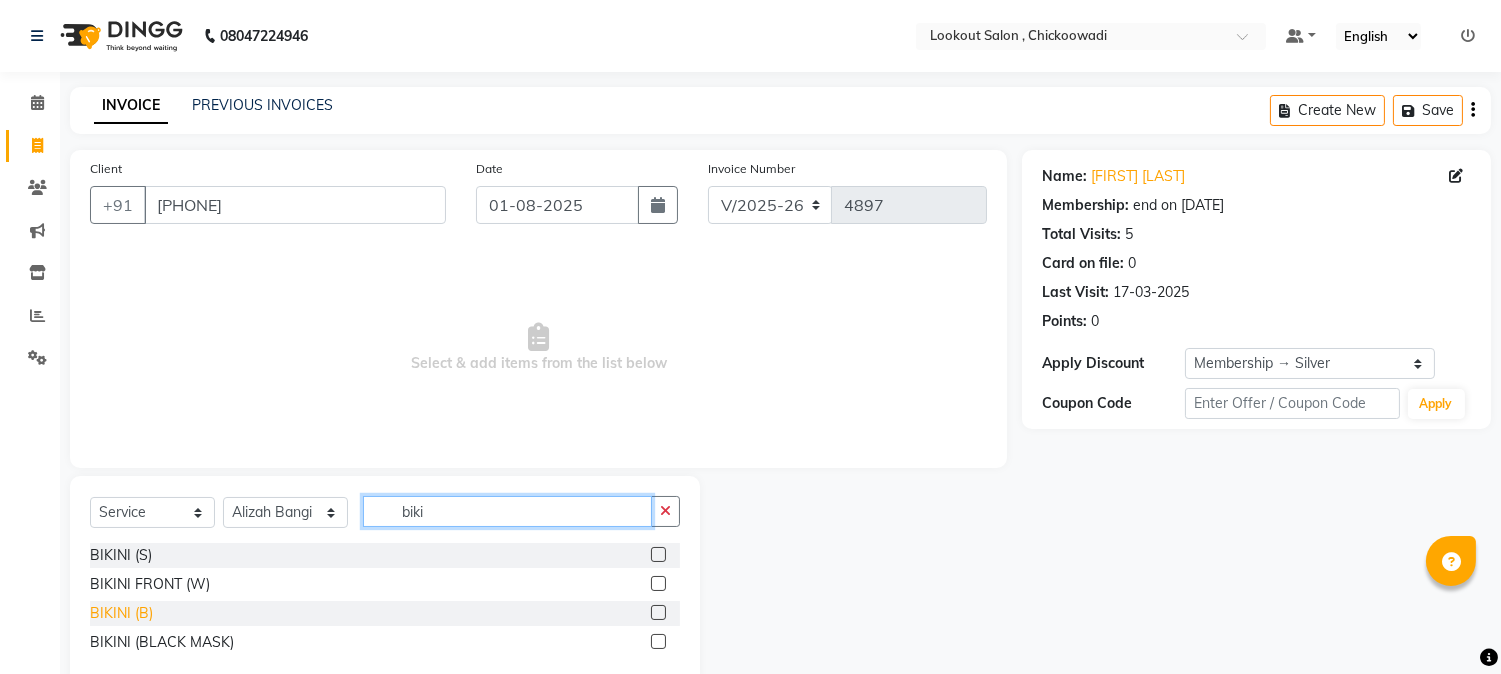 type on "biki" 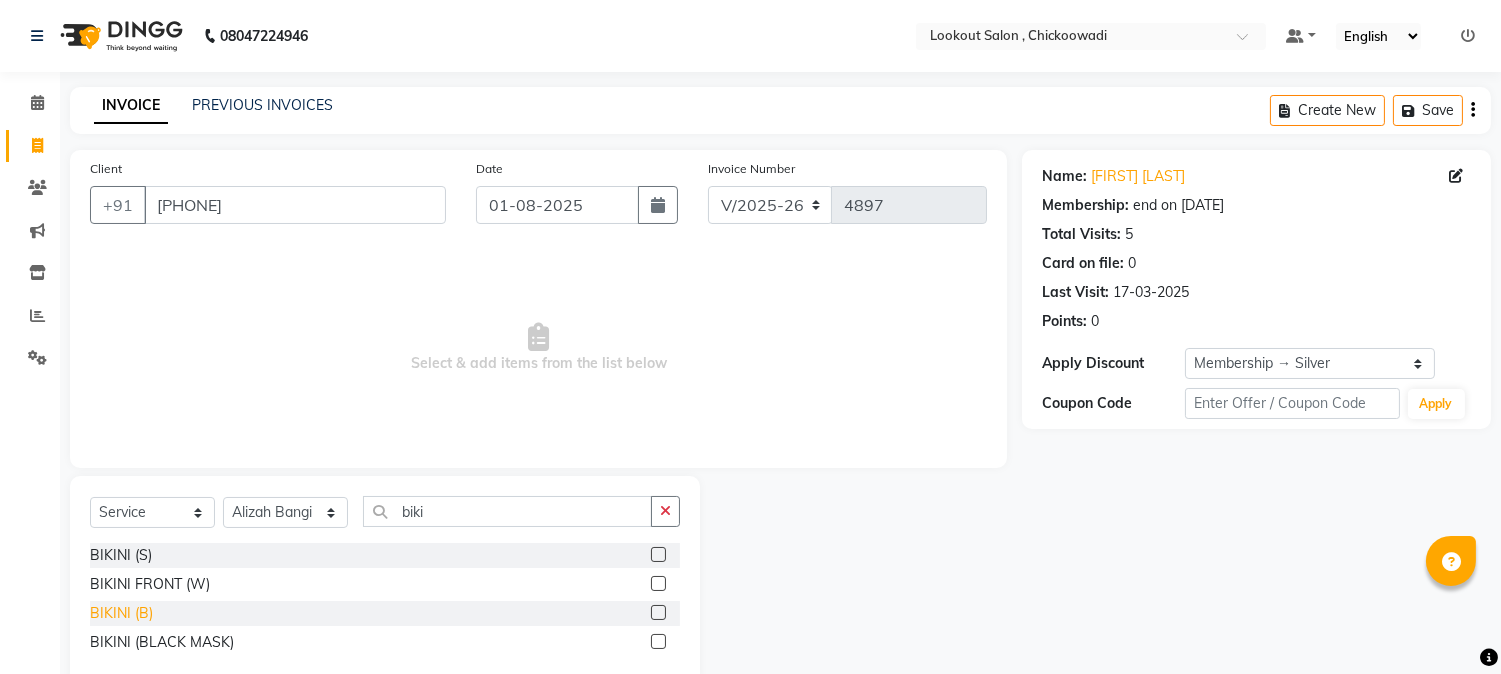 click on "BIKINI  (B)" 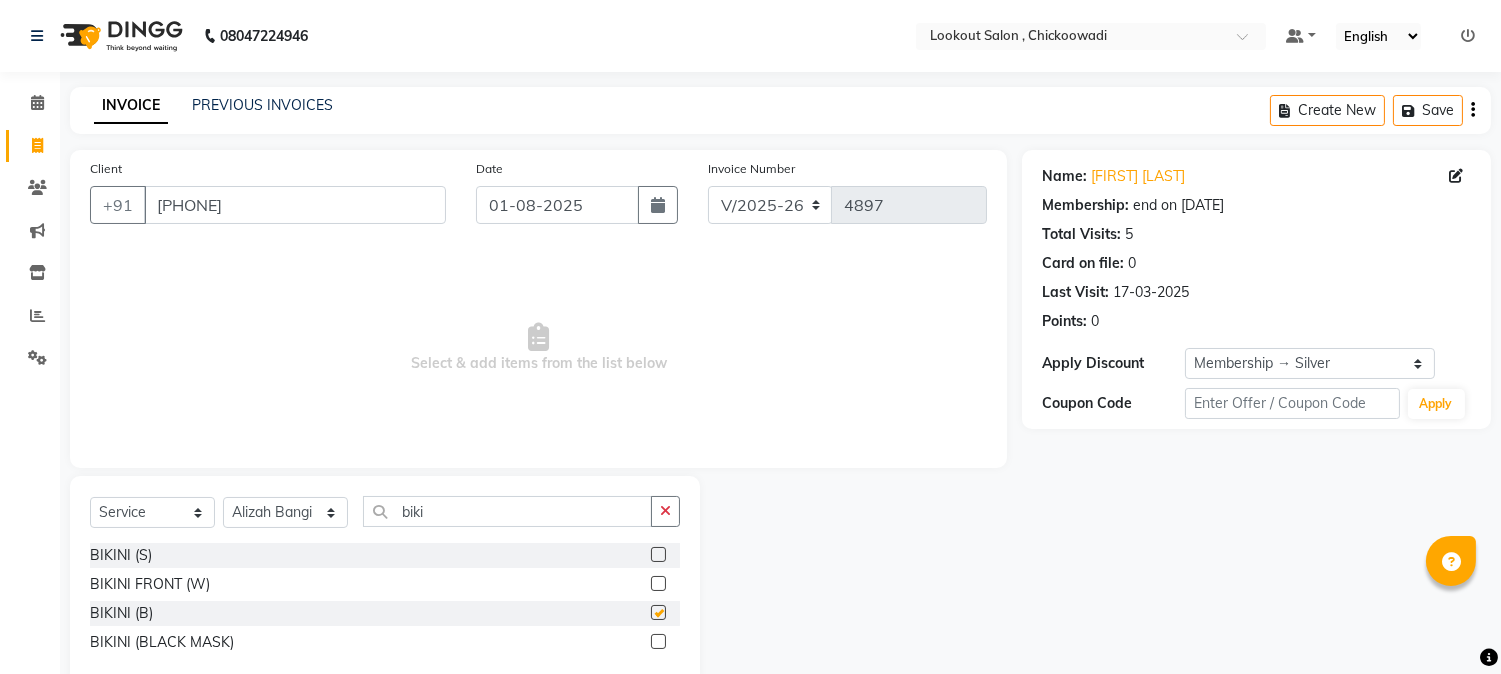 checkbox on "false" 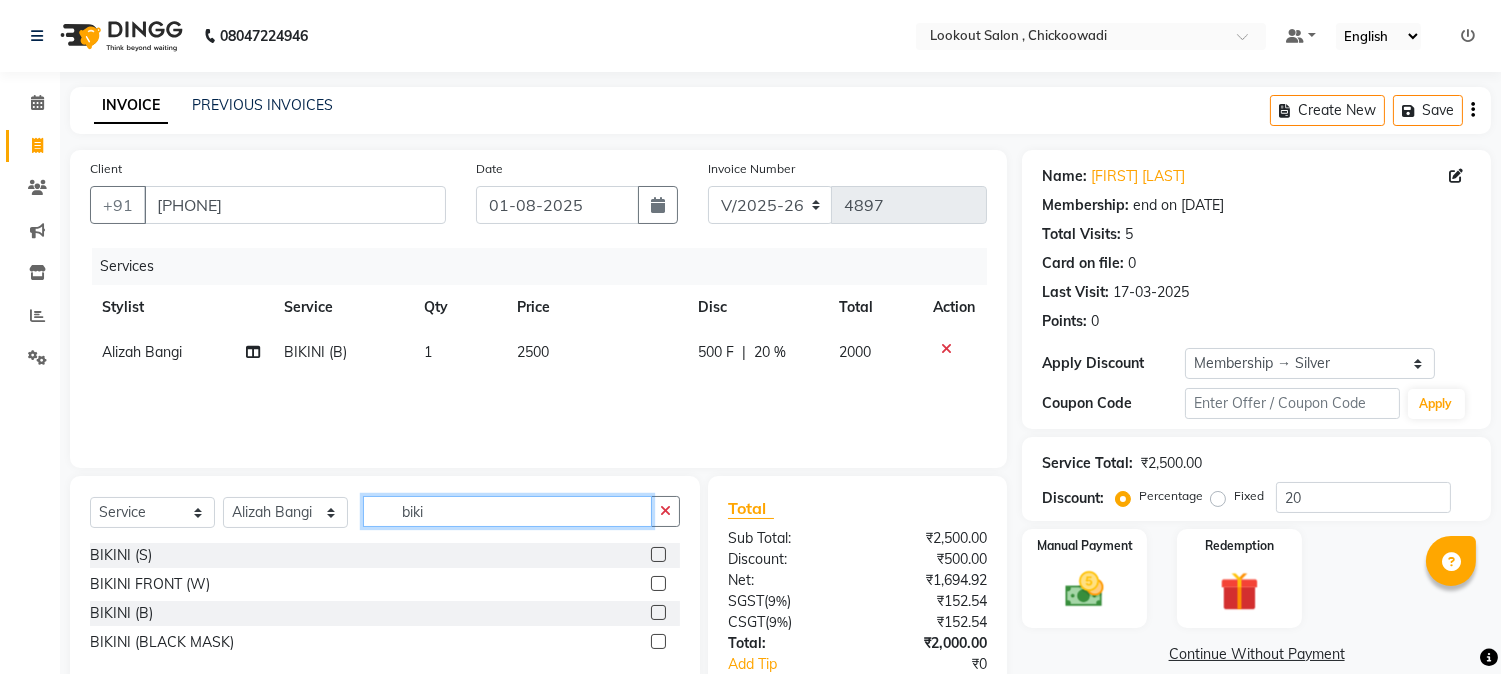 click on "biki" 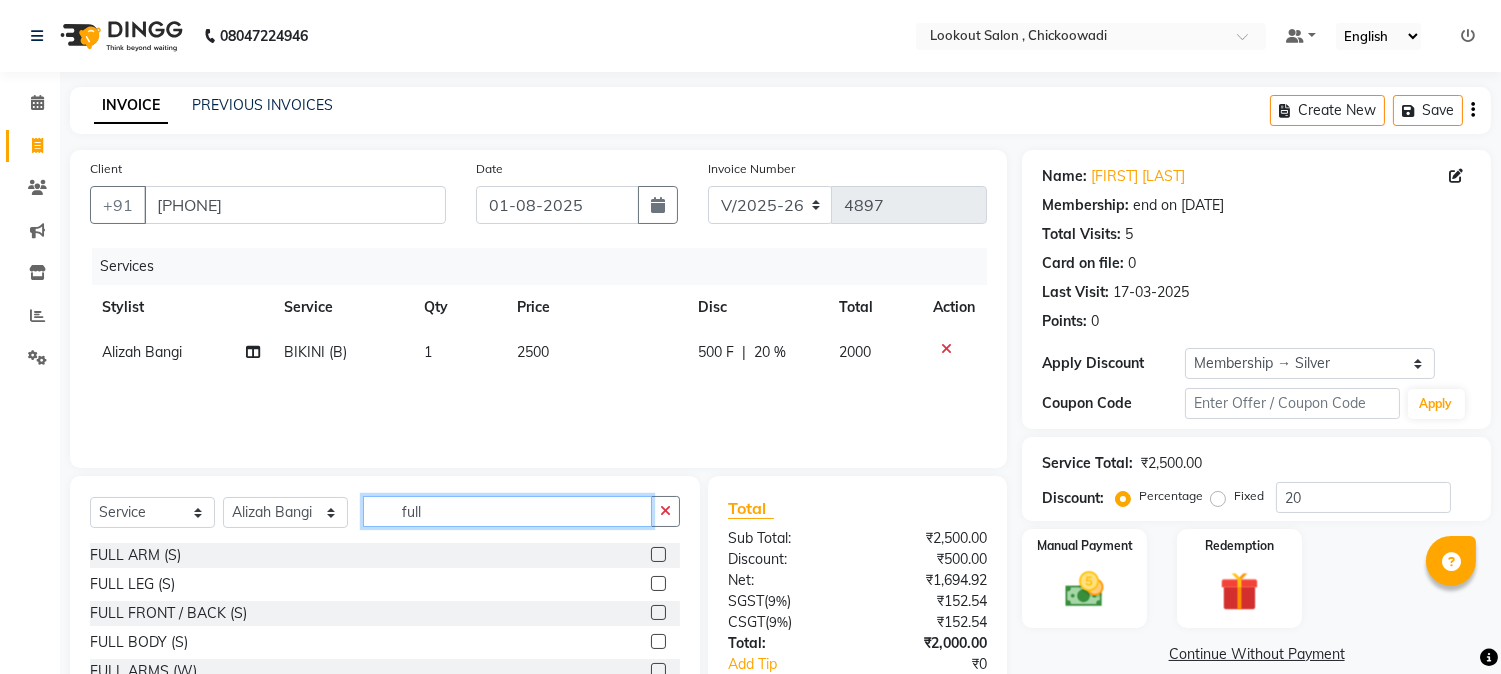scroll, scrollTop: 126, scrollLeft: 0, axis: vertical 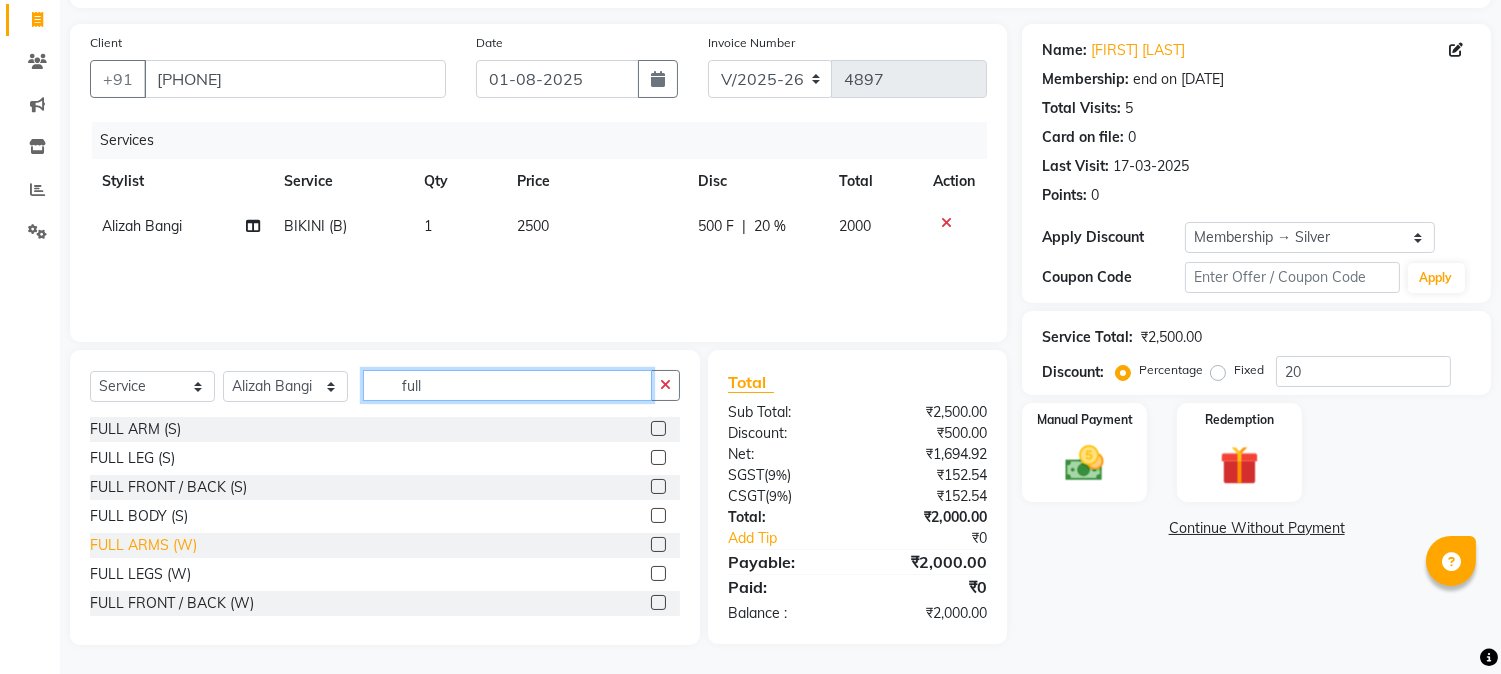 type on "full" 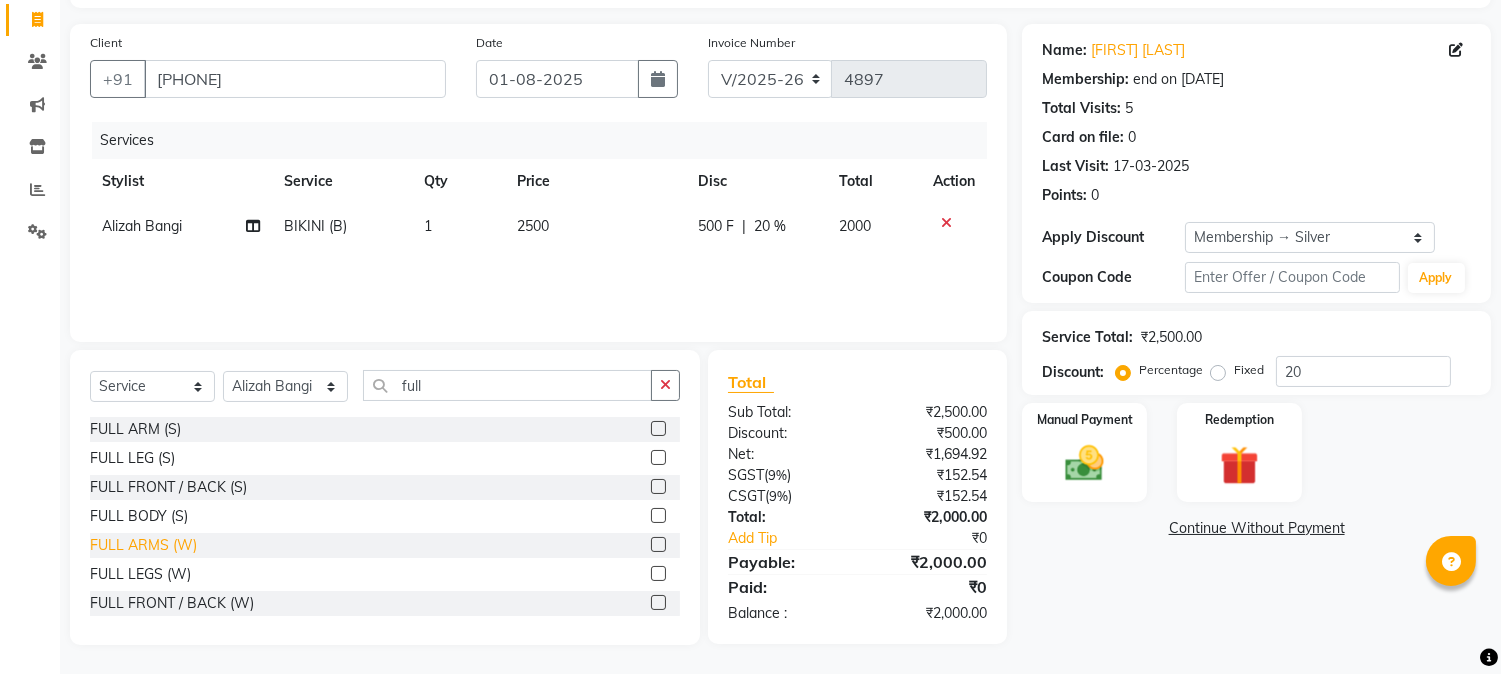 click on "FULL ARMS (W)" 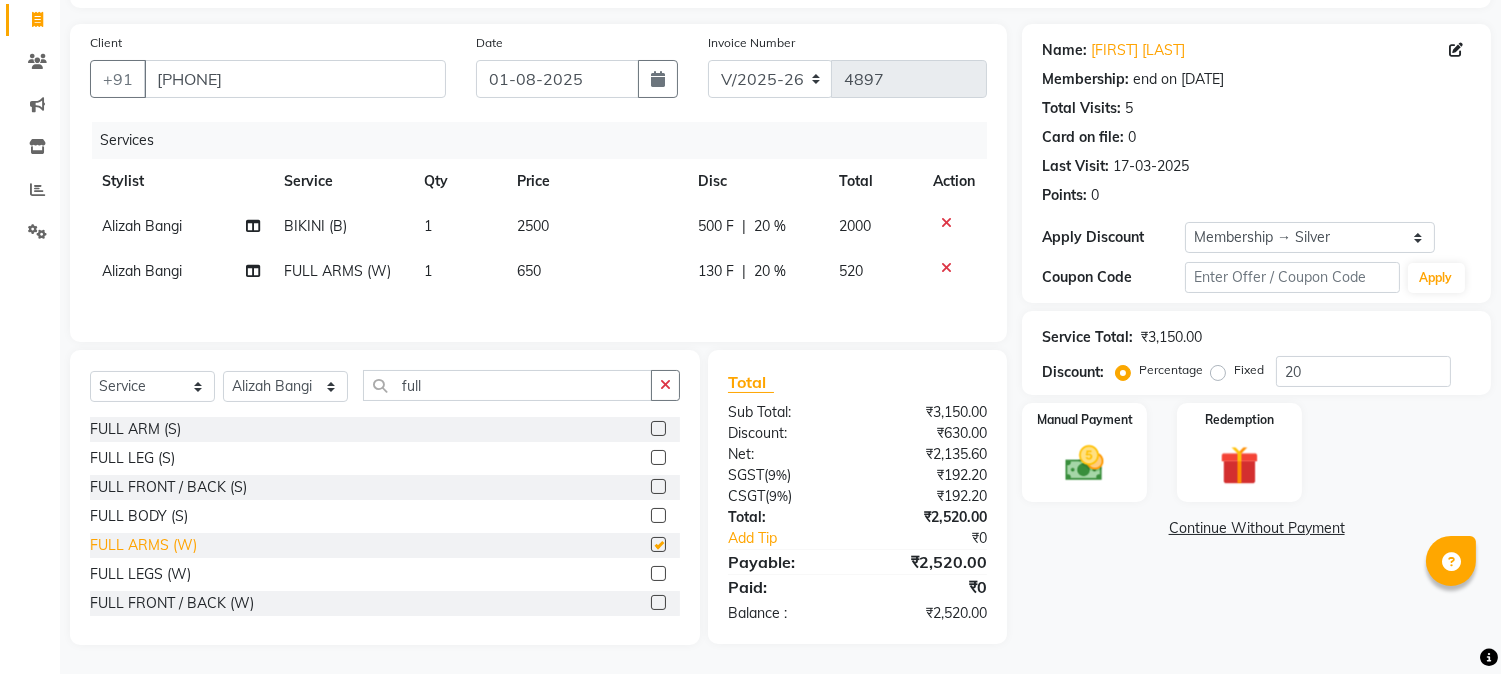 checkbox on "false" 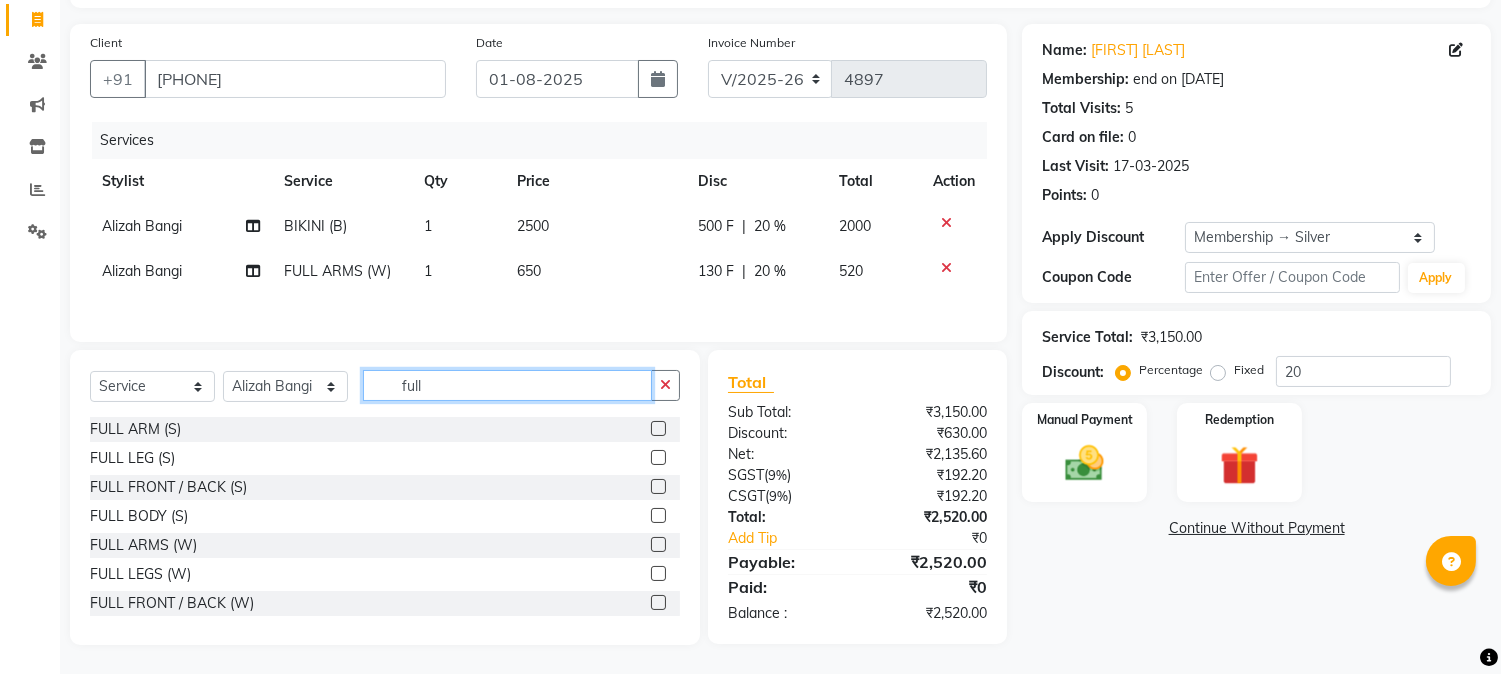click on "full" 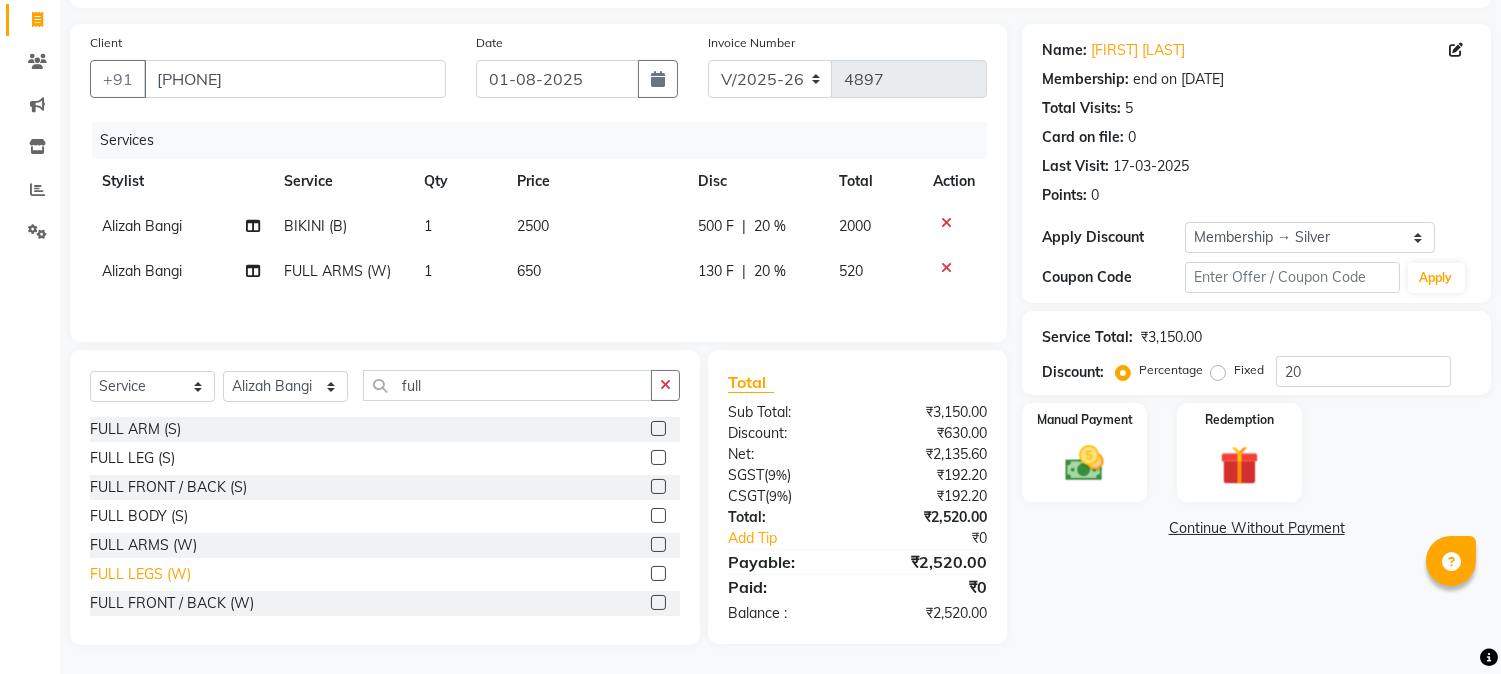 click on "FULL LEGS (W)" 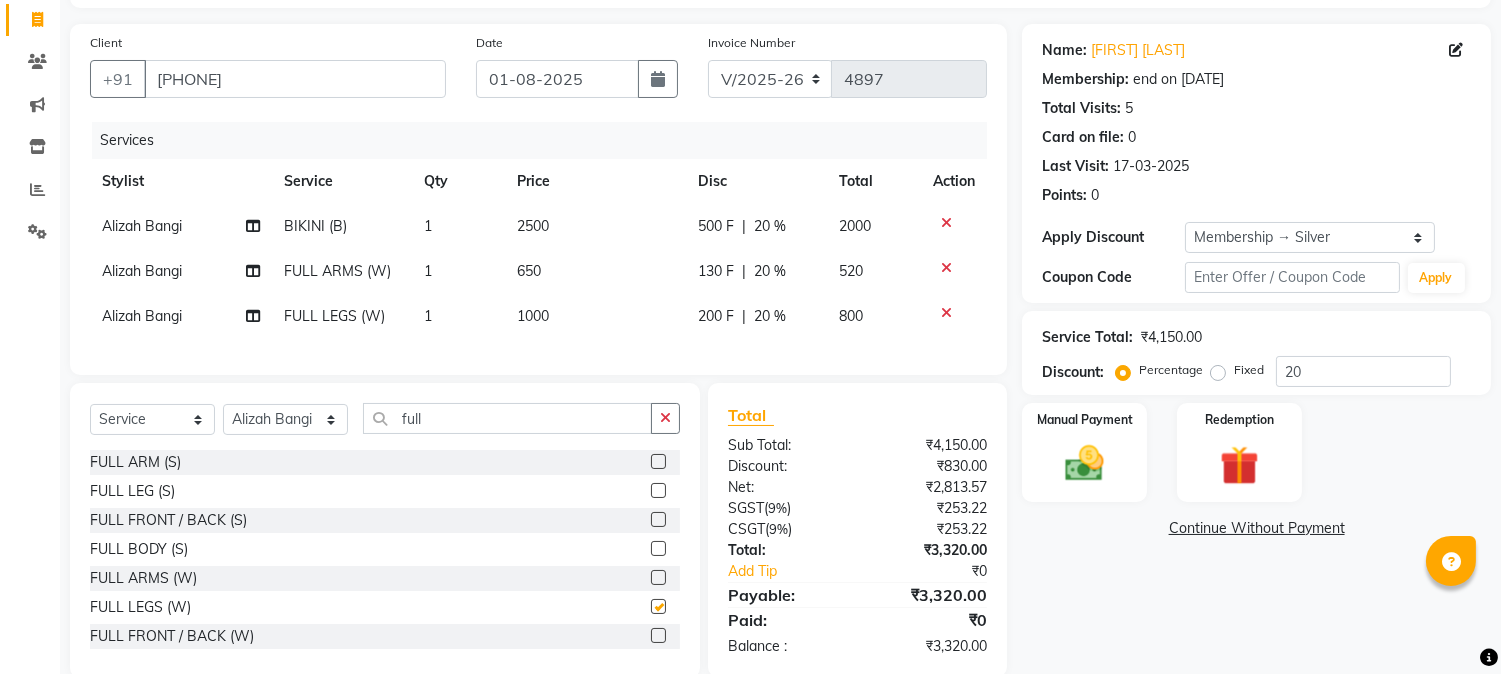 checkbox on "false" 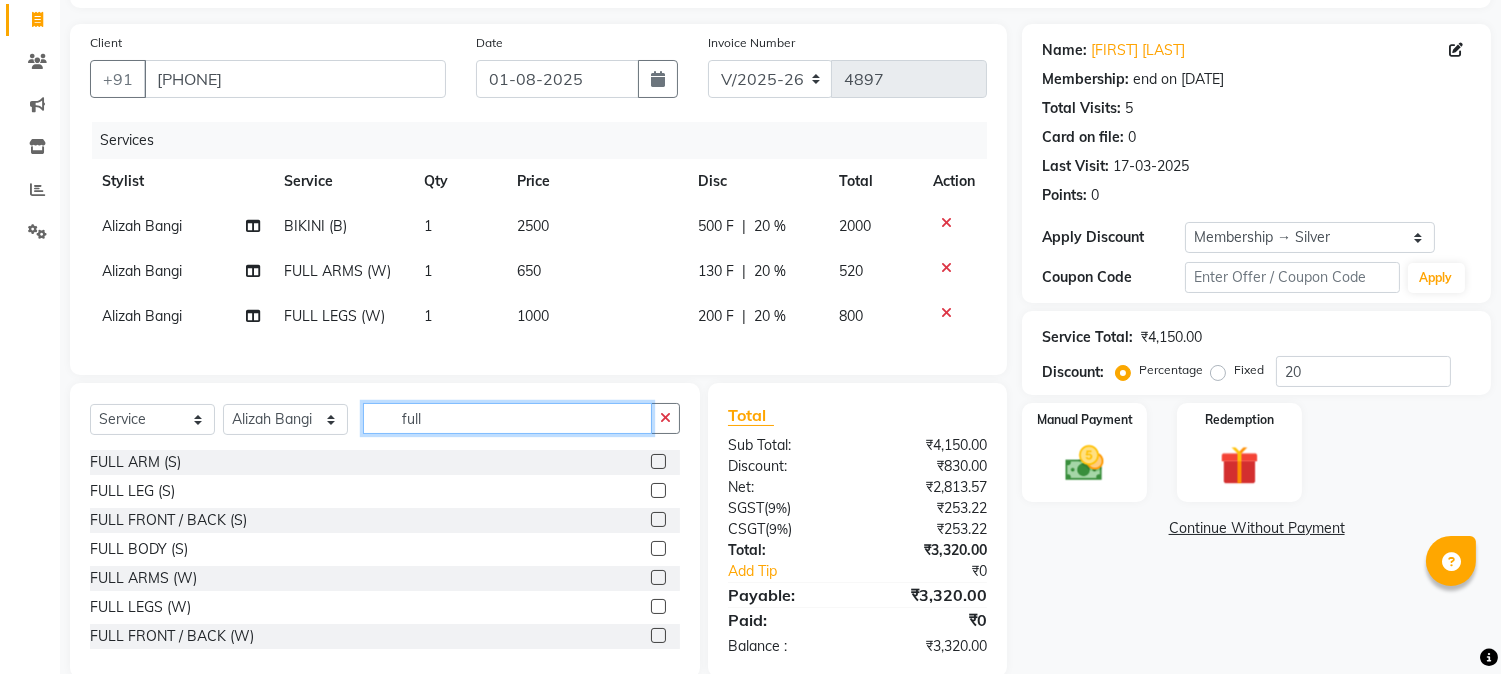 click on "full" 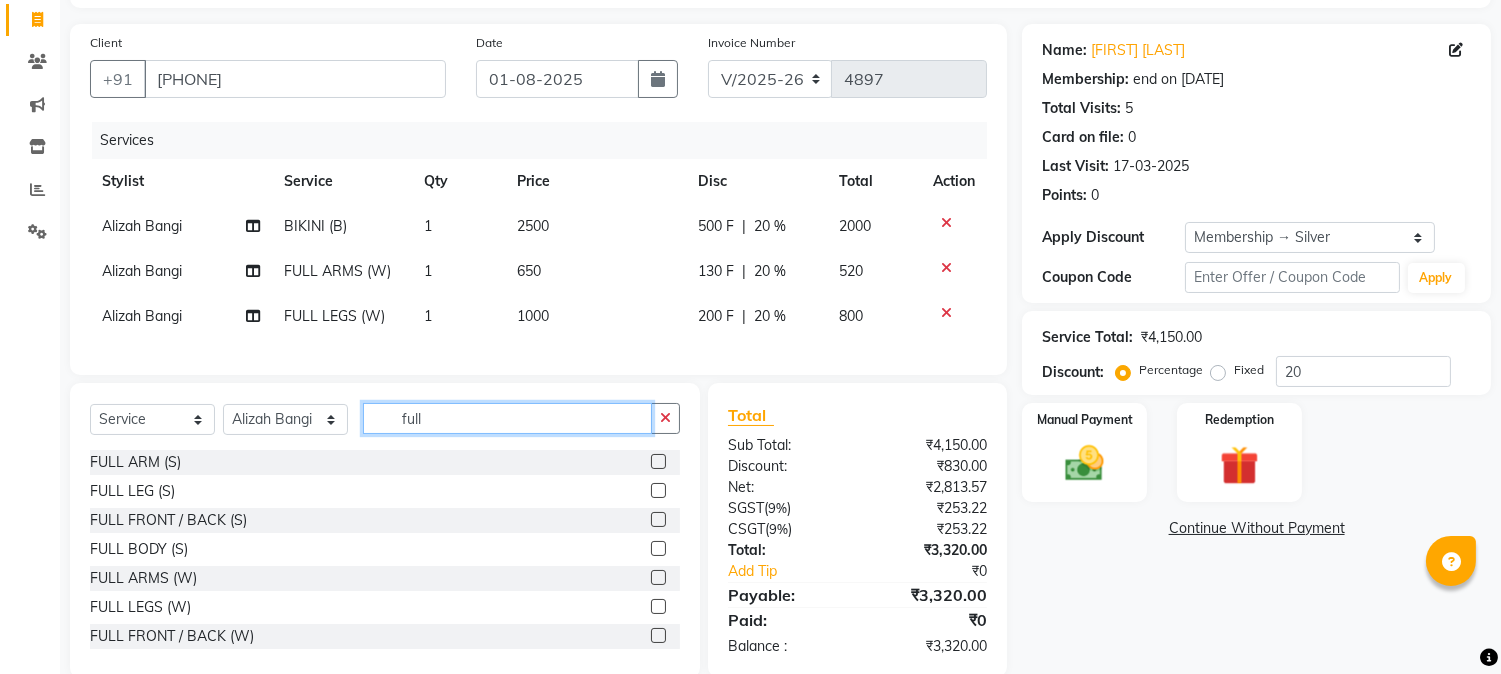 click on "full" 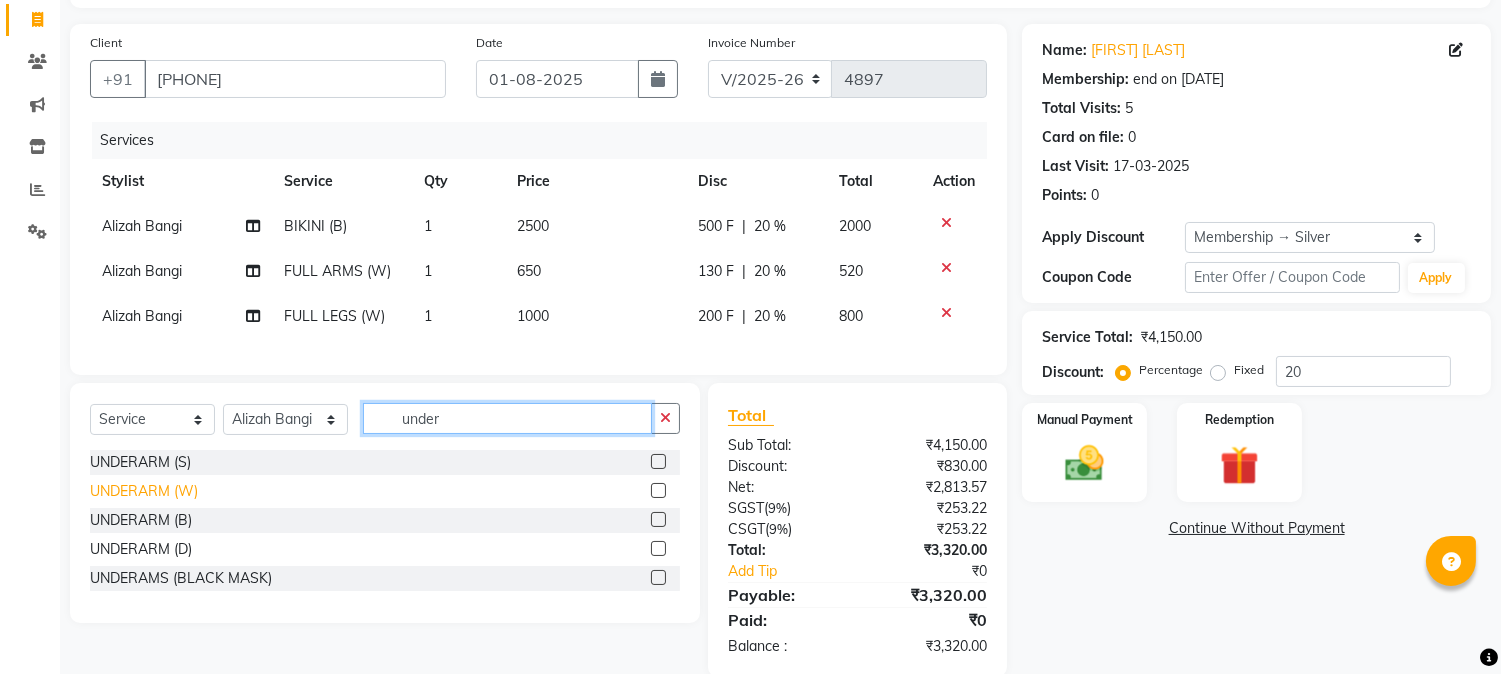 type on "under" 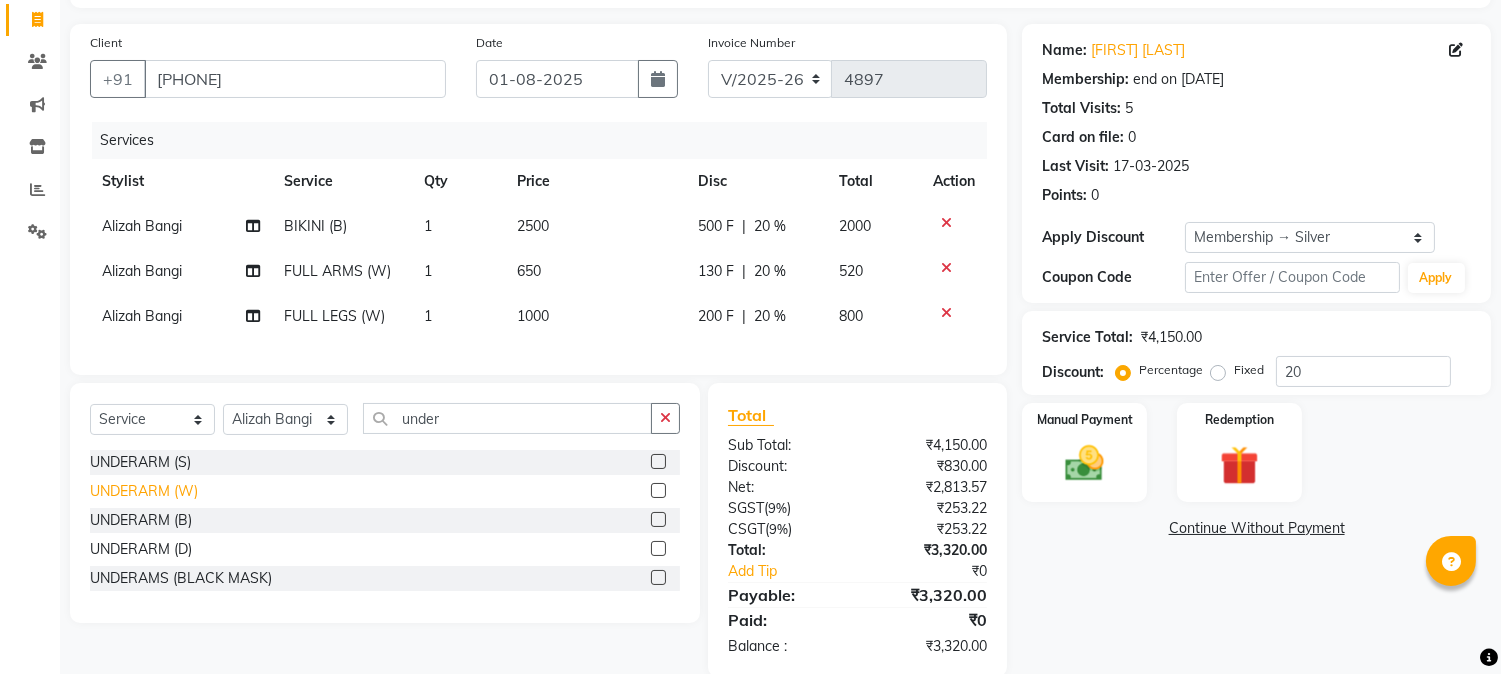 click on "UNDERARM (W)" 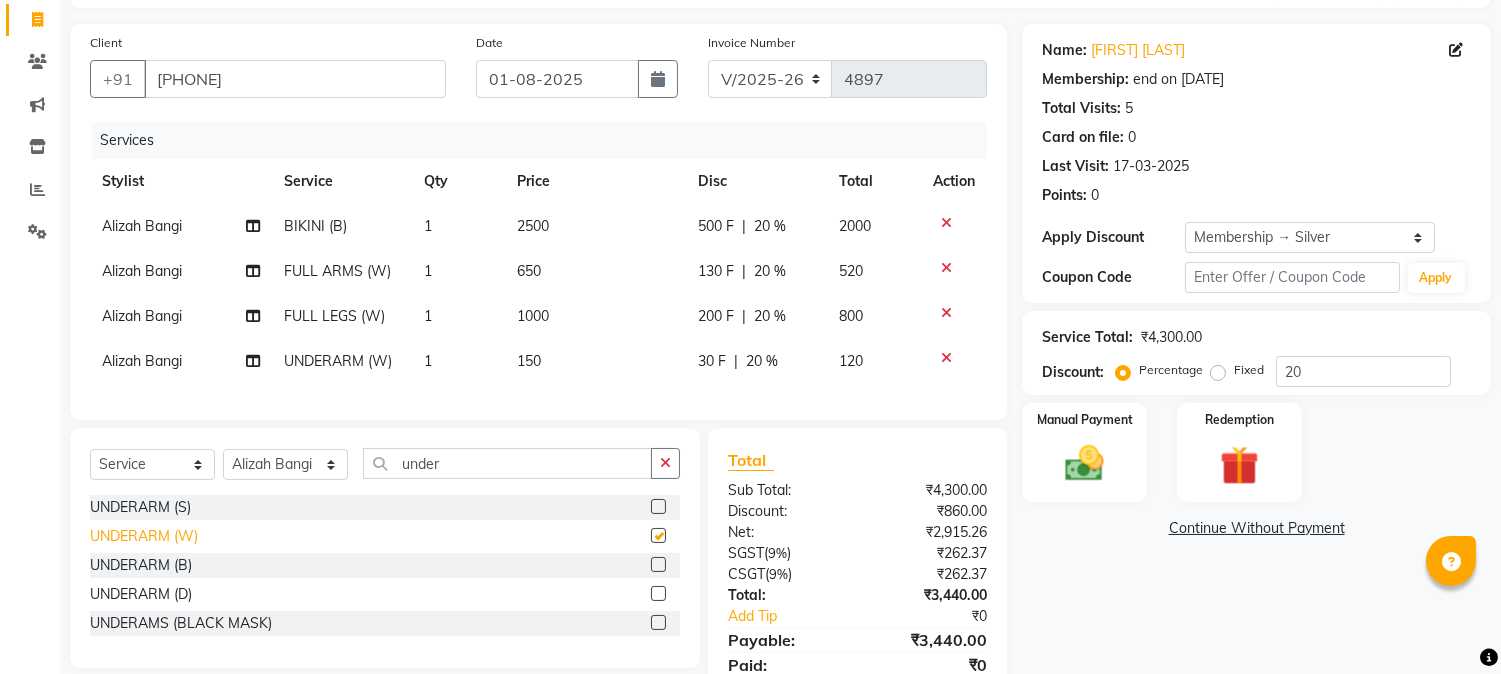 checkbox on "false" 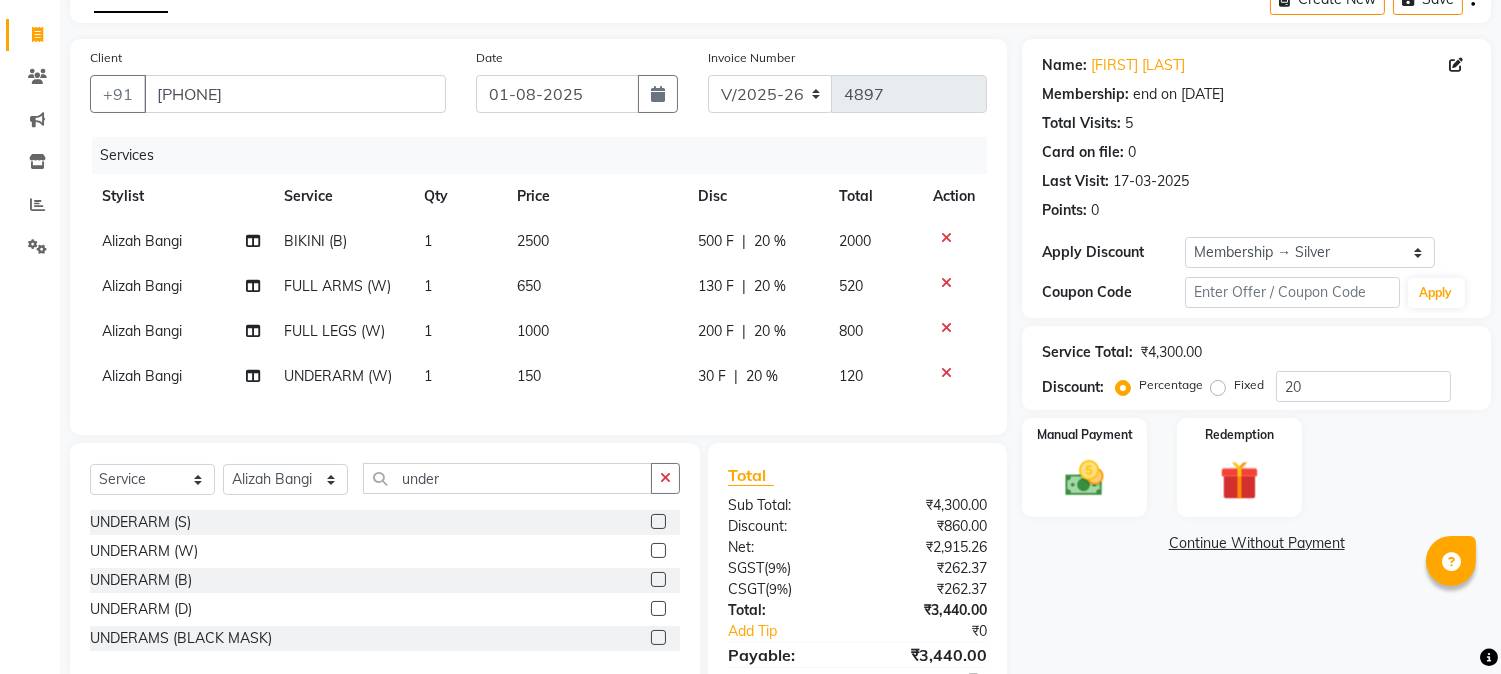 scroll, scrollTop: 220, scrollLeft: 0, axis: vertical 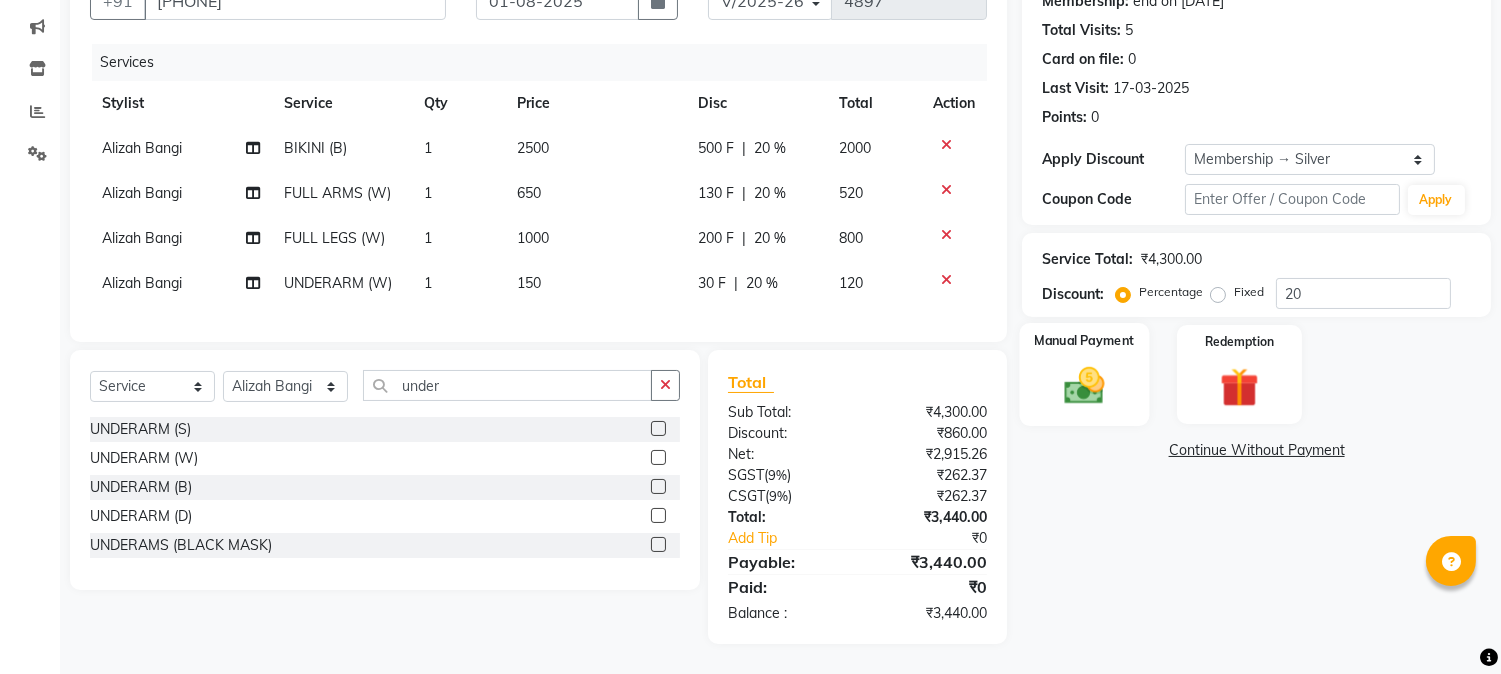 click 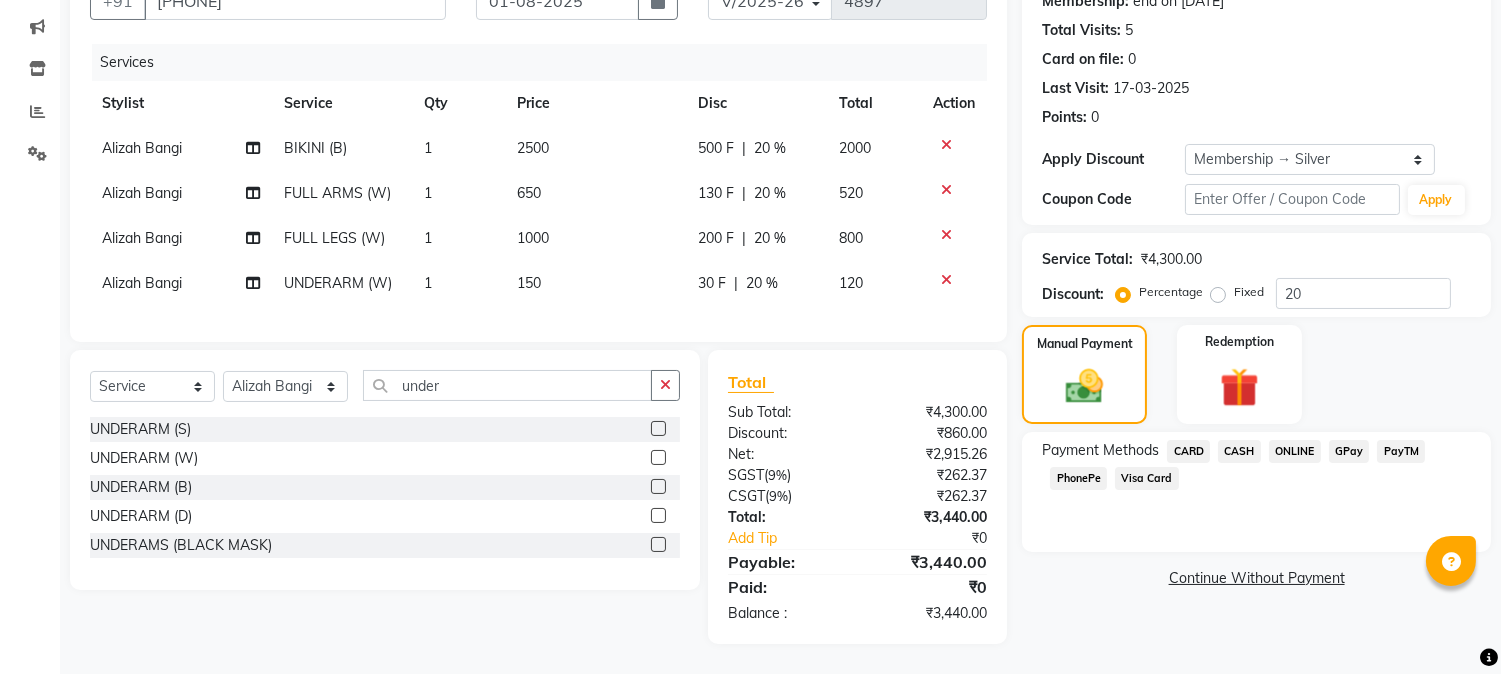 click on "ONLINE" 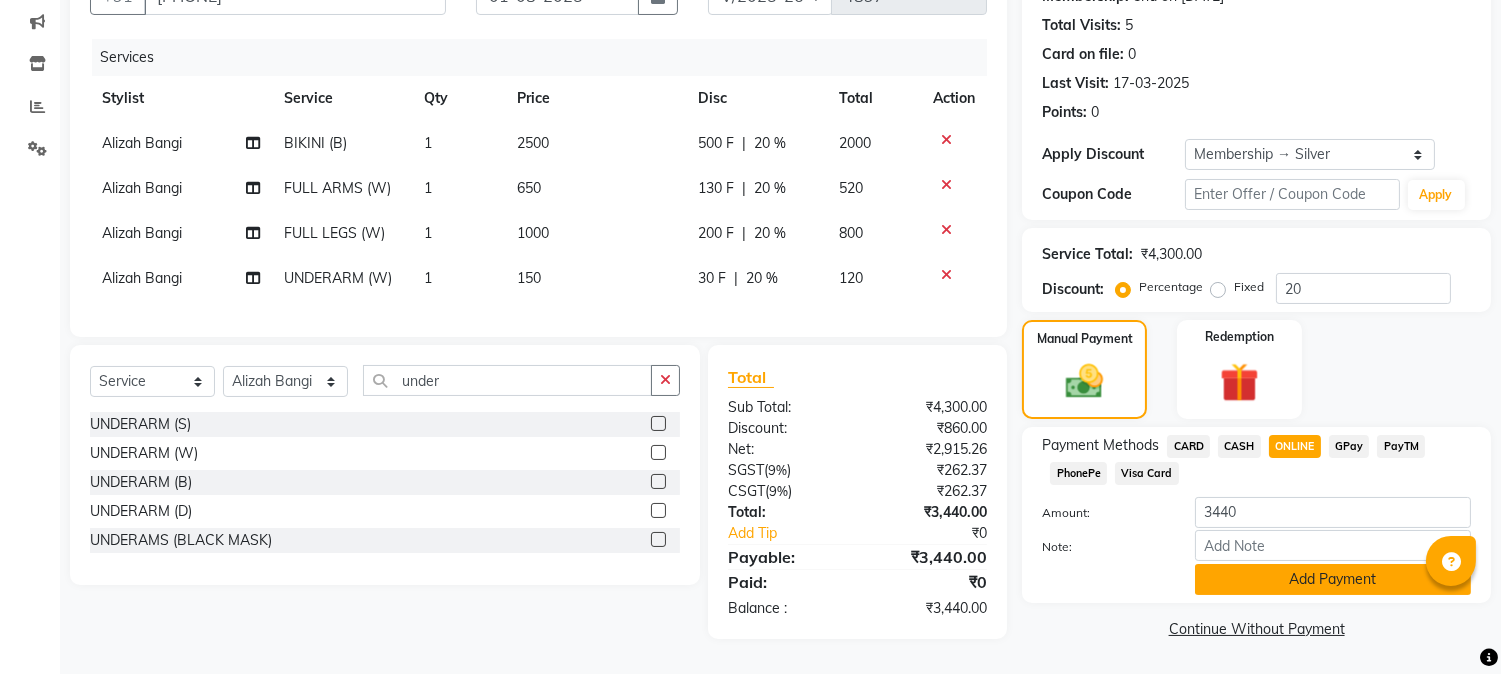 click on "Add Payment" 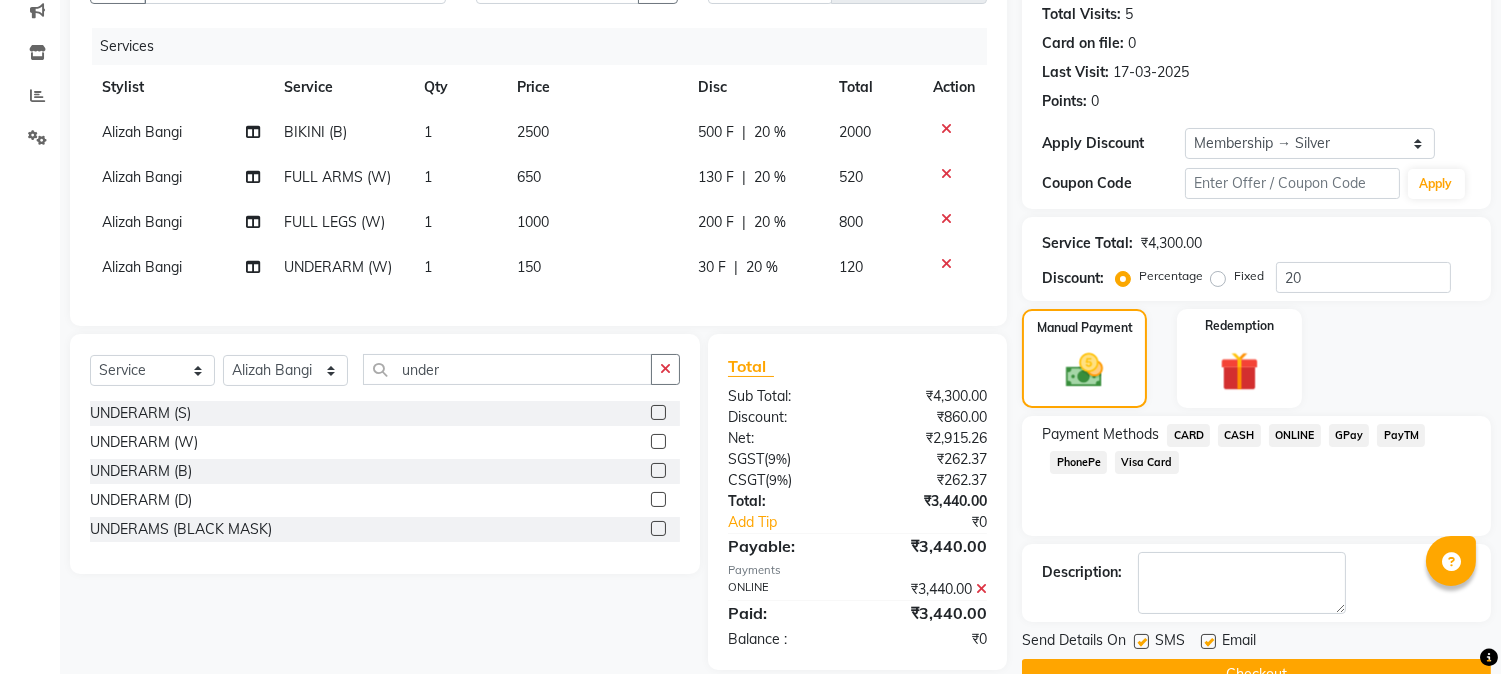 click on "Checkout" 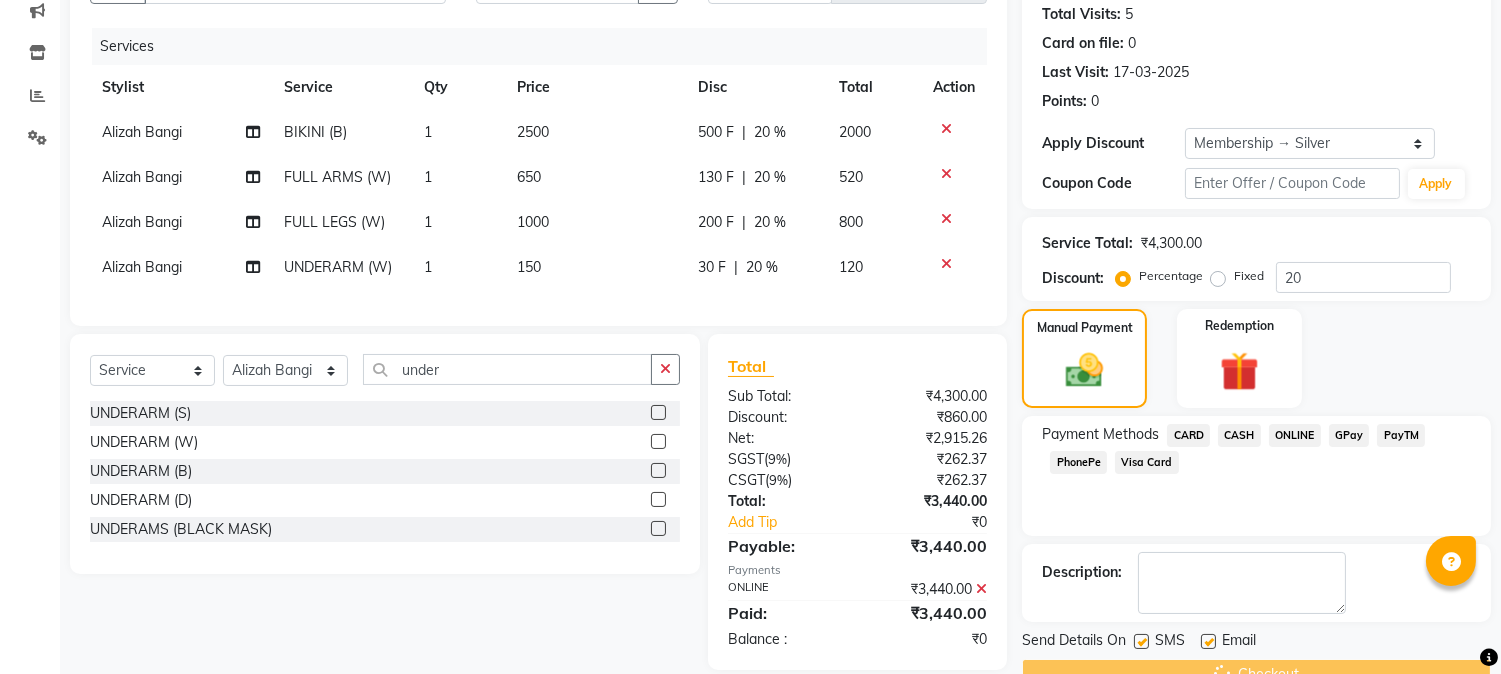 scroll, scrollTop: 265, scrollLeft: 0, axis: vertical 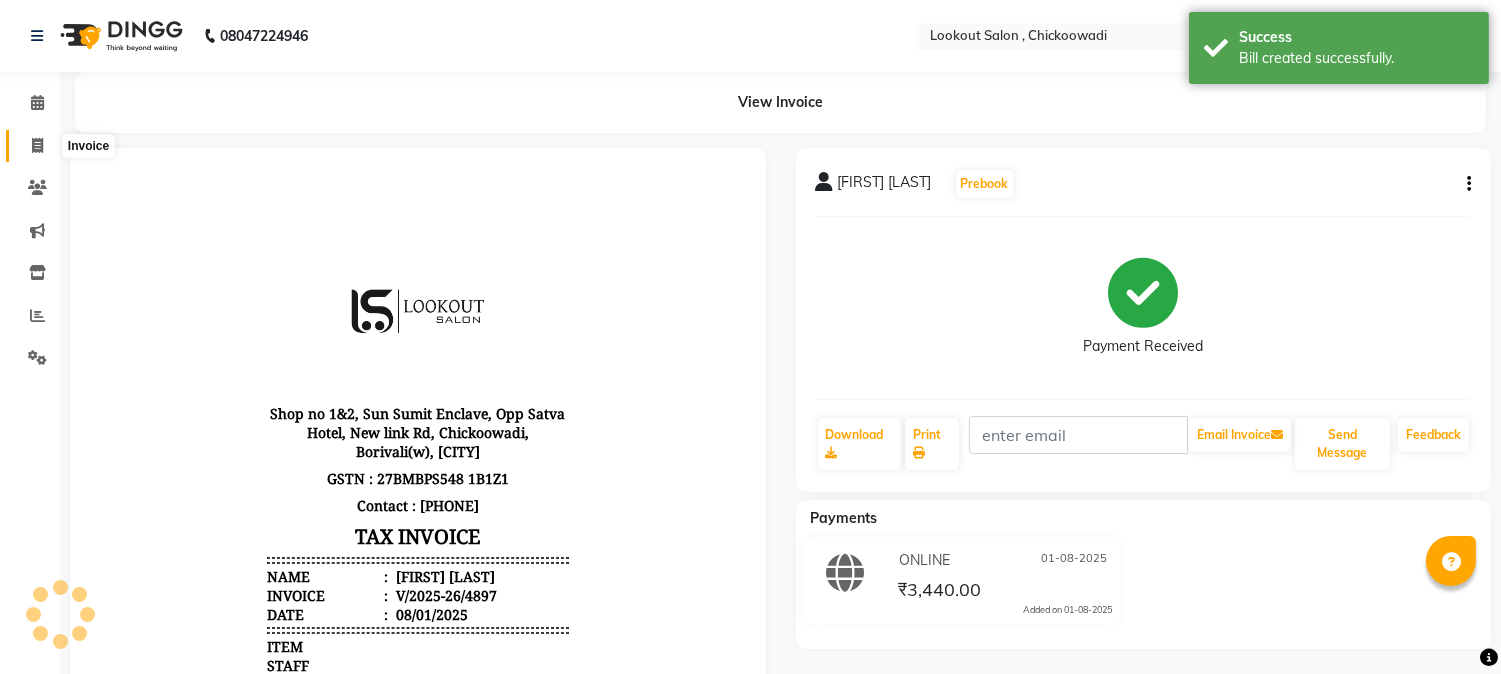 click 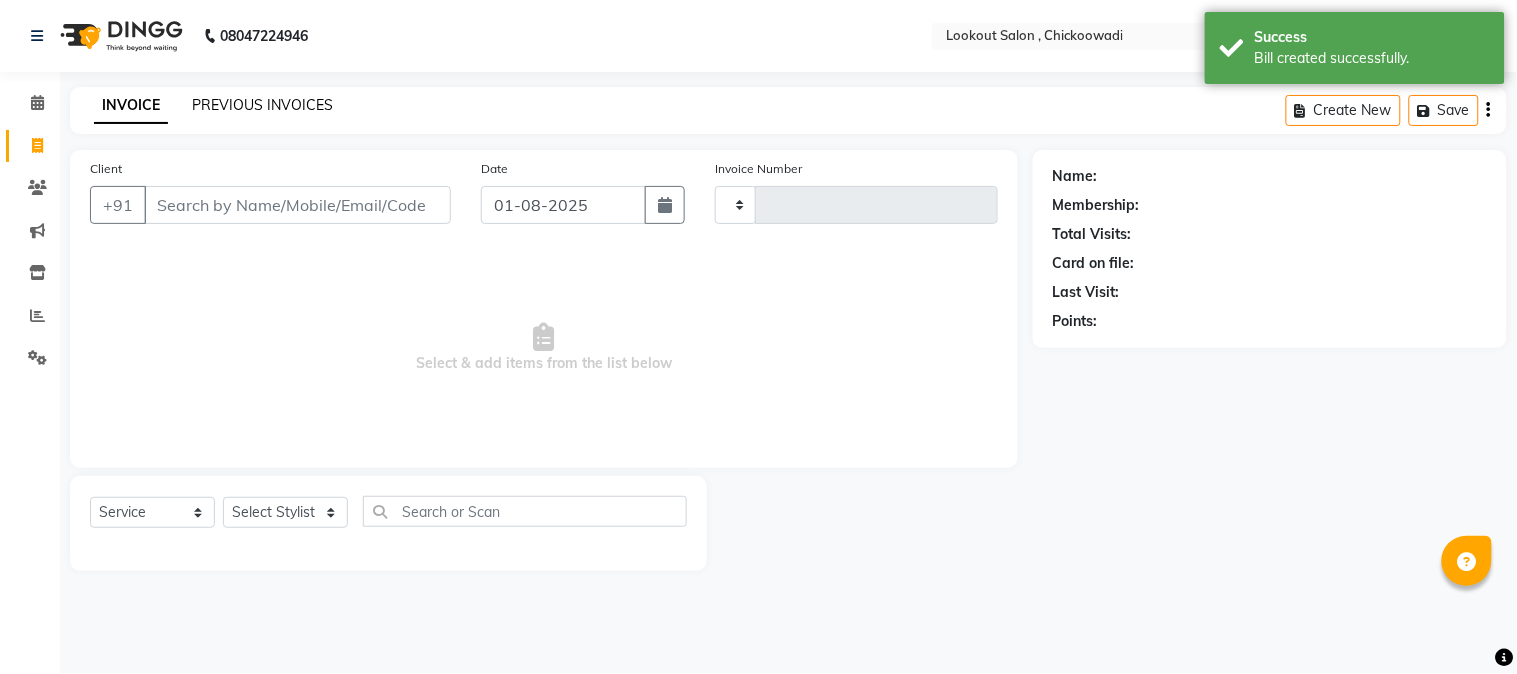 type on "4898" 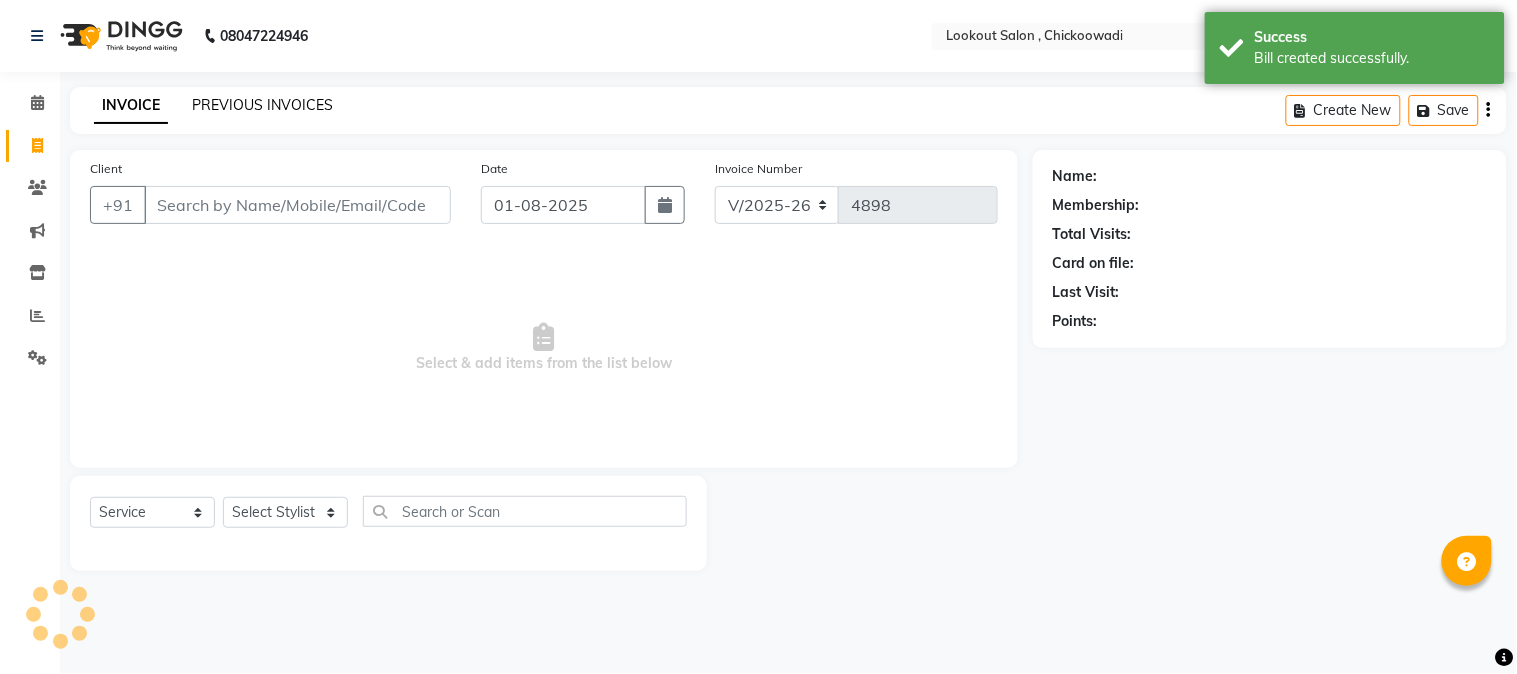 click on "PREVIOUS INVOICES" 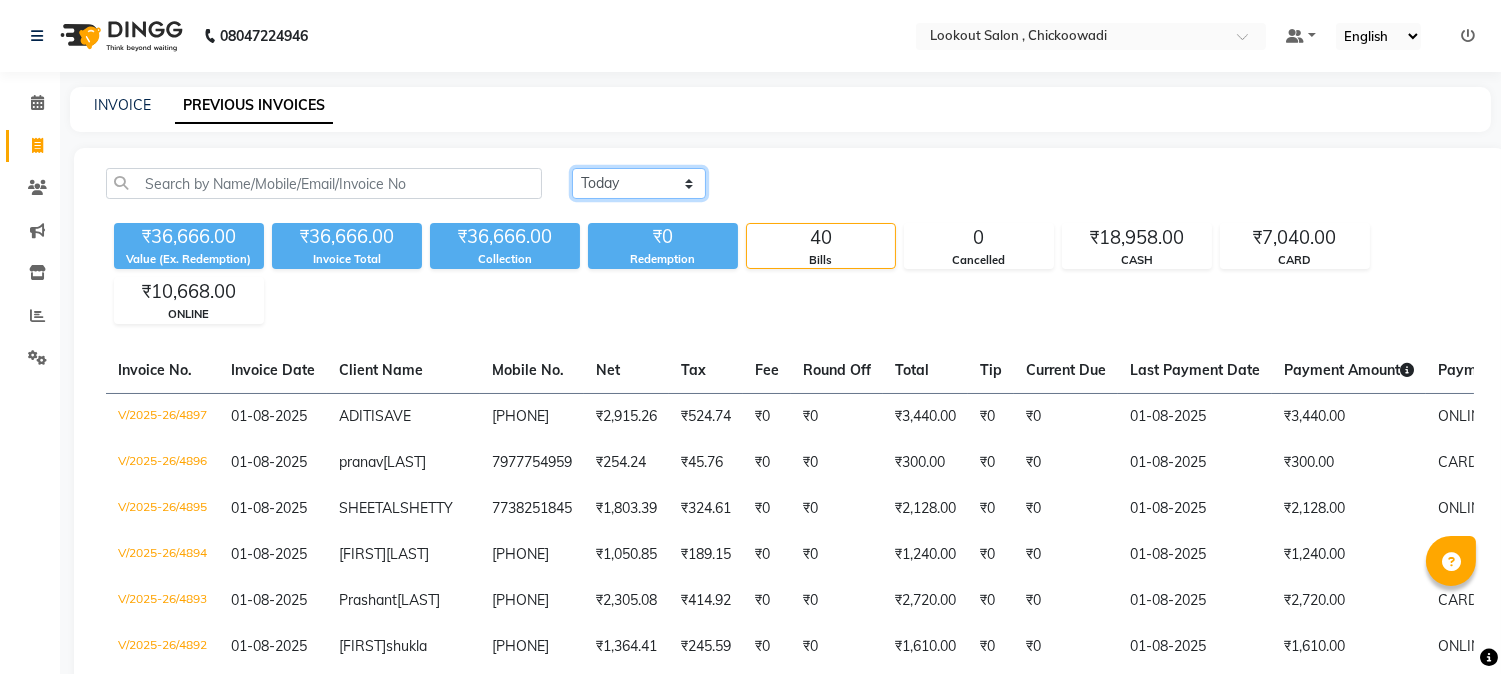 click on "Today Yesterday Custom Range" 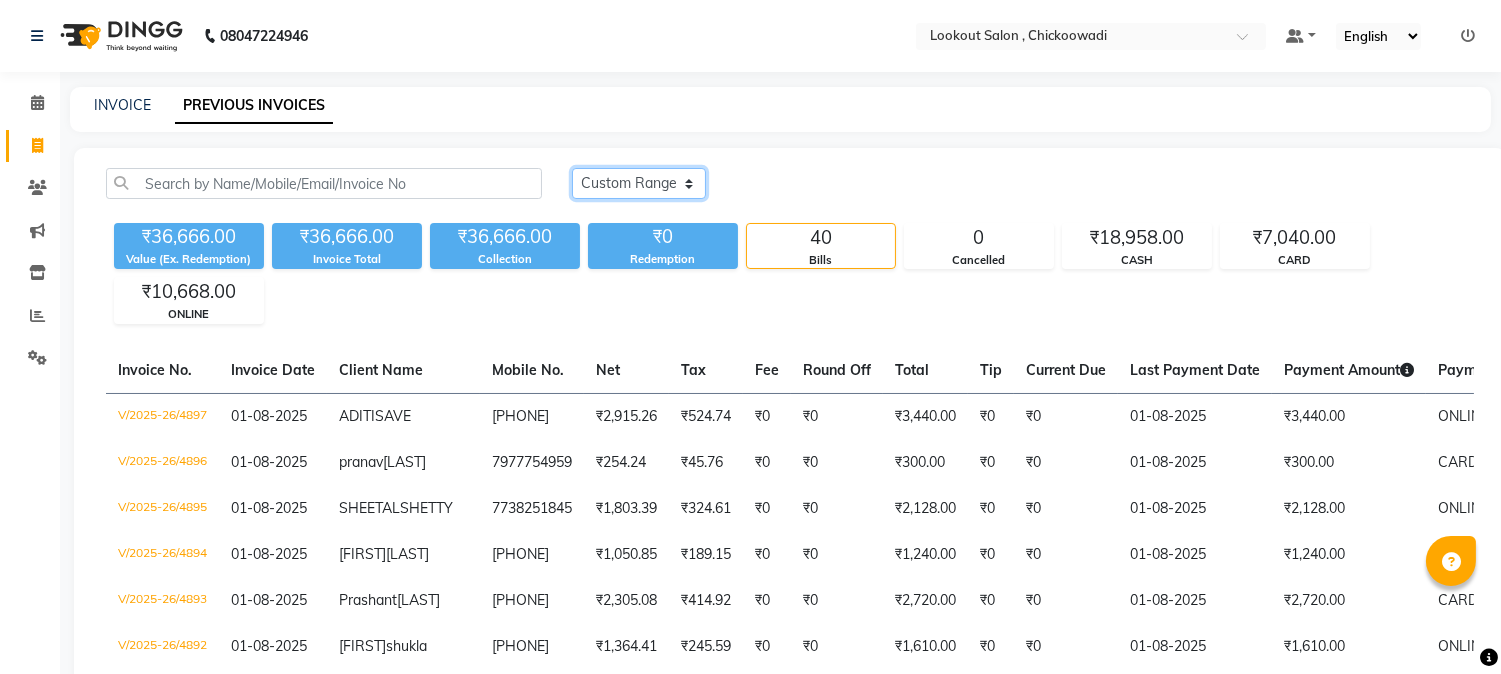 click on "Today Yesterday Custom Range" 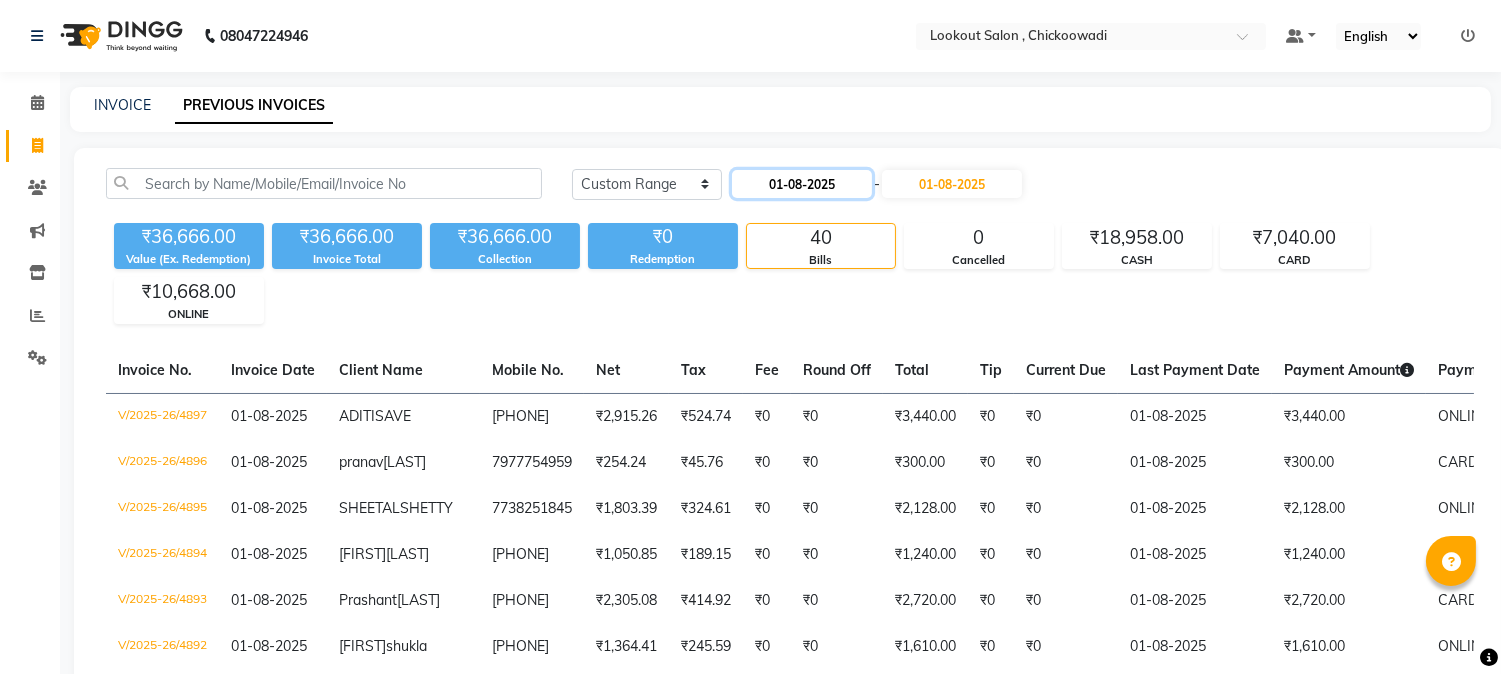 click on "01-08-2025" 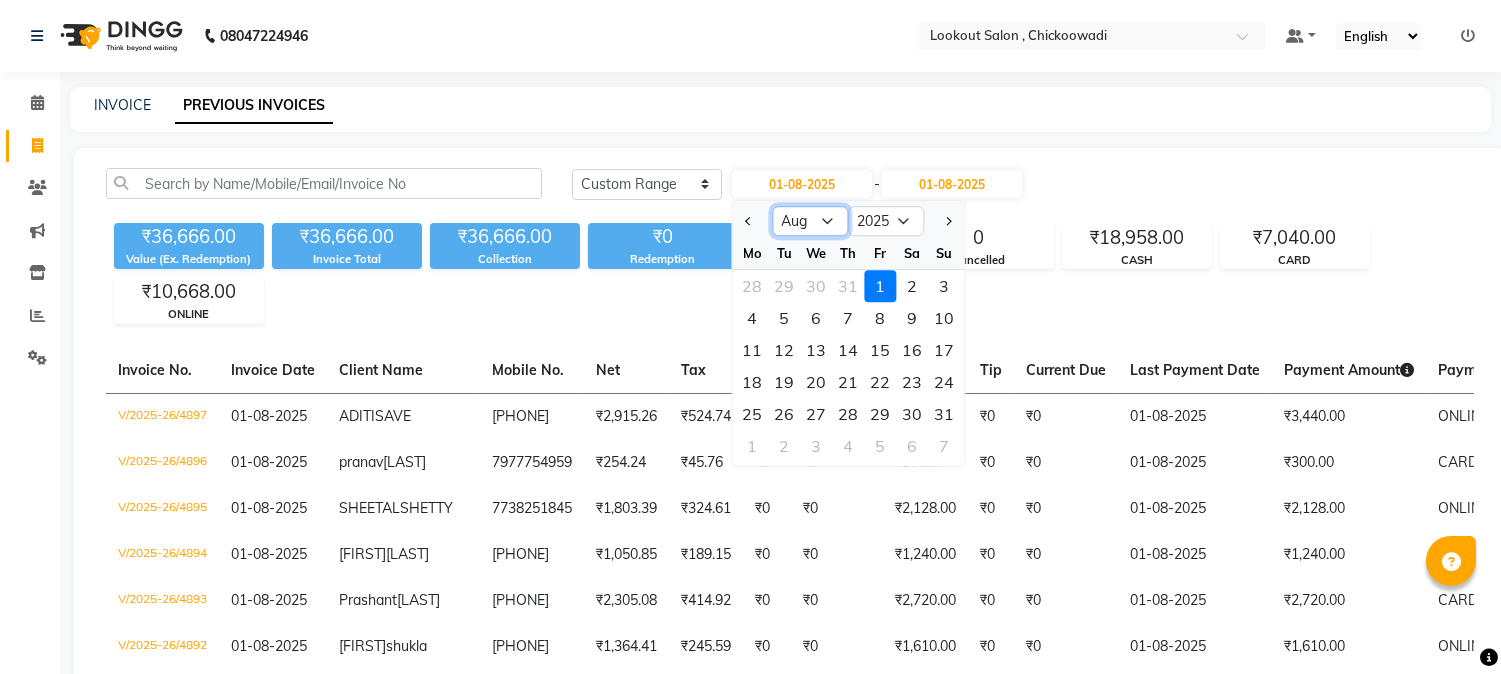 click on "Jan Feb Mar Apr May Jun Jul Aug Sep Oct Nov Dec" 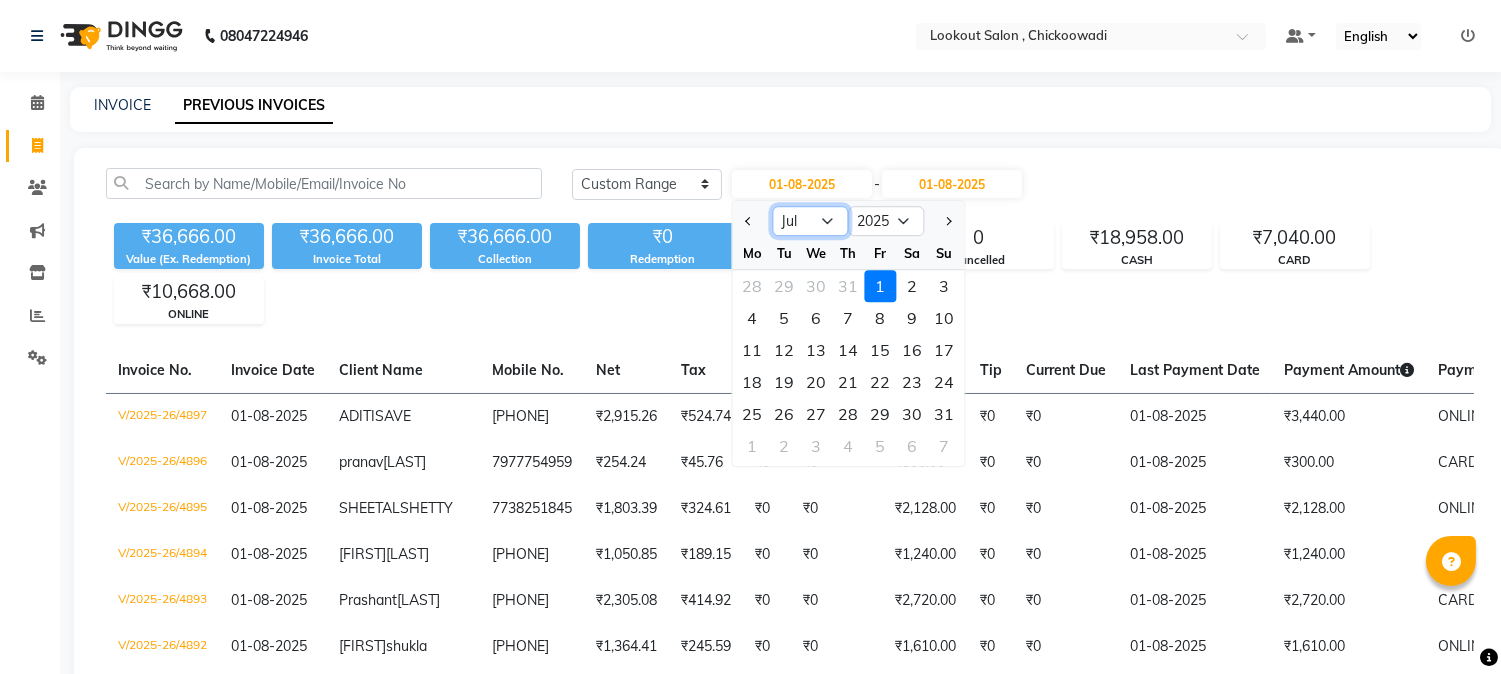 click on "Jan Feb Mar Apr May Jun Jul Aug Sep Oct Nov Dec" 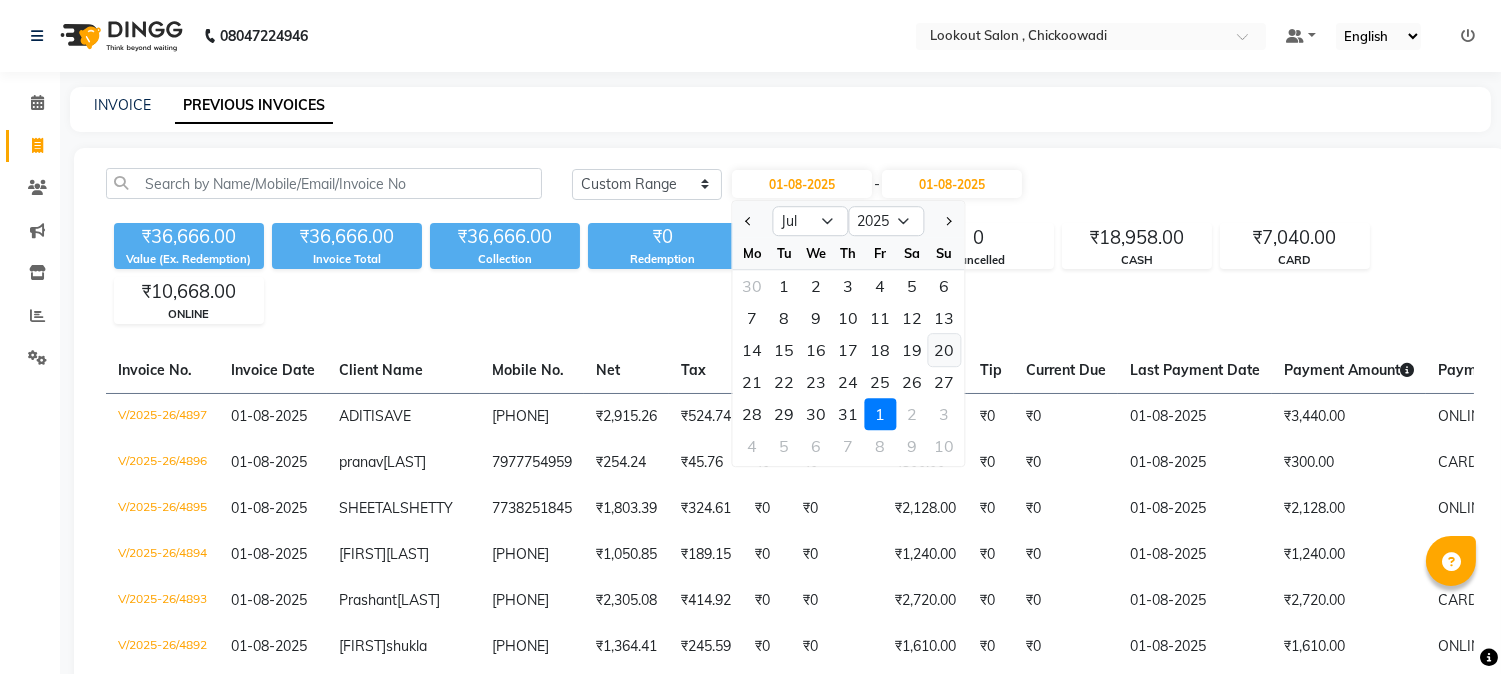 click on "20" 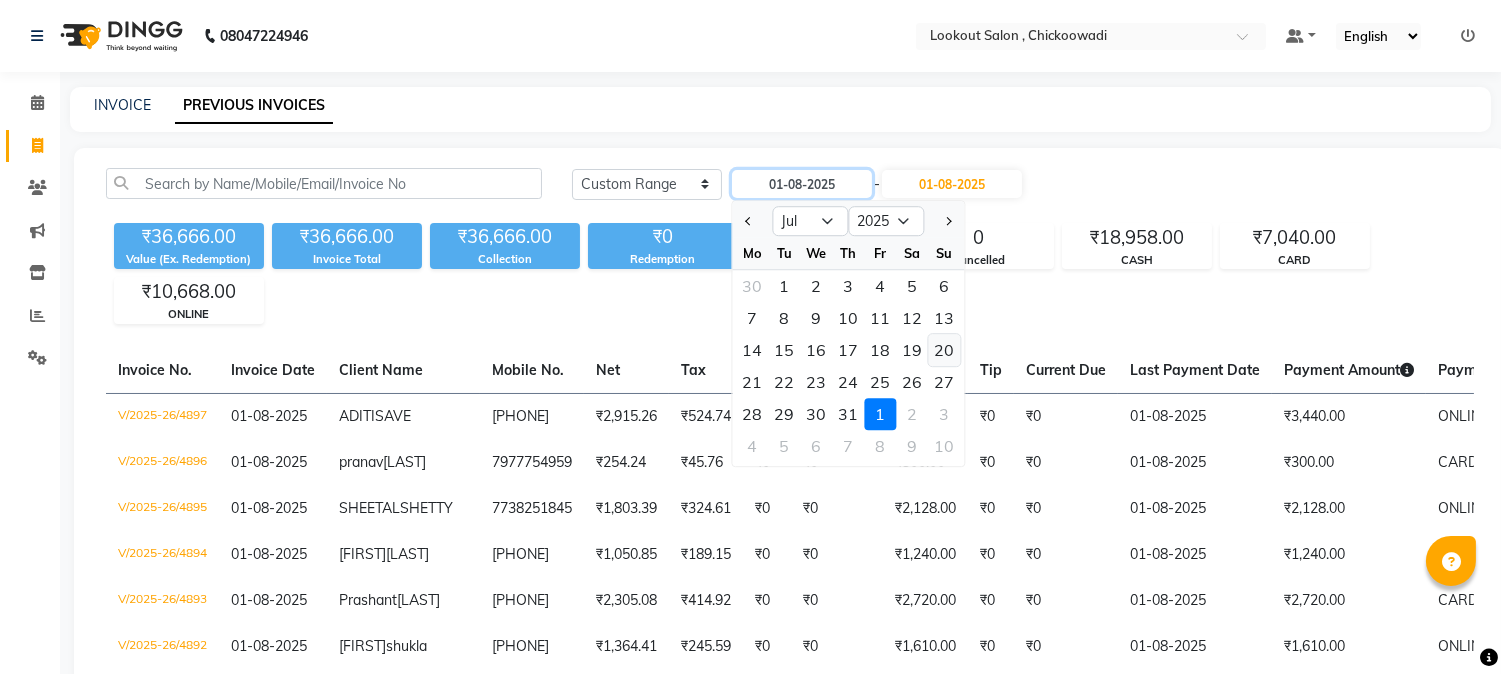 type on "20-07-2025" 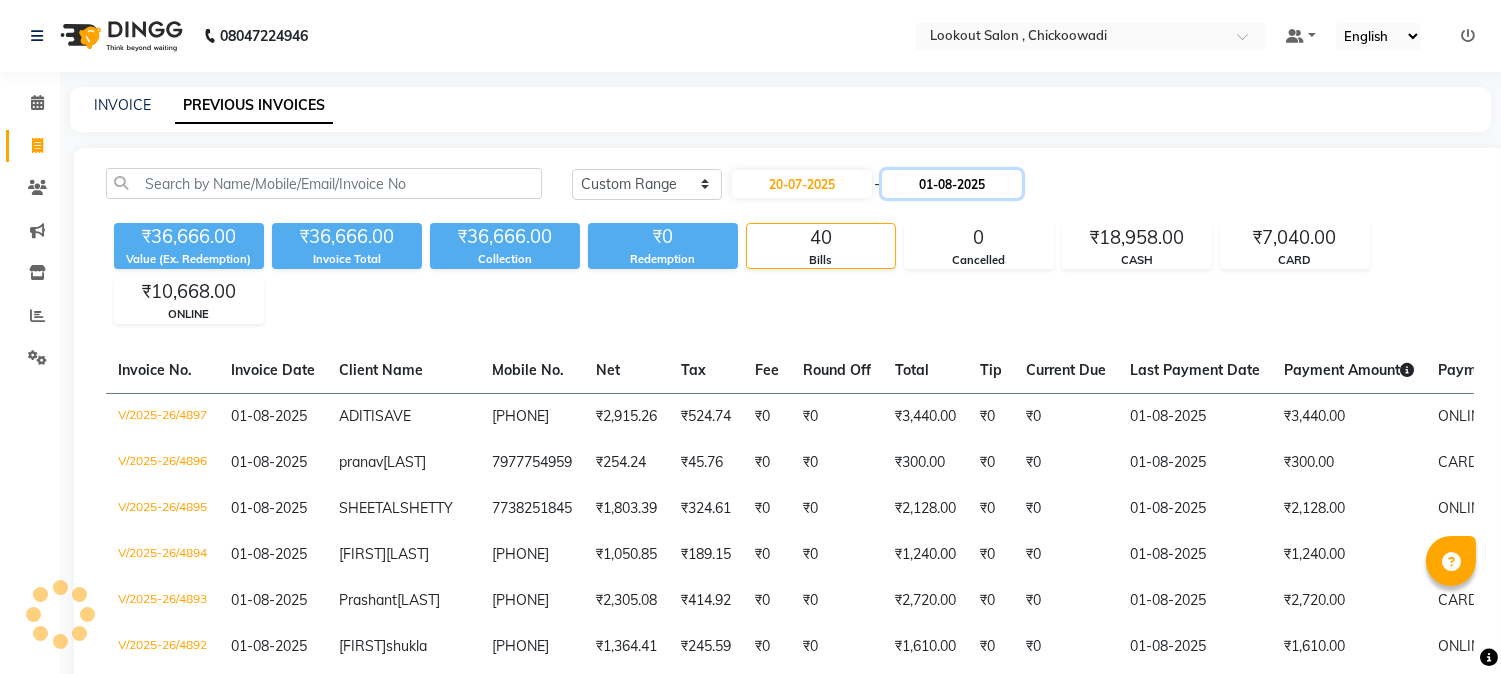 click on "01-08-2025" 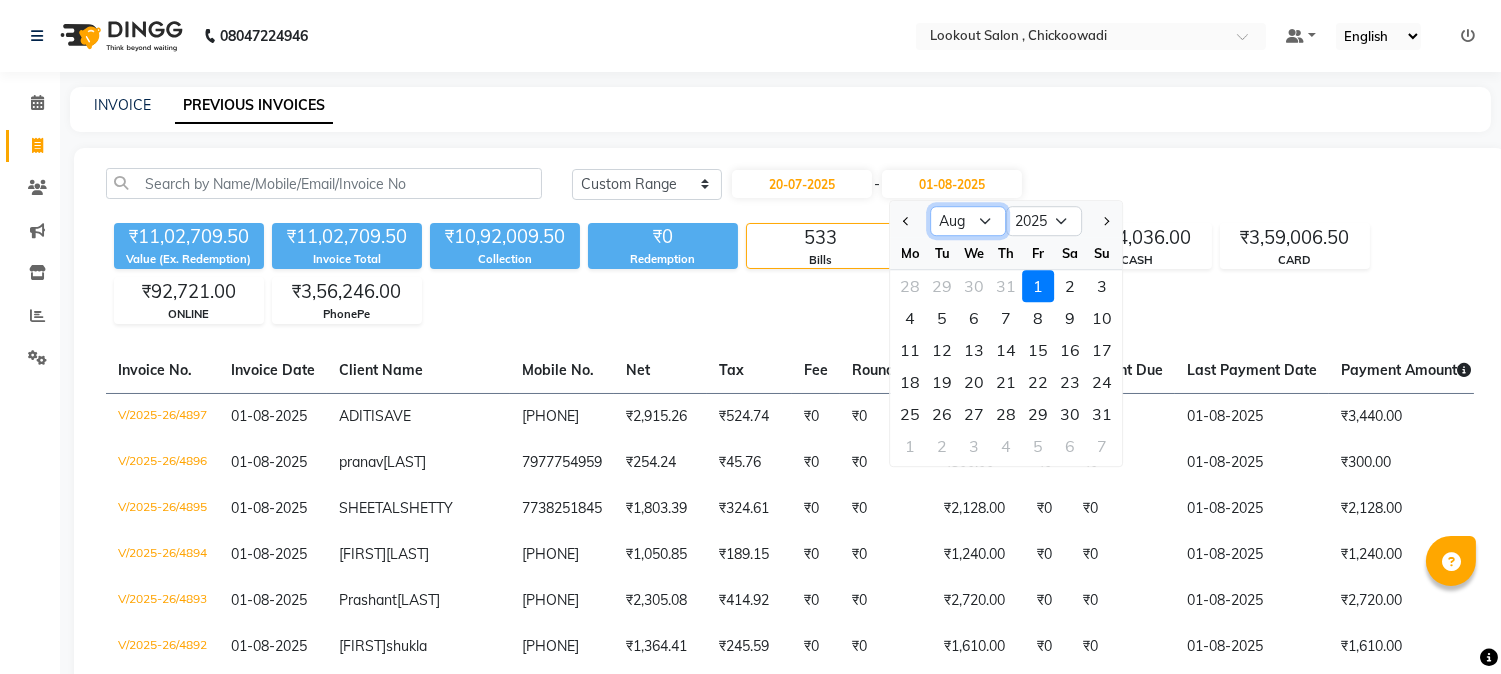 click on "Jul Aug Sep Oct Nov Dec" 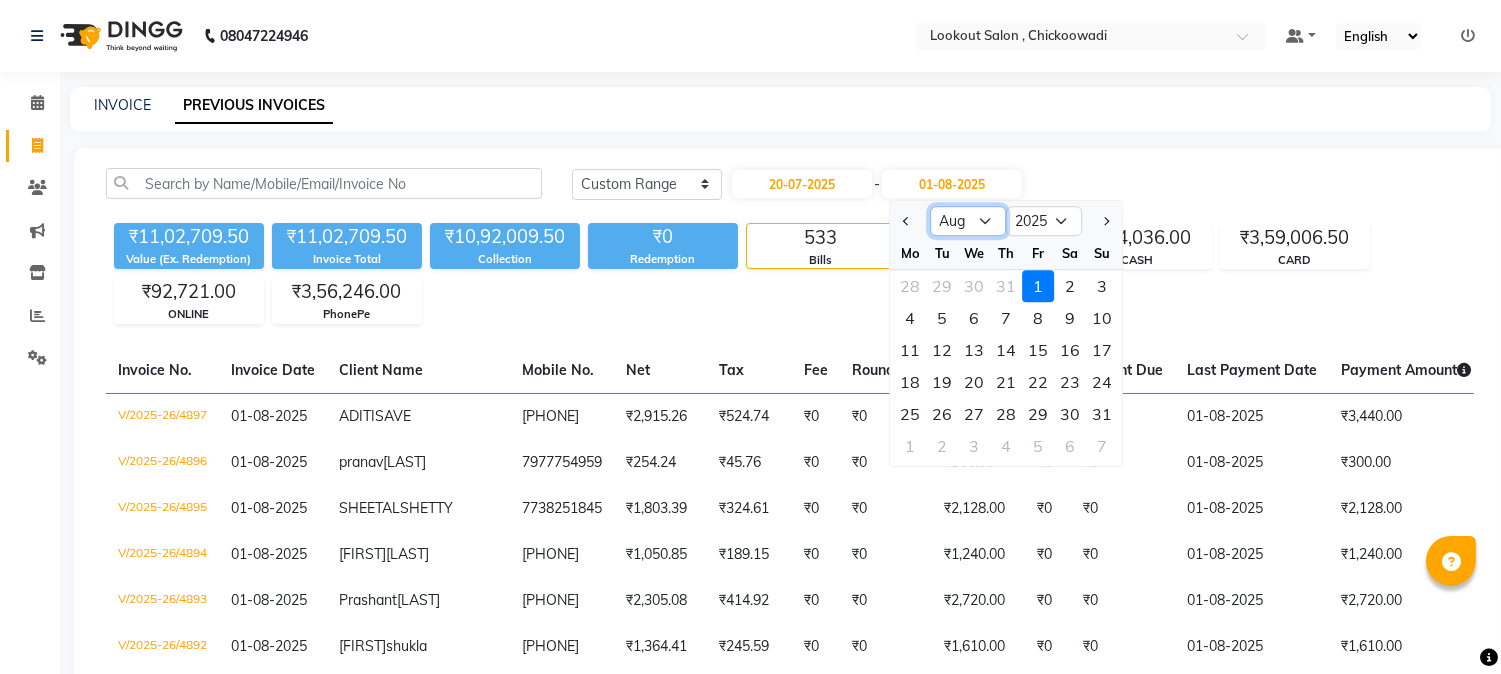 select on "7" 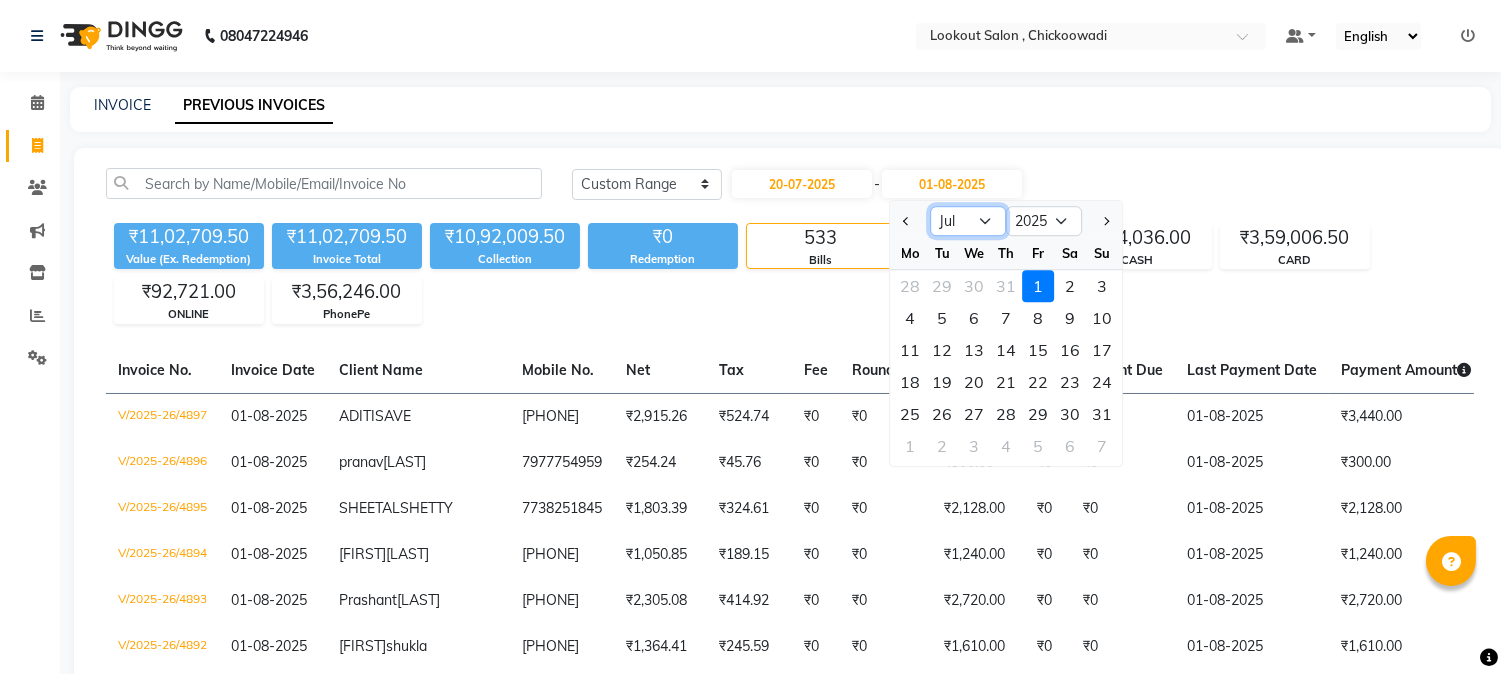 click on "Jul Aug Sep Oct Nov Dec" 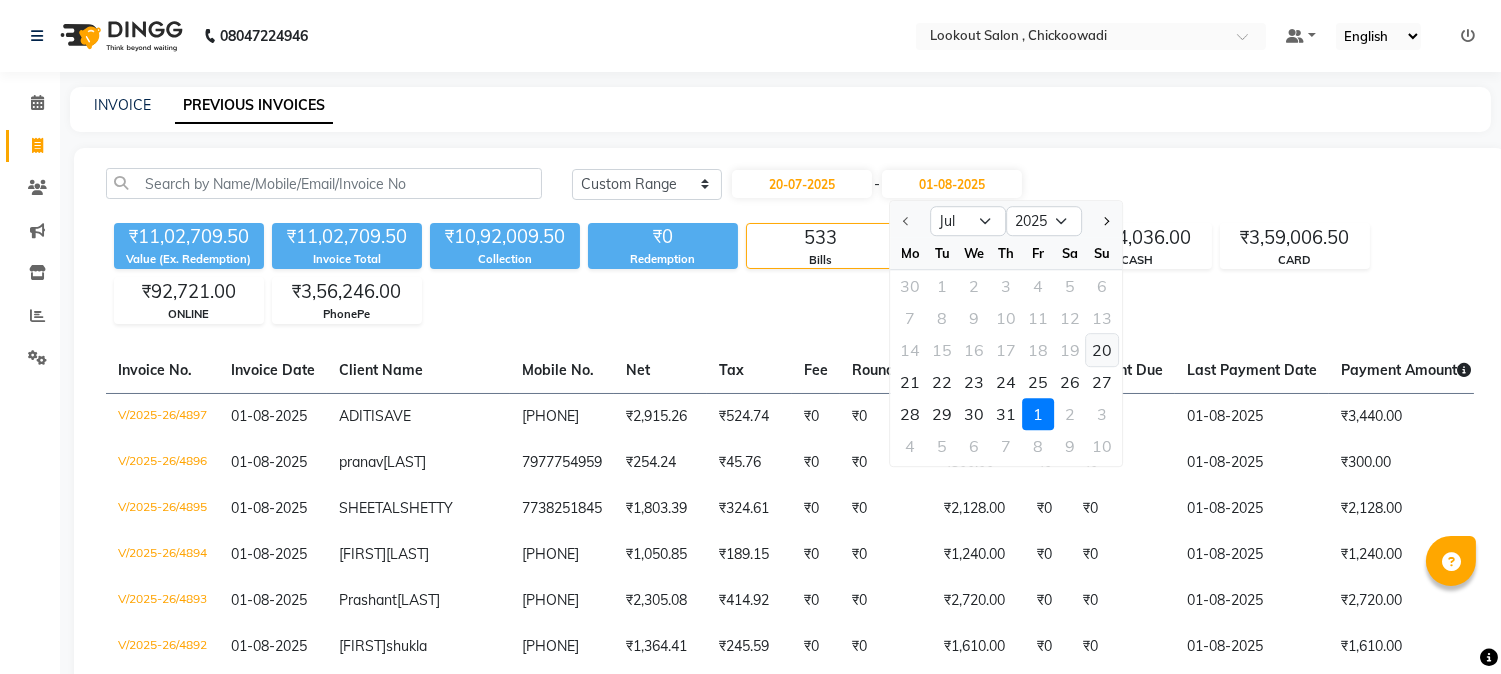 click on "20" 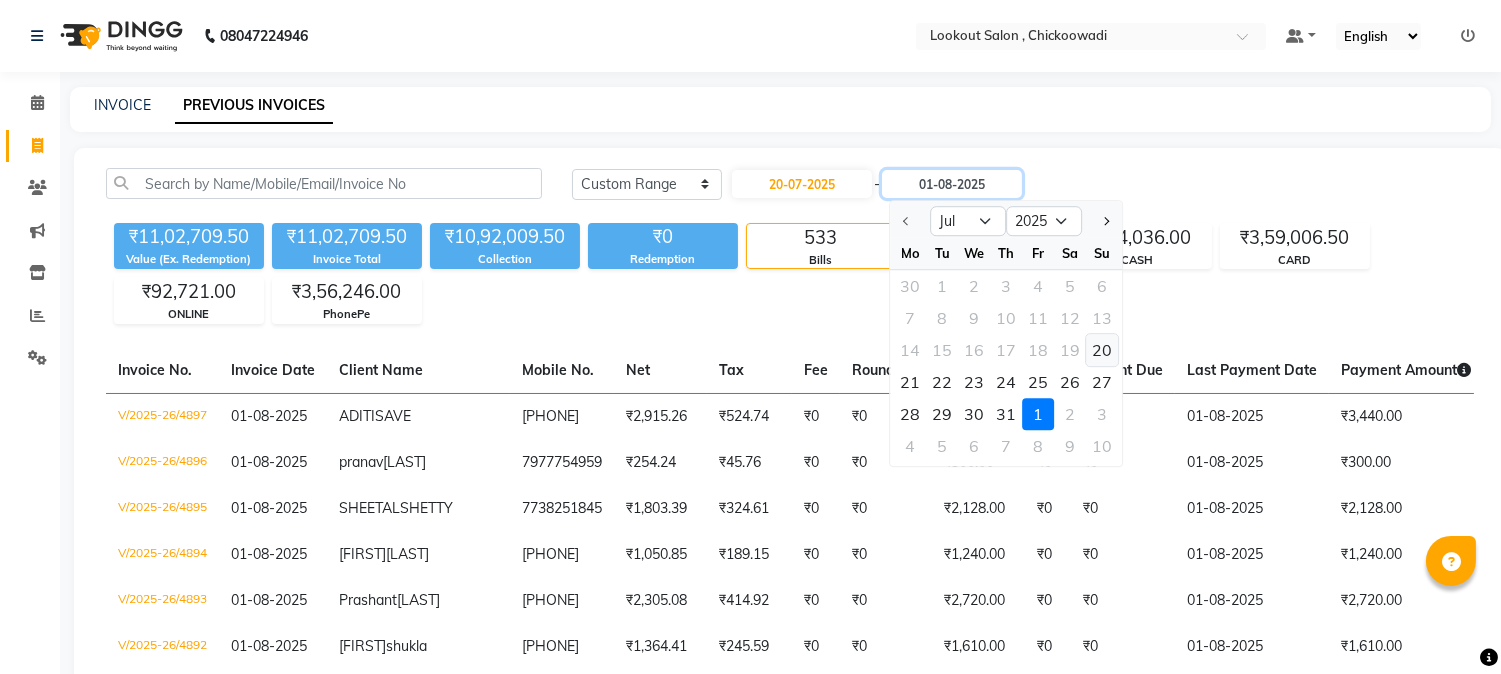 type on "20-07-2025" 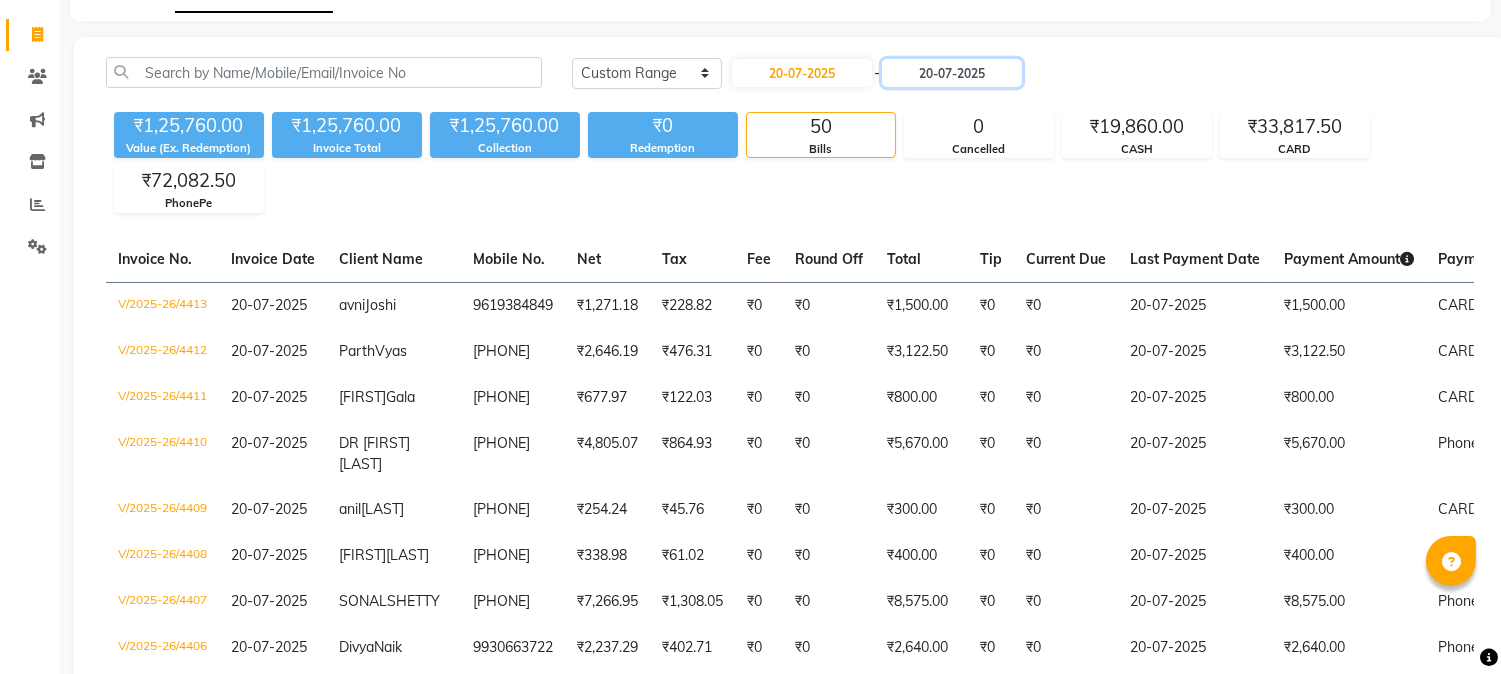 scroll, scrollTop: 0, scrollLeft: 0, axis: both 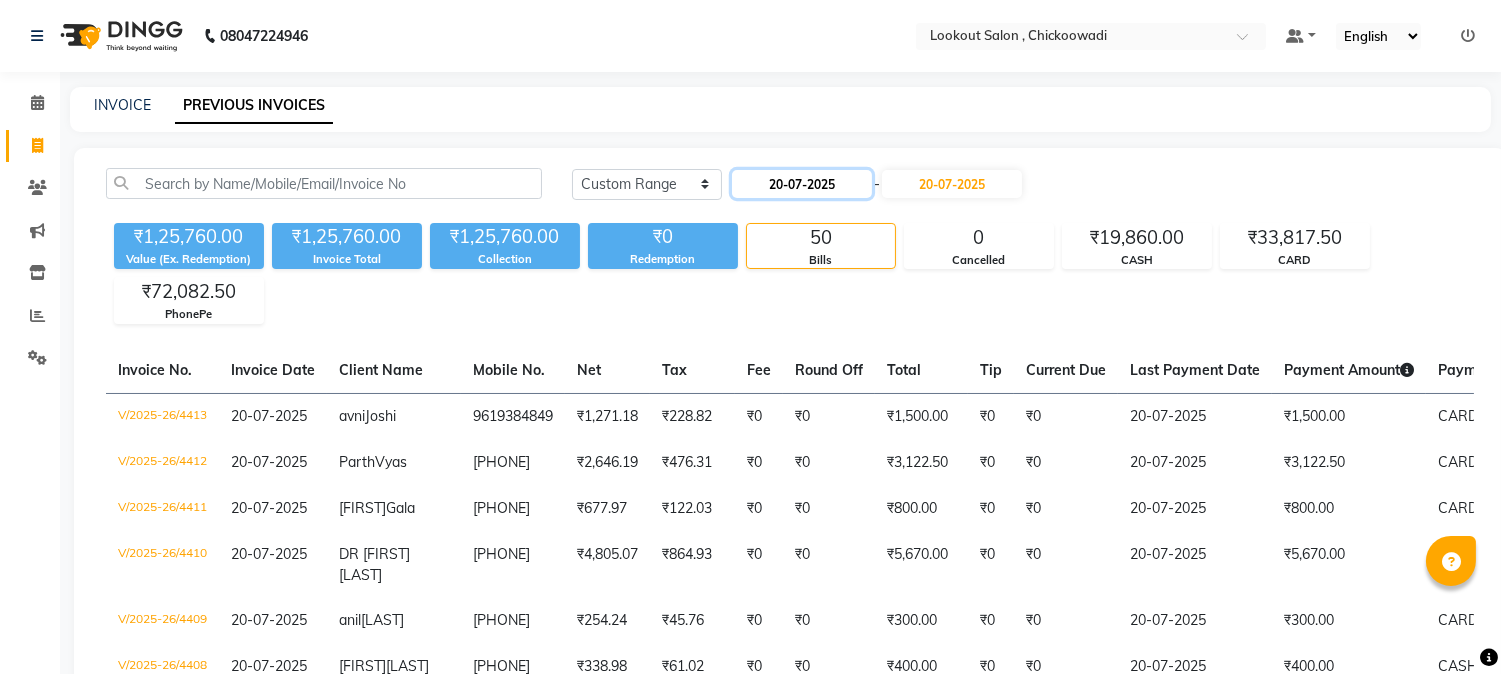 click on "20-07-2025" 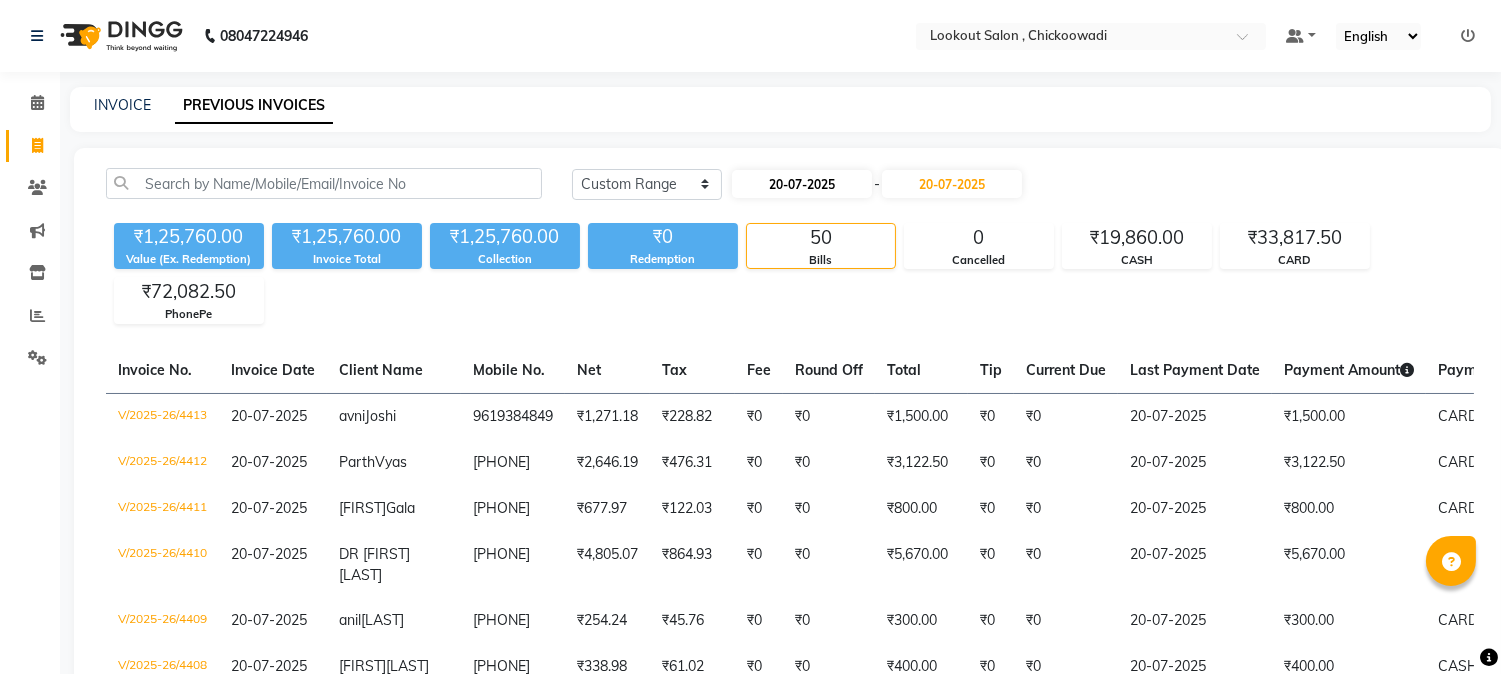 select on "7" 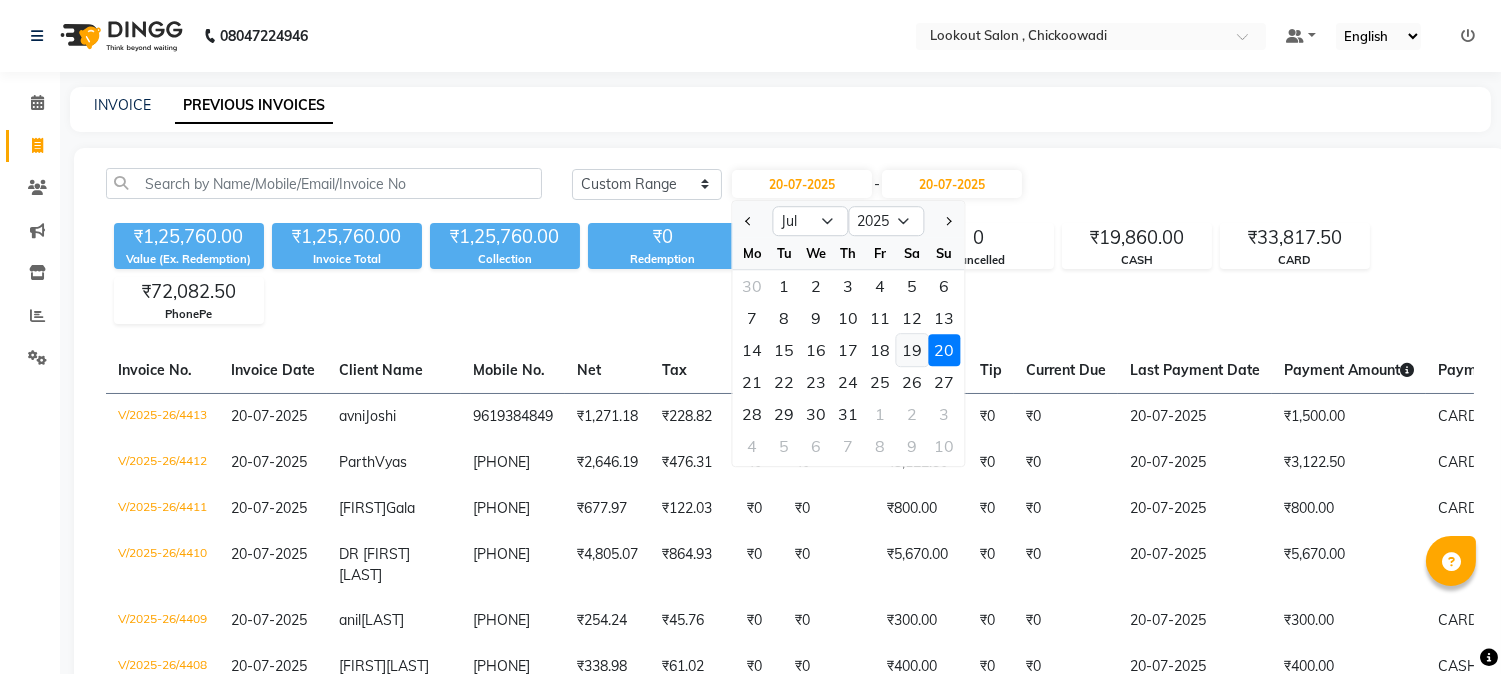 click on "19" 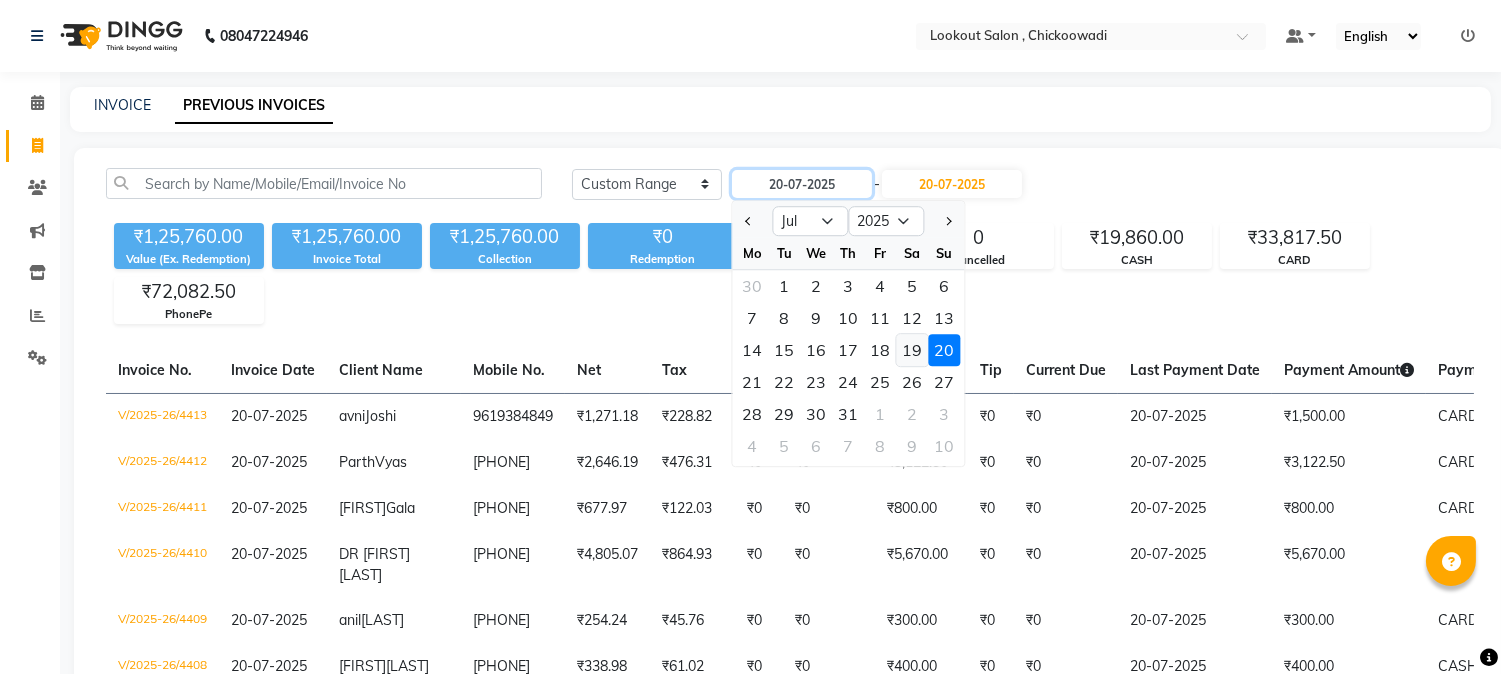 type on "19-07-2025" 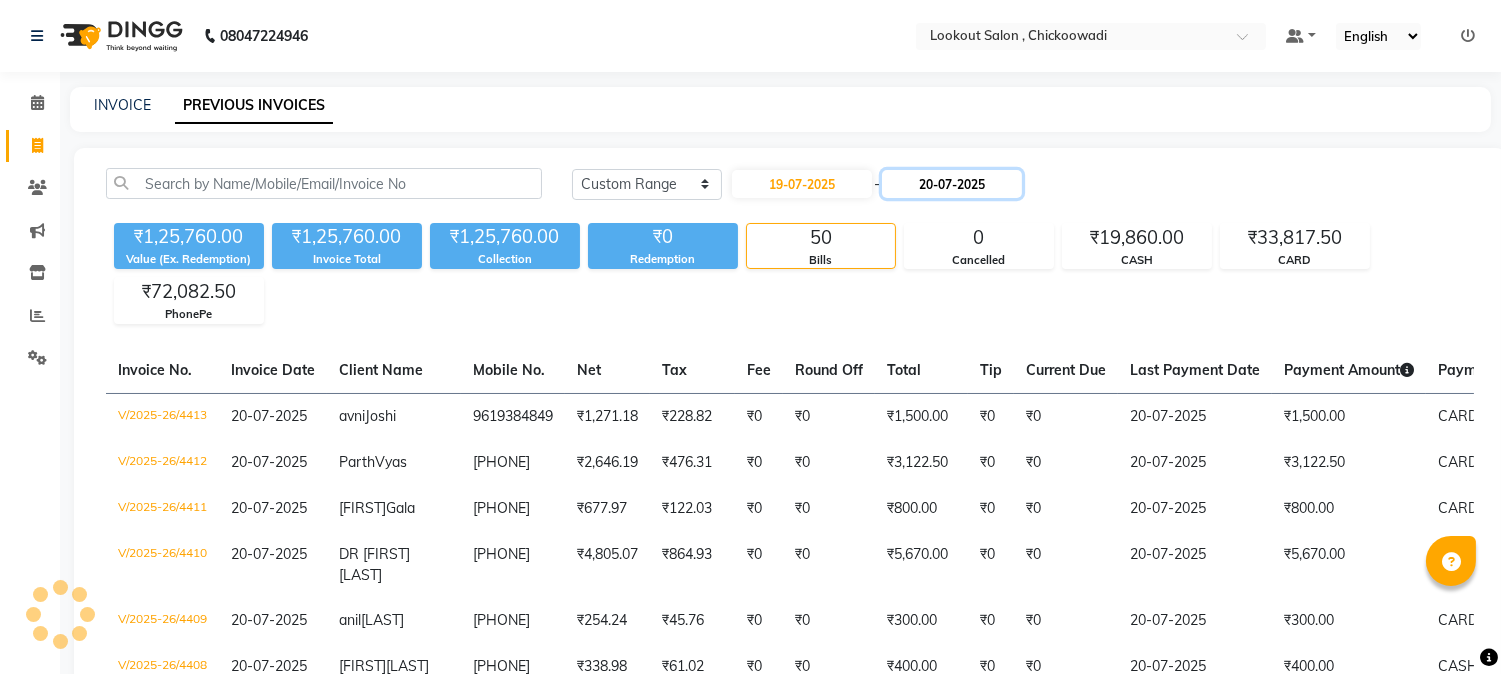 click on "20-07-2025" 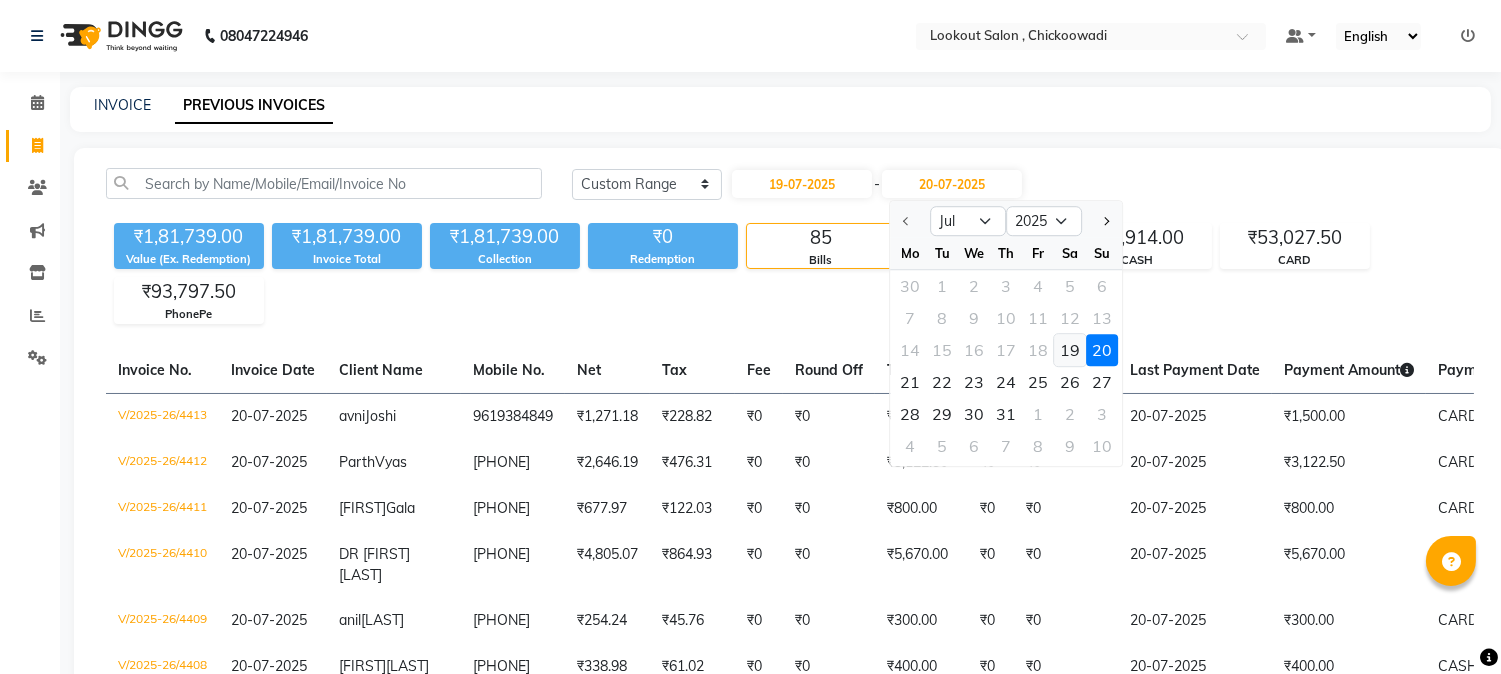 click on "19" 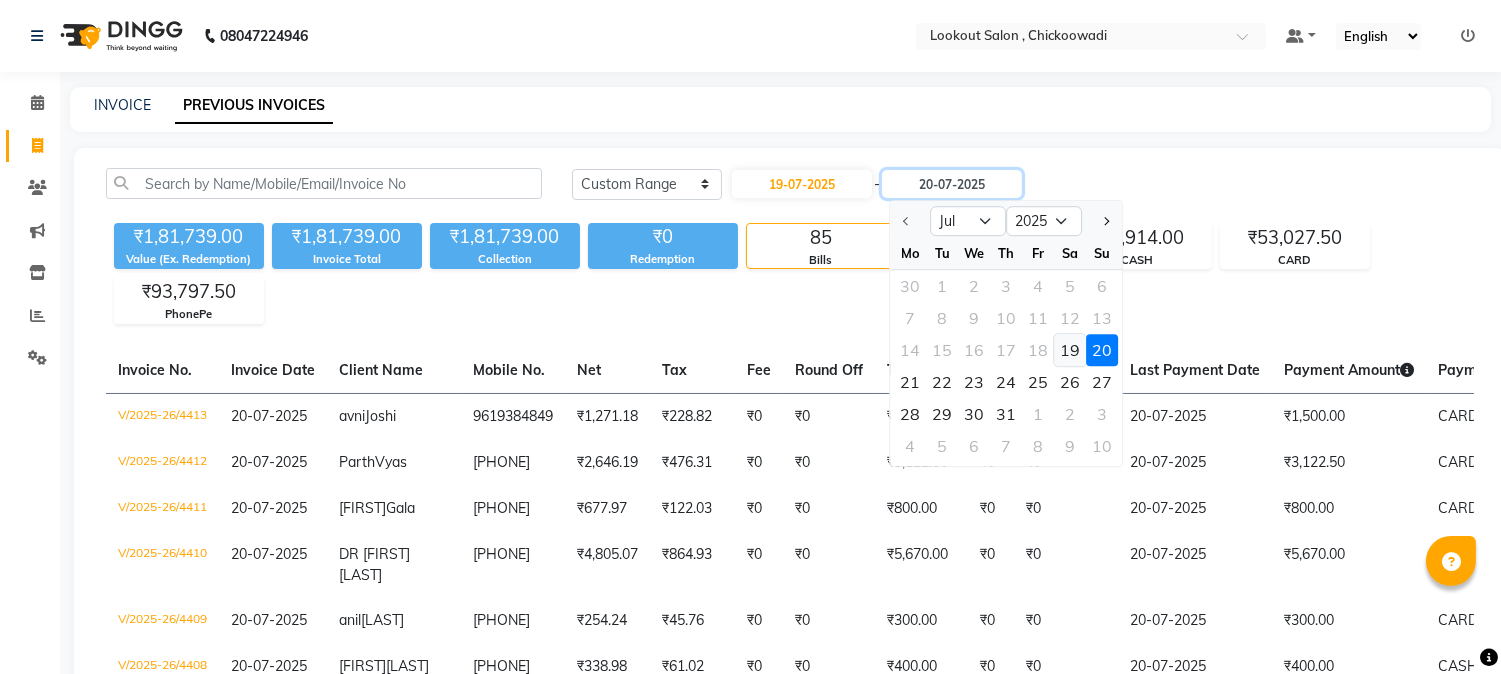 type on "19-07-2025" 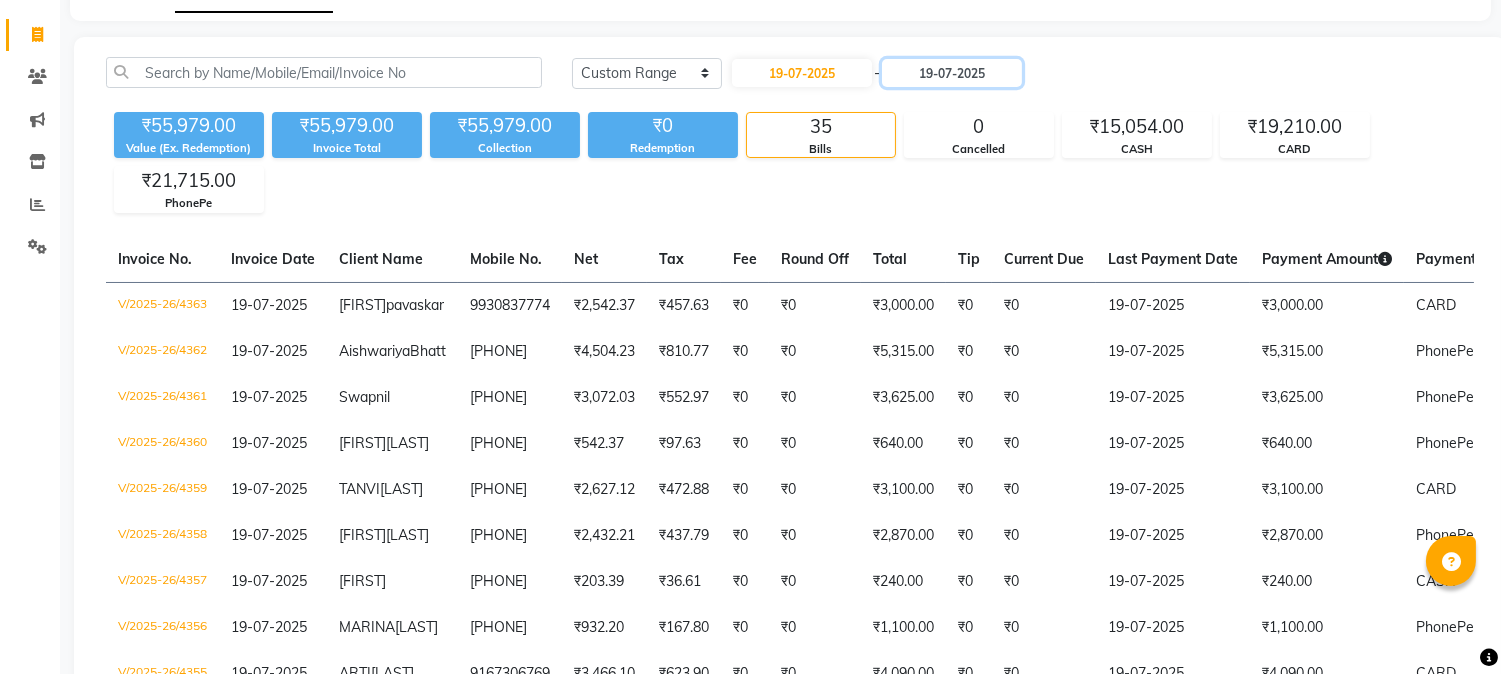 scroll, scrollTop: 0, scrollLeft: 0, axis: both 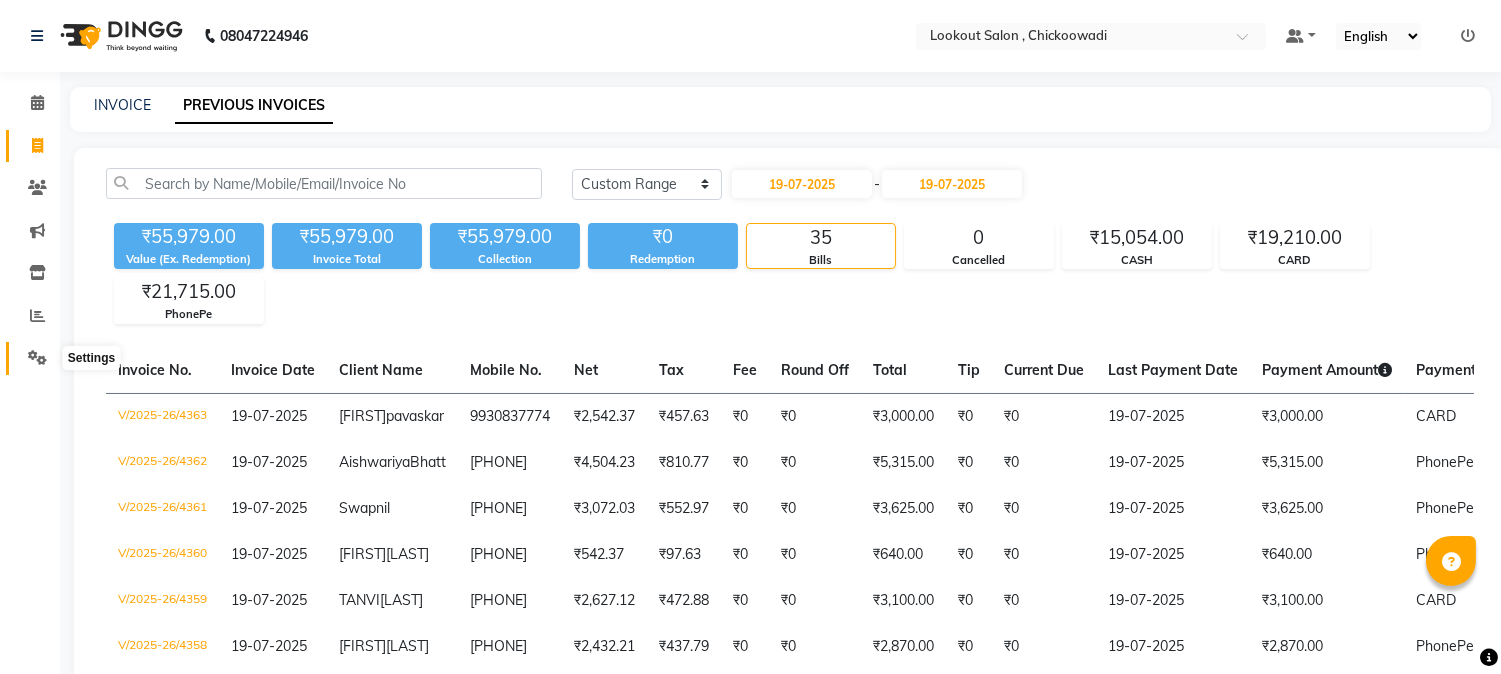 click 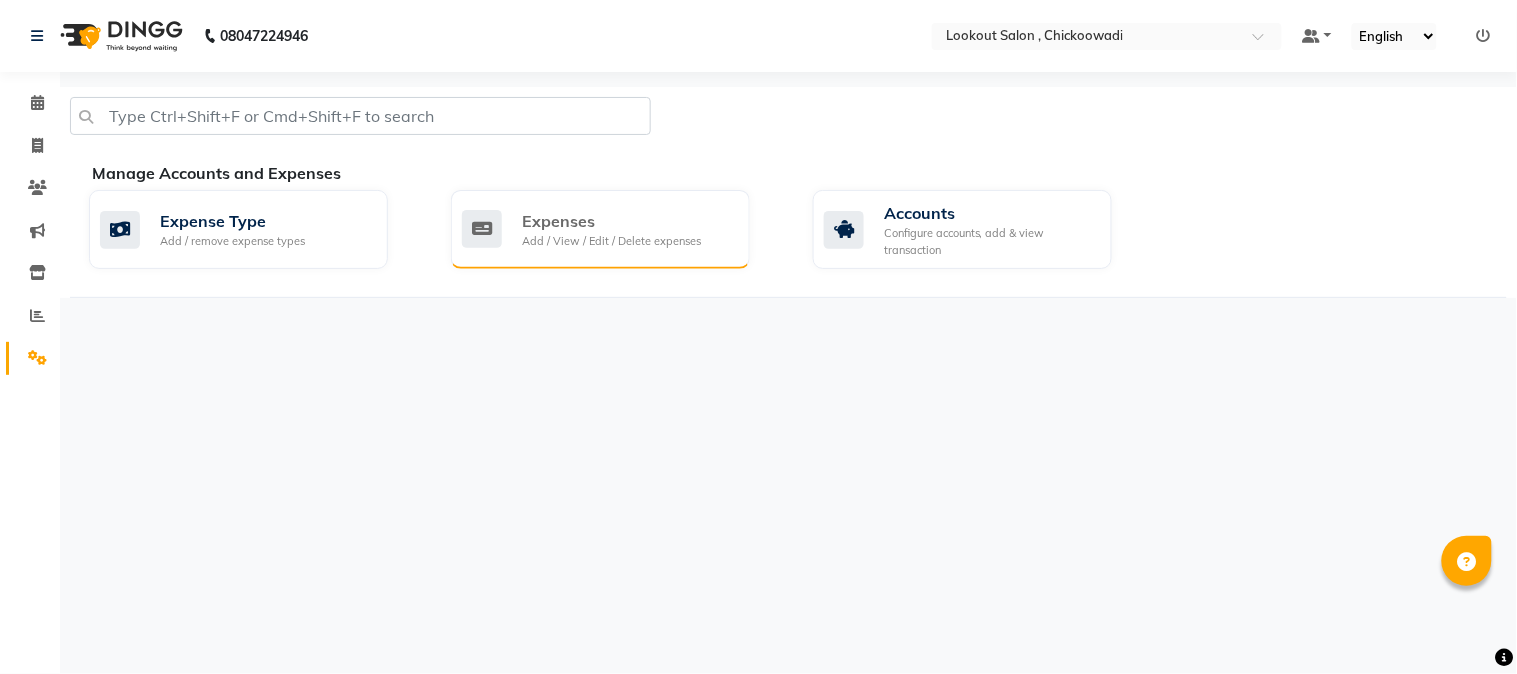click on "Expenses" 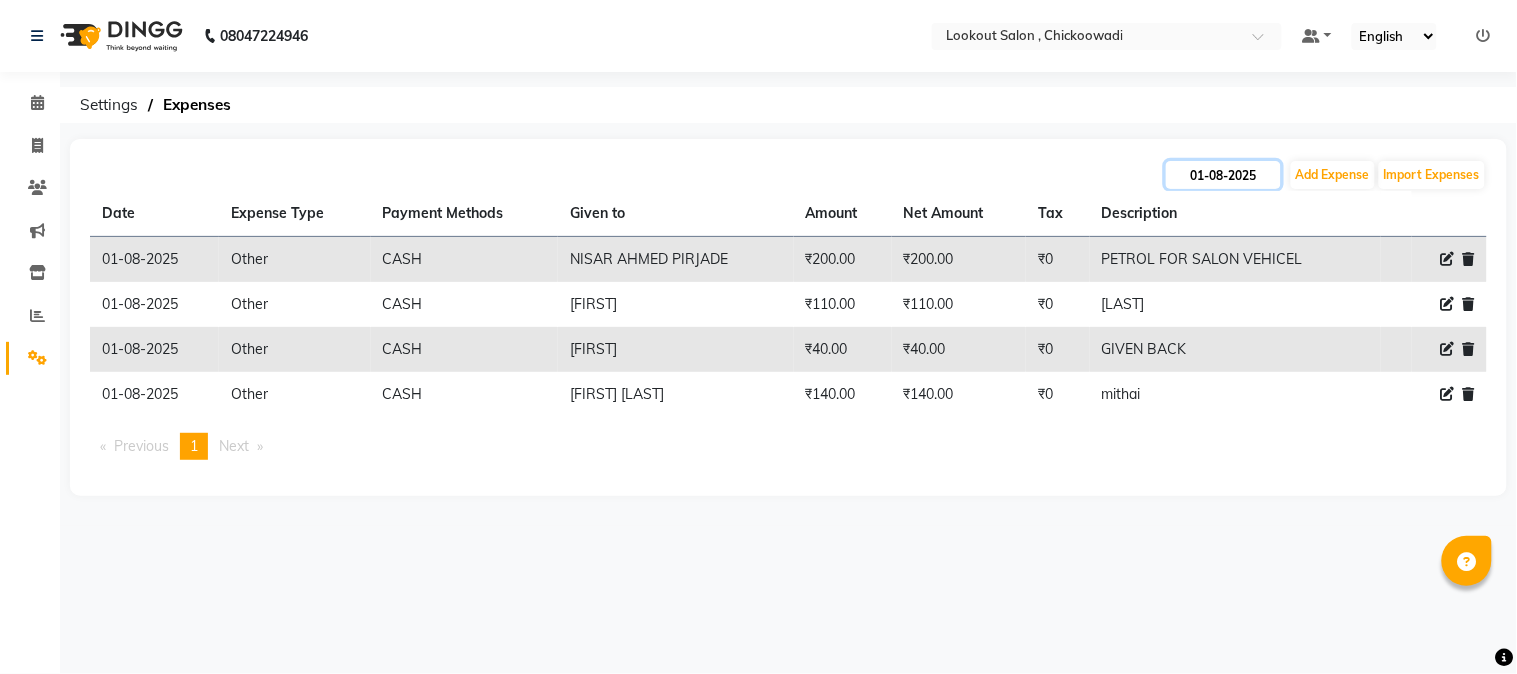 click on "01-08-2025" 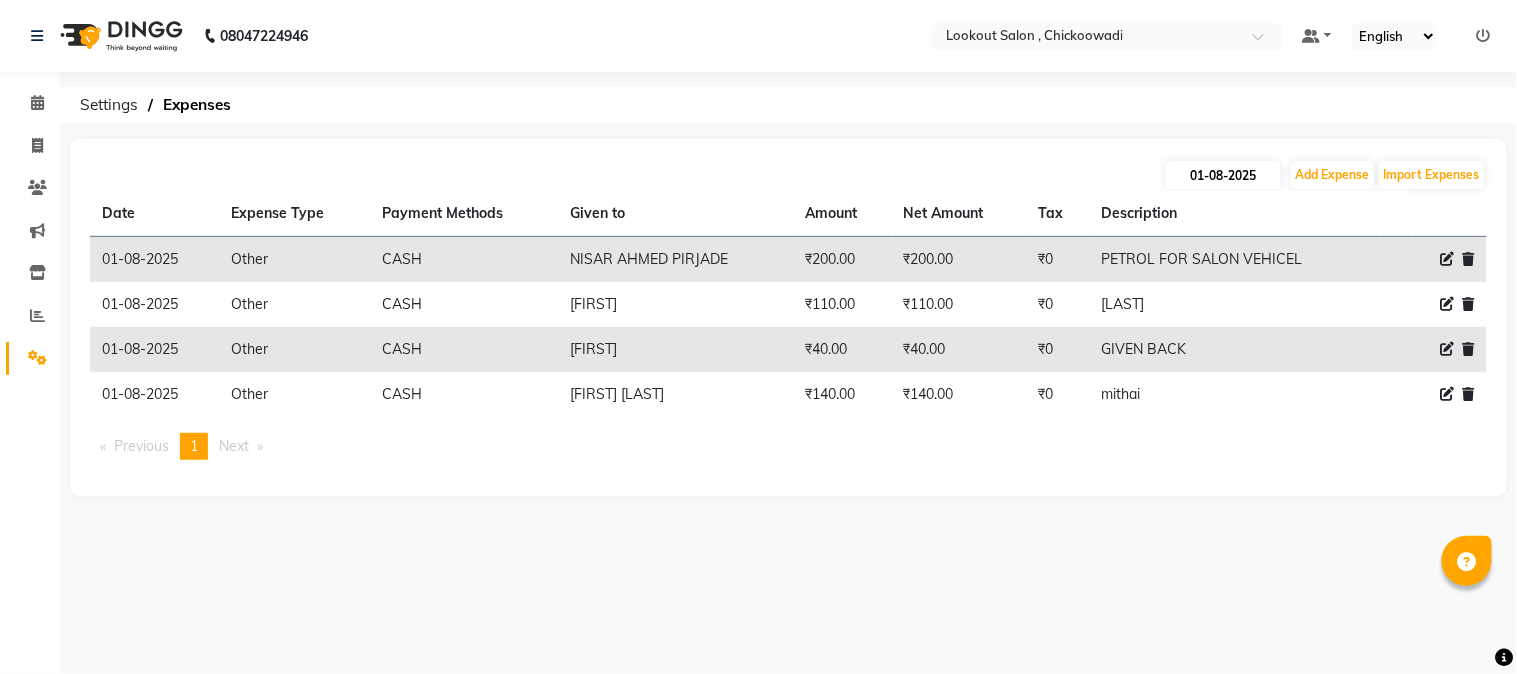 select on "8" 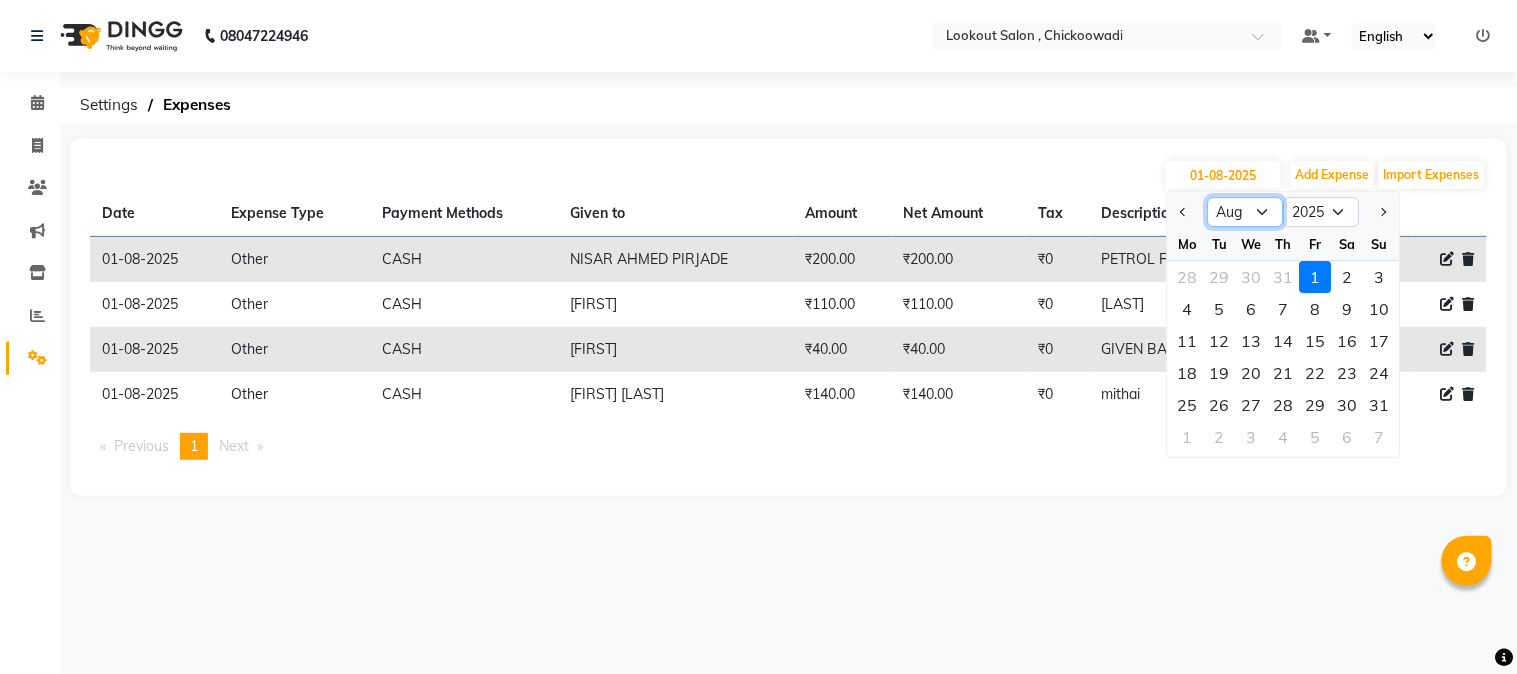 click on "Jan Feb Mar Apr May Jun Jul Aug Sep Oct Nov Dec" 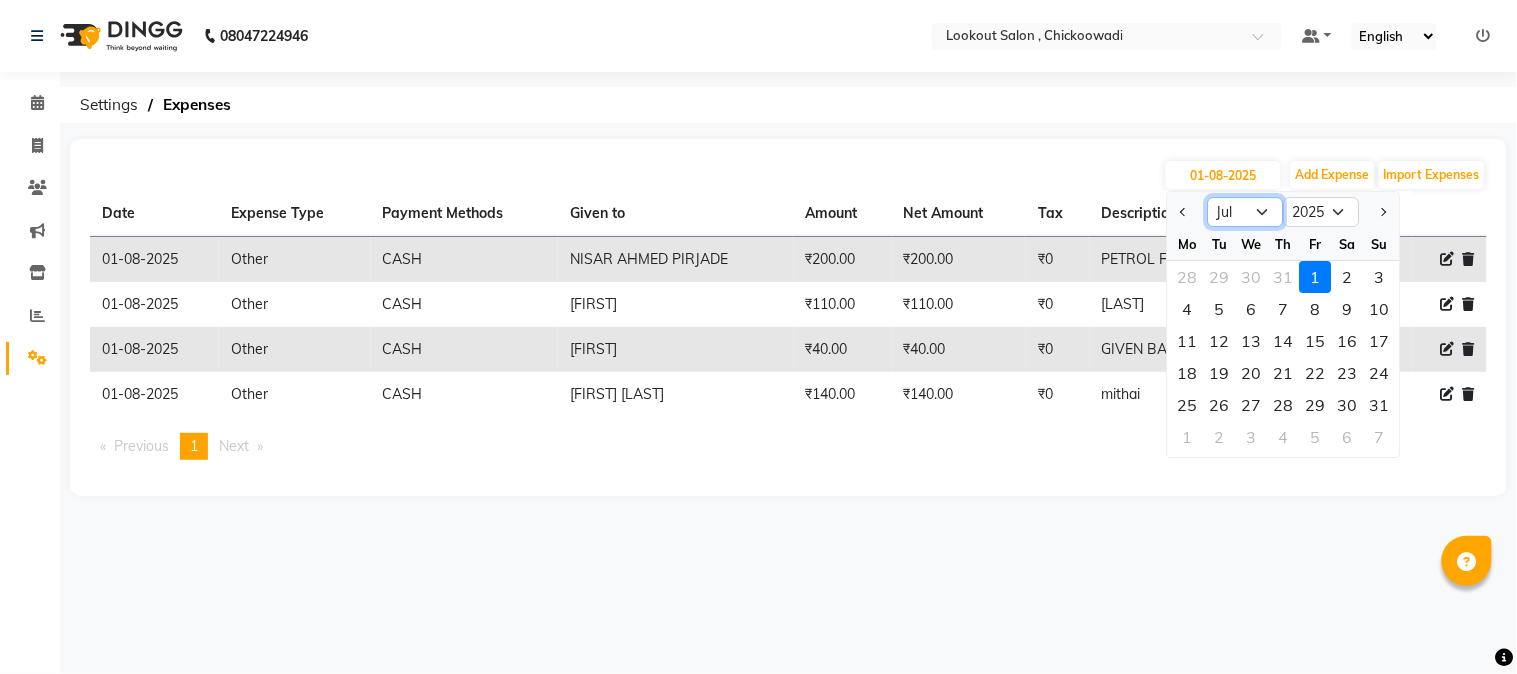 click on "Jan Feb Mar Apr May Jun Jul Aug Sep Oct Nov Dec" 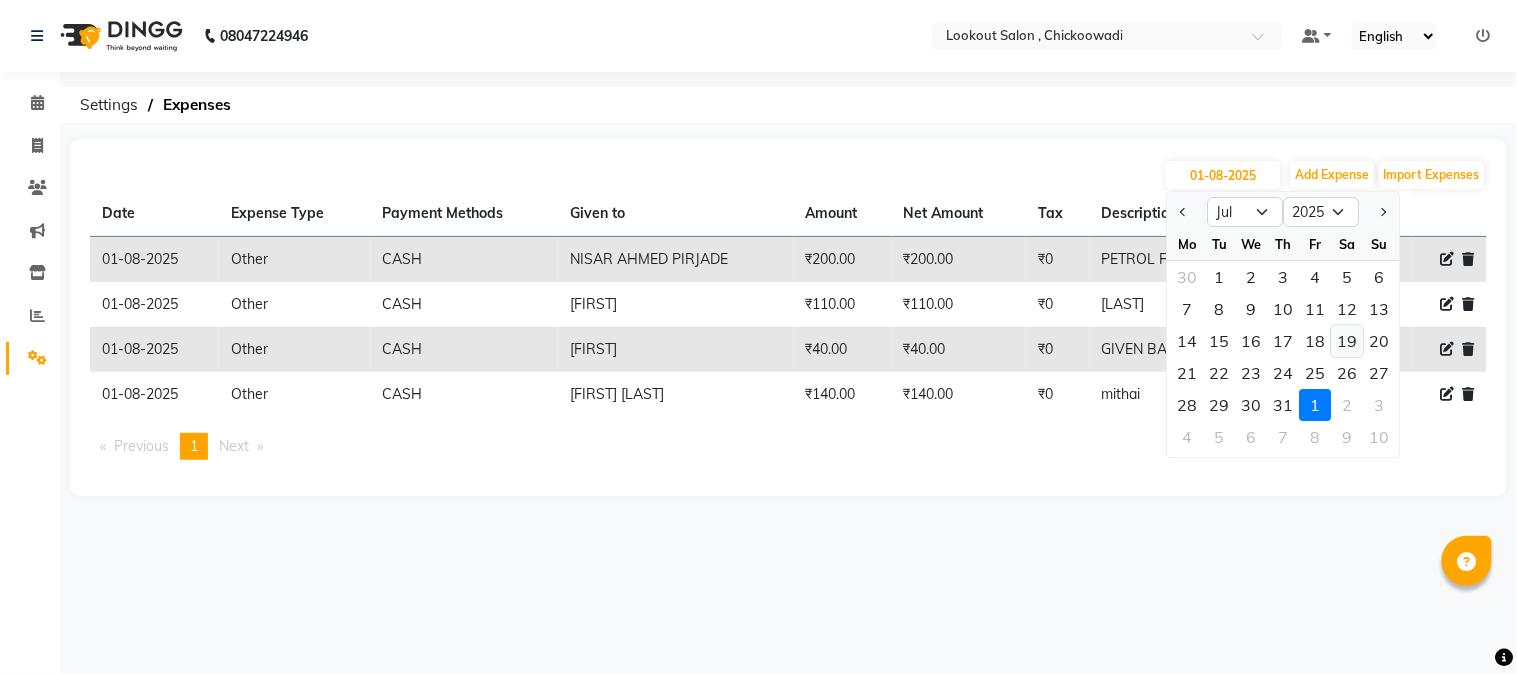 click on "19" 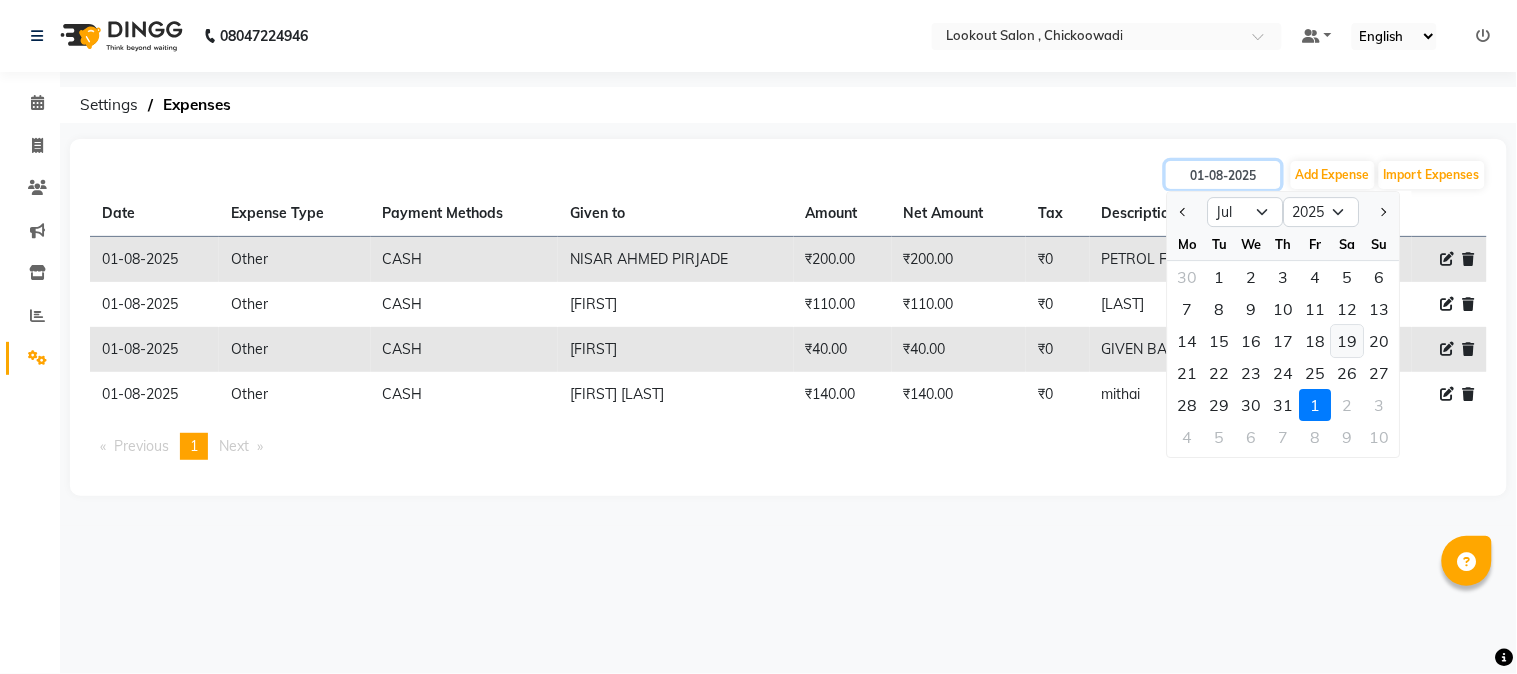 type on "19-07-2025" 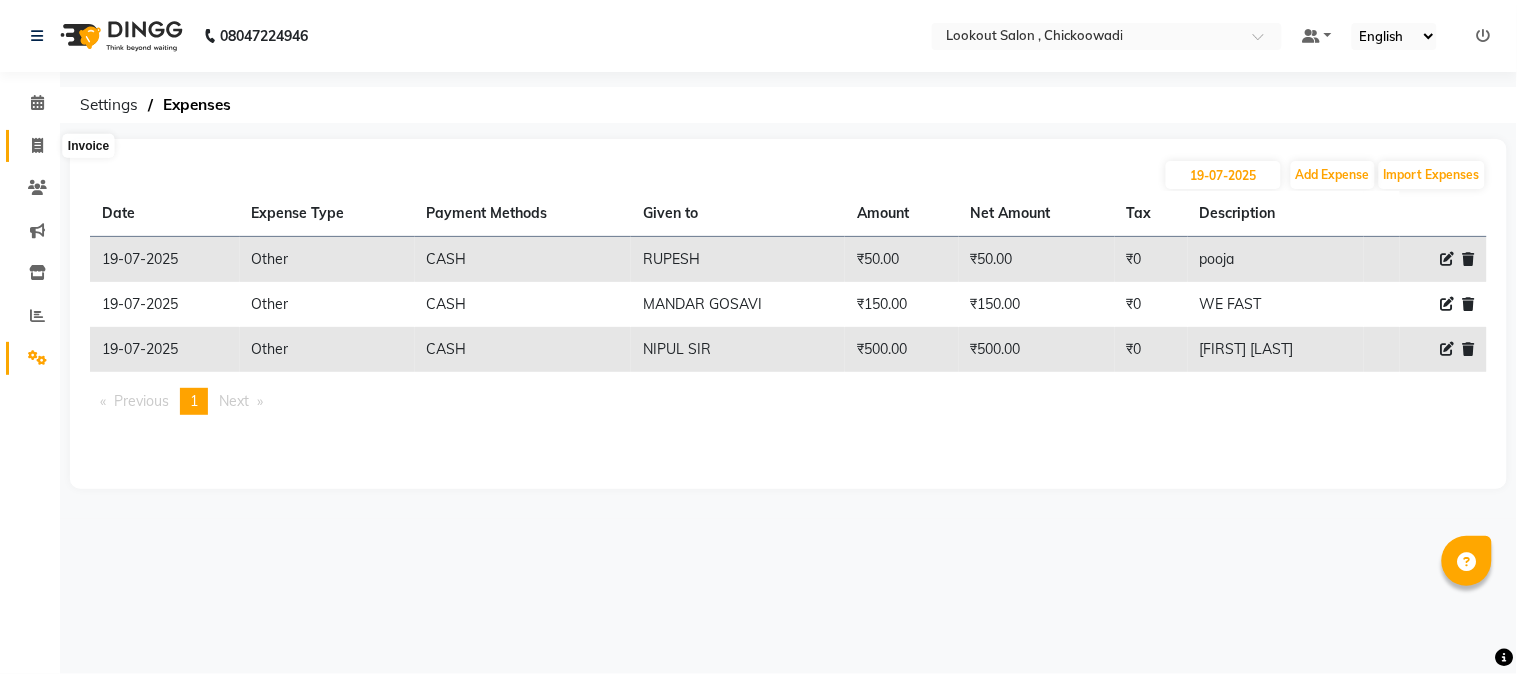click 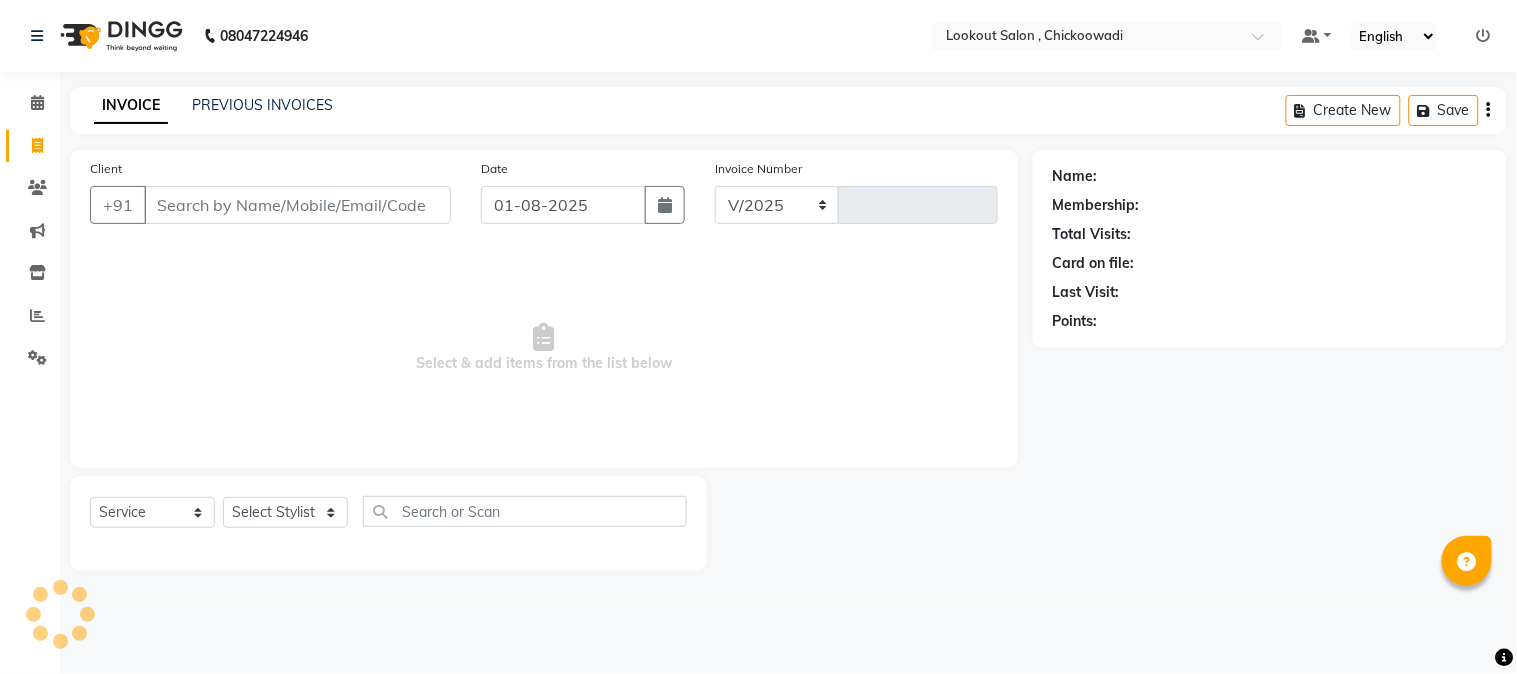 select on "151" 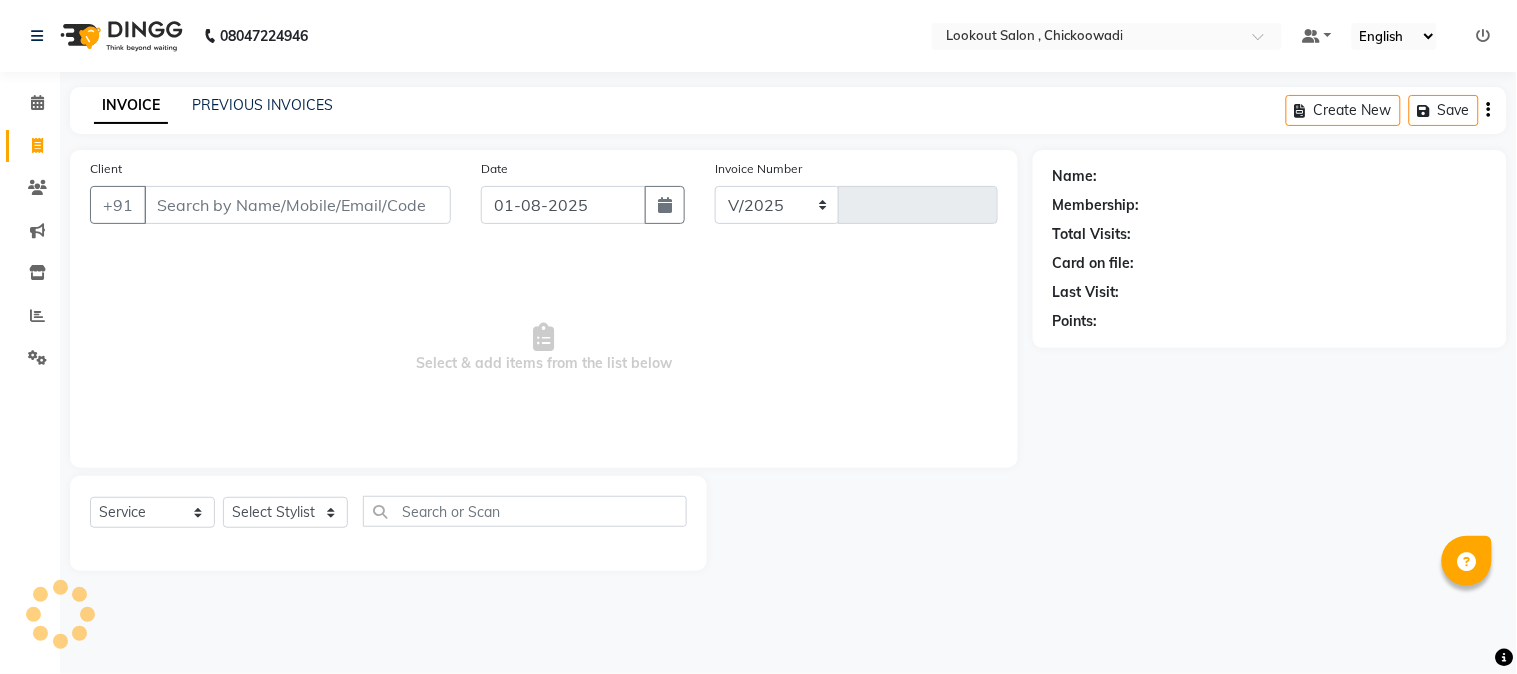type on "4898" 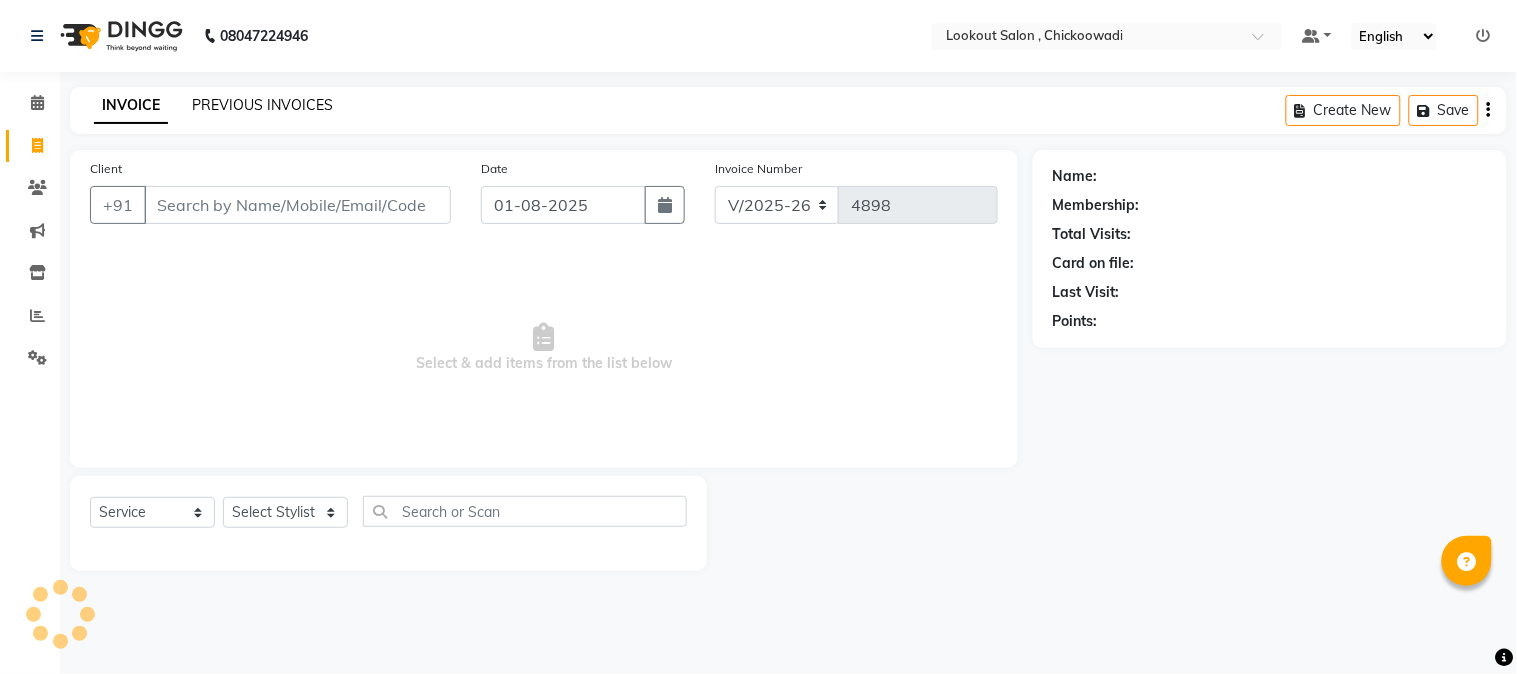 click on "PREVIOUS INVOICES" 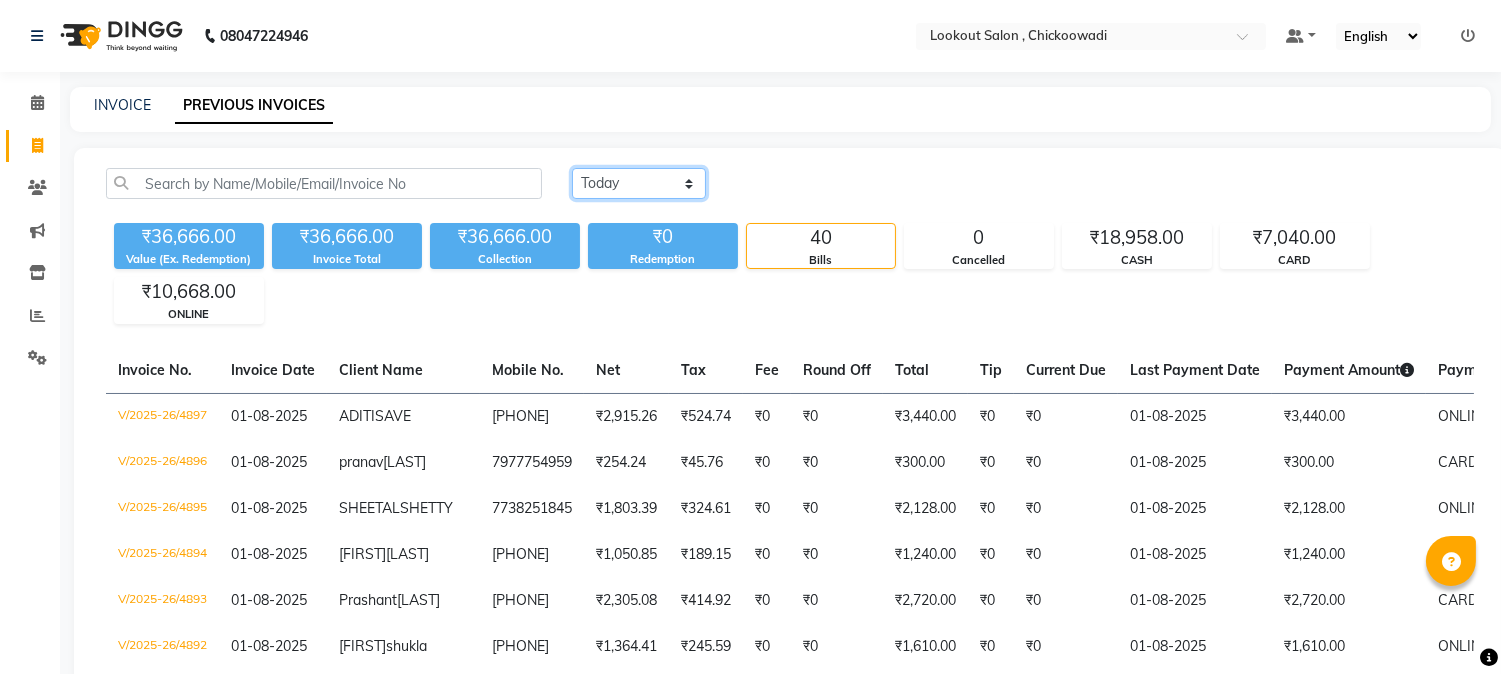 click on "Today Yesterday Custom Range" 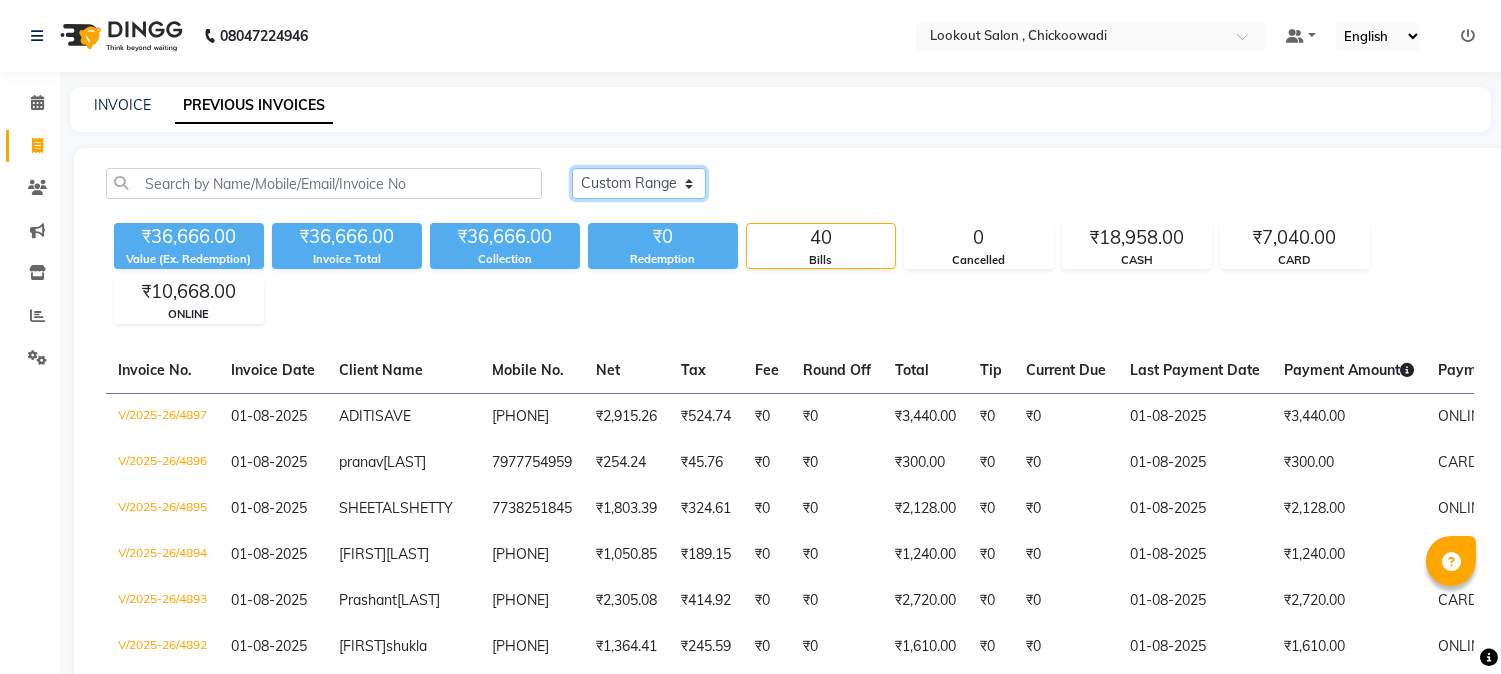 click on "Today Yesterday Custom Range" 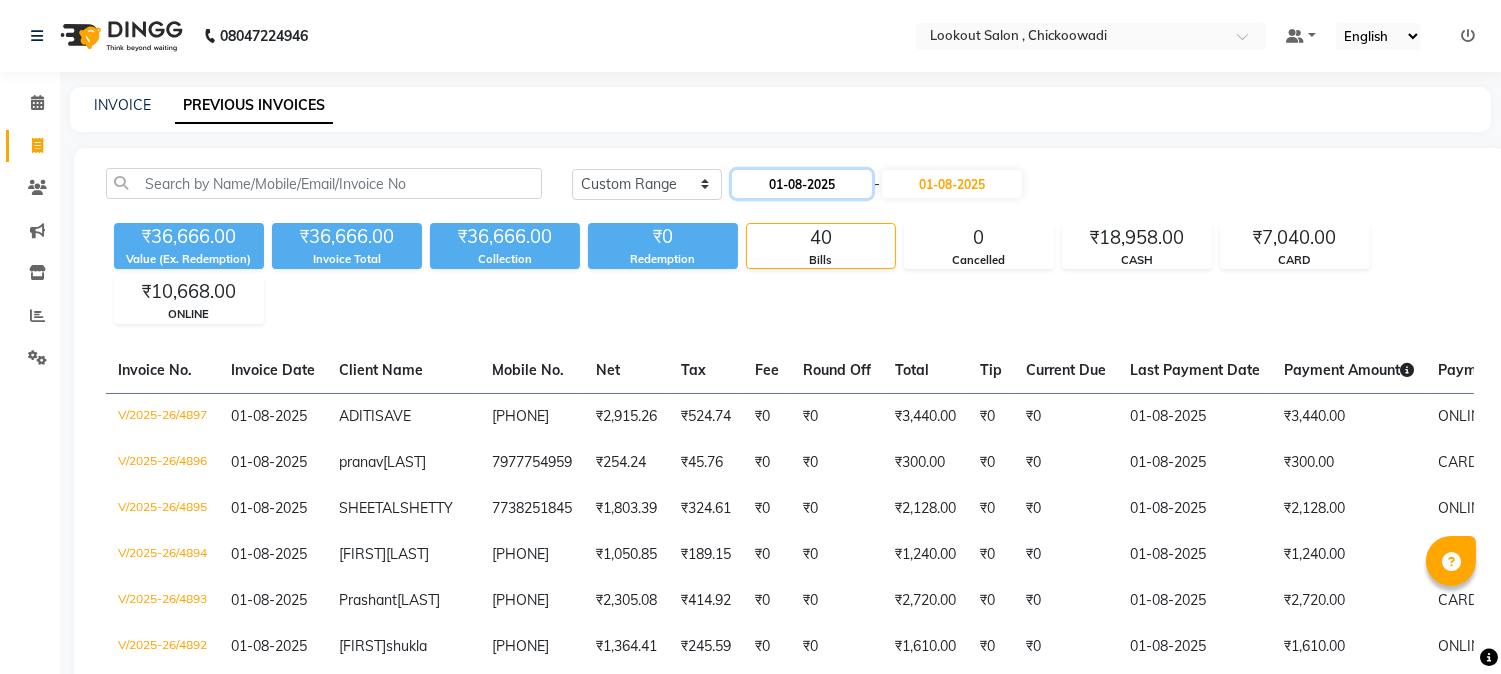 click on "01-08-2025" 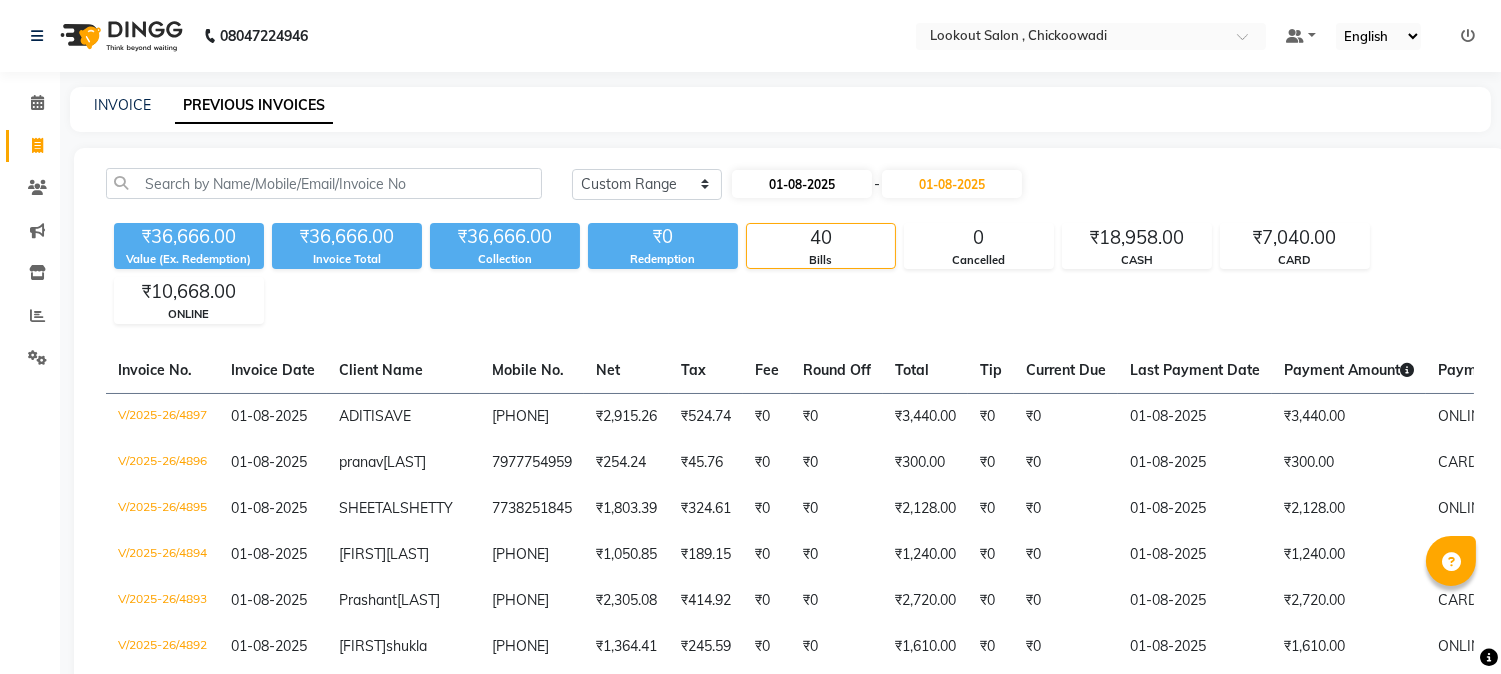 select on "8" 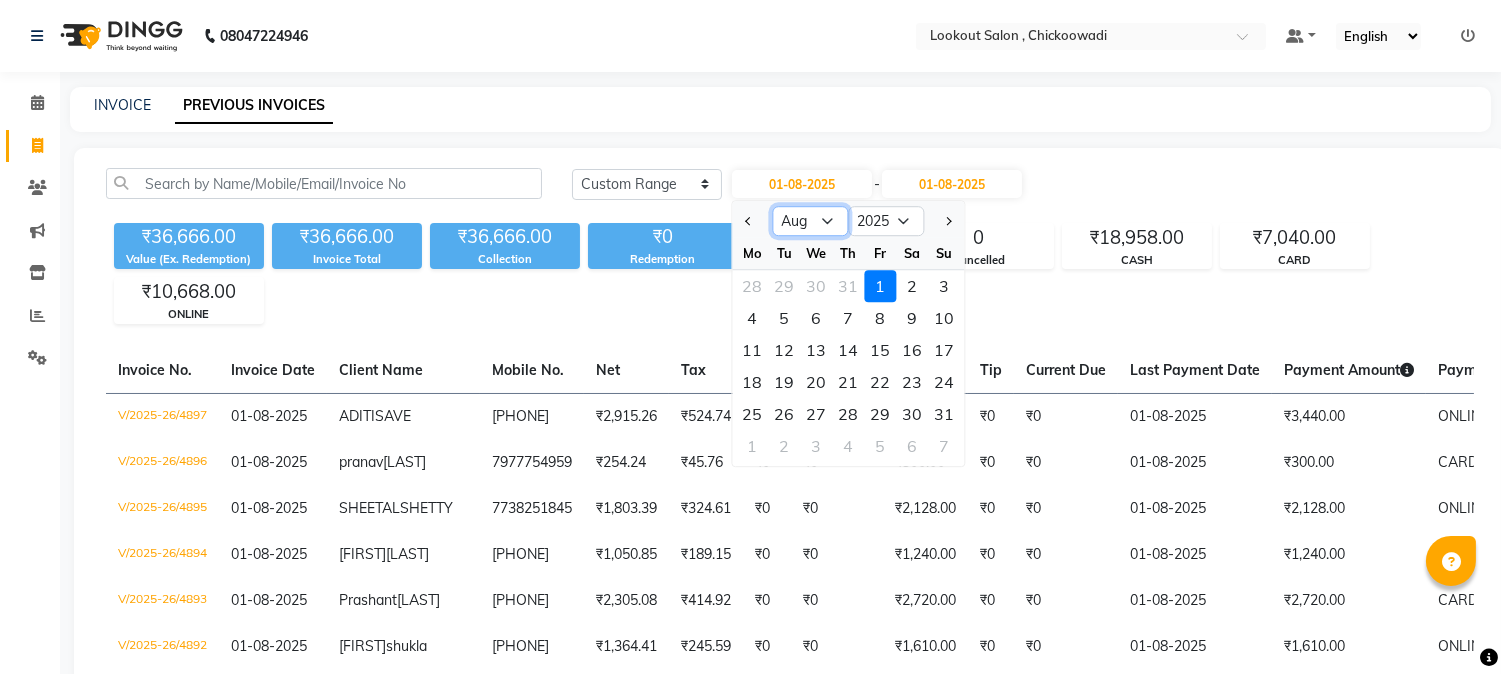 click on "Jan Feb Mar Apr May Jun Jul Aug Sep Oct Nov Dec" 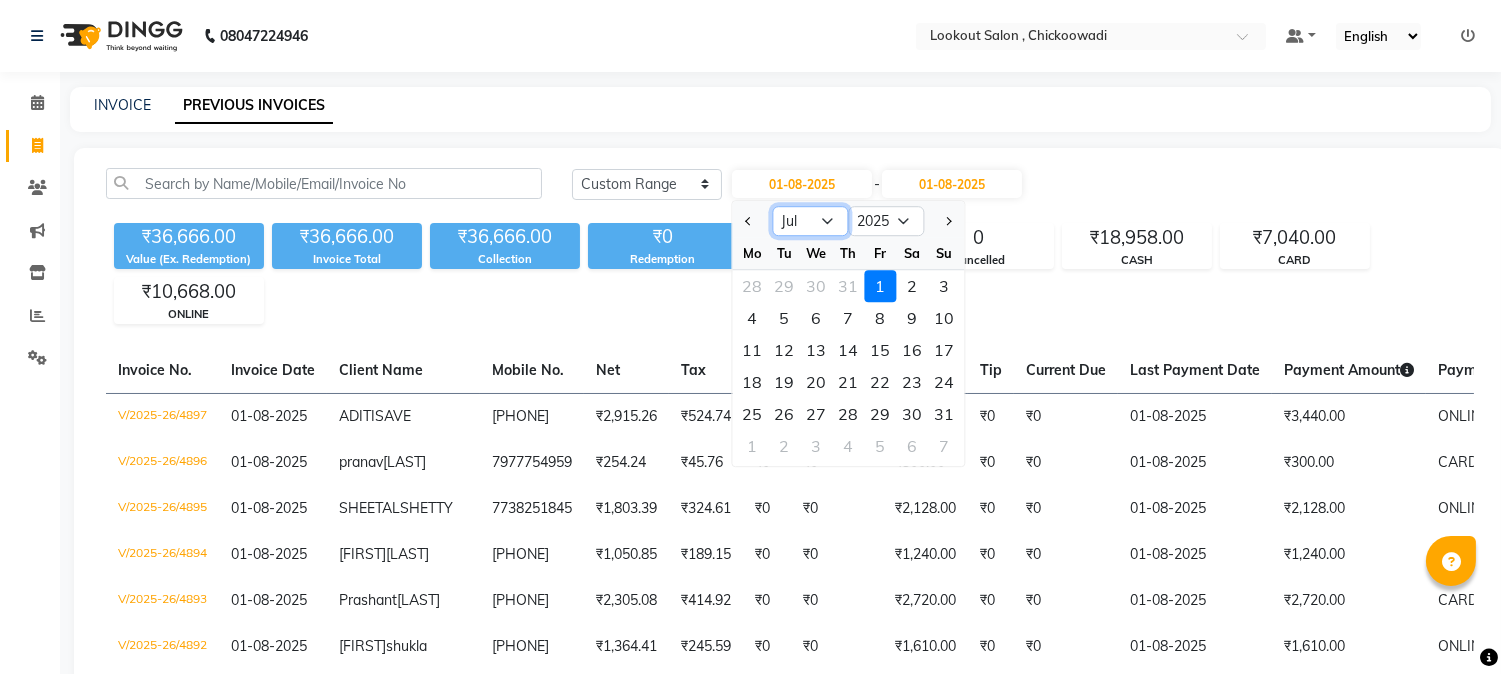 click on "Jan Feb Mar Apr May Jun Jul Aug Sep Oct Nov Dec" 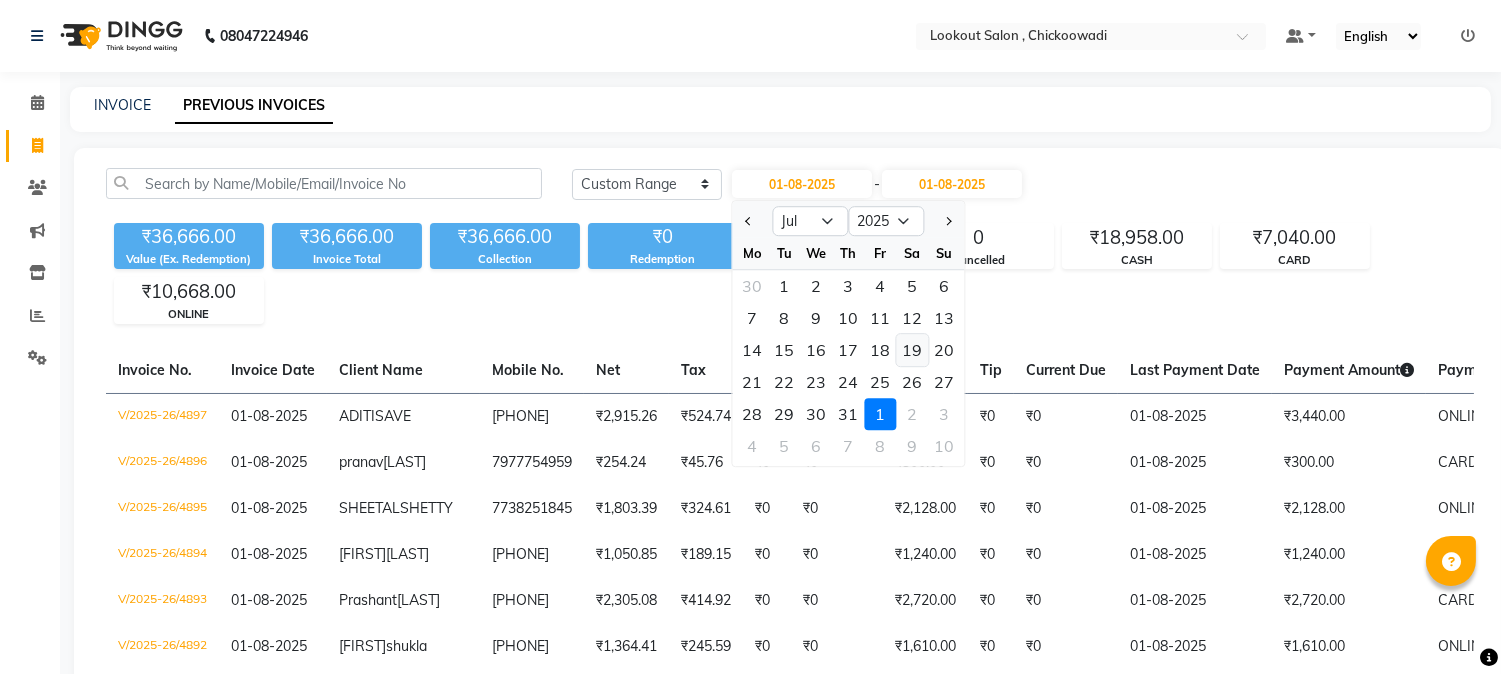 click on "19" 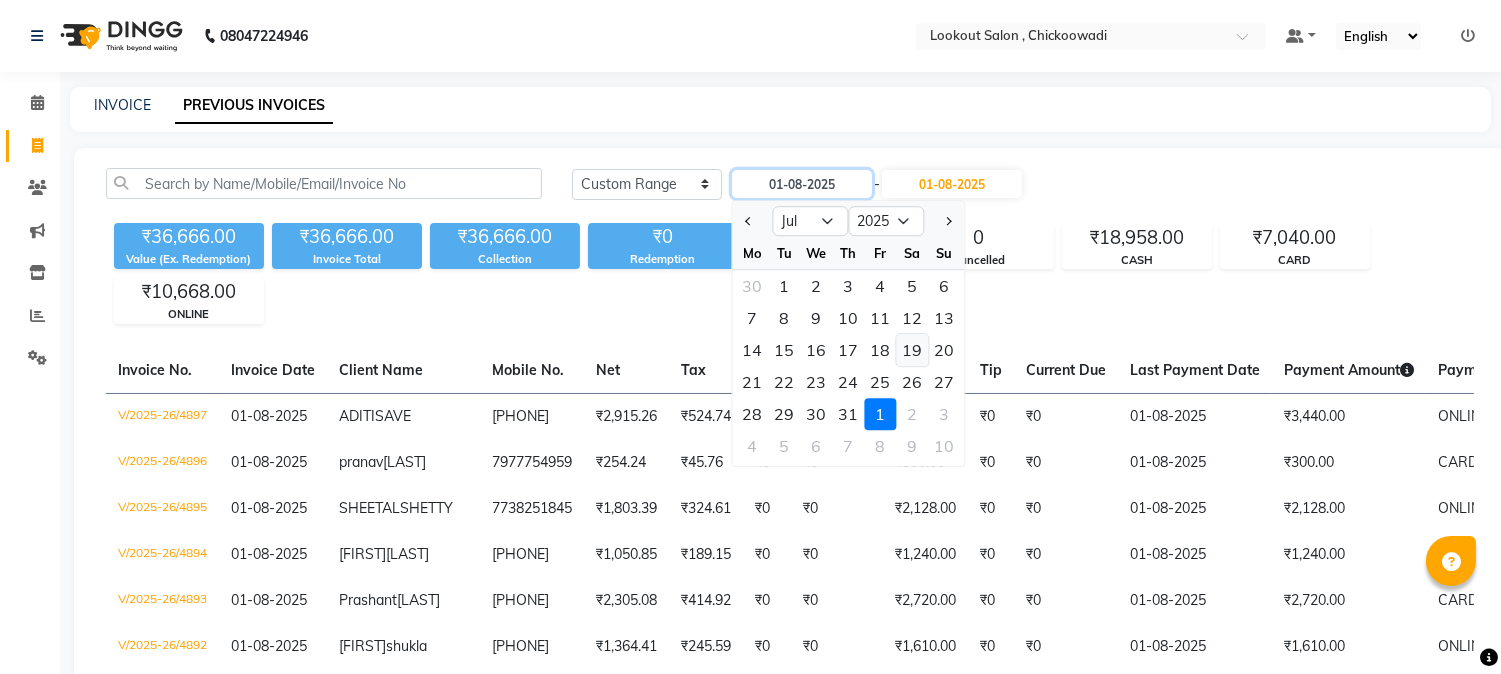 type on "19-07-2025" 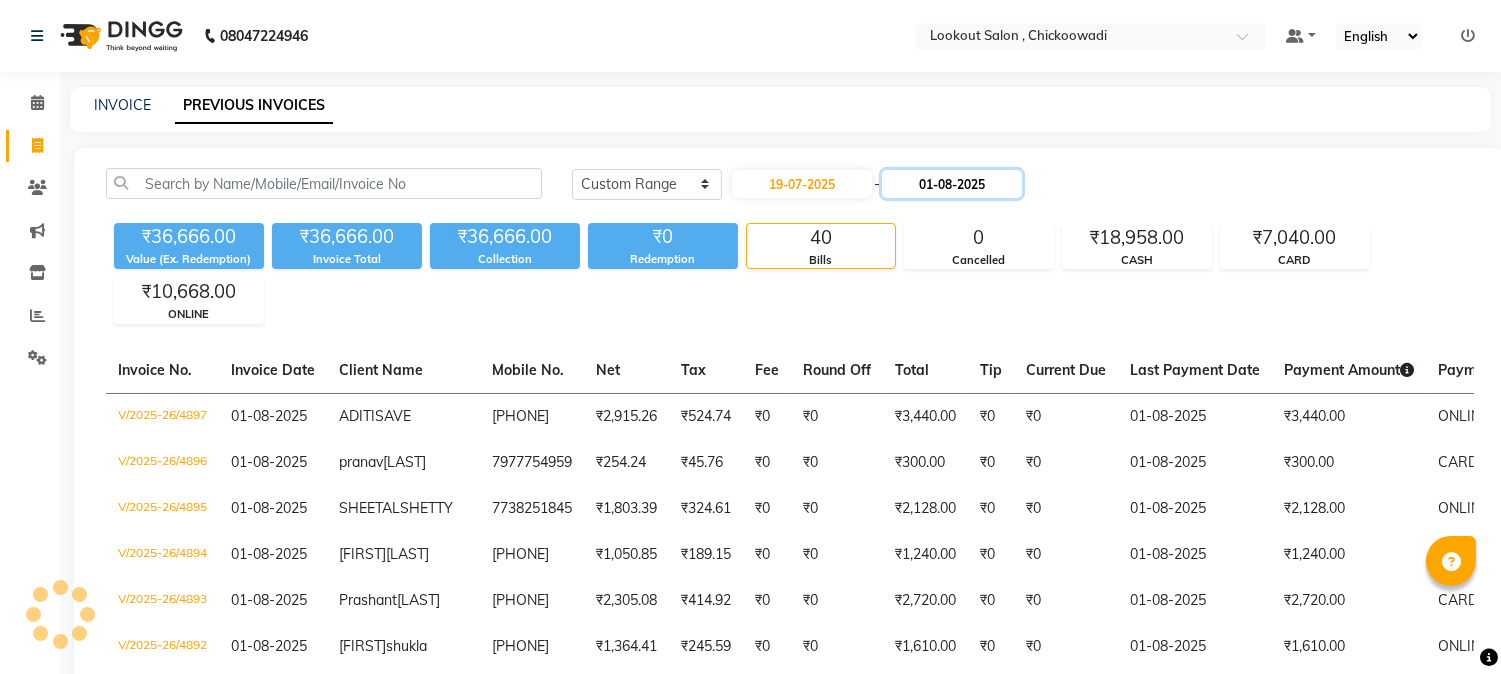 click on "01-08-2025" 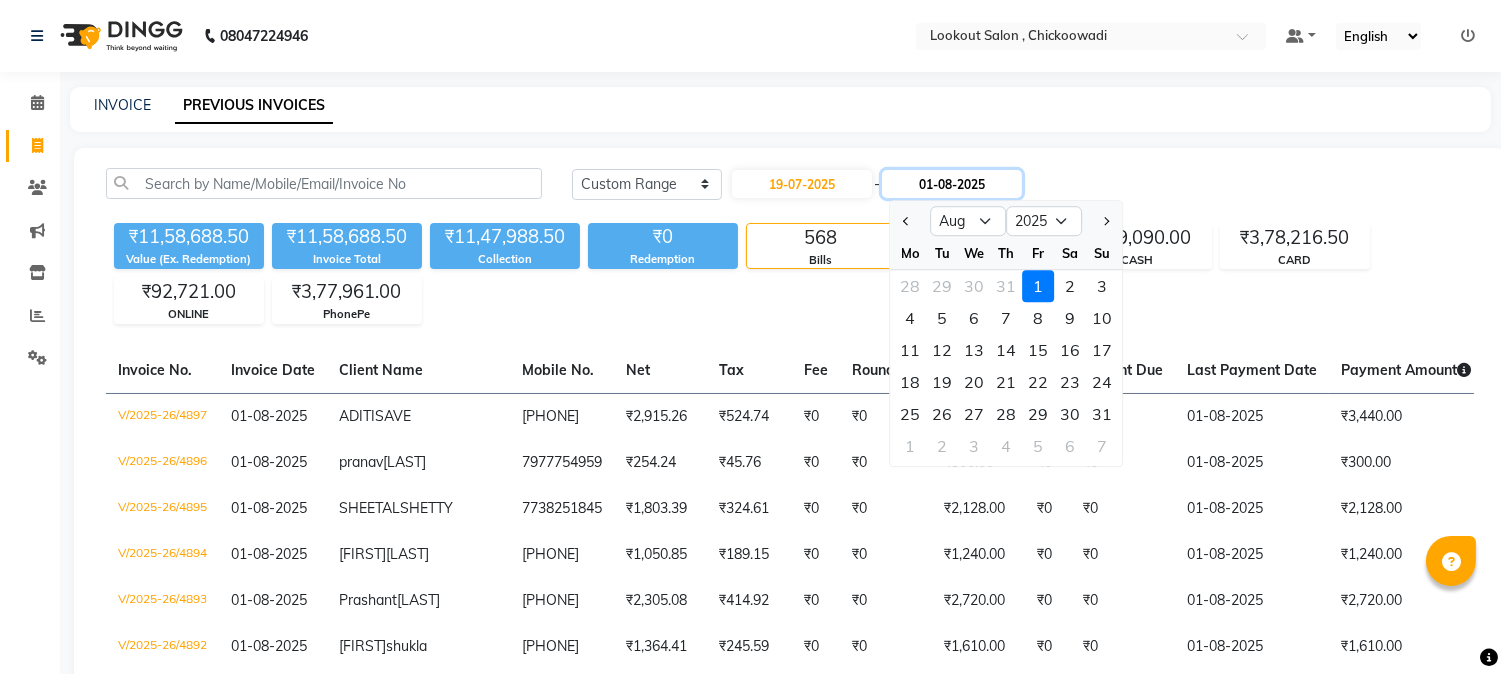 click on "01-08-2025" 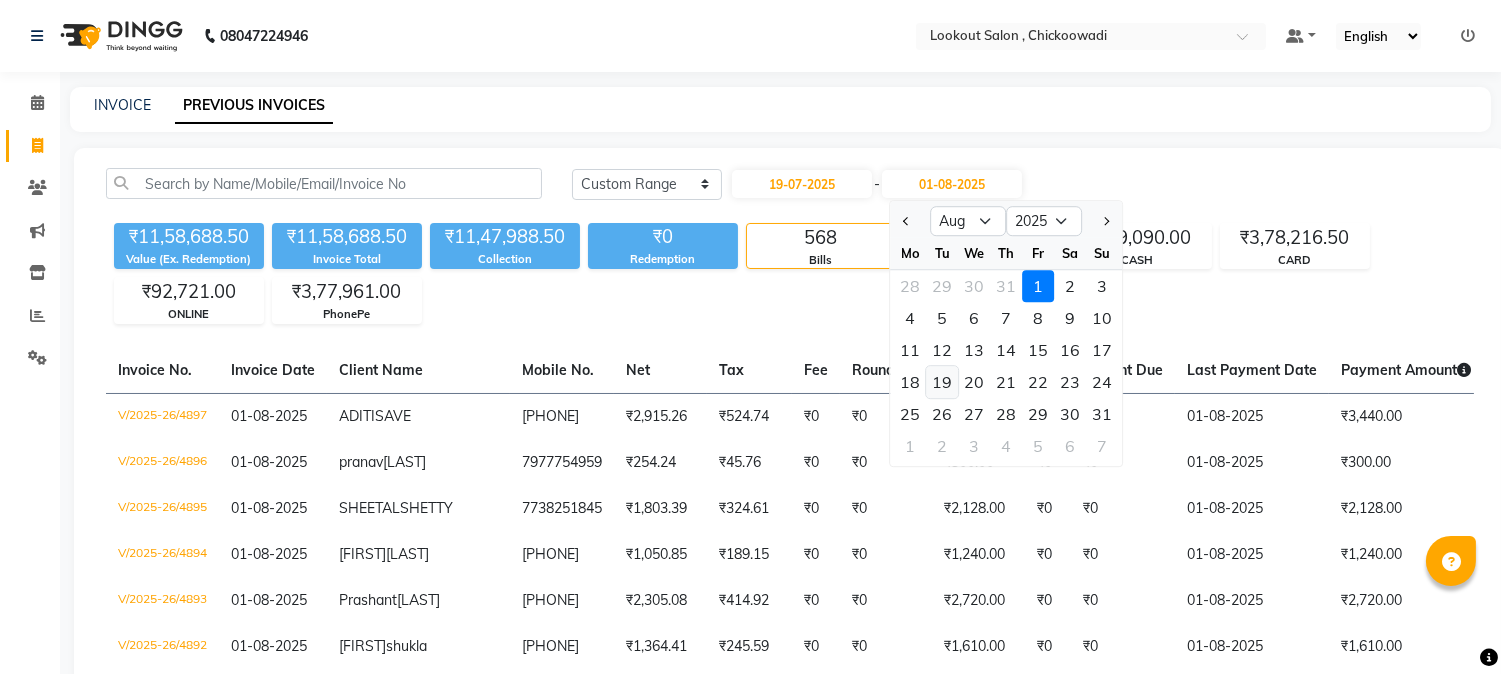 click on "19" 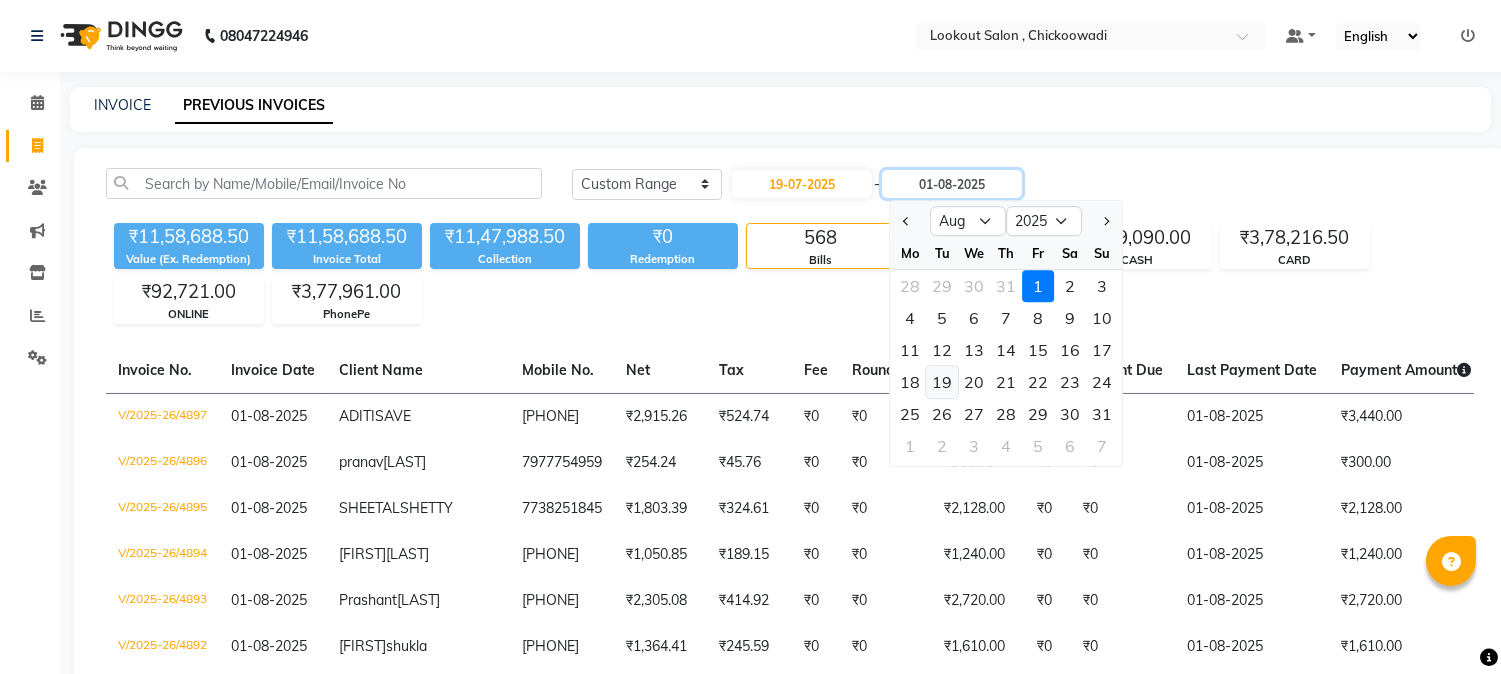 type on "19-08-2025" 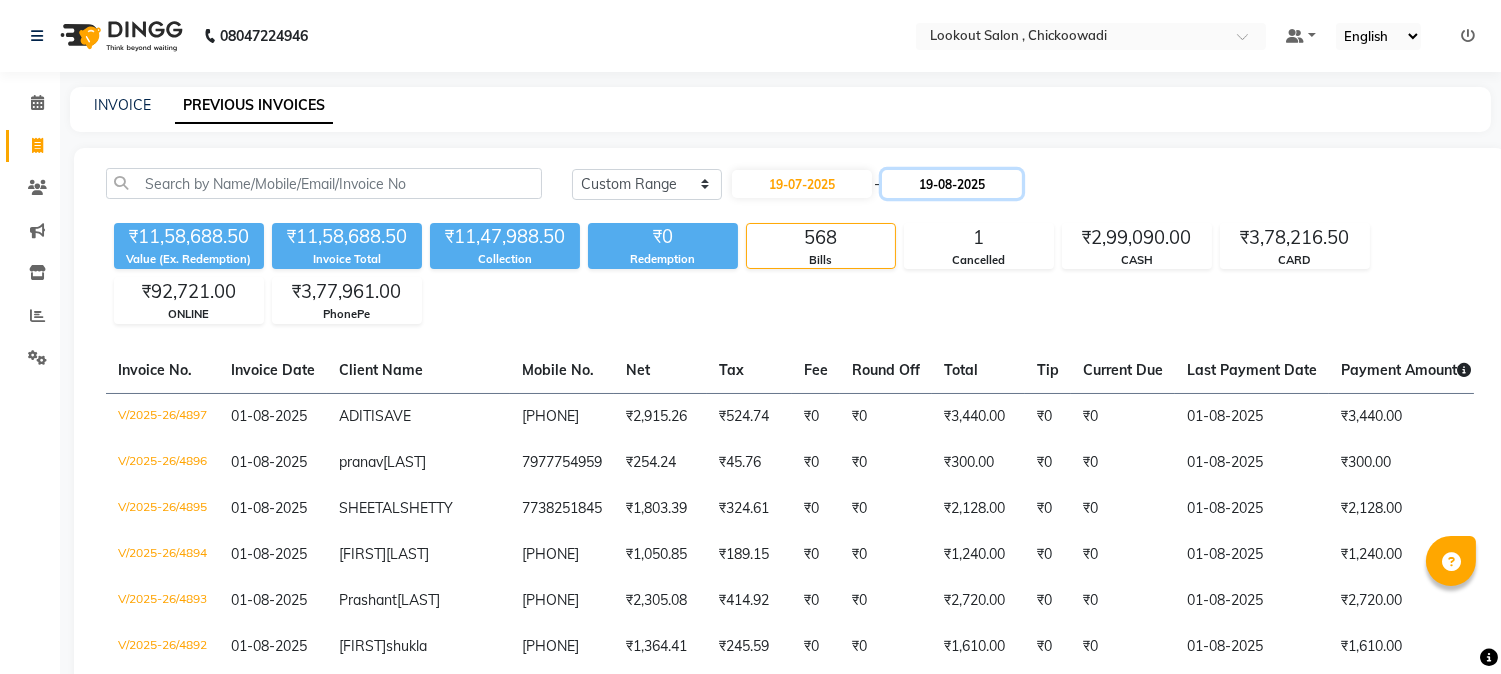 click on "19-08-2025" 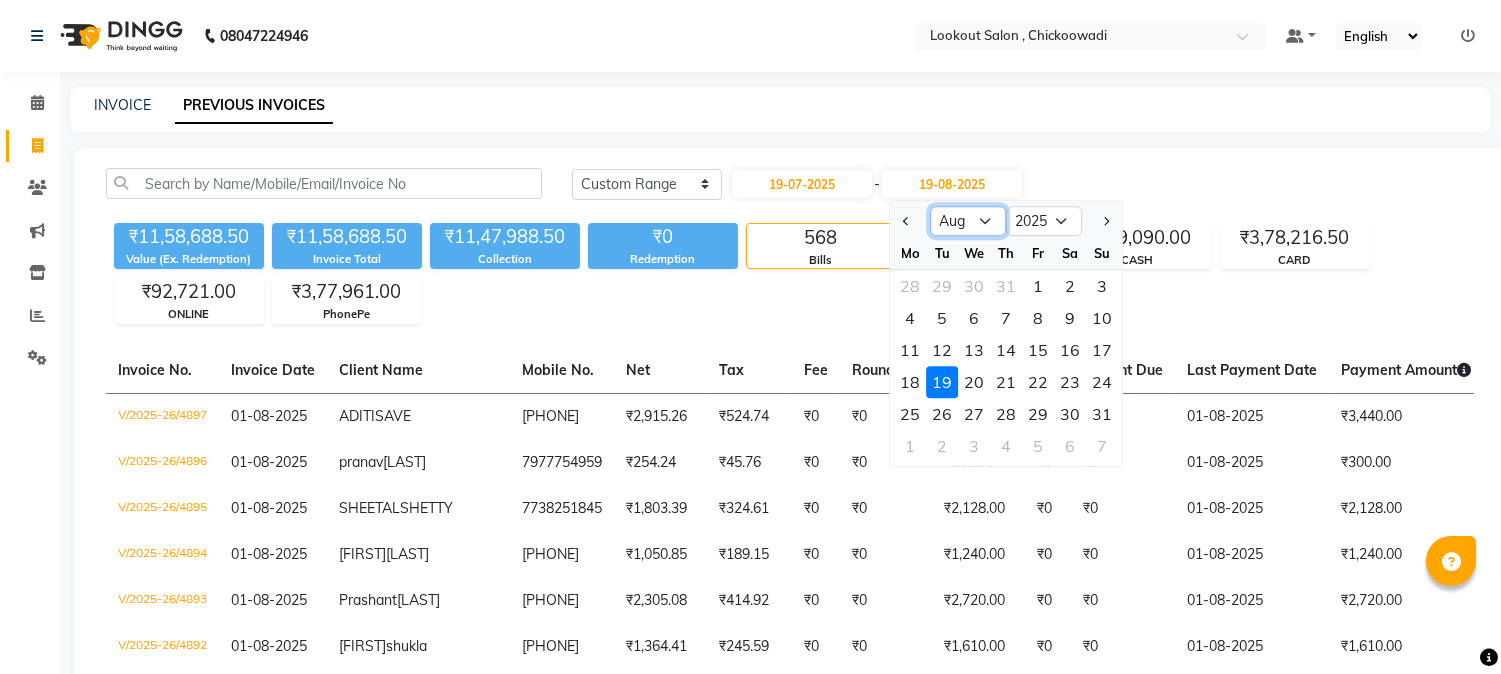 drag, startPoint x: 984, startPoint y: 221, endPoint x: 985, endPoint y: 231, distance: 10.049875 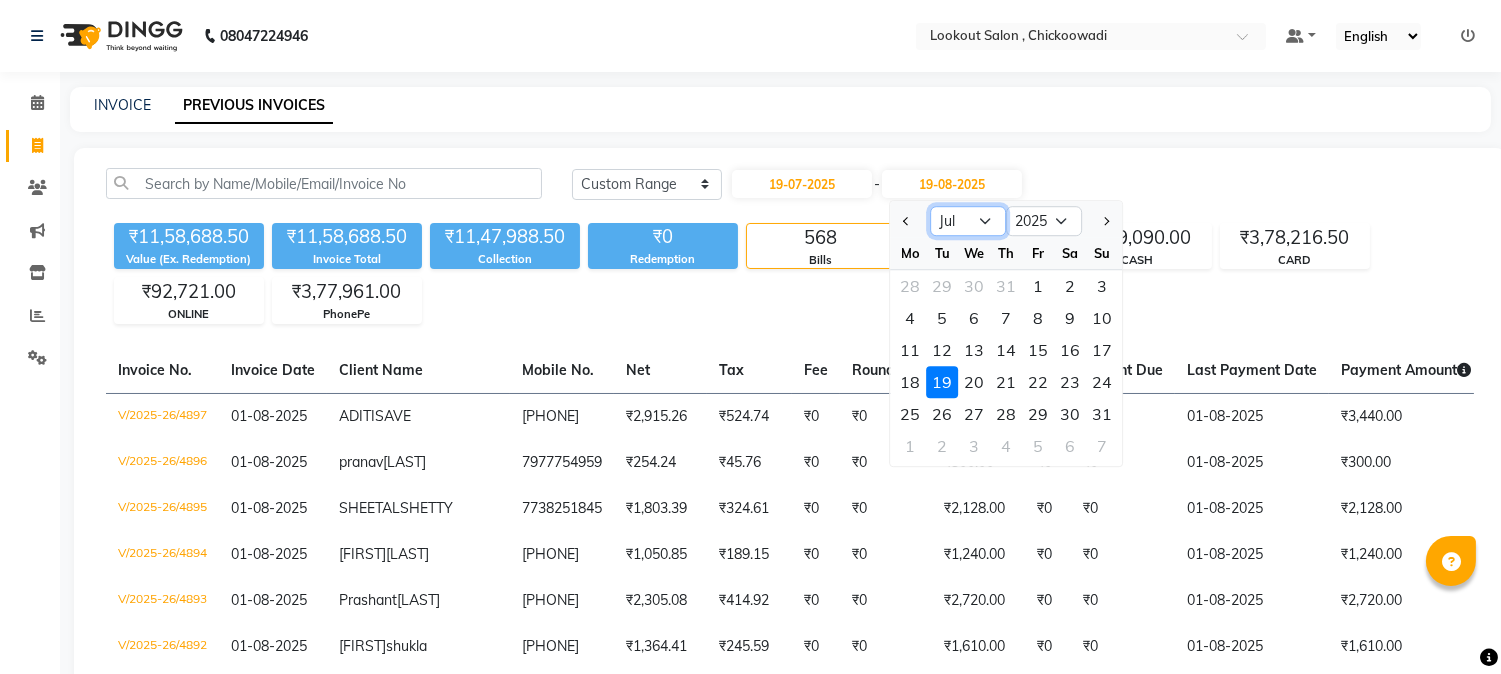 click on "Jul Aug Sep Oct Nov Dec" 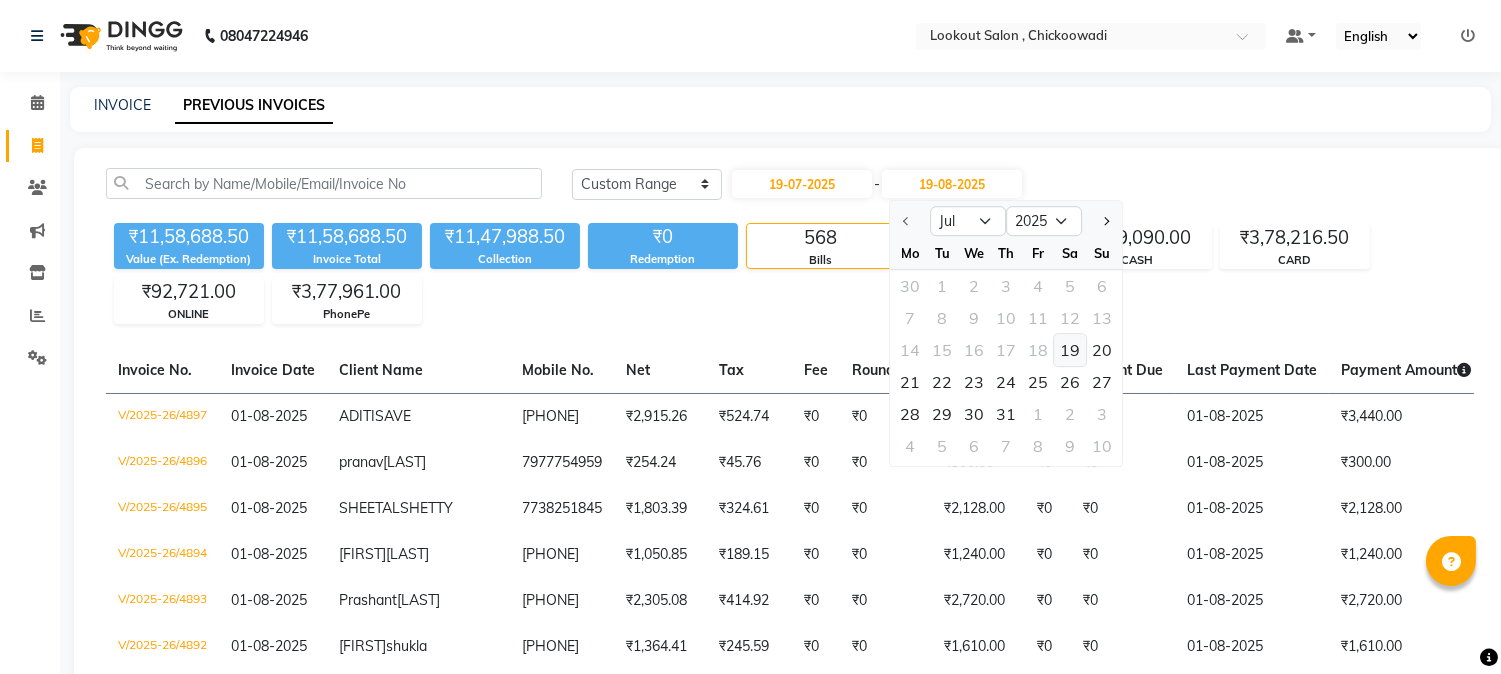 click on "19" 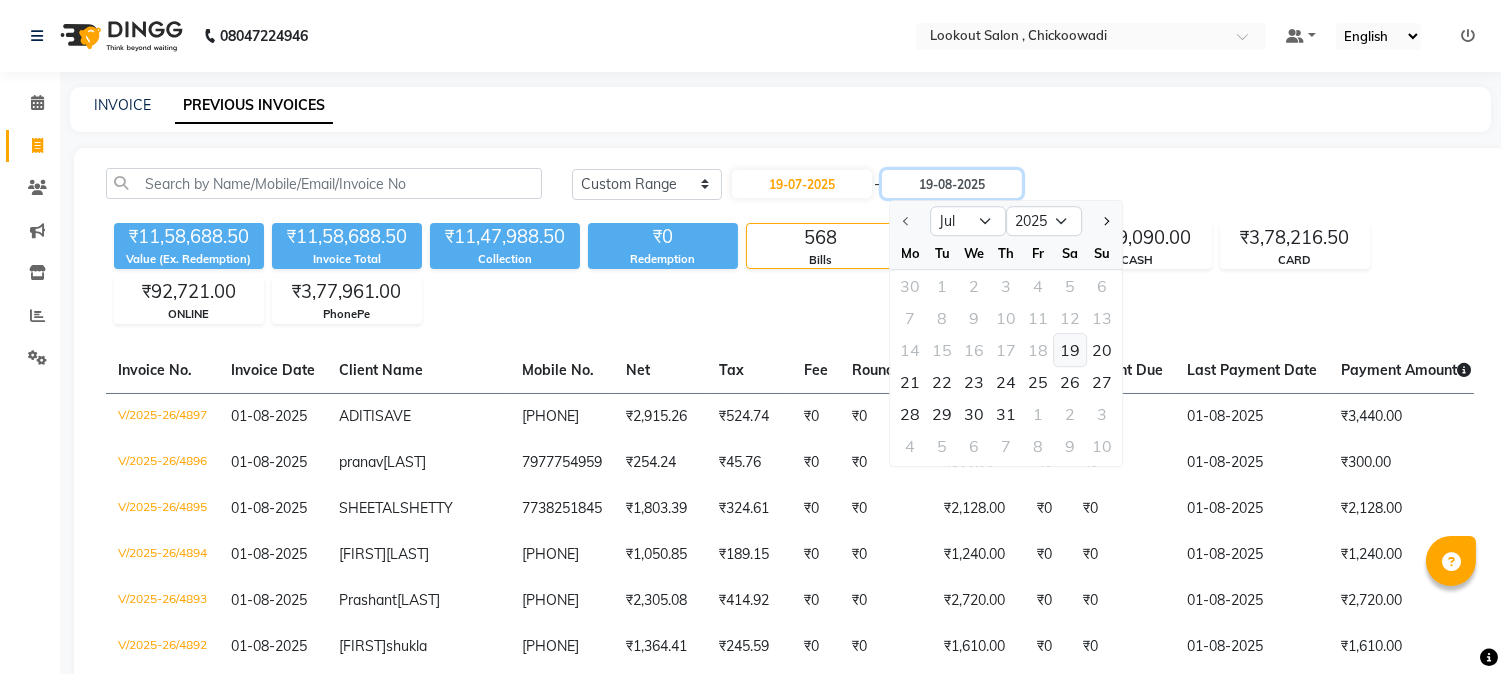 type on "19-07-2025" 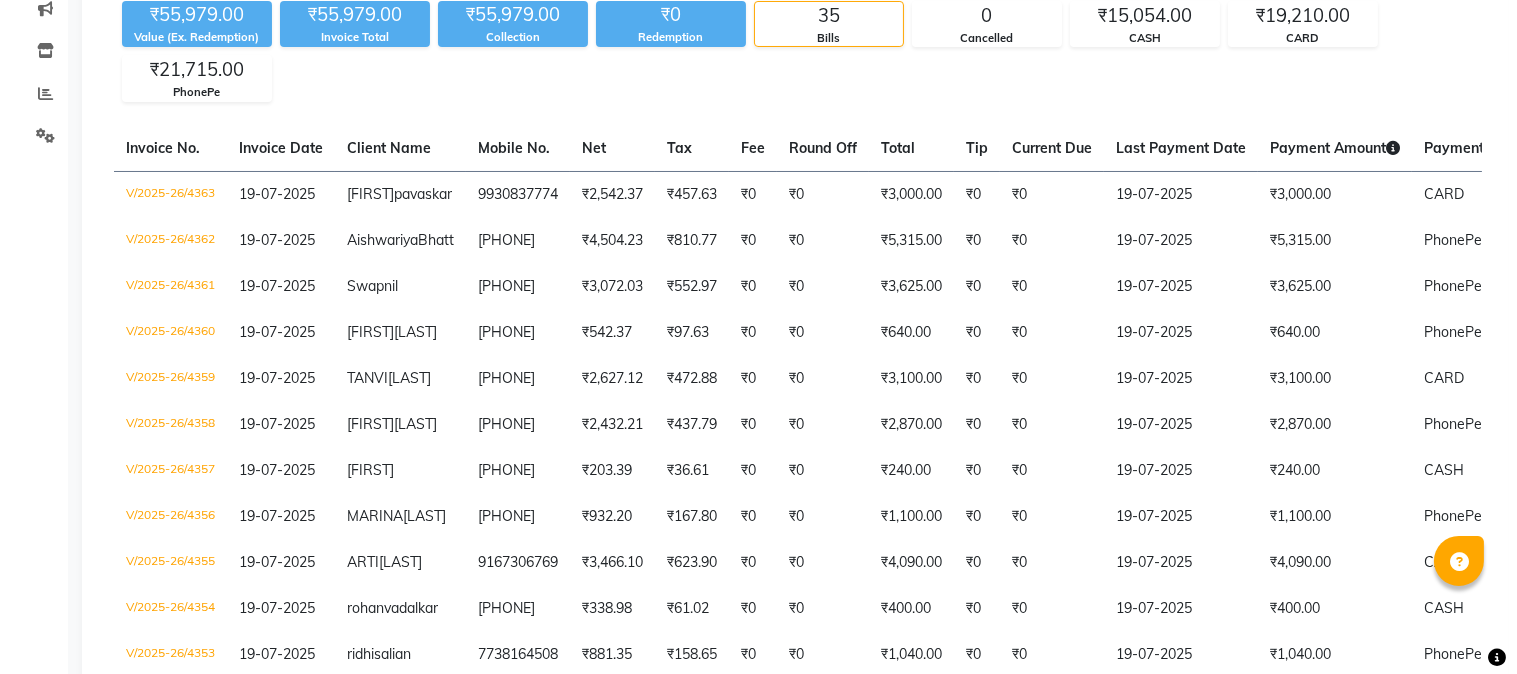 scroll, scrollTop: 0, scrollLeft: 0, axis: both 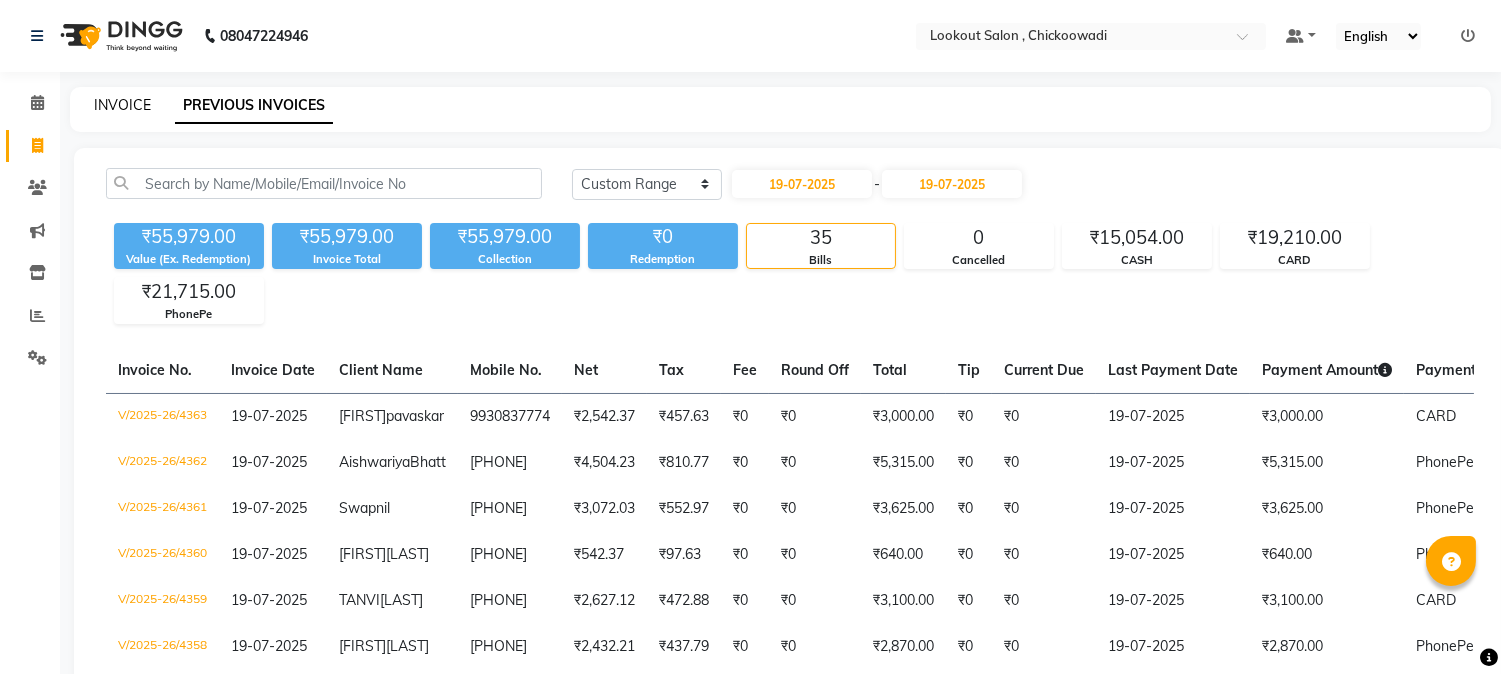 click on "INVOICE" 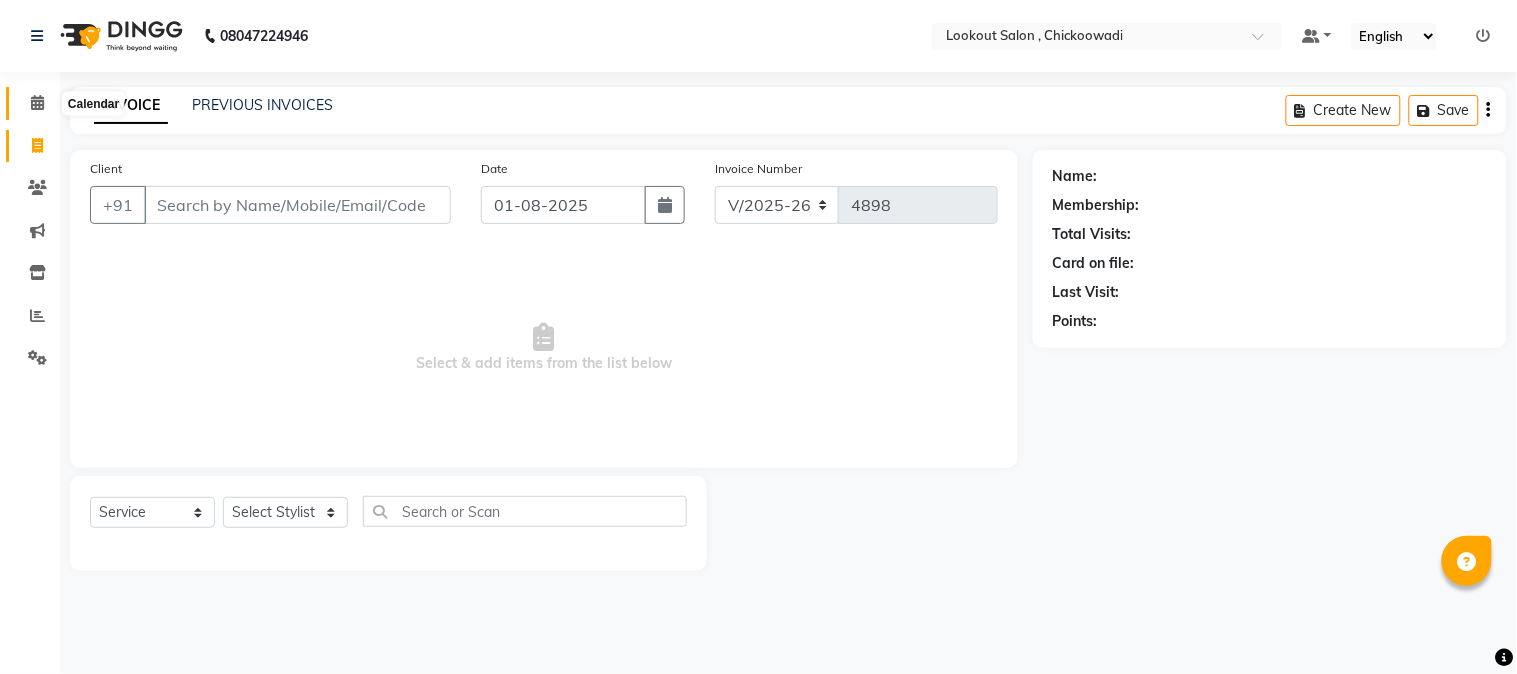 click 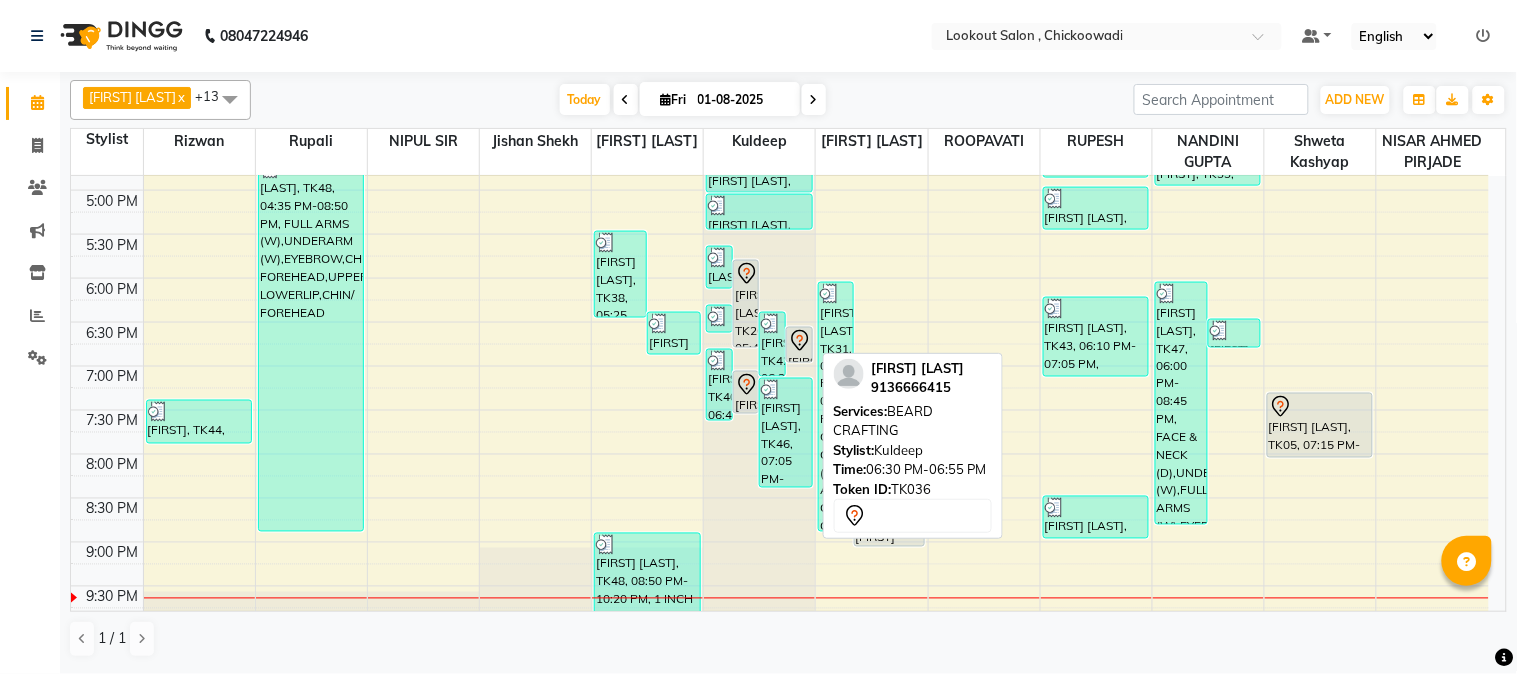 scroll, scrollTop: 888, scrollLeft: 0, axis: vertical 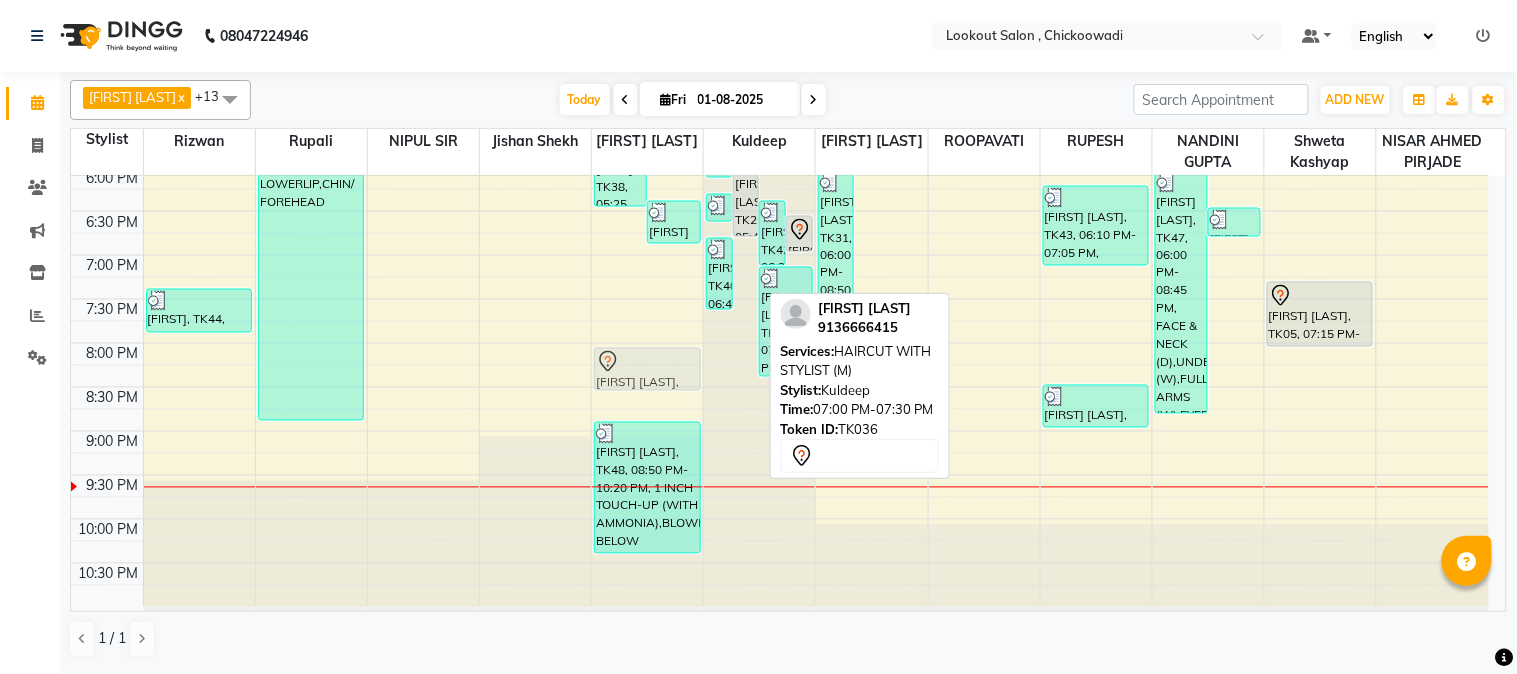 drag, startPoint x: 746, startPoint y: 275, endPoint x: 653, endPoint y: 355, distance: 122.67436 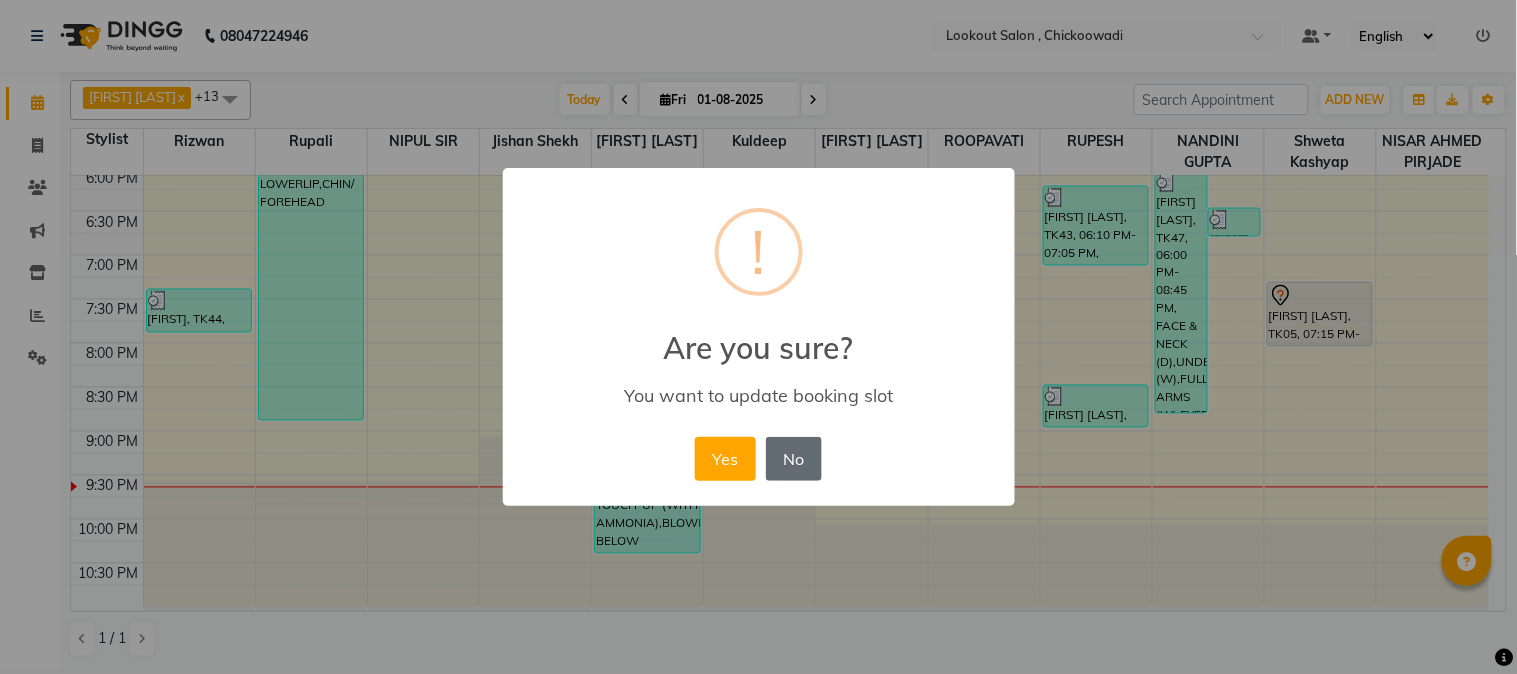 click on "No" at bounding box center [794, 459] 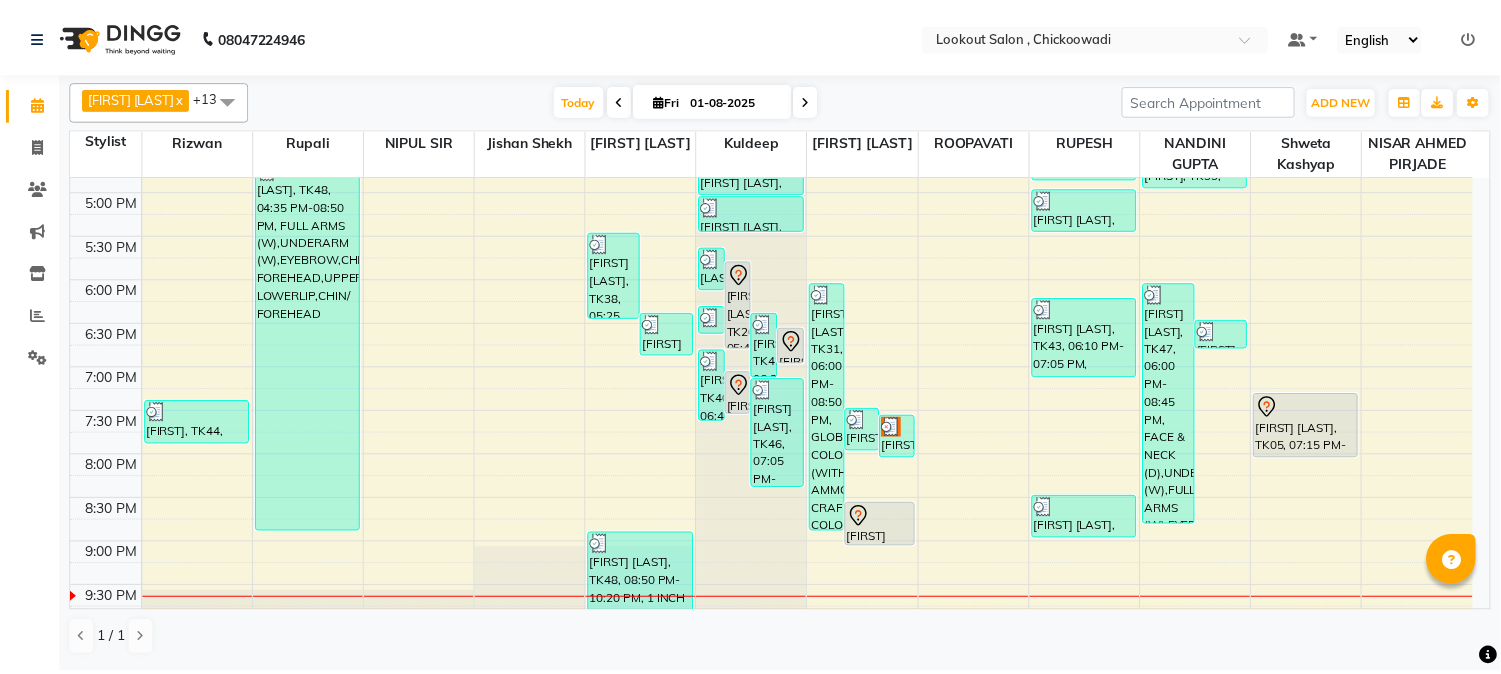 scroll, scrollTop: 778, scrollLeft: 0, axis: vertical 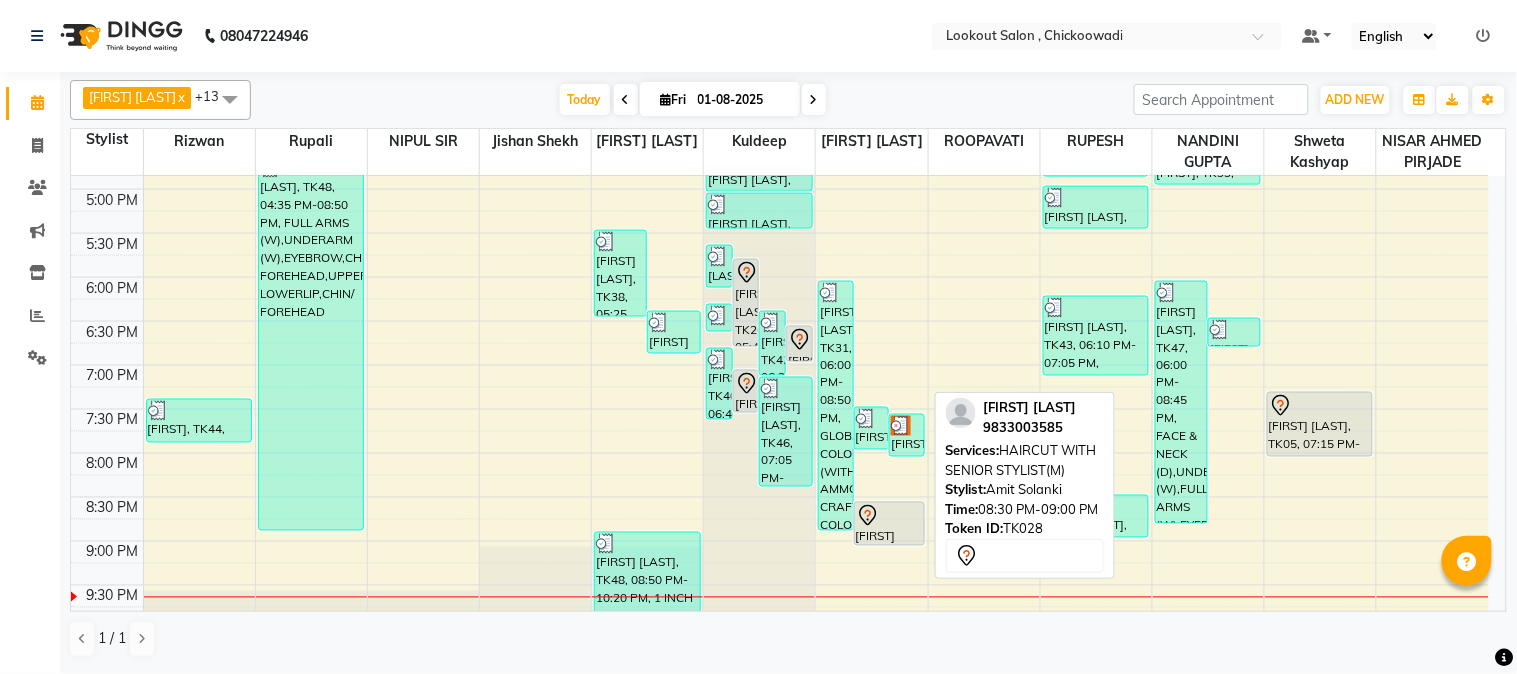 click on "[FIRST] [LAST], TK28, 08:30 PM-09:00 PM, HAIRCUT WITH SENIOR STYLIST(M)" at bounding box center (889, 524) 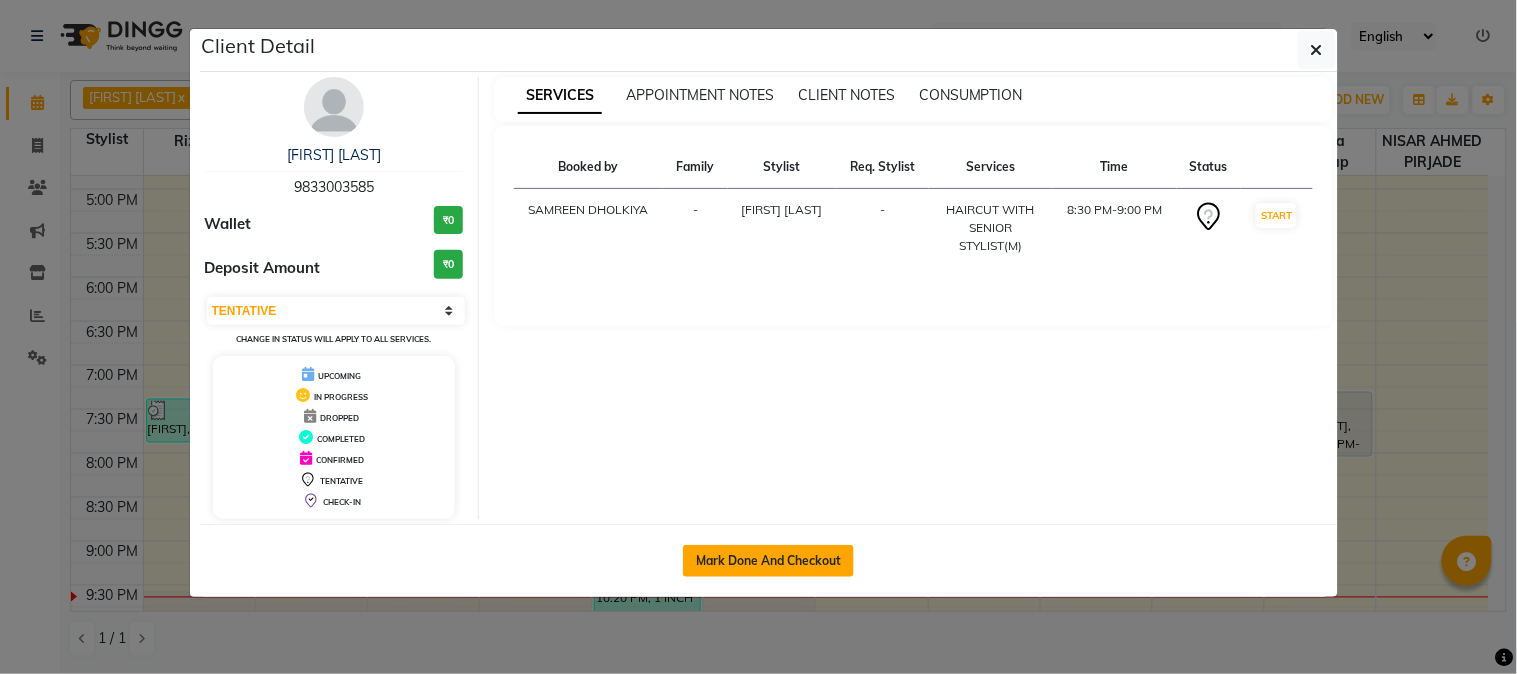 click on "Mark Done And Checkout" 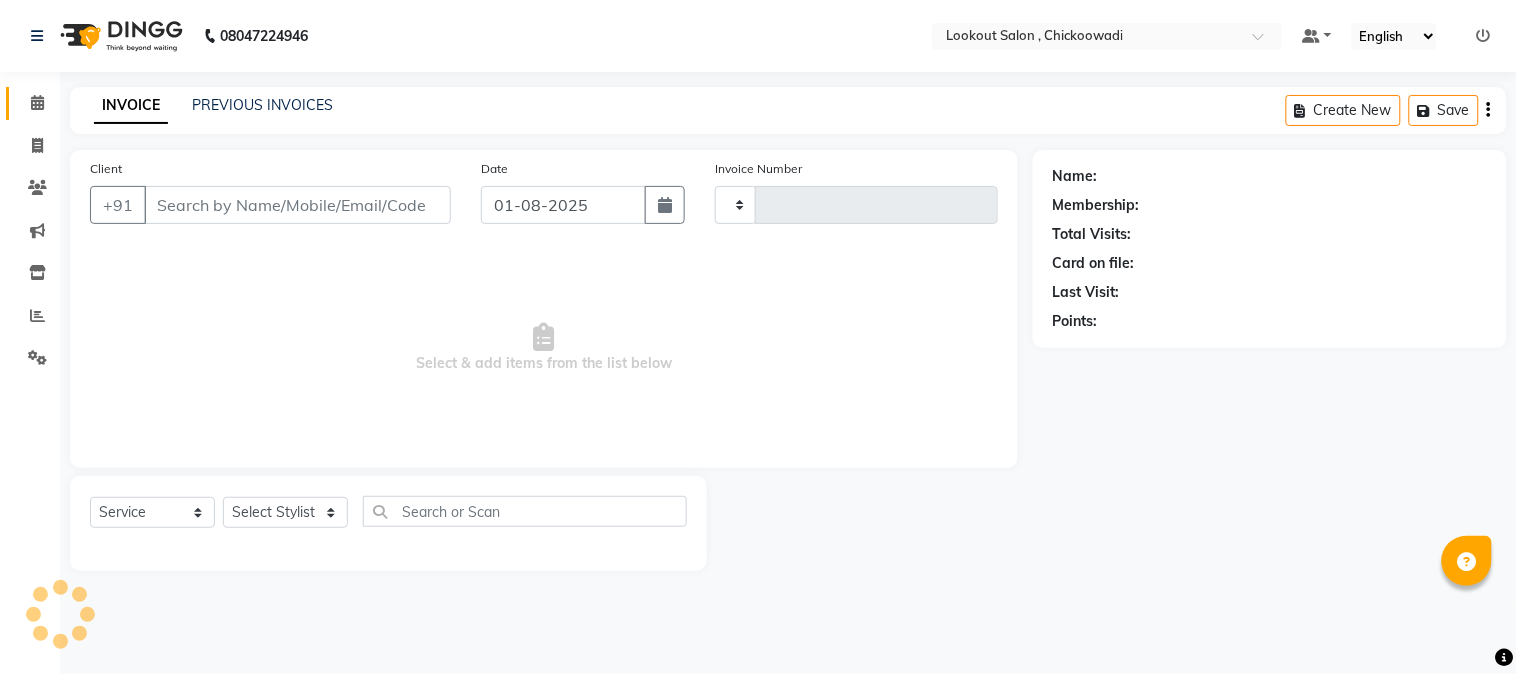 type on "4898" 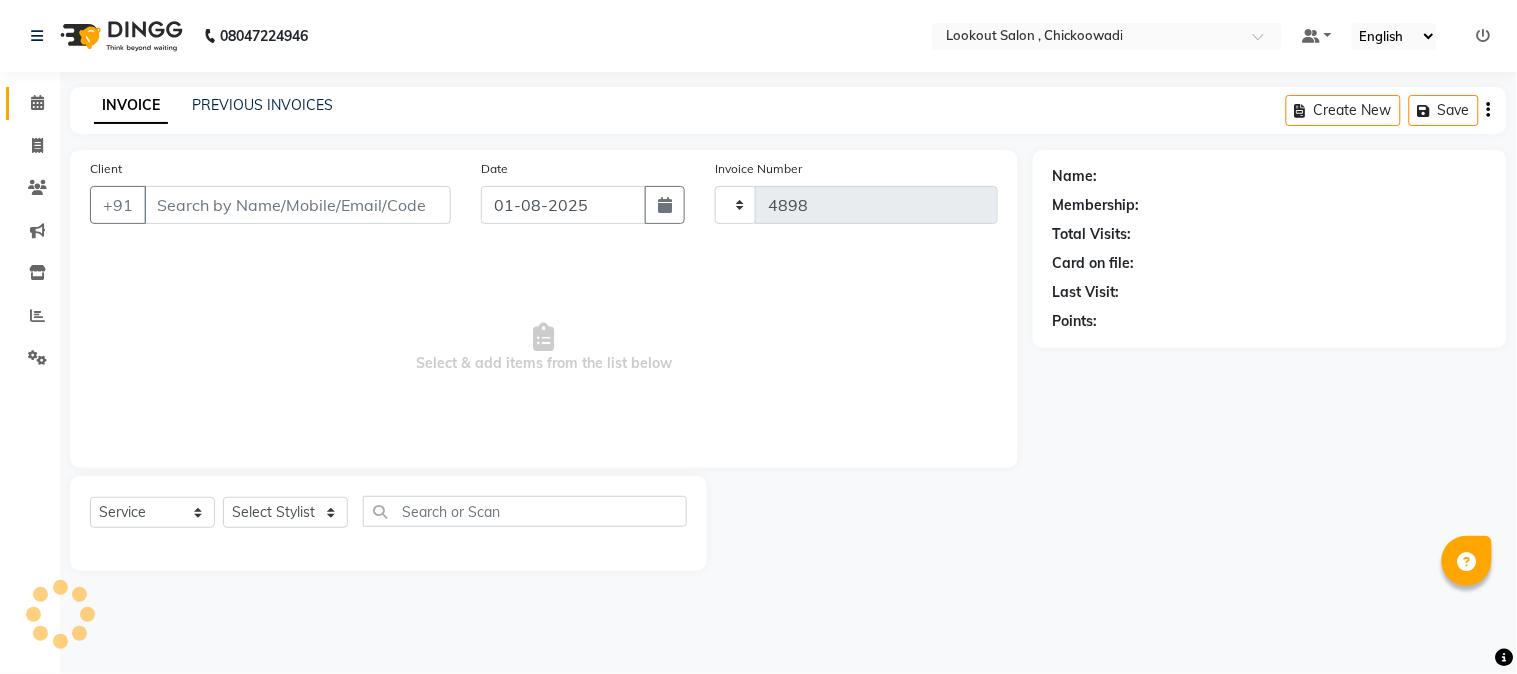 select on "151" 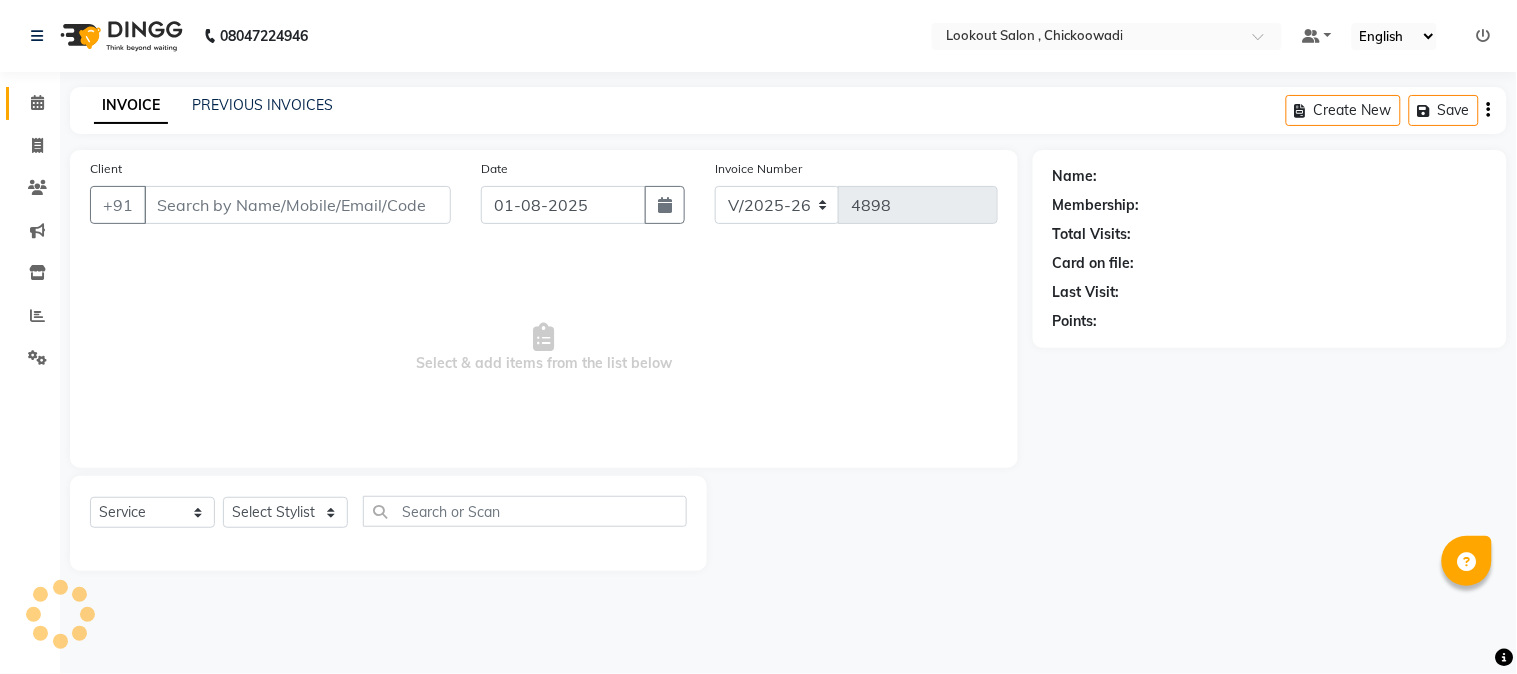 type on "9833003585" 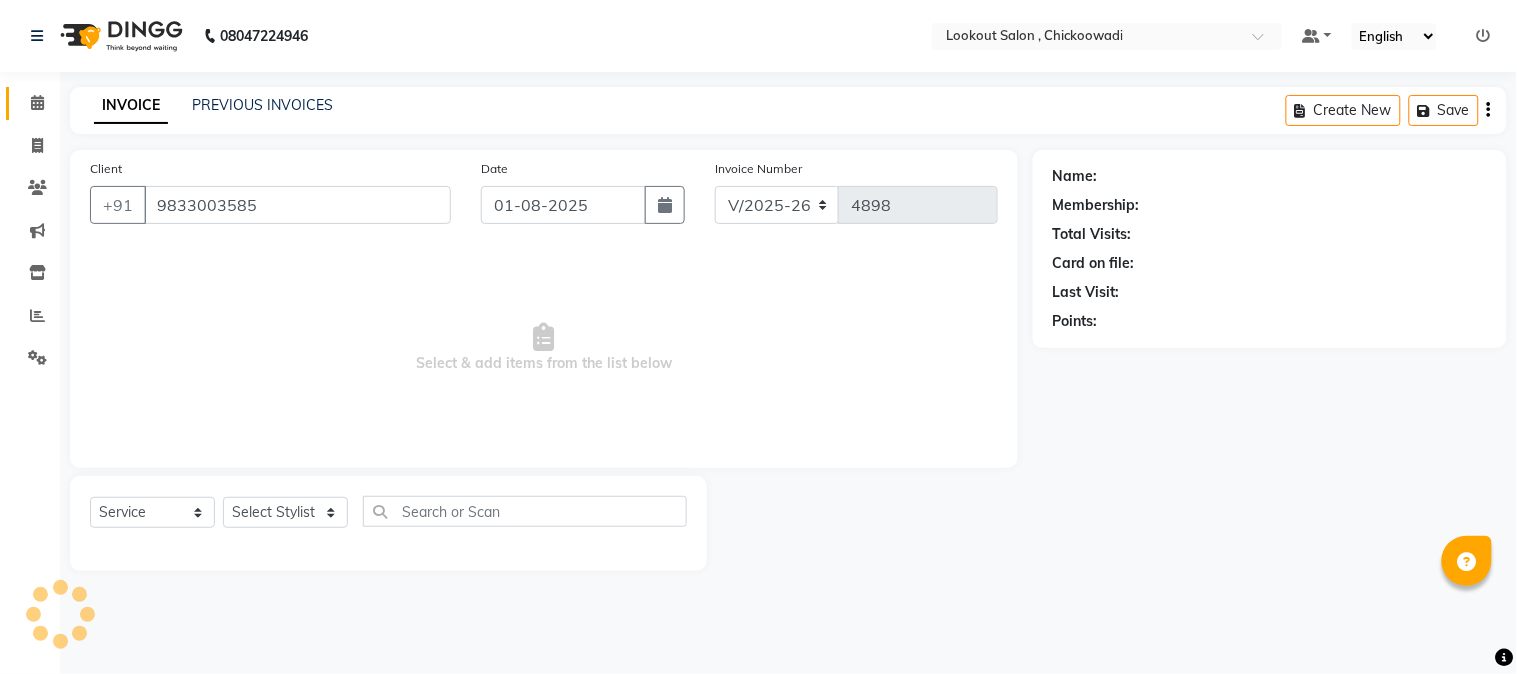 select on "20721" 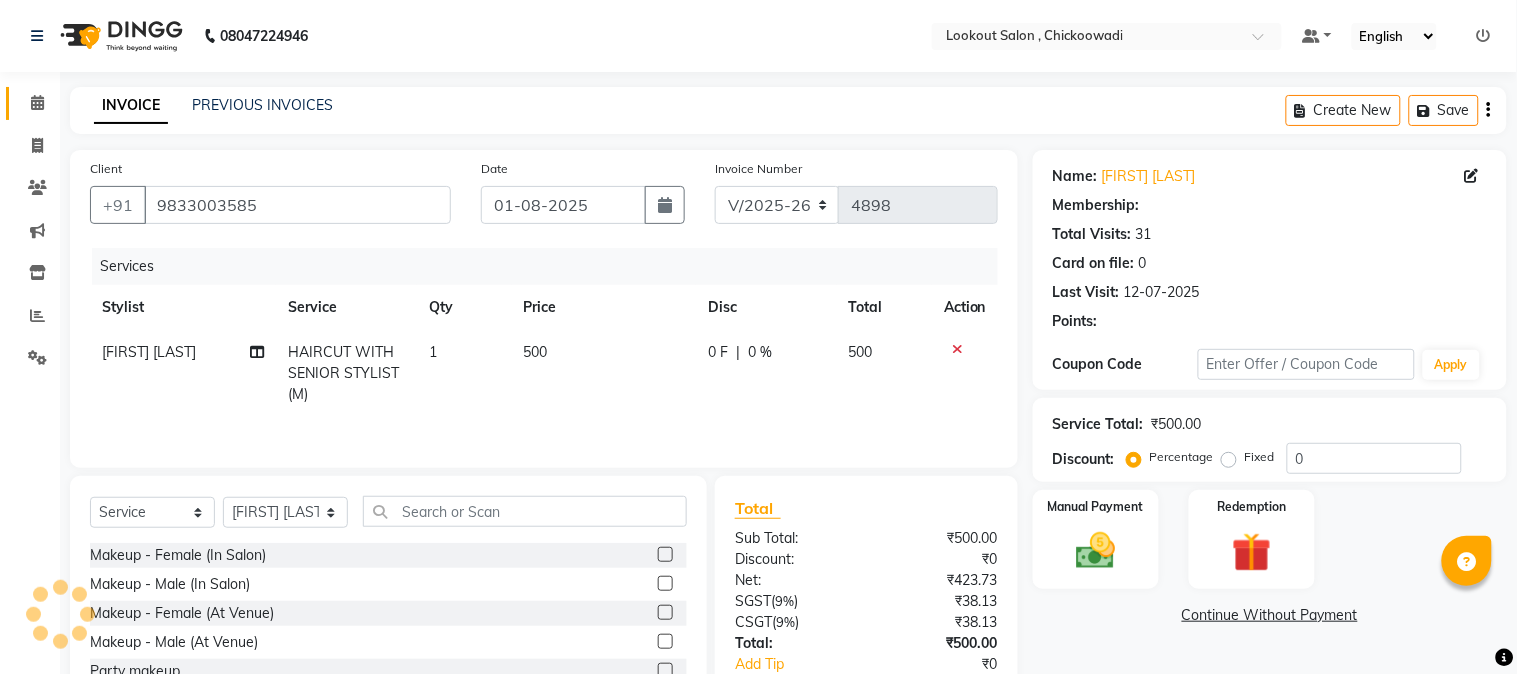 select on "1: Object" 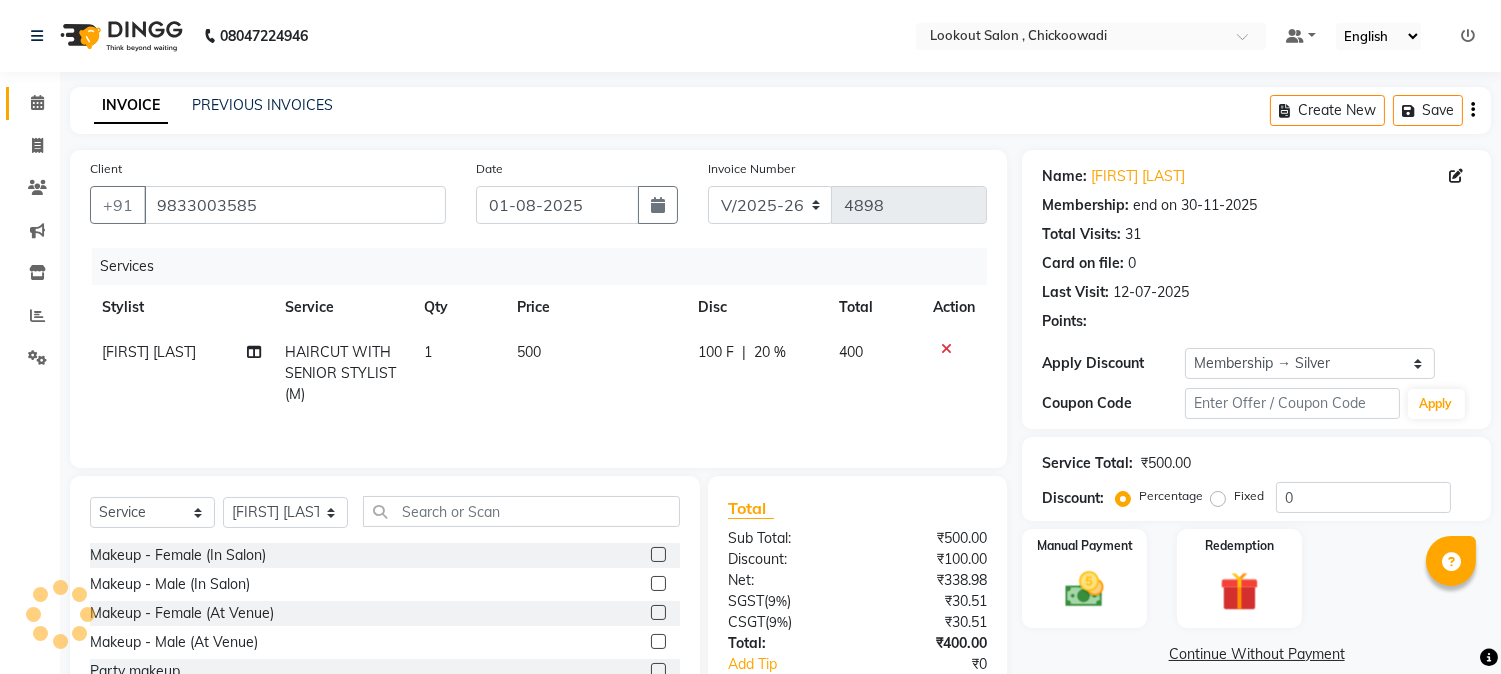 type on "20" 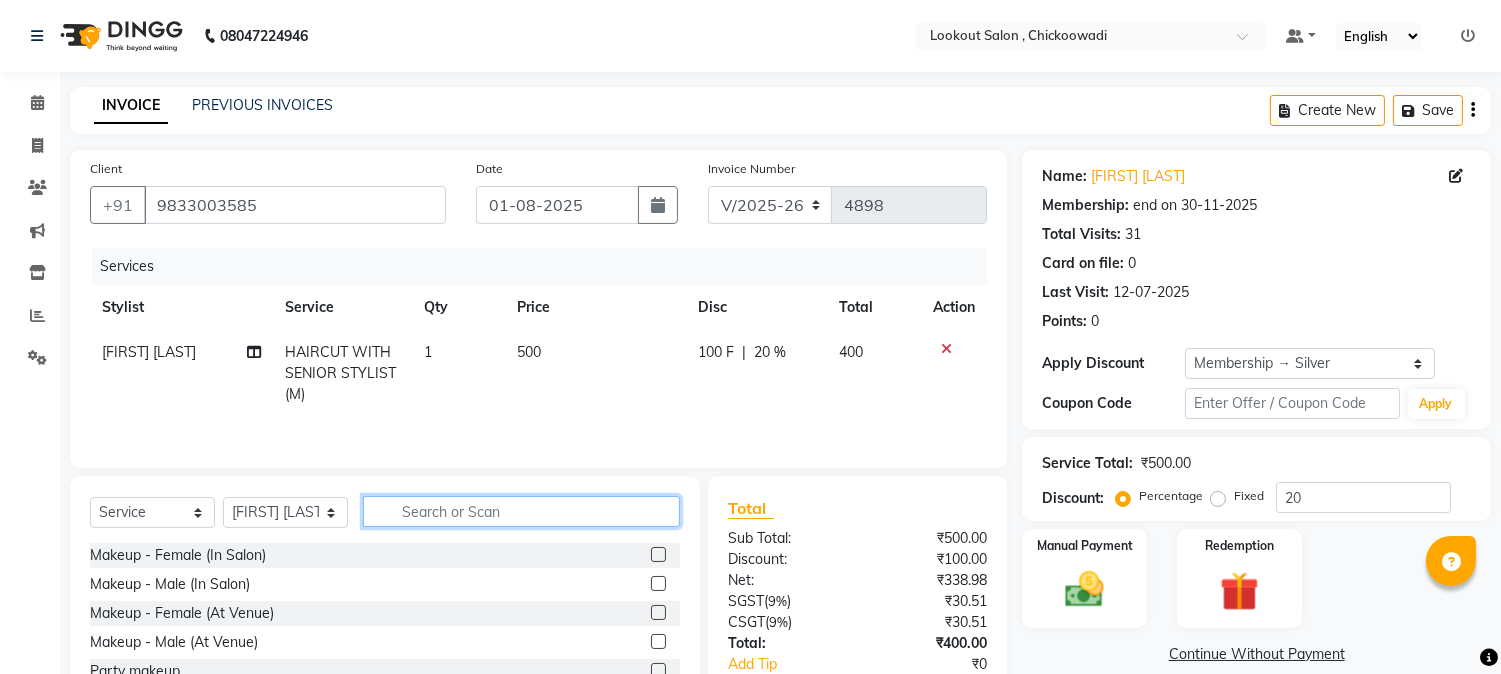 click 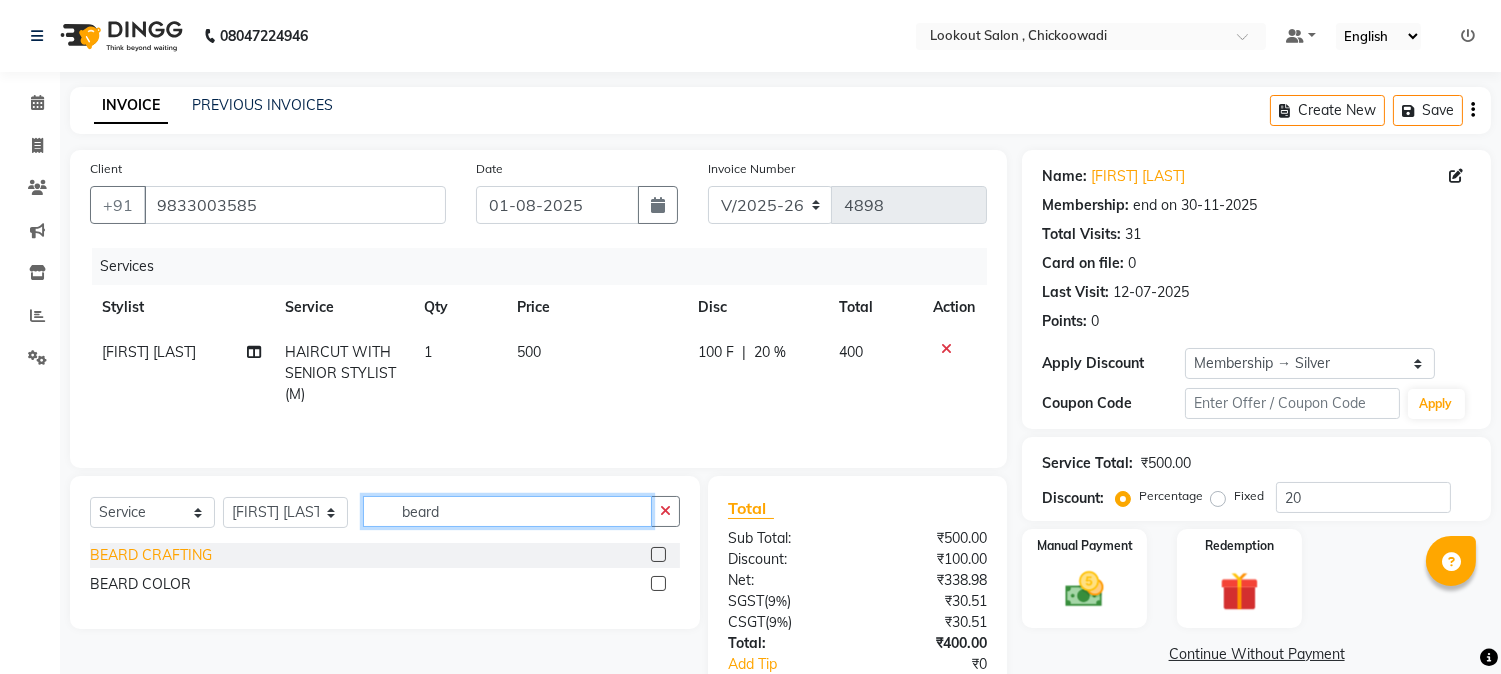 type on "beard" 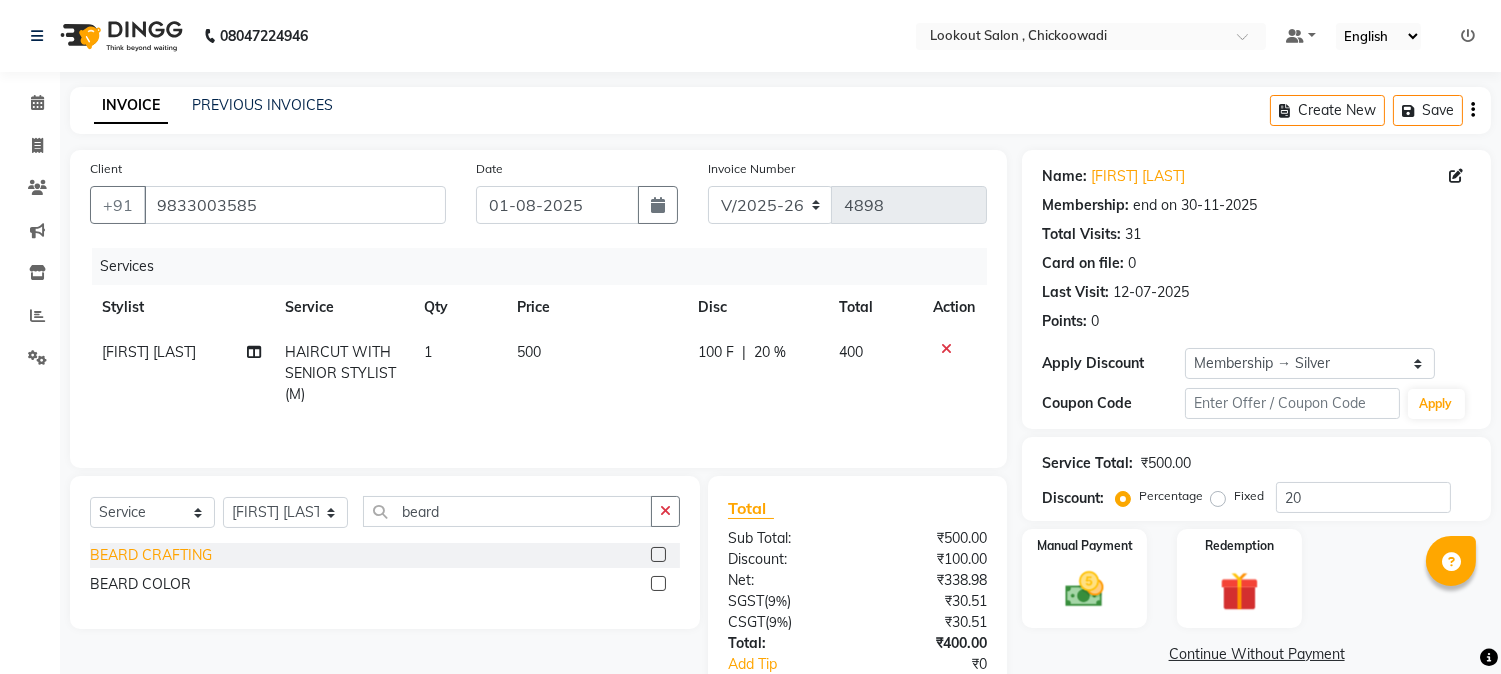 click on "BEARD CRAFTING" 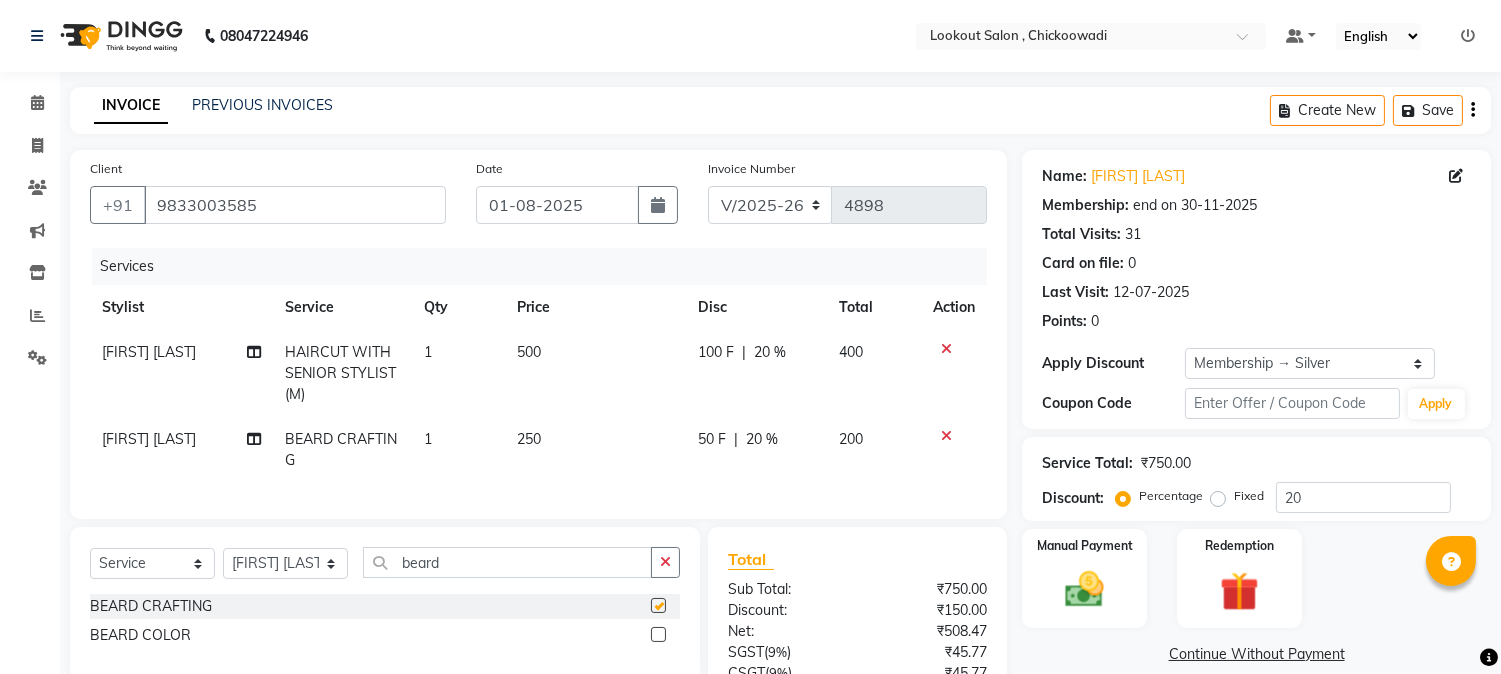 checkbox on "false" 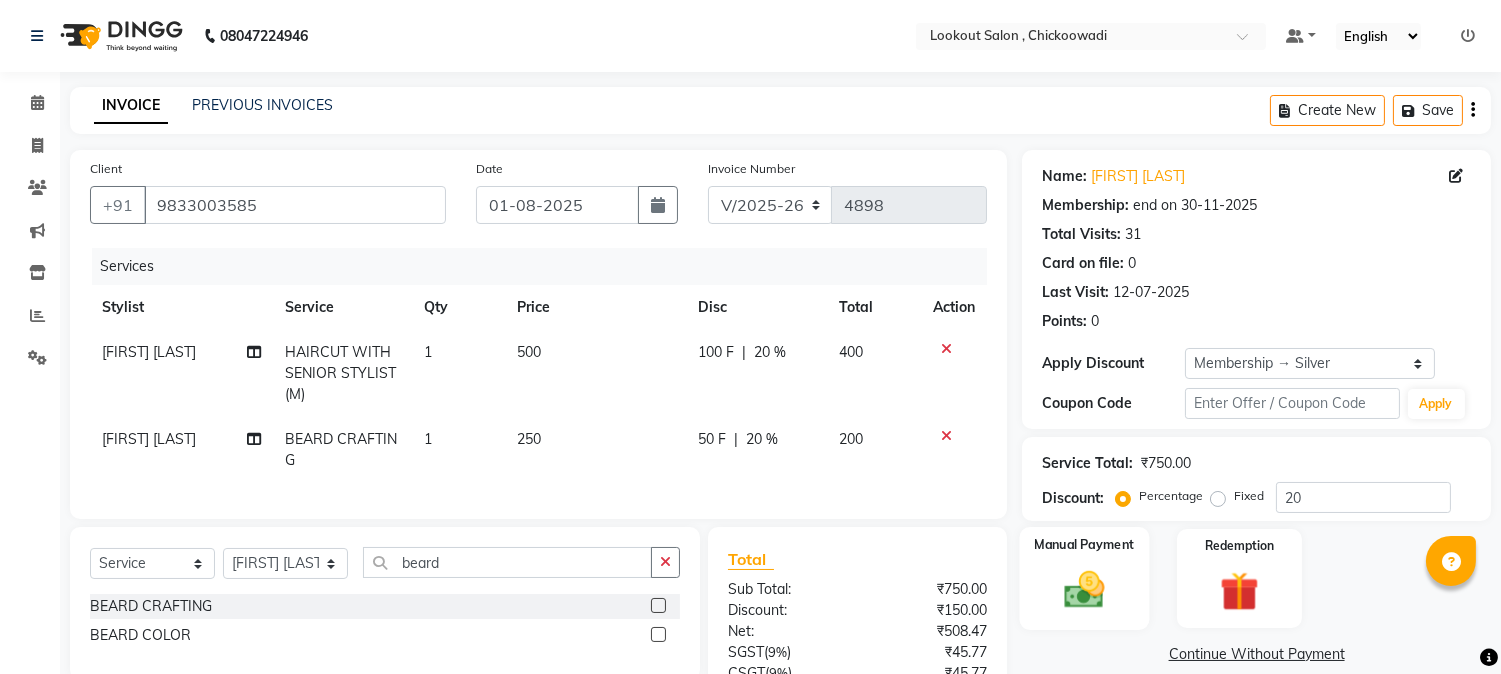 scroll, scrollTop: 193, scrollLeft: 0, axis: vertical 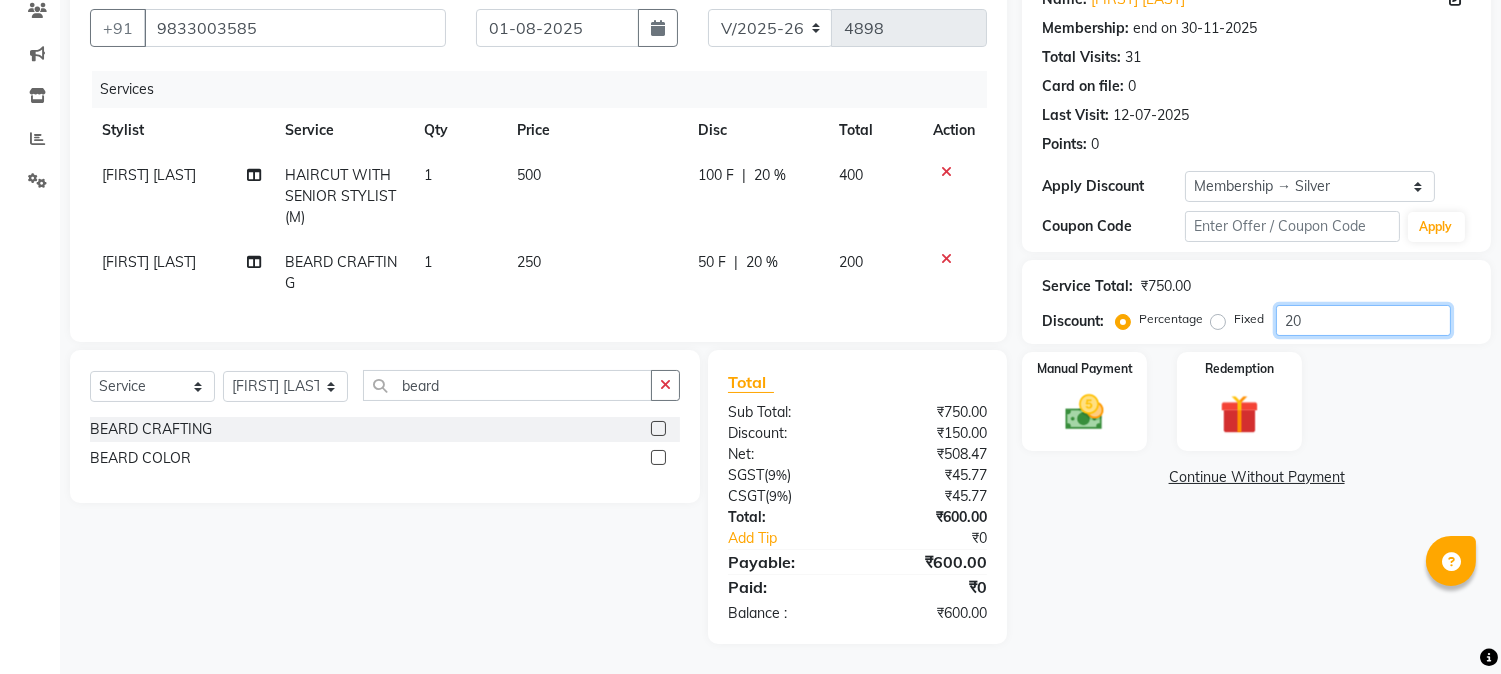 click on "20" 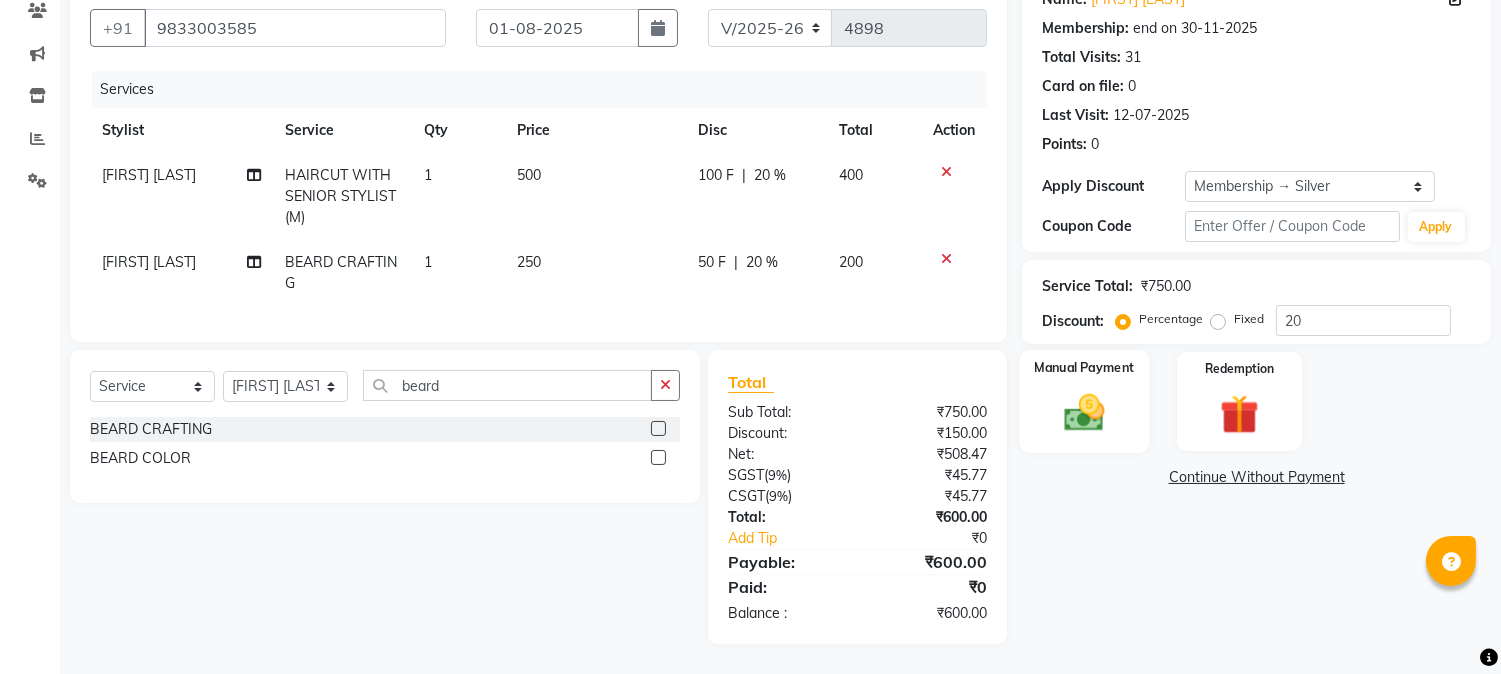 click 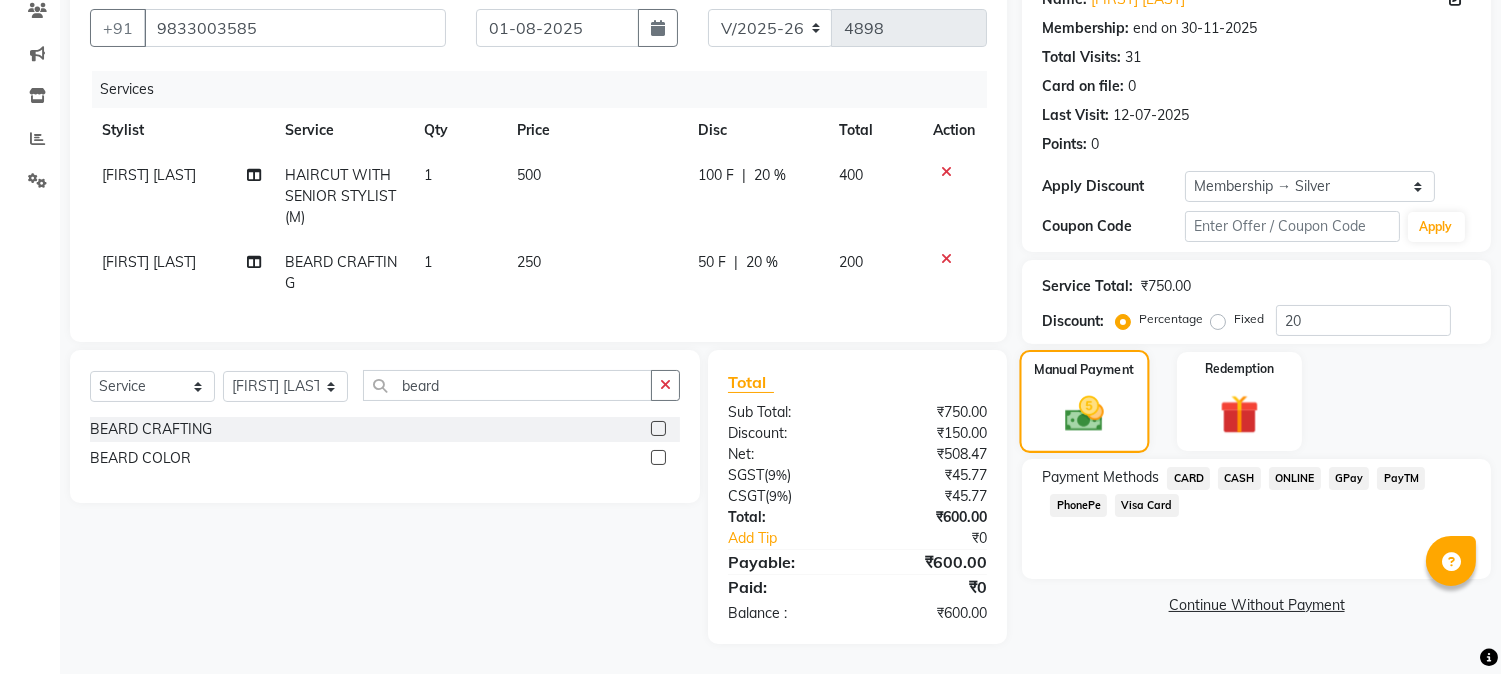 click 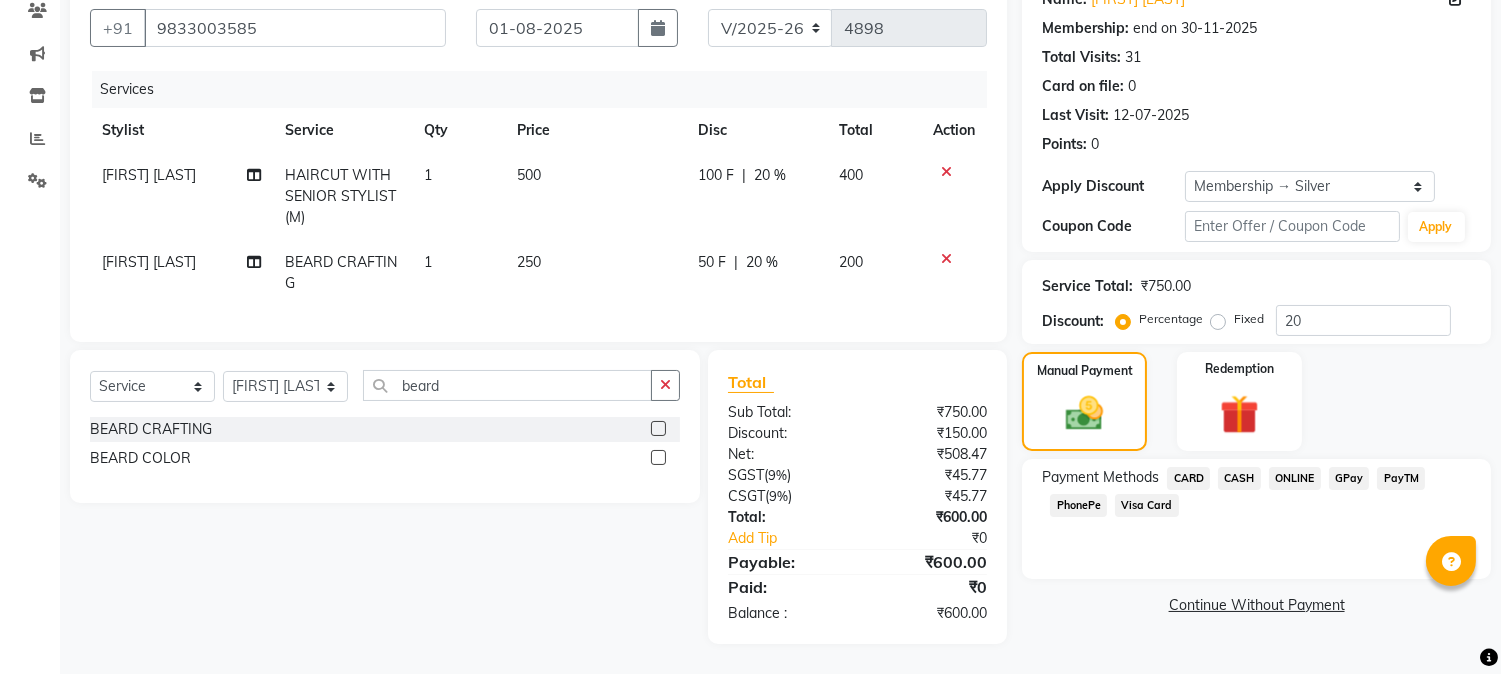 click on "CASH" 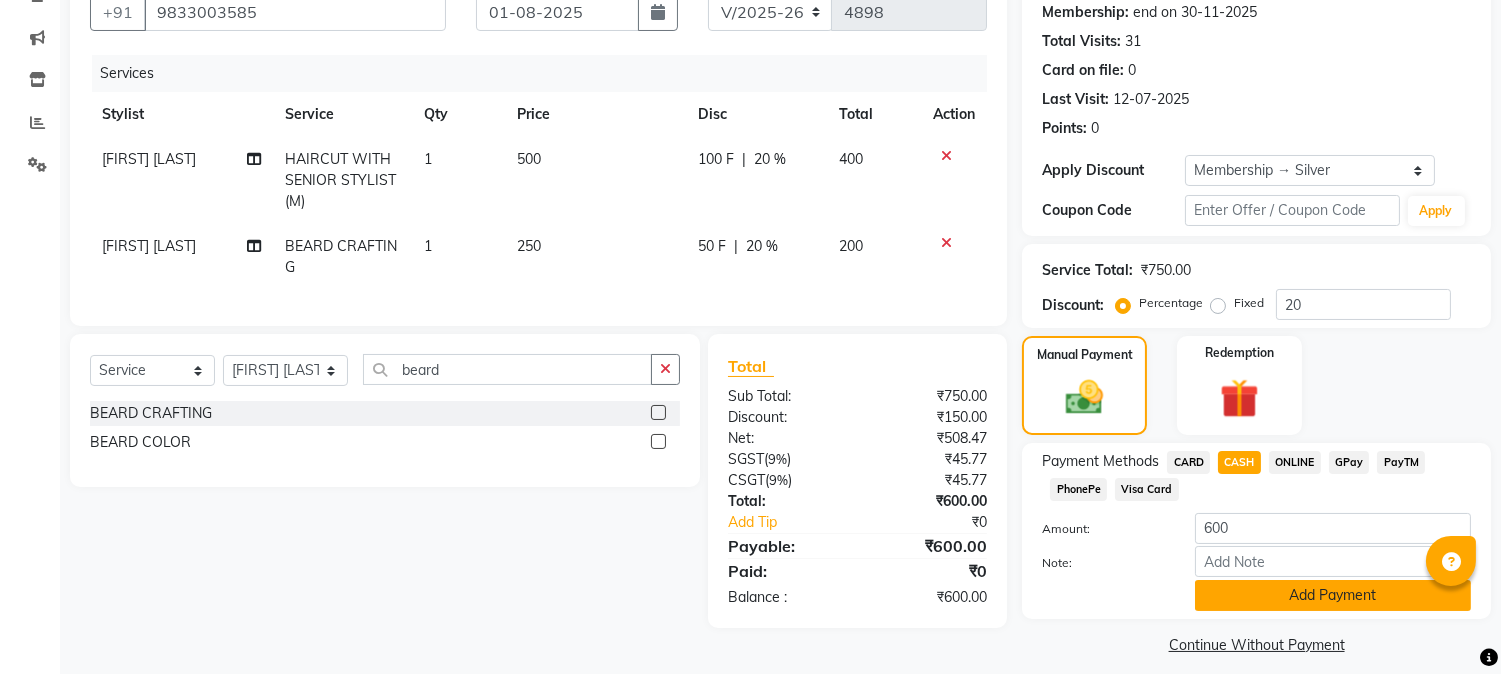 click on "Add Payment" 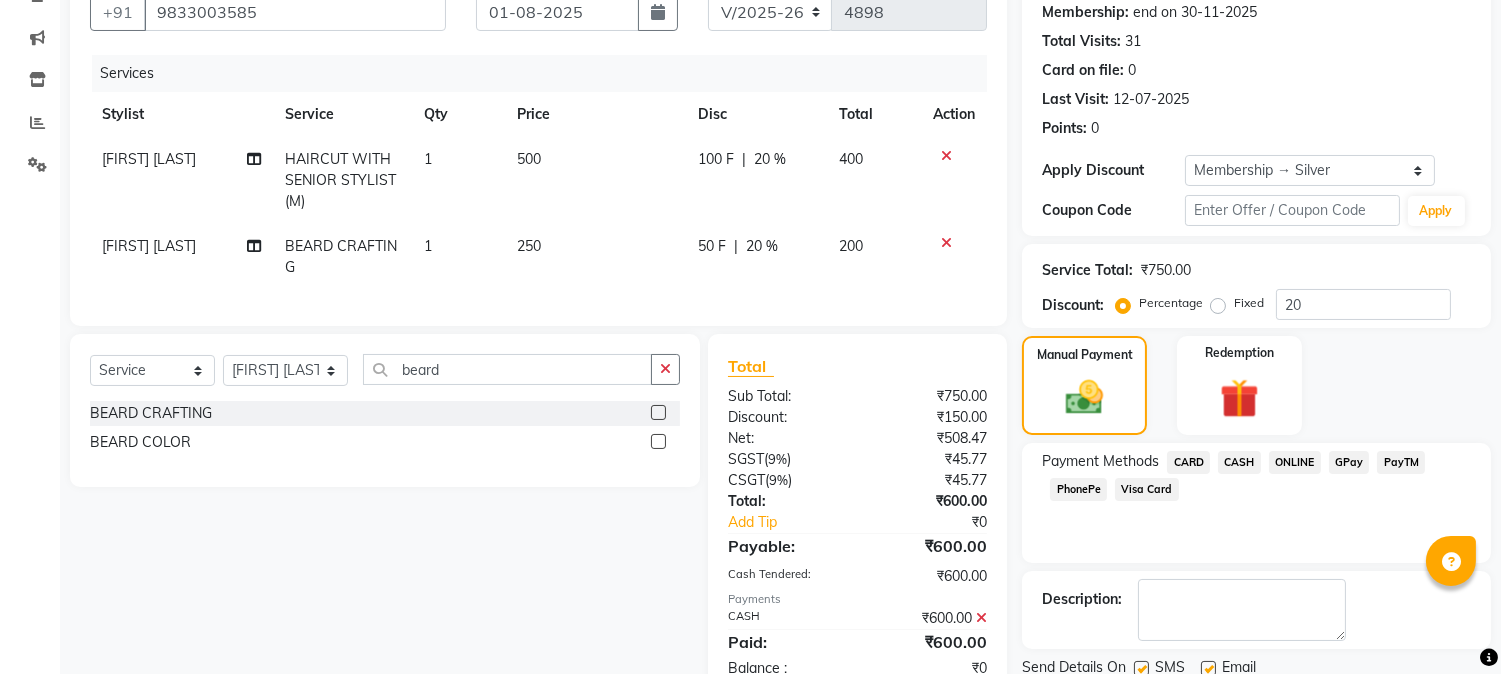 scroll, scrollTop: 265, scrollLeft: 0, axis: vertical 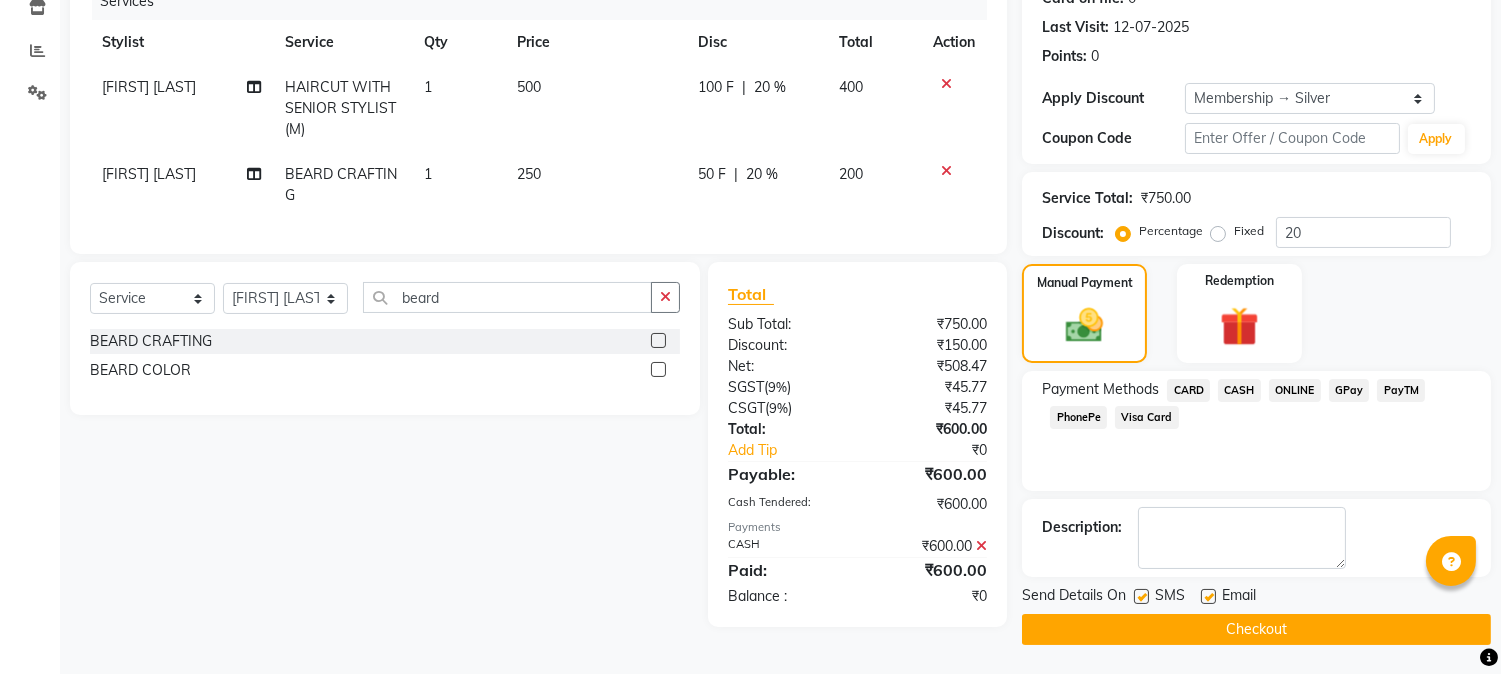 click on "Checkout" 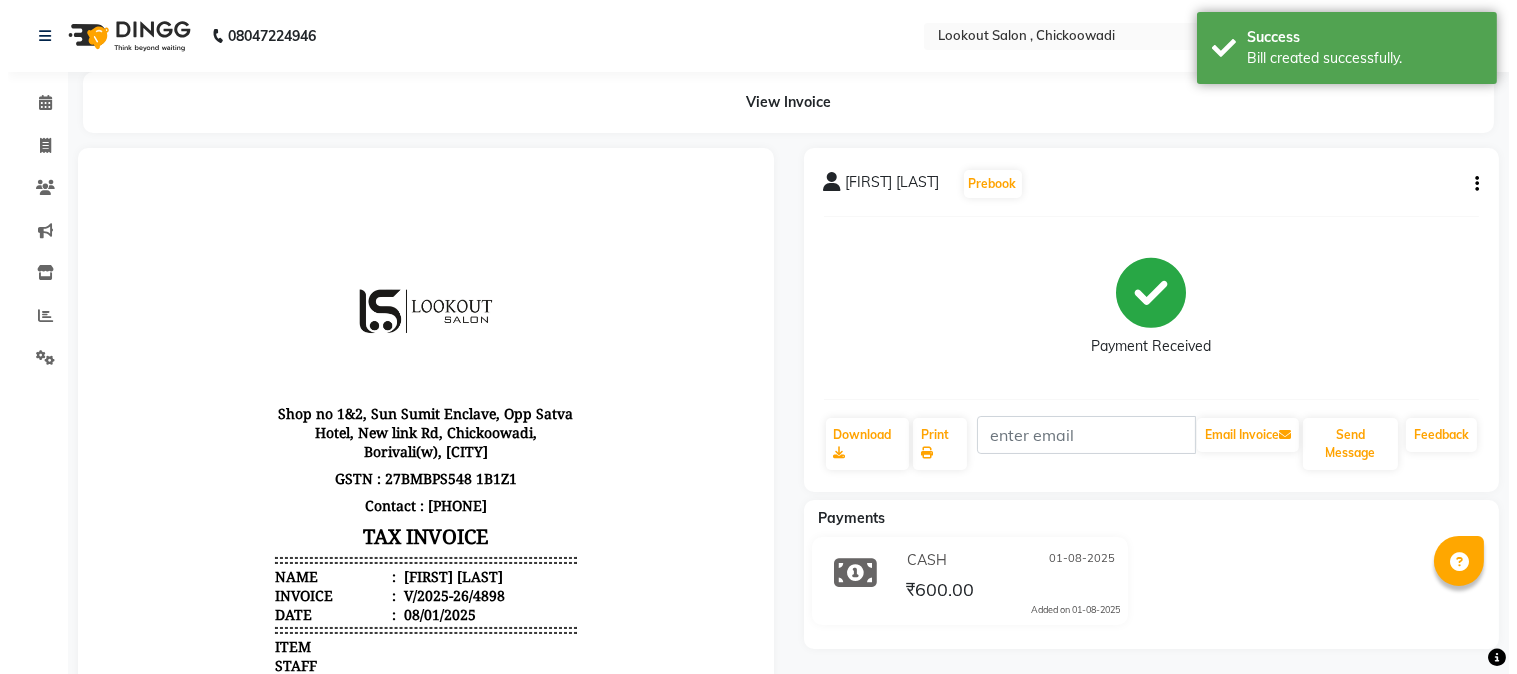 scroll, scrollTop: 0, scrollLeft: 0, axis: both 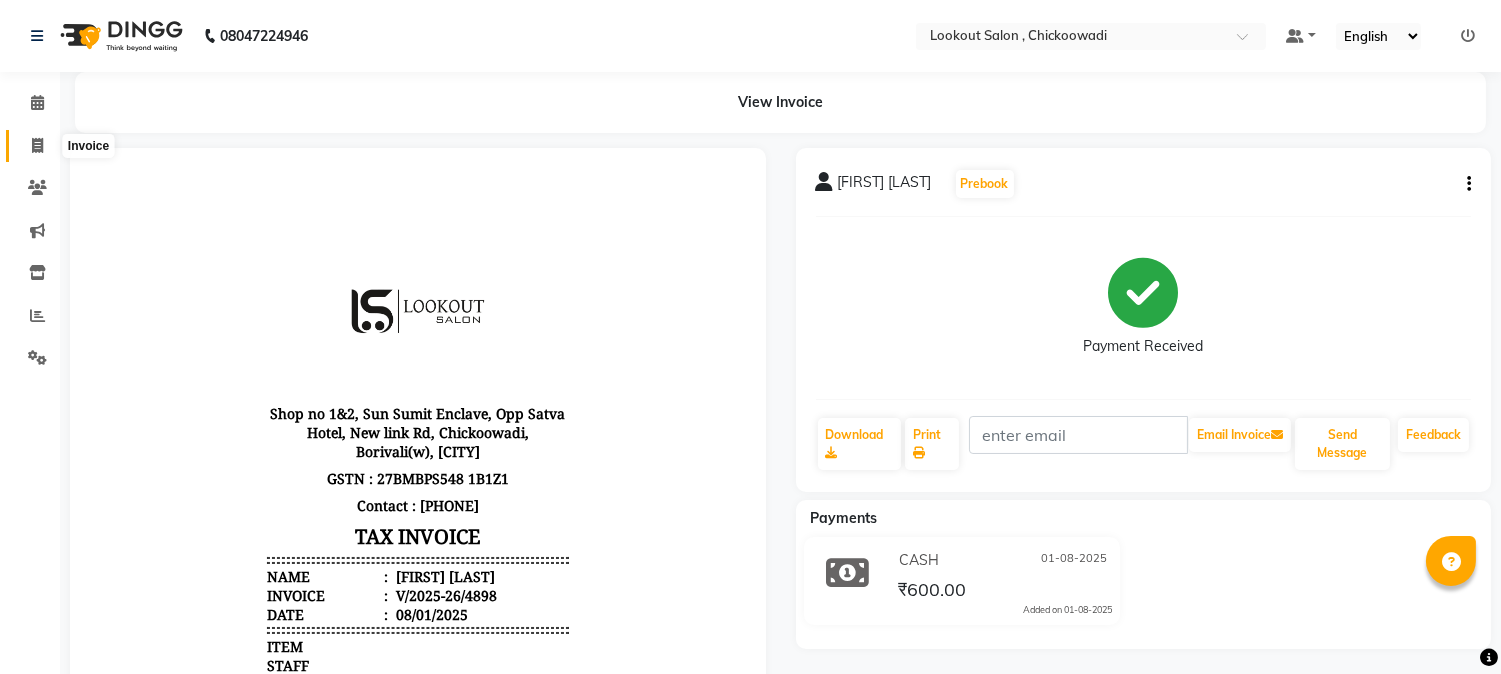 click 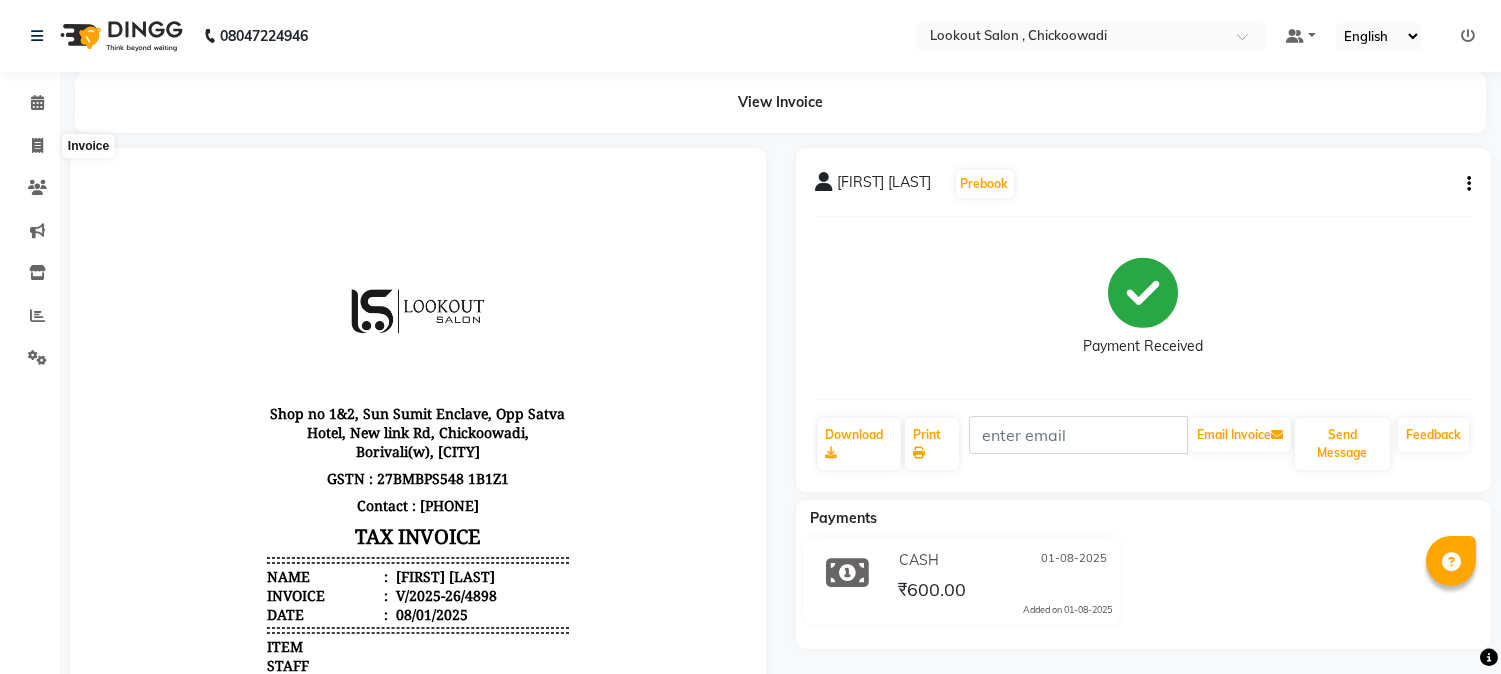 select on "service" 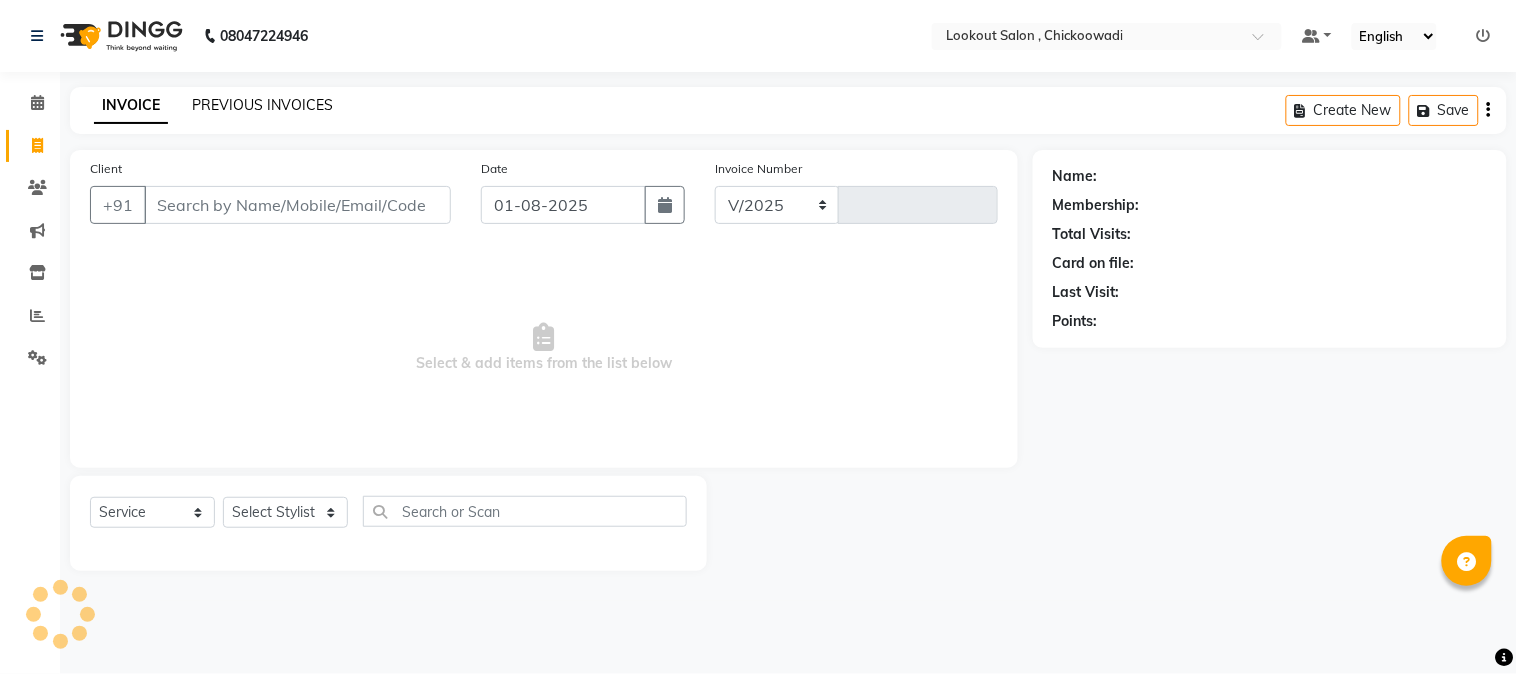select on "151" 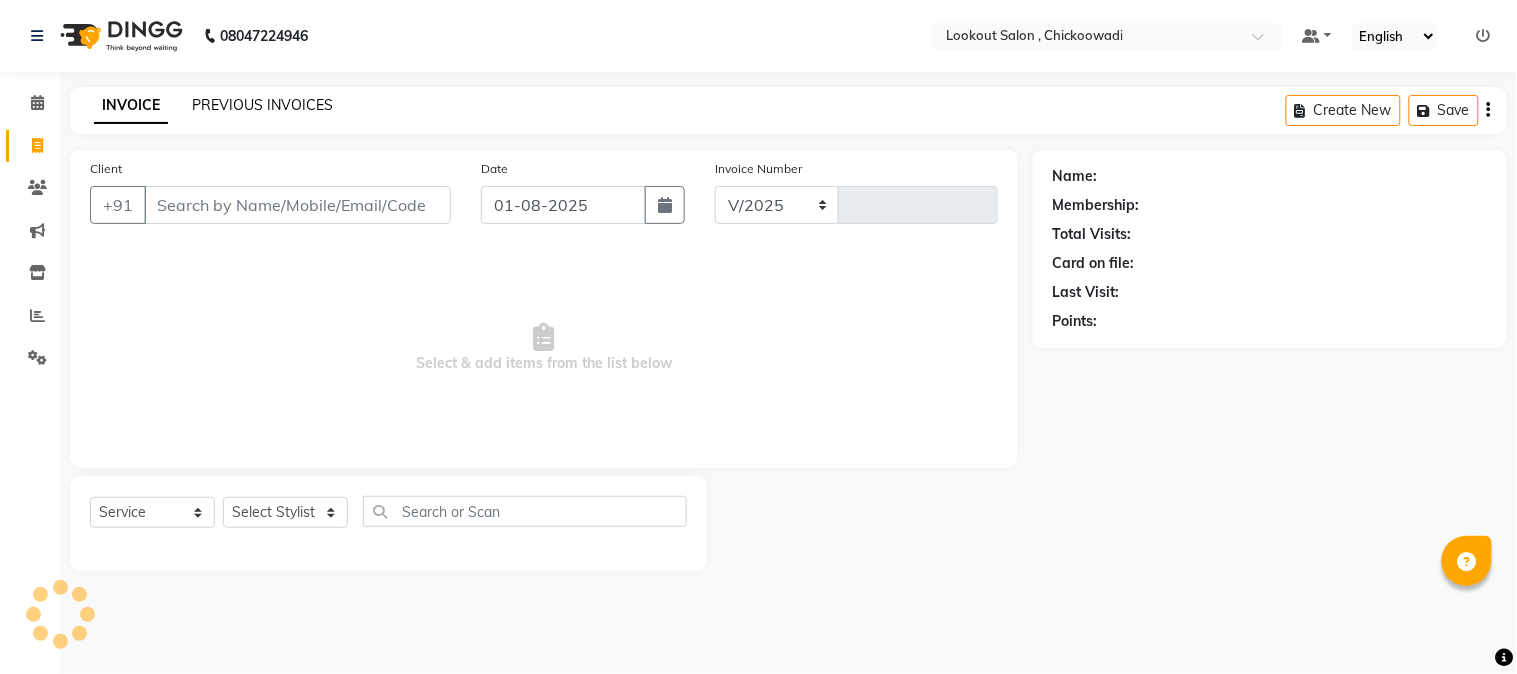type on "4899" 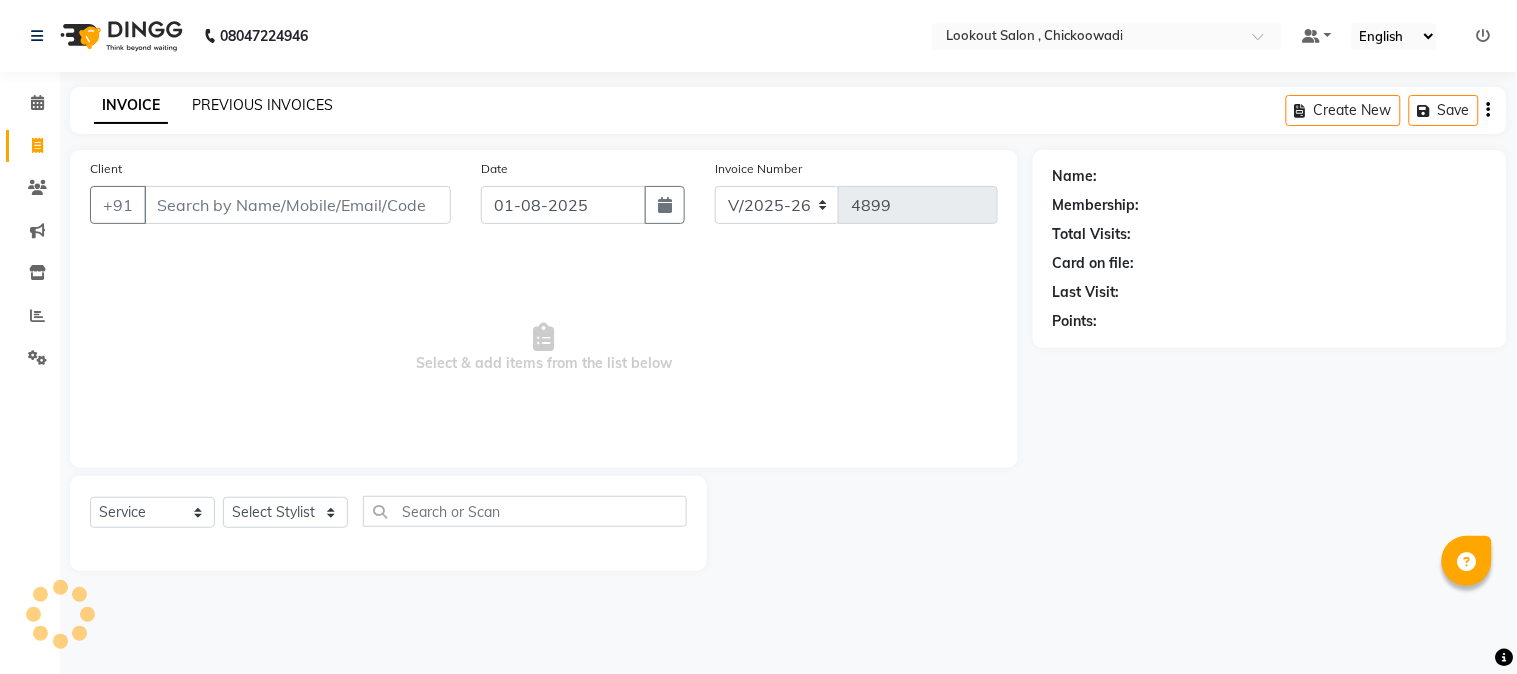 click on "PREVIOUS INVOICES" 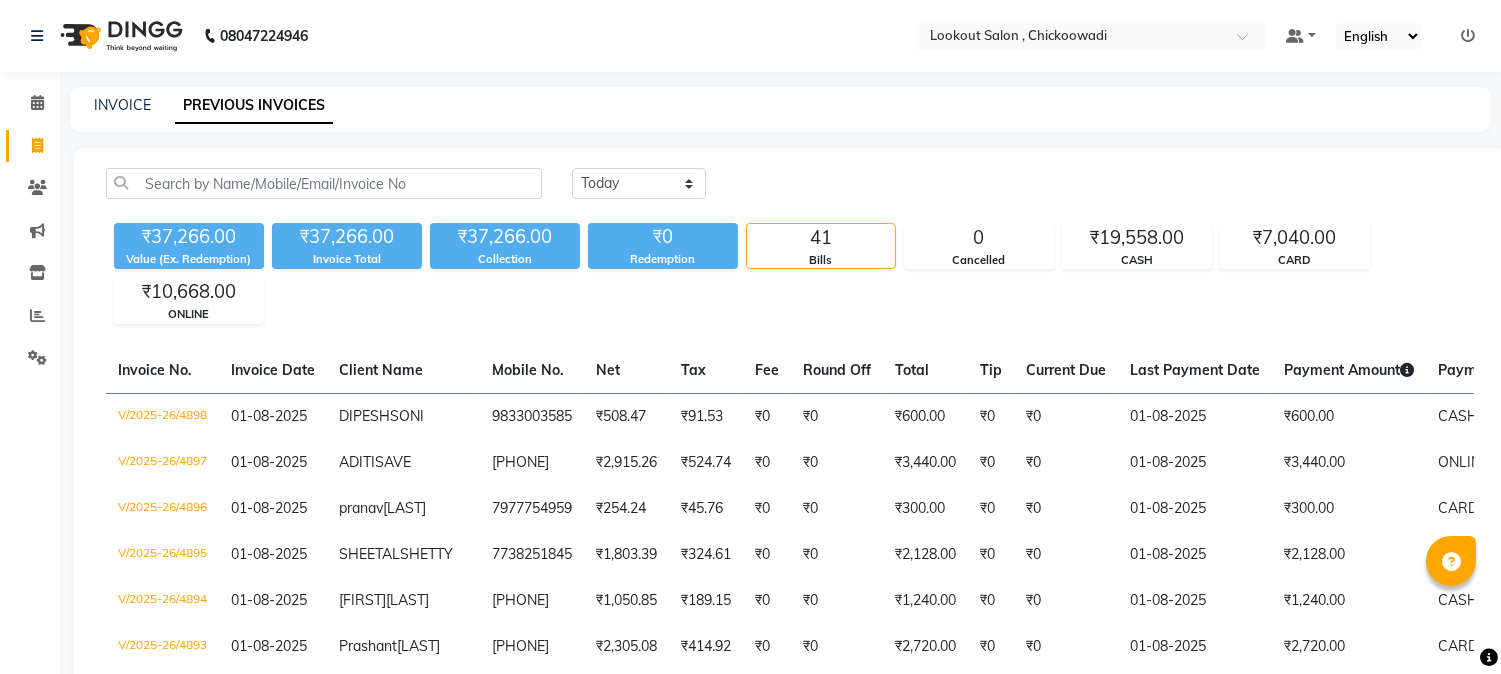 click at bounding box center (1468, 36) 